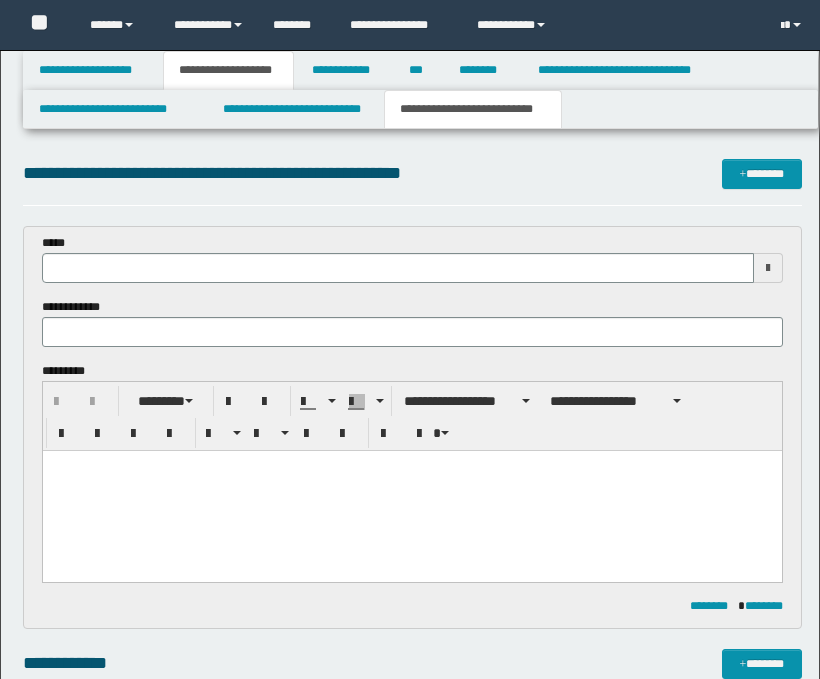 scroll, scrollTop: 1096, scrollLeft: 0, axis: vertical 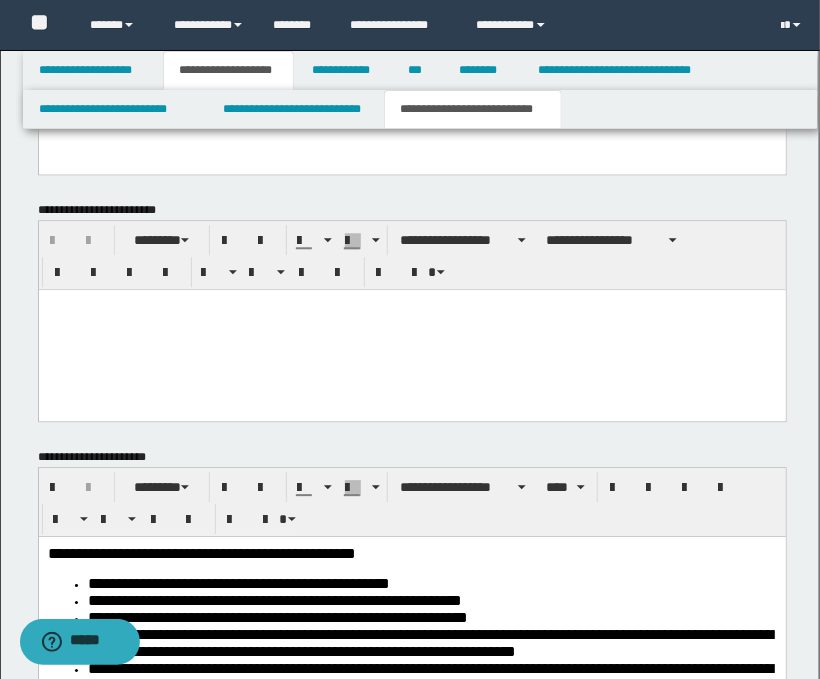 click at bounding box center [411, 329] 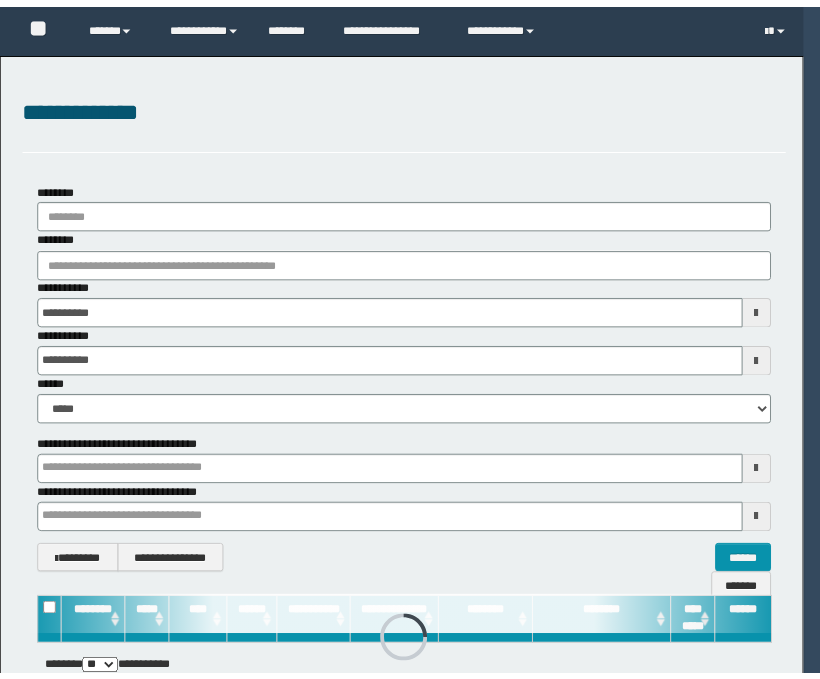scroll, scrollTop: 0, scrollLeft: 0, axis: both 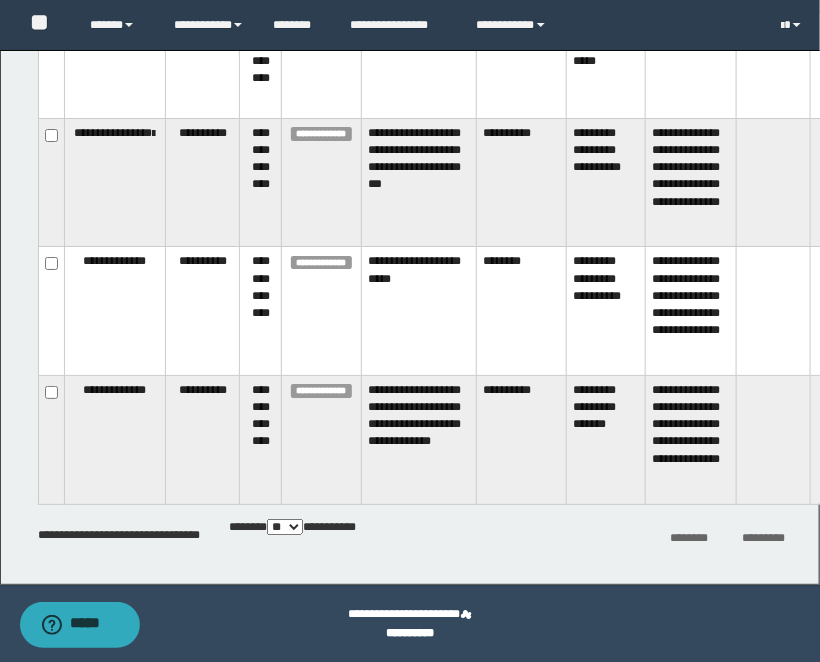 drag, startPoint x: 497, startPoint y: 661, endPoint x: 574, endPoint y: 653, distance: 77.41447 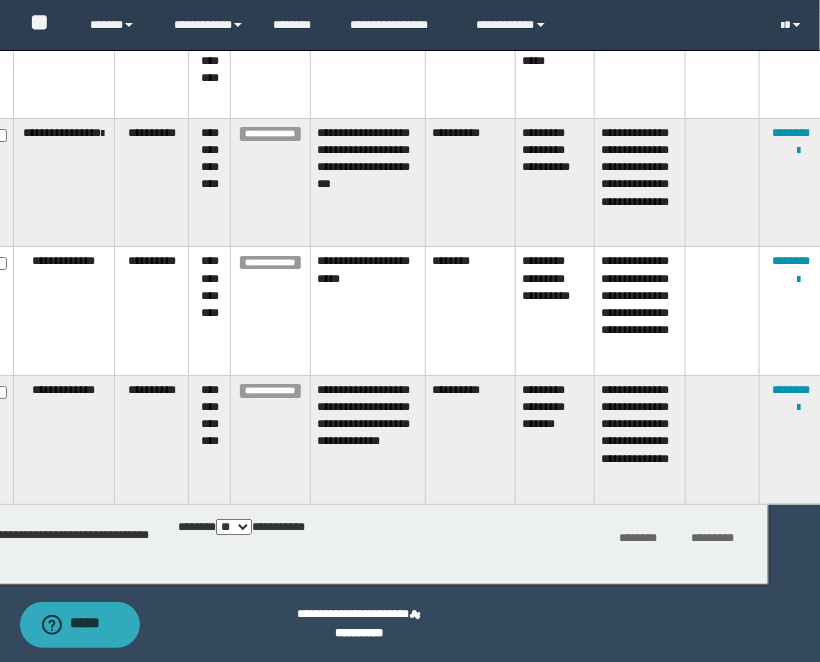 scroll, scrollTop: 3508, scrollLeft: 53, axis: both 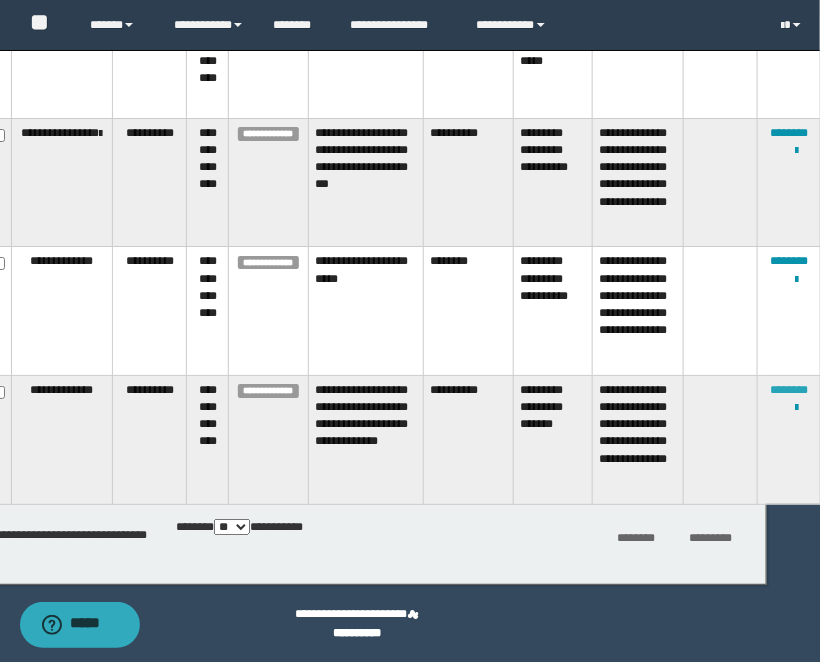 click on "********" at bounding box center [789, 390] 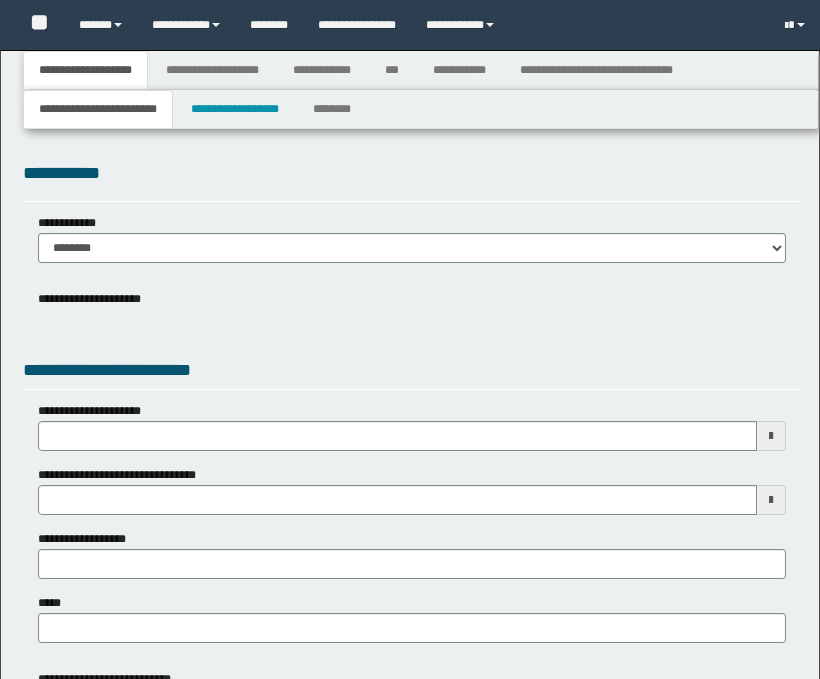type 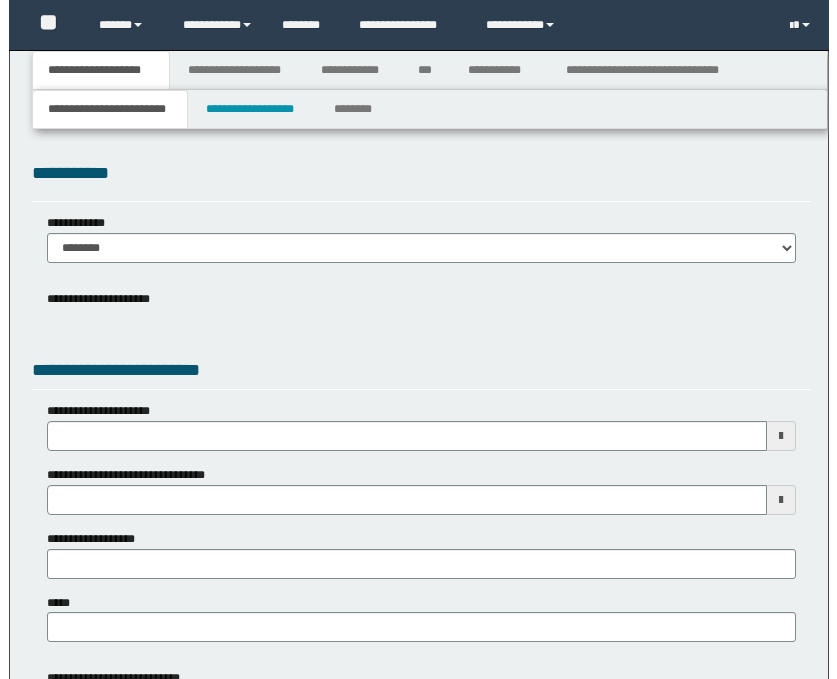 scroll, scrollTop: 0, scrollLeft: 0, axis: both 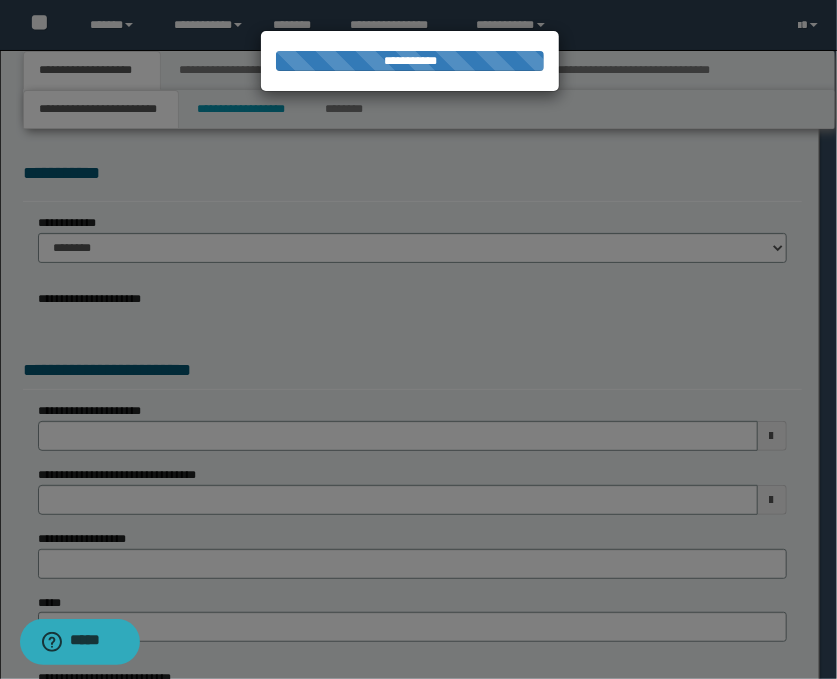 type on "**********" 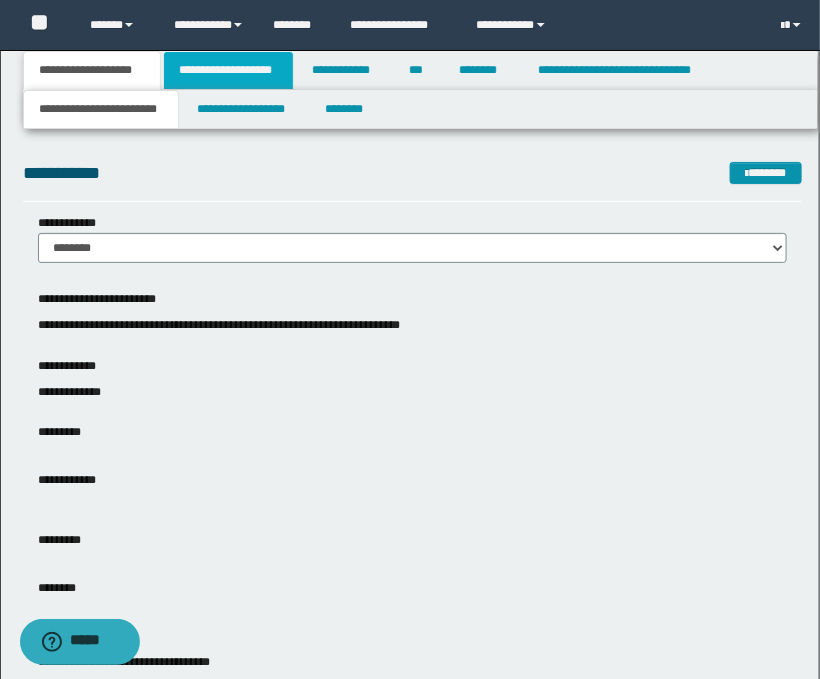 click on "**********" at bounding box center (228, 70) 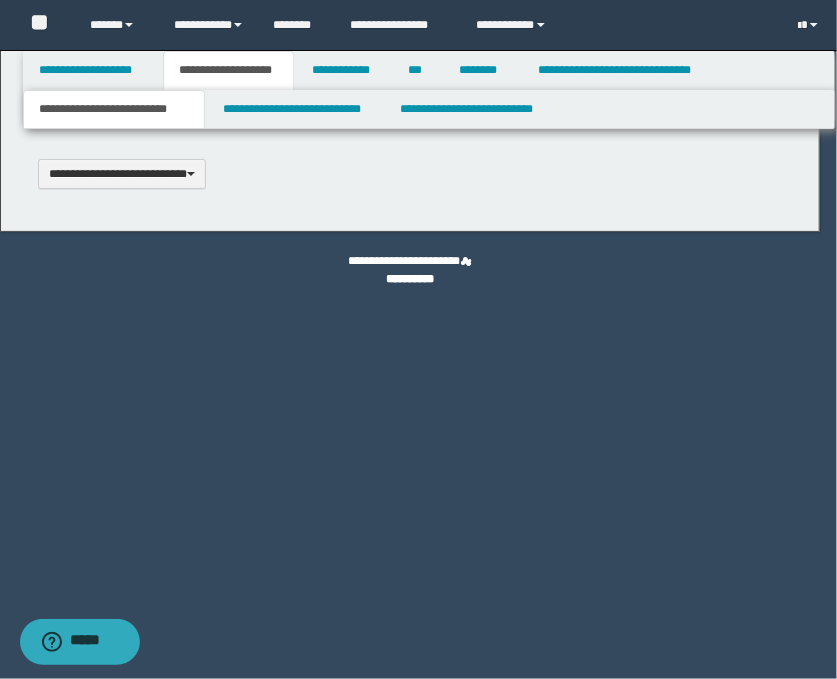 type 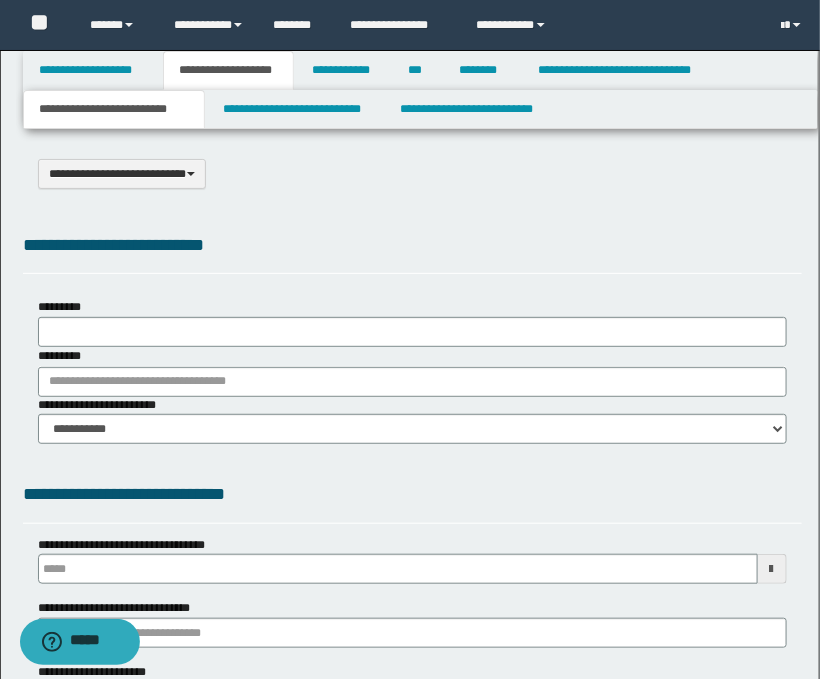 select on "*" 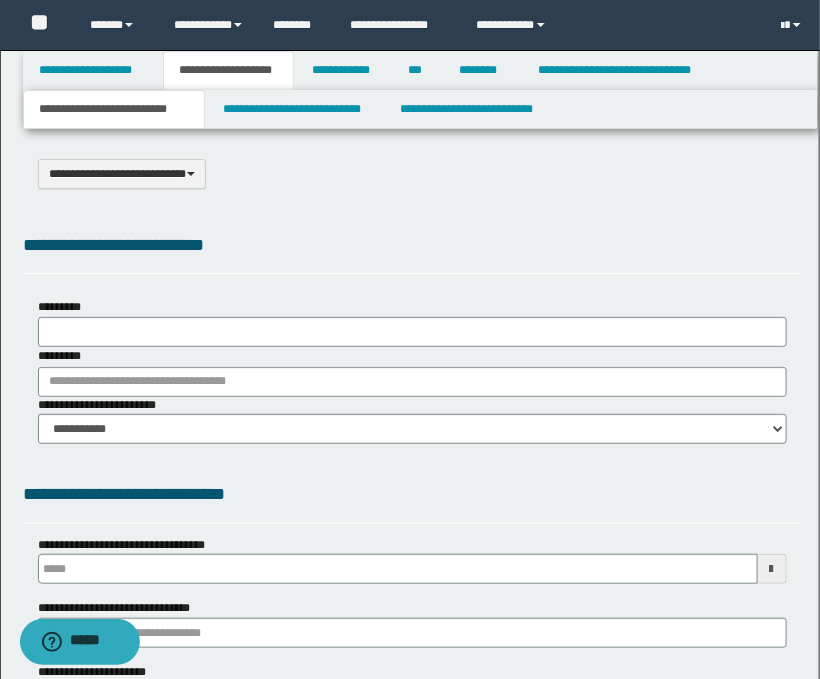 type 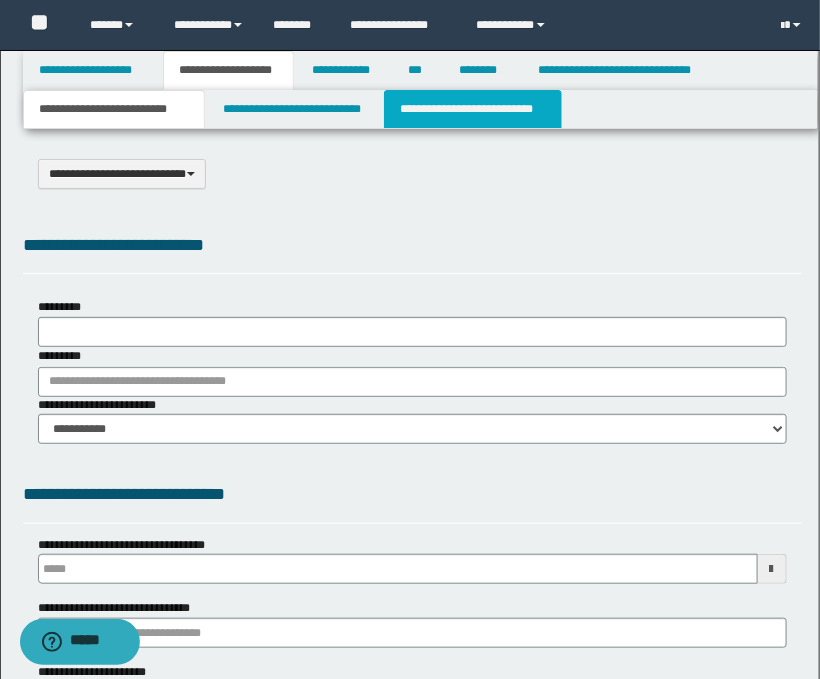 click on "**********" at bounding box center [472, 109] 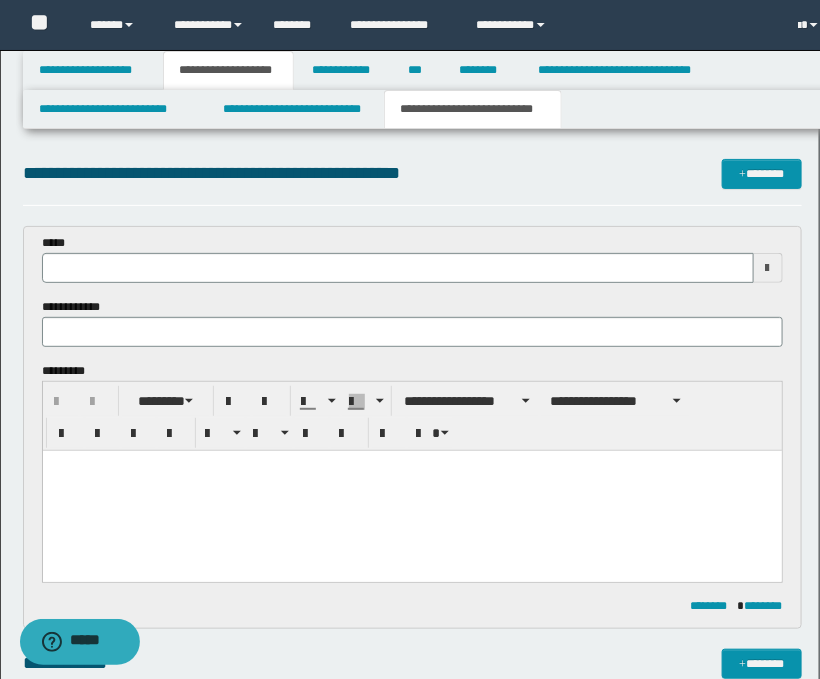 scroll, scrollTop: 0, scrollLeft: 0, axis: both 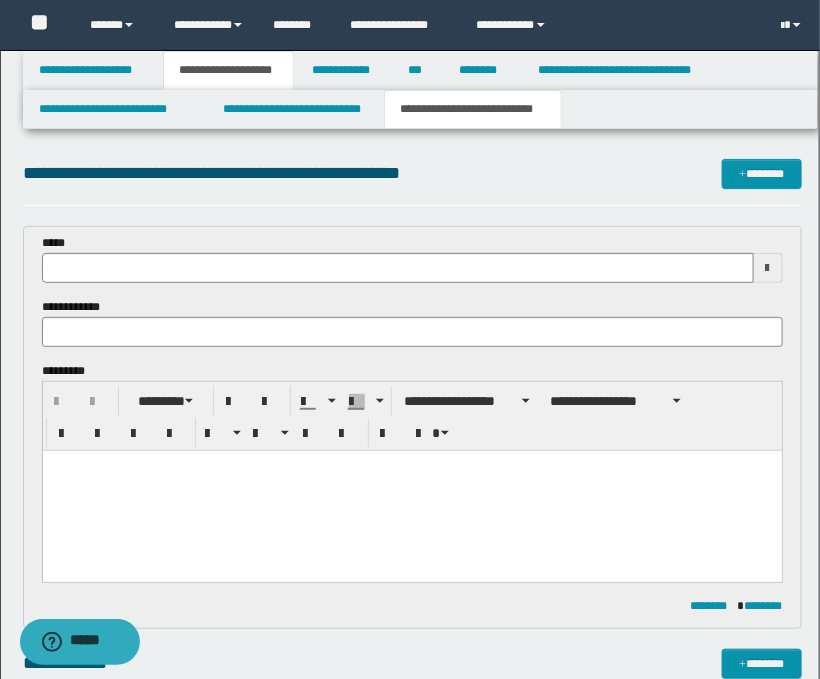 type 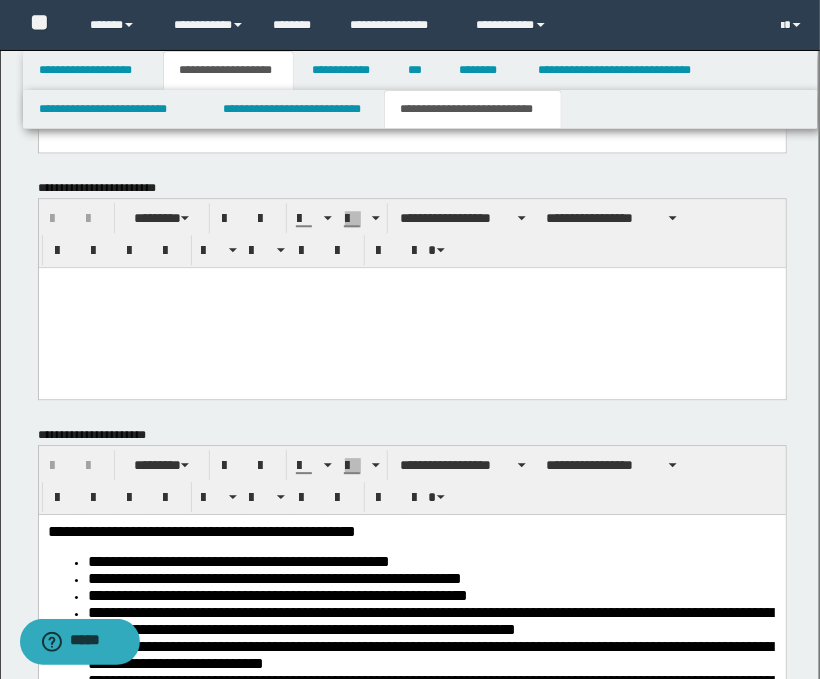 scroll, scrollTop: 1111, scrollLeft: 0, axis: vertical 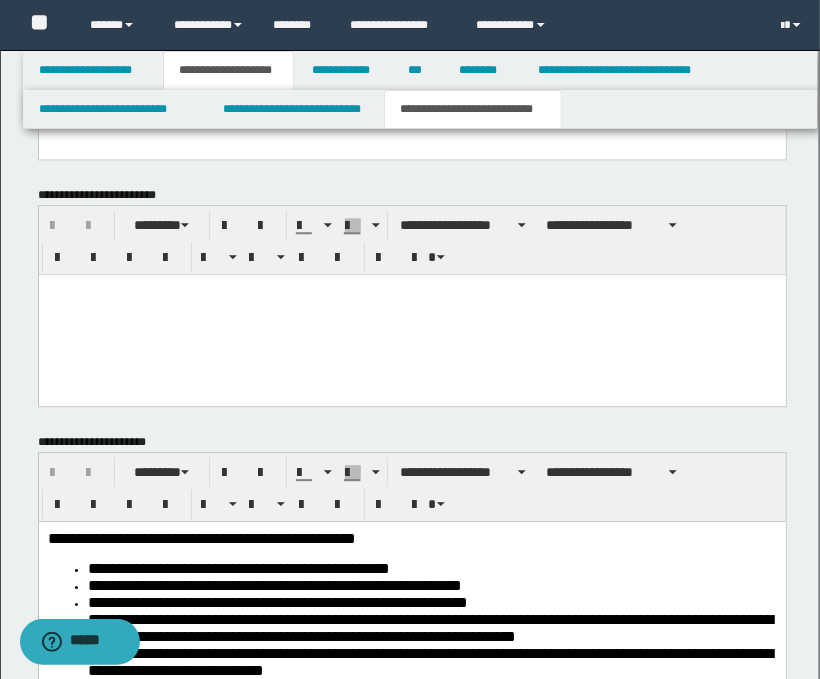 click at bounding box center [411, 314] 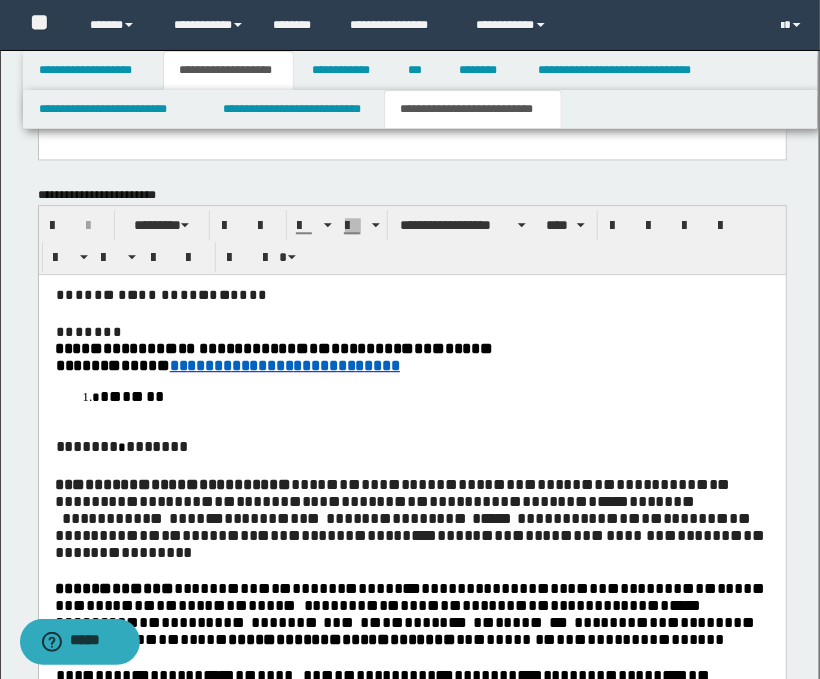 click on "*" at bounding box center [103, 395] 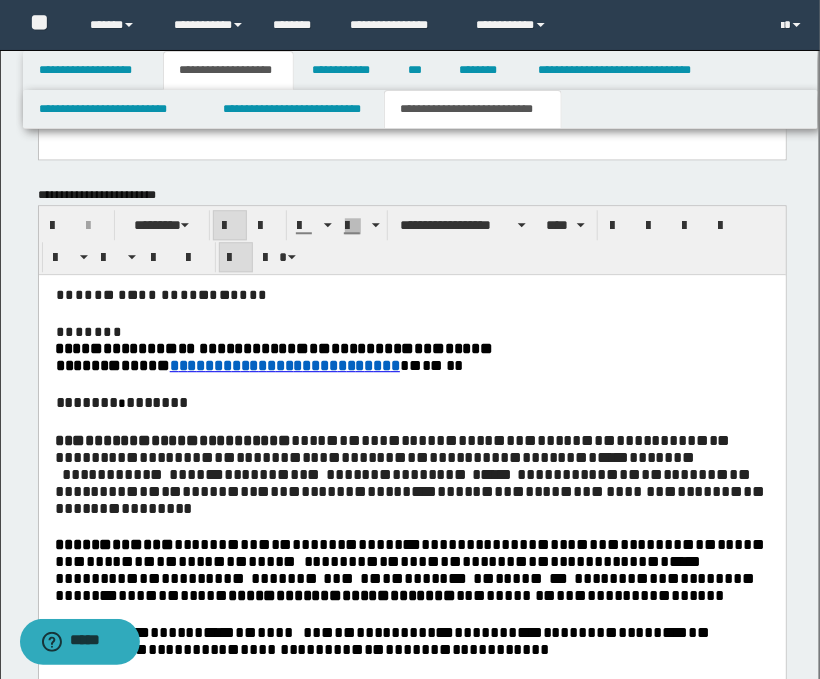 type 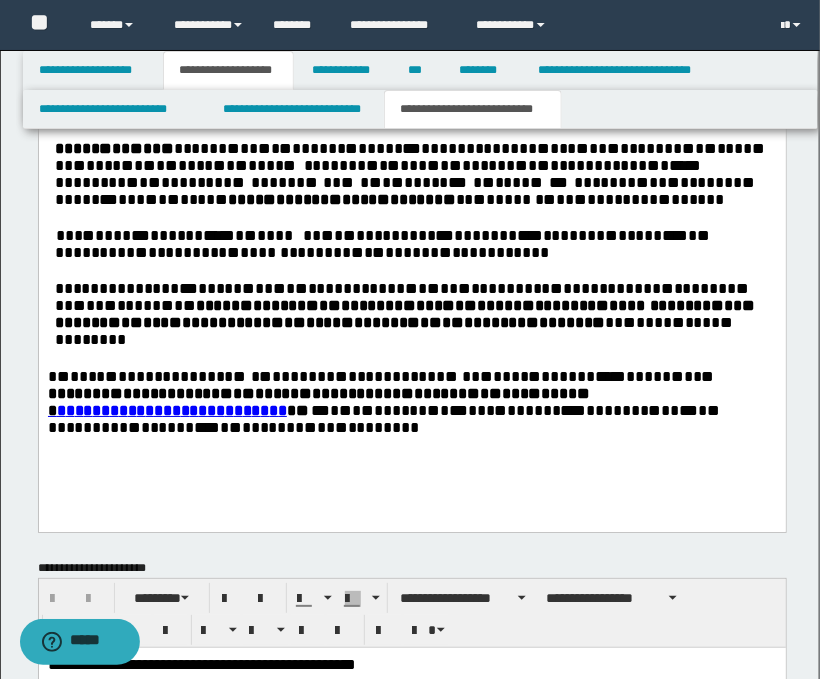 scroll, scrollTop: 1666, scrollLeft: 0, axis: vertical 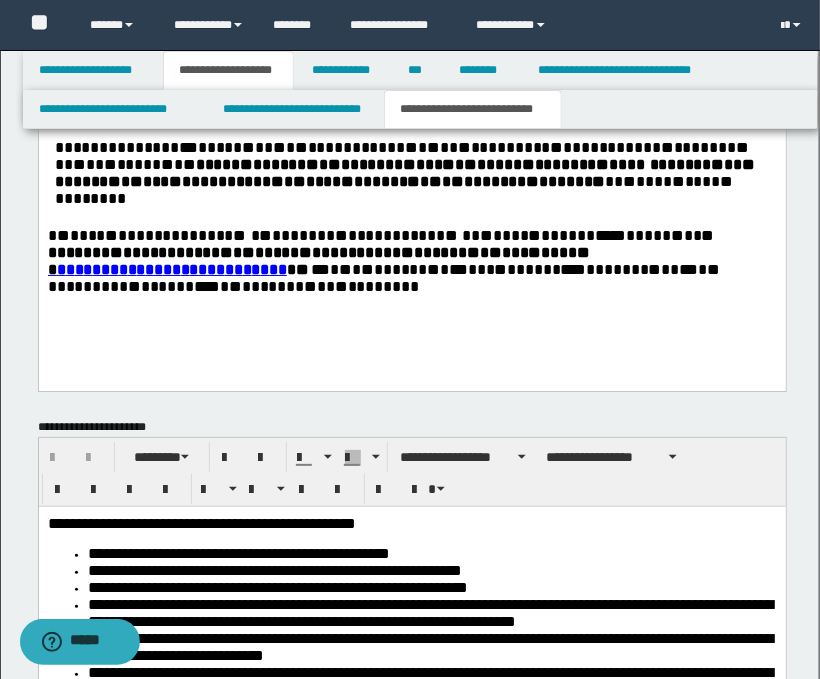 click on "* * * * * *     * * * * * * * * * * * * ** *   * * ** * * * * ** * * ** * * * ** * * * ** * * * * * * * * * * * * * * * * * * * * * ** * * * * * * * *** * * * * * * * * * * * * * ** * * * * * ** * ** ** * * * * * * * * * *     * *   * * * * * * *   * * * * * * *   * * * * * ** ** * *** * * * * * * * * * ** * * * * * * * * * ** * * * * * * ** ** ** * * * * * *** * * * * * * * * * * * * * * * * * * * * * * ** * * ** ** * * * * * * * * *** * * * * * * * ** * * * * * * * * * * * * * * * * * * * * * * * **** * * * * * * *   * * * * * * * * * * *   * *** ** * ** * * * * * * *   * **** * * * * * * * * * *   * ****   * * * * * * * * * * * * * * * * * ** ** * * * **** ** ** * * * * * ***** * ** * * * * ** * * ** * * **** *** * * * * * * * * * * * * * * * * *   ******* * * ** * * * * * * ** * * * * * * * * * * * * *   * * ** * * * * * * * * * * * * * * * ** * * * * * ** ** * * * * * * ** * * * * * * * * * * * * * * * * * * * * * * * *** * * * * * * * * * * * * * * * * * * * * * * * ** * * * * * * * * *   *" at bounding box center (411, 36) 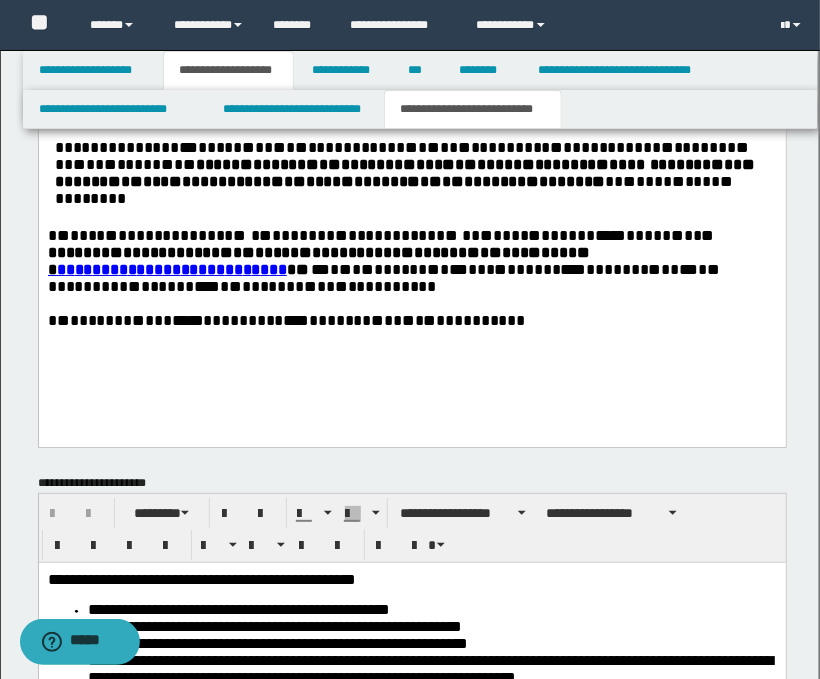 click on "* * * * * *     * * * * * * * * * * * * ** *   * * ** * * * * ** * * ** * * * ** * * * ** * * * * * * * * * * * * * * * * * * * * * ** * * * * * * * *** * * * * * * * * * * * * * ** * * * * * ** * ** ** * * * * * * * * * *     * *   * * * * * * *   * * * * * * *   * * * * * ** ** * *** * * * * * * * * * ** * * * * * * * * * ** * * * * * * ** ** ** * * * * * *** * * * * * * * * * * * * * * * * * * * * * * ** * * ** ** * * * * * * * * *** * * * * * * * ** * * * * * * * * * * * * * * * * * * * * * * * **** * * * * * * *   * * * * * * * * * * *   * *** ** * ** * * * * * * *   * **** * * * * * * * * * *   * ****   * * * * * * * * * * * * * * * * * ** ** * * * **** ** ** * * * * * ***** * ** * * * * ** * * ** * * **** *** * * * * * * * * * * * * * * * * *   ******* * * ** * * * * * * ** * * * * * * * * * * * * *   * * ** * * * * * * * * * * * * * * * ** * * * * * ** ** * * * * * * ** * * * * * * * * * * * * * * * * * * * * * * * *** * * * * * * * * * * * * * * * * * * * * * * * ** * * * * * * * * *   *" at bounding box center [411, 62] 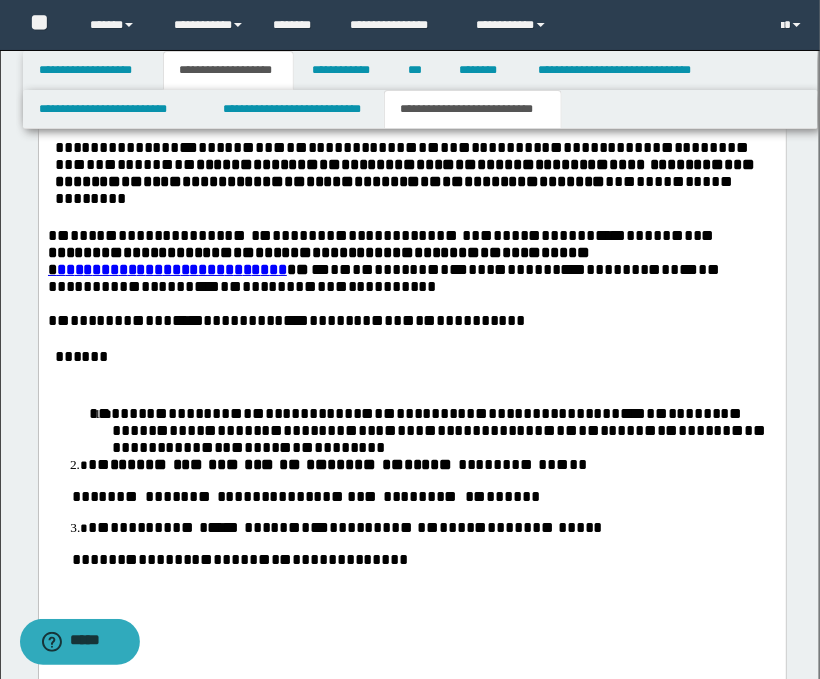 click on "*" at bounding box center [58, 356] 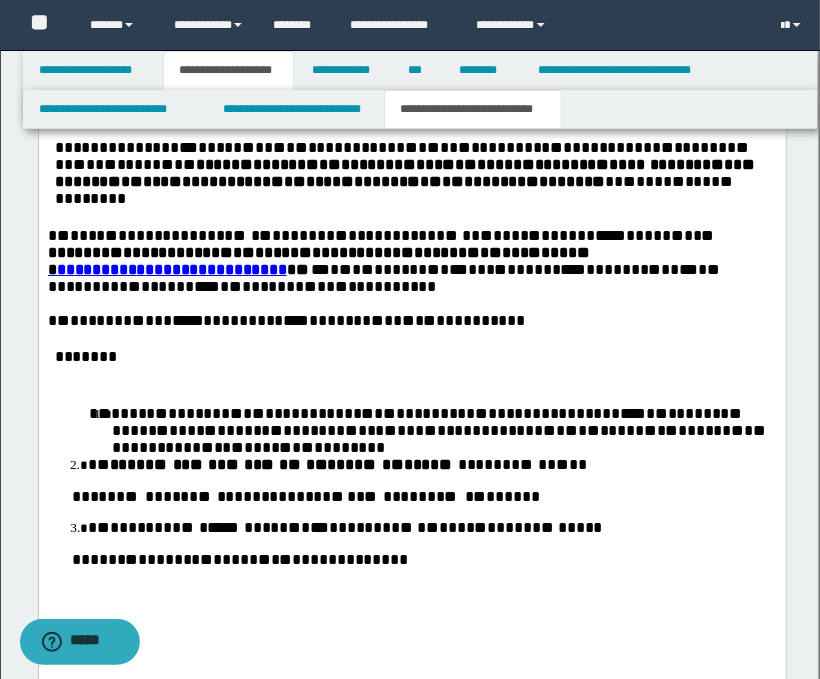 click on "* * * * * *     * * * * * * * * * * * * ** *   * * ** * * * * ** * * ** * * * ** * * * ** * * * * * * * * * * * * * * * * * * * * * ** * * * * * * * *** * * * * * * * * * * * * * ** * * * * * ** * ** ** * * * * * * * * * *     * *   * * * * * * *   * * * * * * *   * * * * * ** ** * *** * * * * * * * * * ** * * * * * * * * * ** * * * * * * ** ** ** * * * * * *** * * * * * * * * * * * * * * * * * * * * * * ** * * ** ** * * * * * * * * *** * * * * * * * ** * * * * * * * * * * * * * * * * * * * * * * * **** * * * * * * *   * * * * * * * * * * *   * *** ** * ** * * * * * * *   * **** * * * * * * * * * *   * ****   * * * * * * * * * * * * * * * * * ** ** * * * **** ** ** * * * * * ***** * ** * * * * ** * * ** * * **** *** * * * * * * * * * * * * * * * * *   ******* * * ** * * * * * * ** * * * * * * * * * * * * *   * * ** * * * * * * * * * * * * * * * ** * * * * * ** ** * * * * * * ** * * * * * * * * * * * * * * * * * * * * * * * *** * * * * * * * * * * * * * * * * * * * * * * * ** * * * * * * * * *   *" at bounding box center [411, 182] 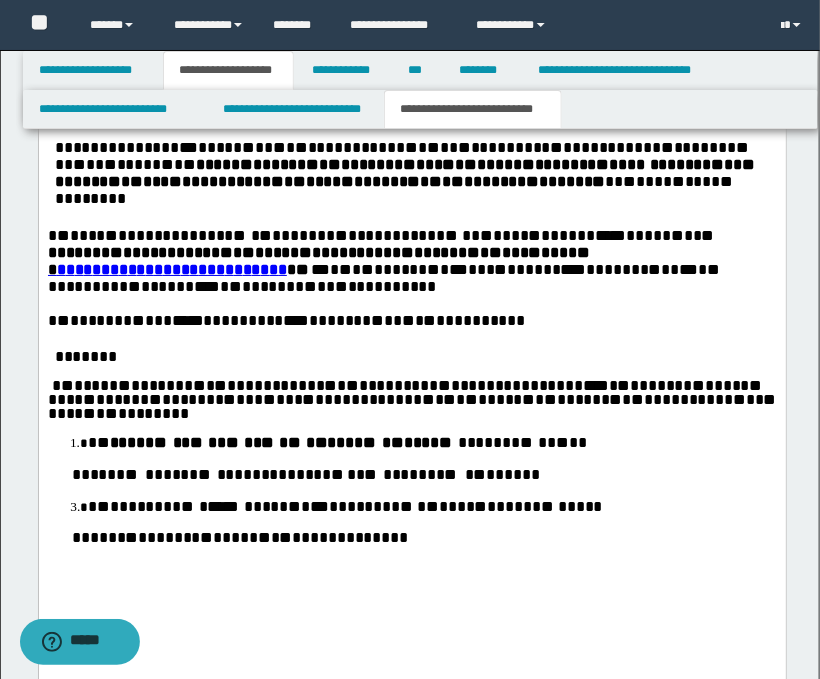 click on "* * *** * * * * * * * * * * * * * * * * * * * * * * * * * * * * * * * * * * * * * * *** **** * * * ** * * *** * * * * * * * * * * * * * * * * **** * * ***** * * * * * * * * * * * * * * ** * * * * * * * * * * * * * * * * * * * * * * * * * * ** * *** * * * * * * * * * * * * * * ** * *** * * * * * * * * * * * *" at bounding box center [412, 400] 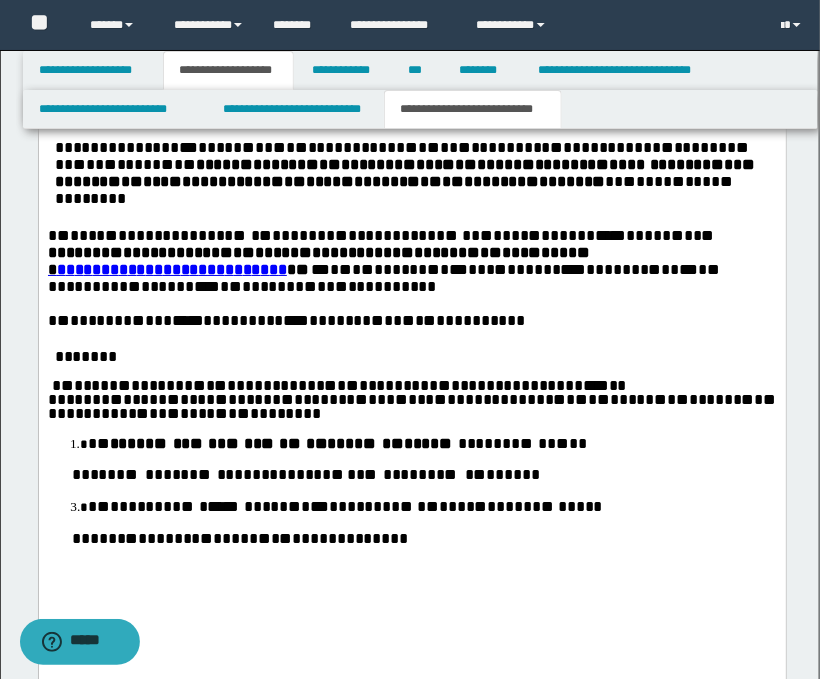 click on "* * *** * * * * * * * * * * * * * * * * * * * * * * * * * * * * * * * * * * * * * * *** **** * * * ** * * *** * *" at bounding box center (412, 386) 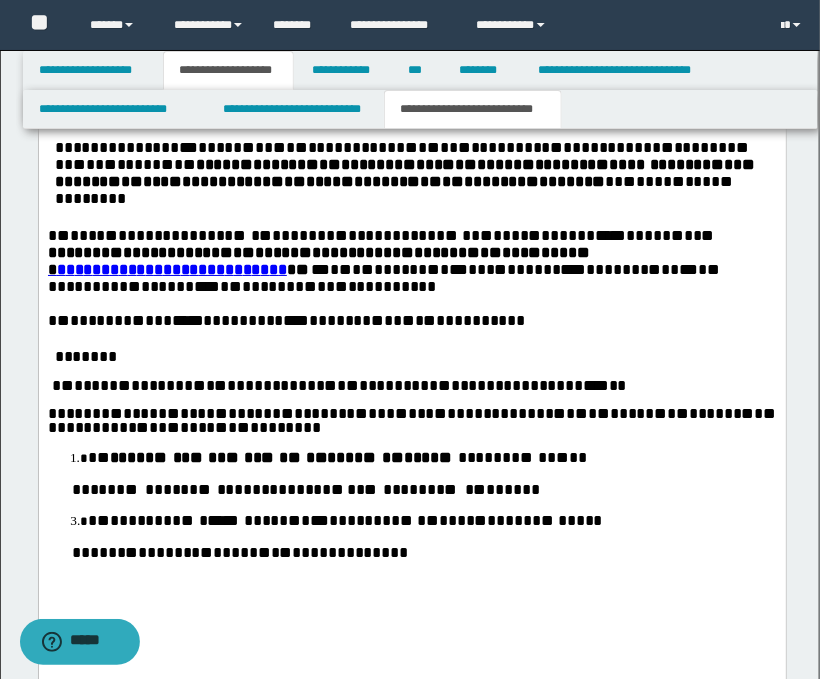 click on "* * * * * * * * * * * * * * **** * * ***** * * * * * * * * * * * * * * ** * * * * * * * * * * * * * * * * * * * * * * * * * * ** * *** * * * * * * * * * * * * * * ** * *** * * * * * * * * * * * *" at bounding box center (411, 421) 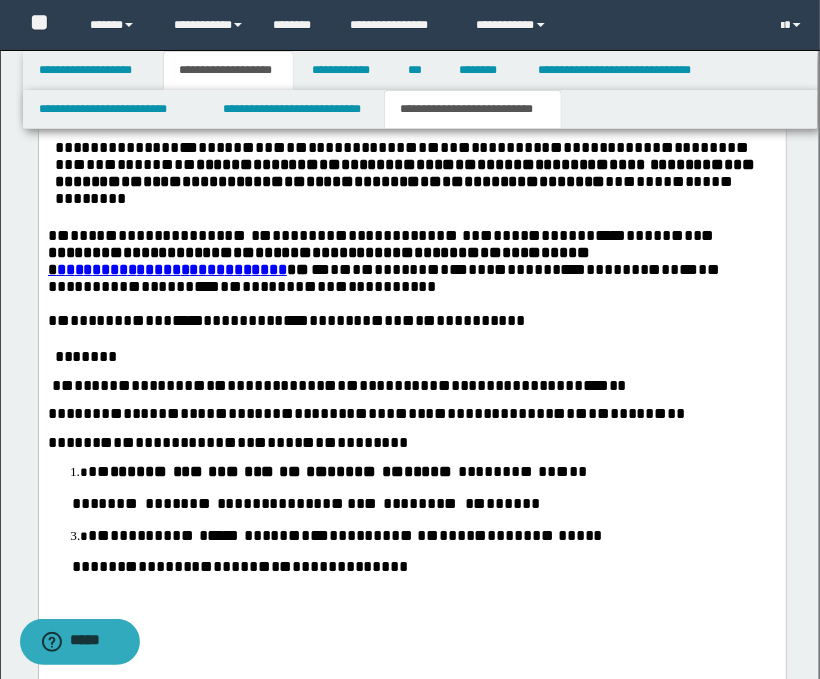 click on "* *   * * * * * *   * * *   * * *   * * *   * *   * * ** * * *   * * * * * * *   *** ** * * *   * * * * *" at bounding box center [411, 472] 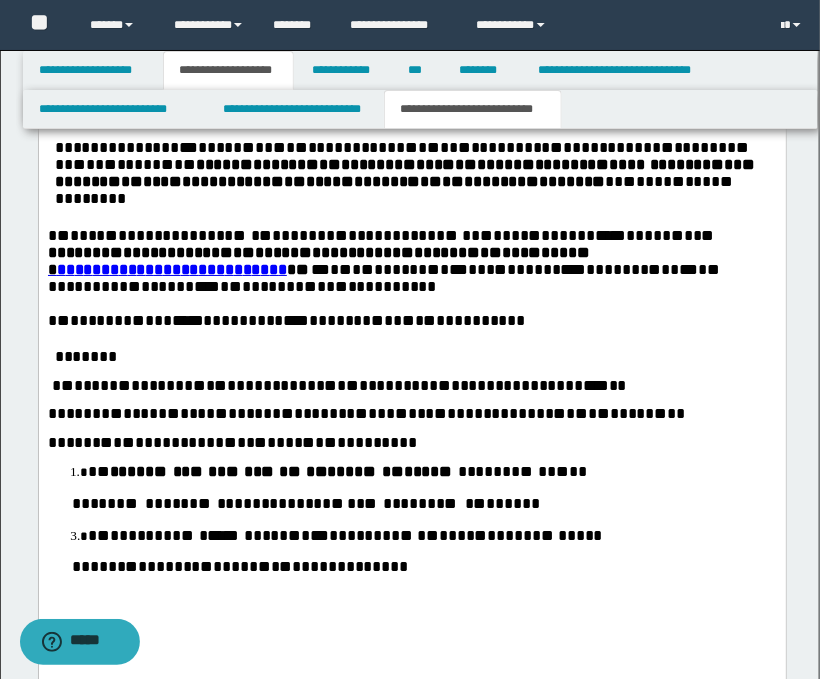 scroll, scrollTop: 1555, scrollLeft: 0, axis: vertical 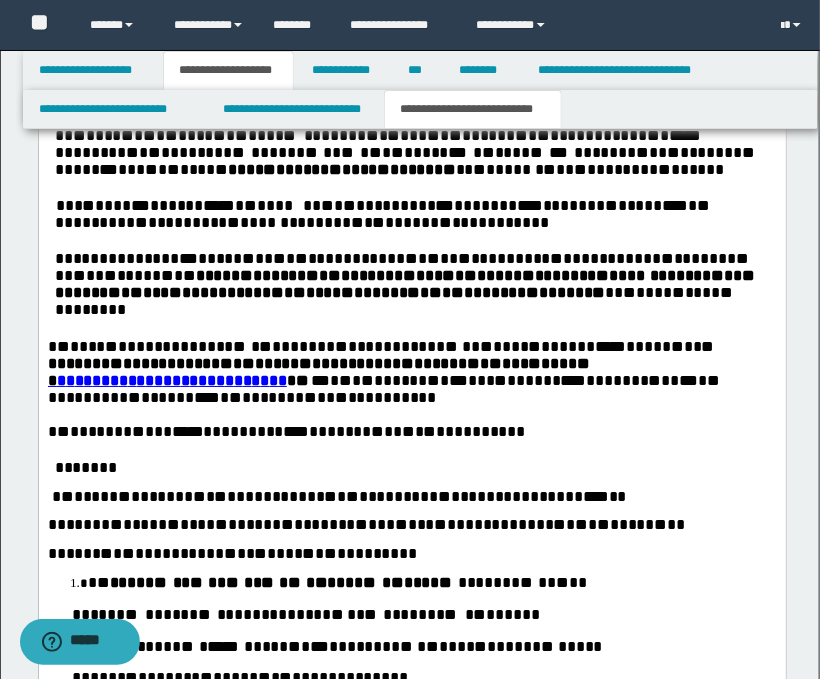 click on "* *   * * * * * *   * * *   * * *   * * *   * *   * * ** * * *   * * * * * * *   *** ** * * *   * * * * *" at bounding box center (431, 583) 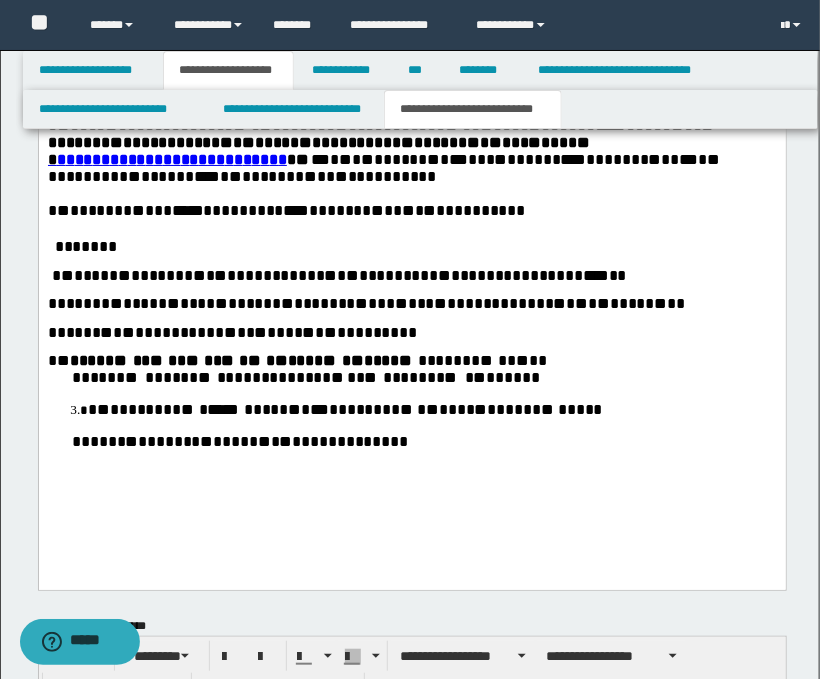 scroll, scrollTop: 1777, scrollLeft: 0, axis: vertical 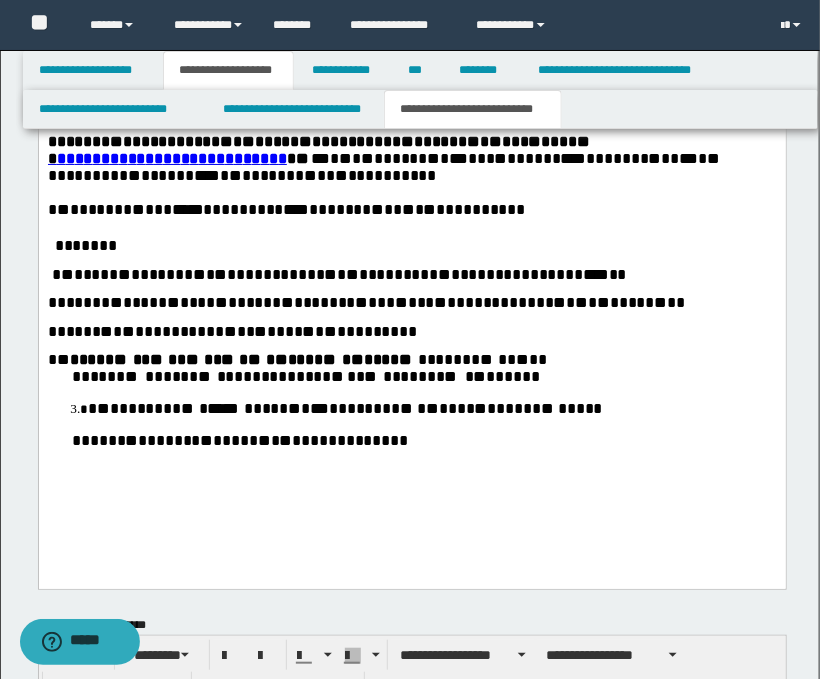click on "*" at bounding box center (75, 376) 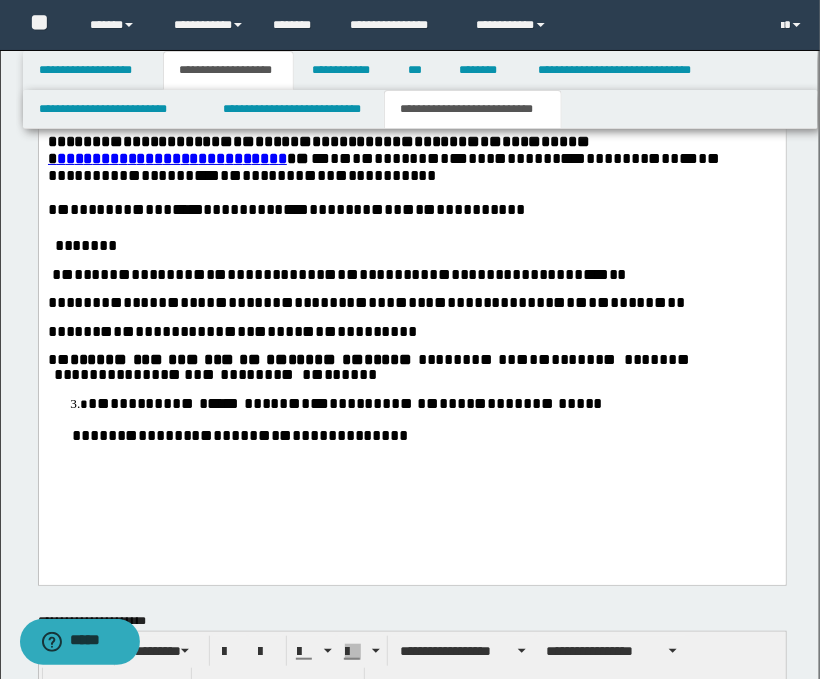 click on "* *   * * * * * *   * * *   * * *   * * *   * *   * * ** * * *   * * * * * * *   *** ** * * *   * * * * * * * * * ** *   * * * * * * *   * * * * * * * * * * * * * *   ** *   * * *** * * *   * * * * * ** *" at bounding box center [411, 367] 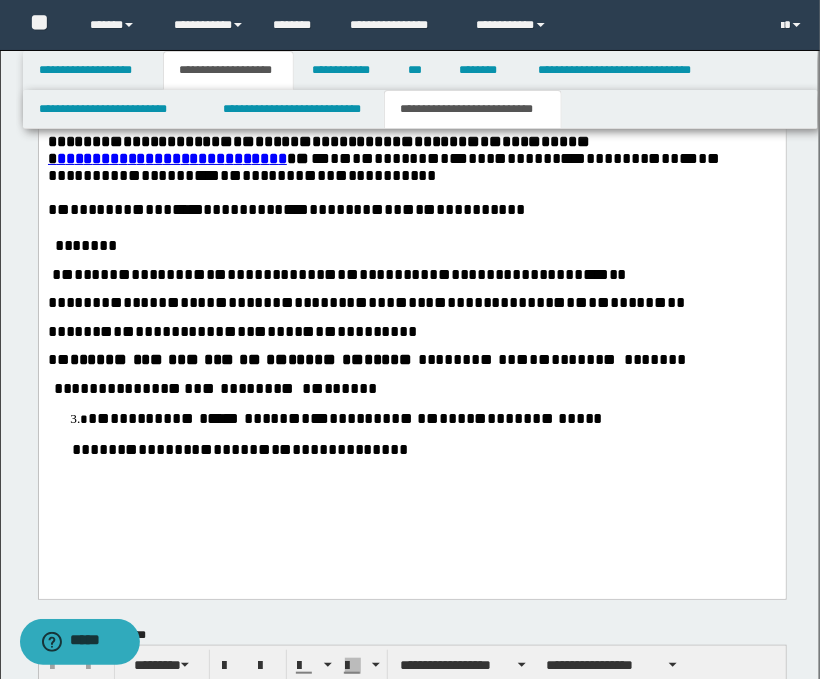 click on "* * * * * * * * * * * * * *   ** *   * * *** * * *   * * * * * ** *" at bounding box center [411, 389] 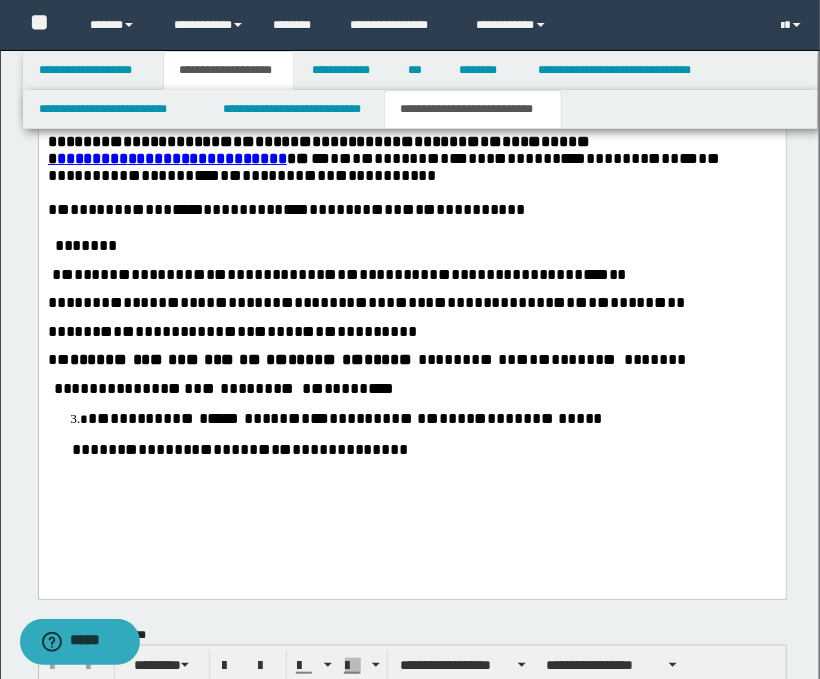 click on "* *   * * * * * ** * *   * ****   * *** * * * *** * * * * * * * * *   * * *** * * * * * * * * *   ** * * *" at bounding box center [431, 419] 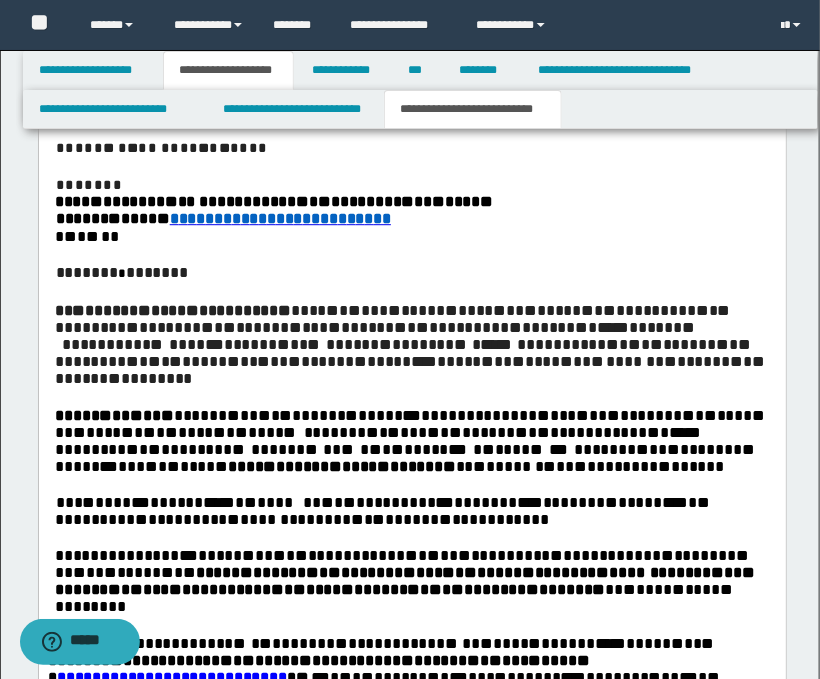 scroll, scrollTop: 1111, scrollLeft: 0, axis: vertical 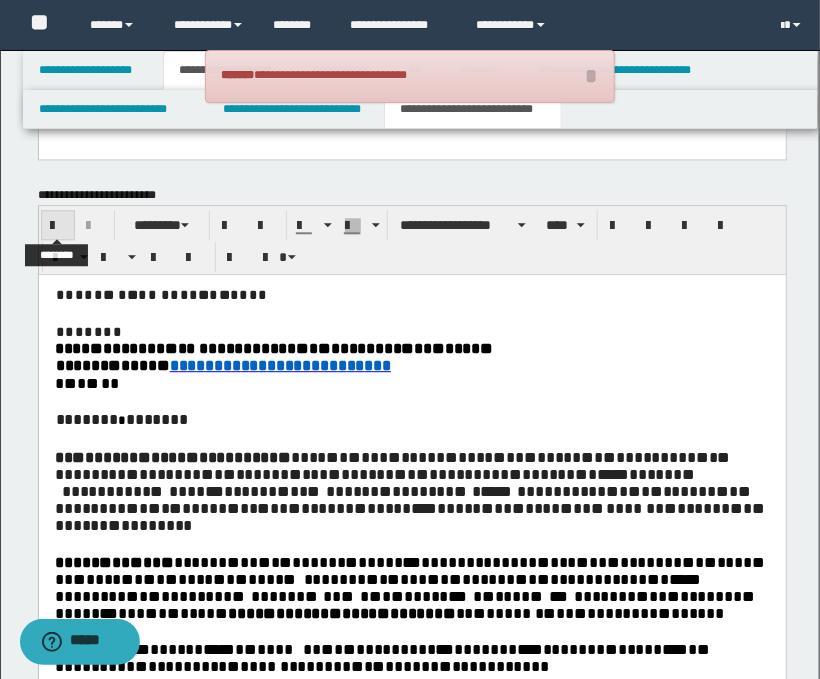 click at bounding box center [58, 226] 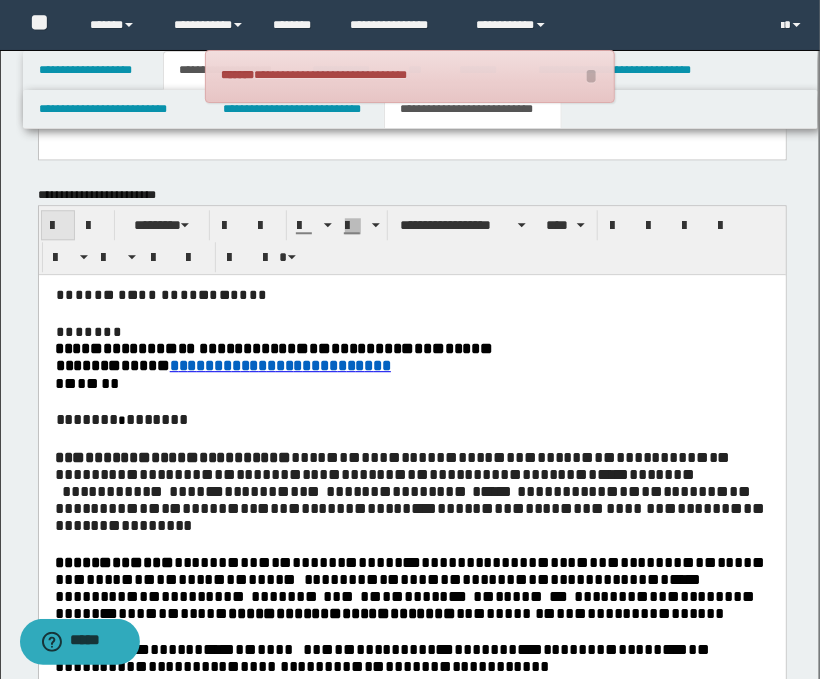 click at bounding box center (58, 226) 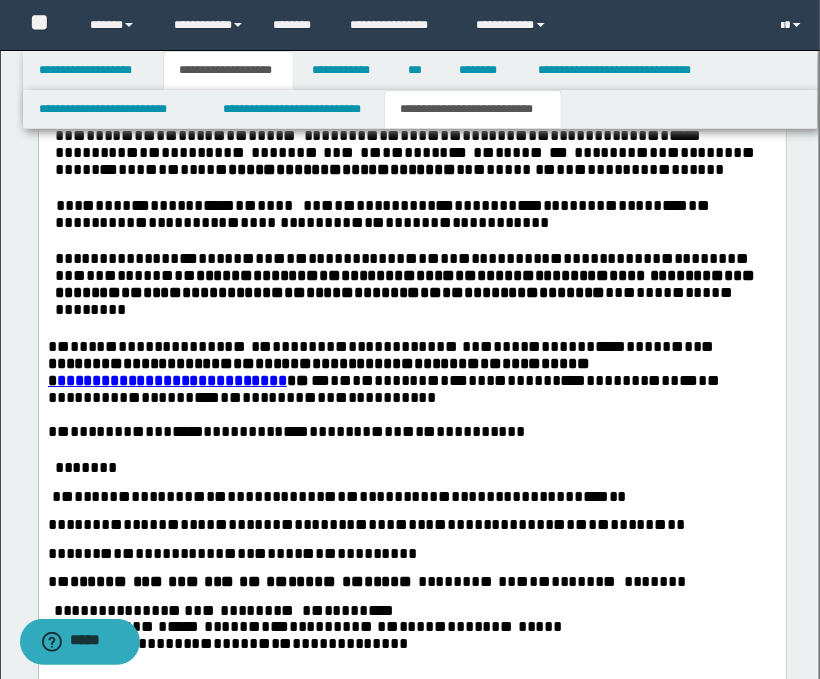 scroll, scrollTop: 1888, scrollLeft: 0, axis: vertical 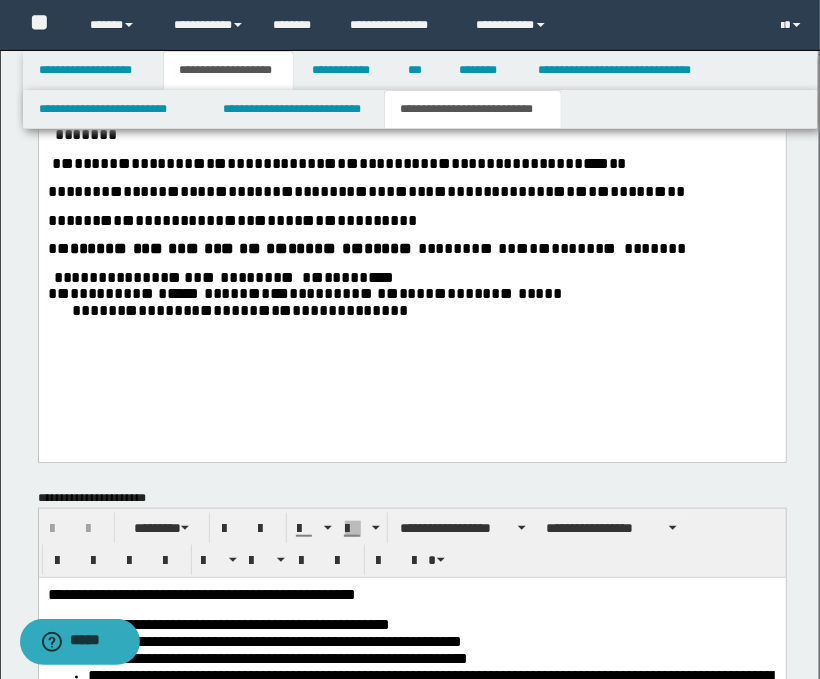 click at bounding box center [411, 264] 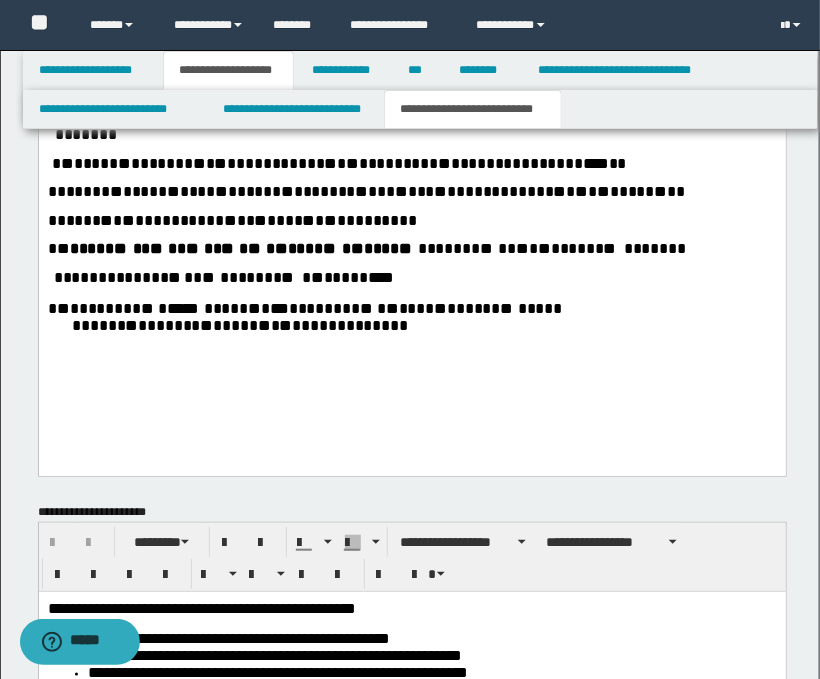 click on "*" at bounding box center [75, 325] 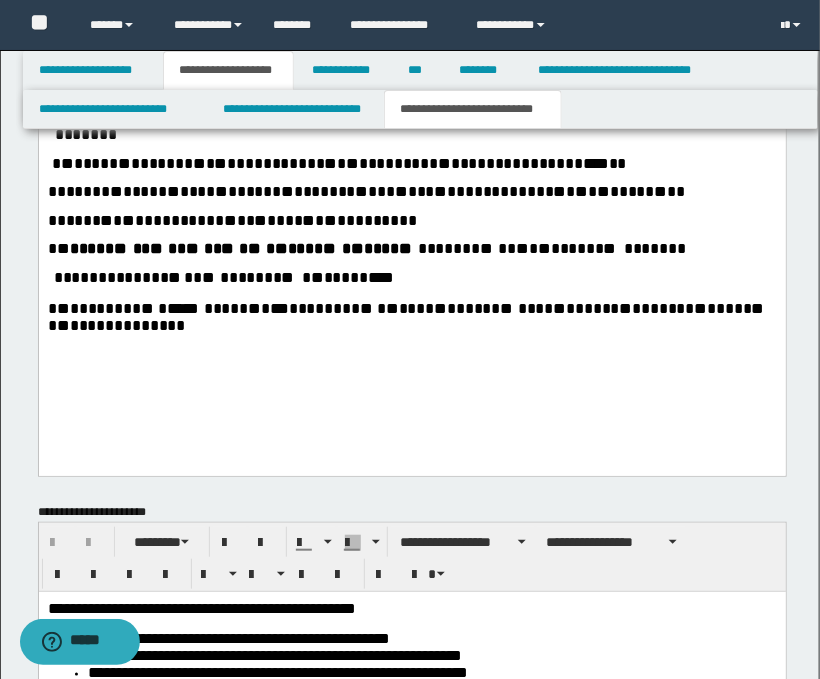 click at bounding box center (411, 342) 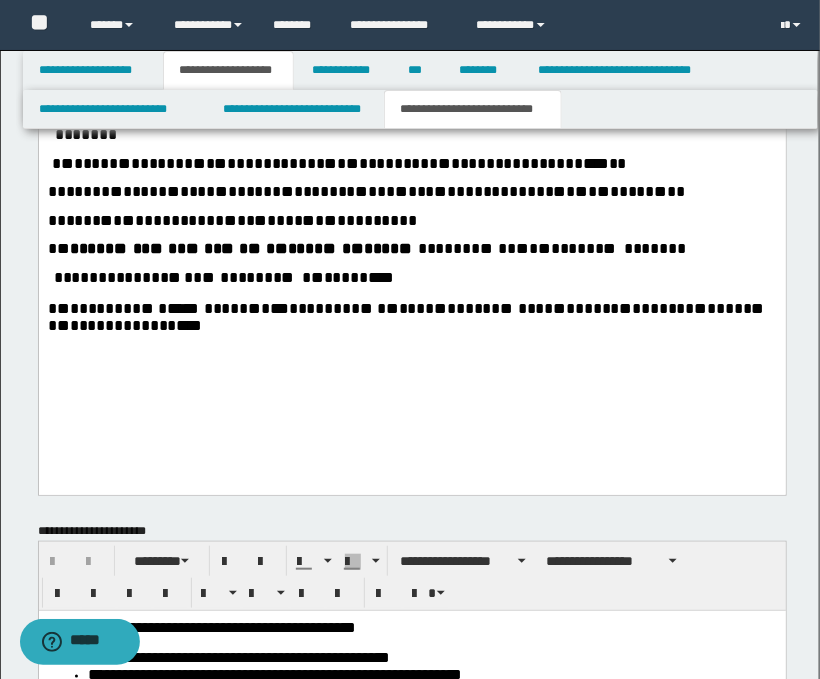 click on "* *   * * * * * ** * *   * ****   * *** * * * *** * * * * * * * * *   * * *** * * * * * * * * *   ** * * * * * * * ** * * ** * * * * * ** * * * * * * * * * * * ** * * * * * ****" at bounding box center (411, 317) 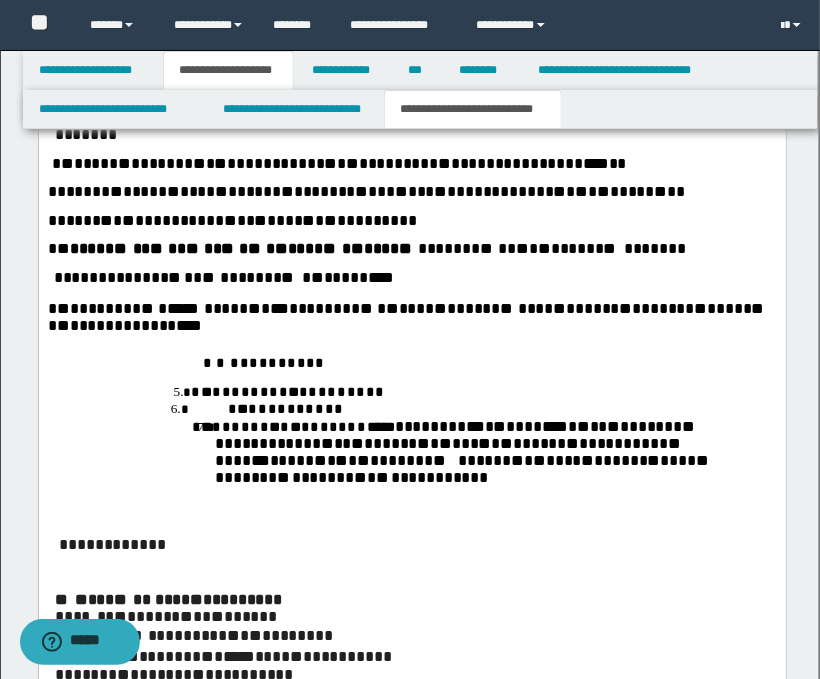 click on "*      * * * * * * * * * *" at bounding box center (263, 363) 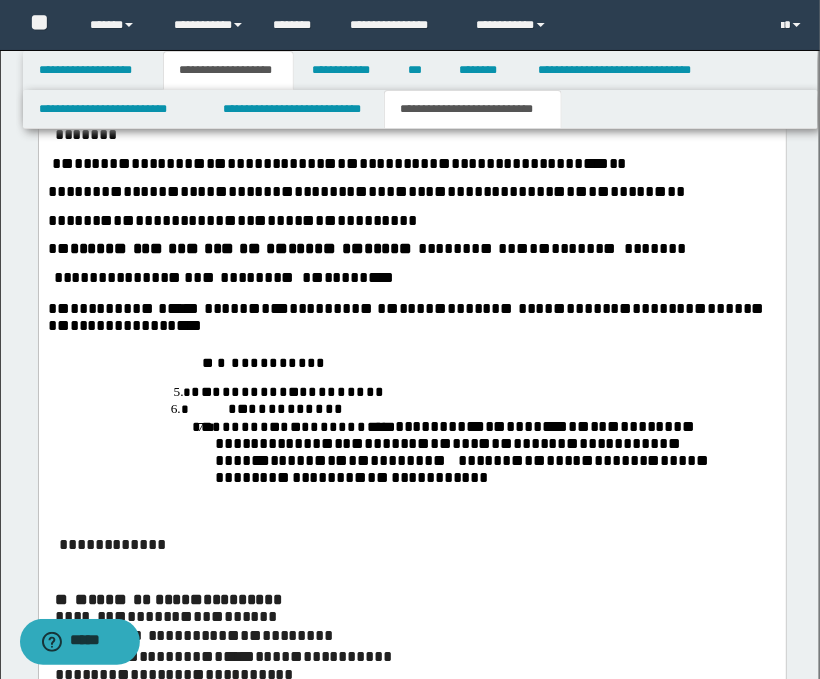 click on "**" at bounding box center [206, 363] 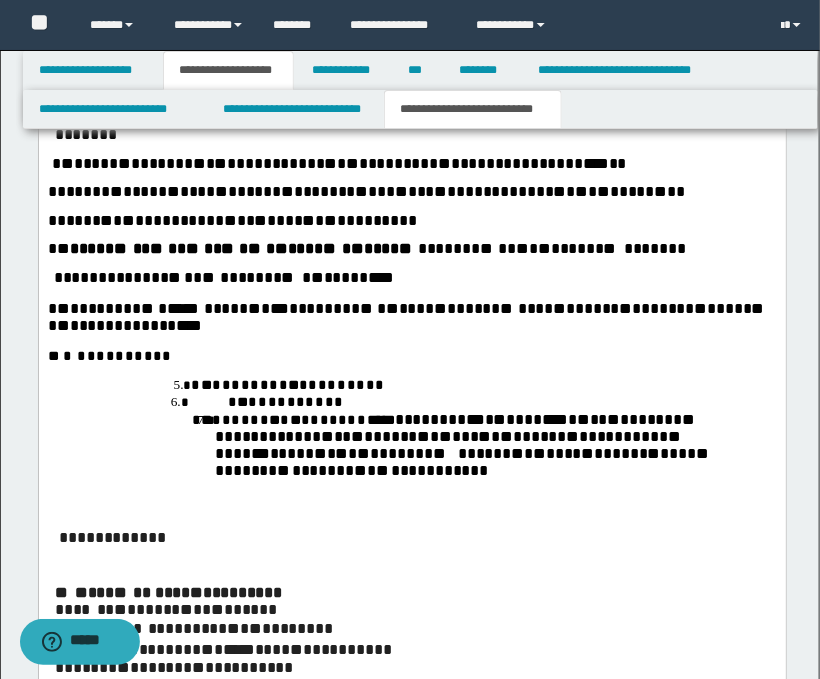 click on "* *   ** * **** * * * * * * * * * * *" at bounding box center [483, 385] 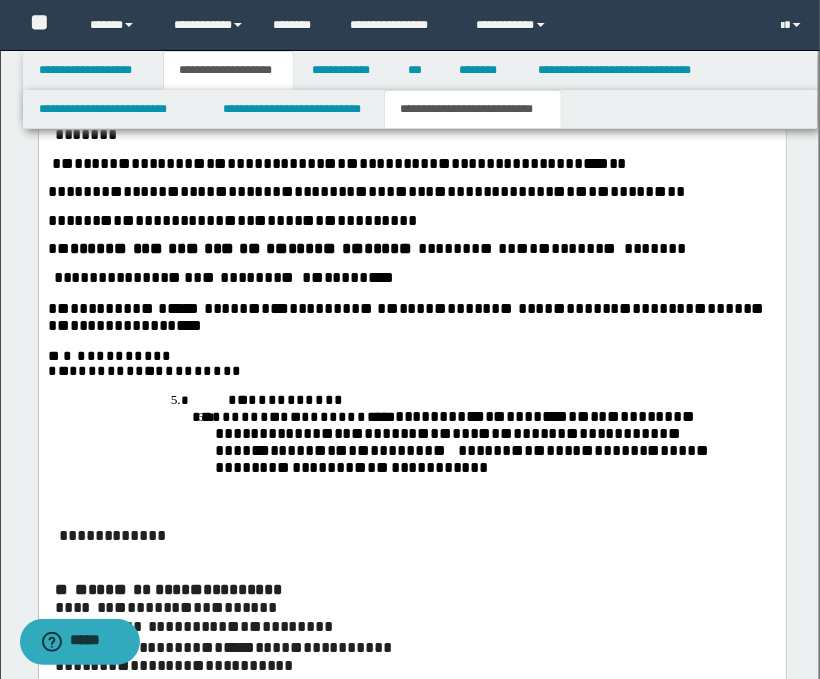 drag, startPoint x: 37, startPoint y: 313, endPoint x: 71, endPoint y: -217, distance: 531.0894 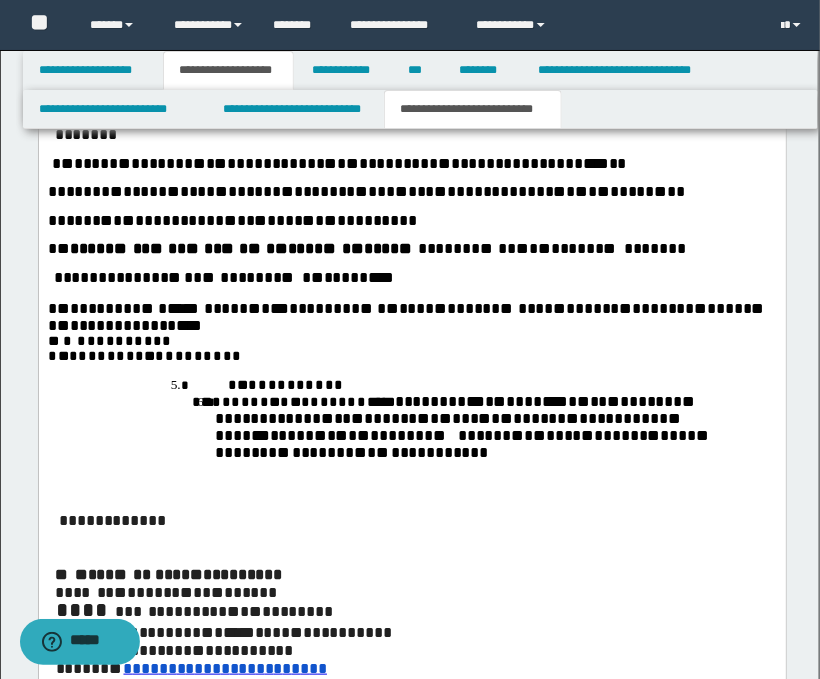 click on "* * * * * * * * * *" at bounding box center [114, 341] 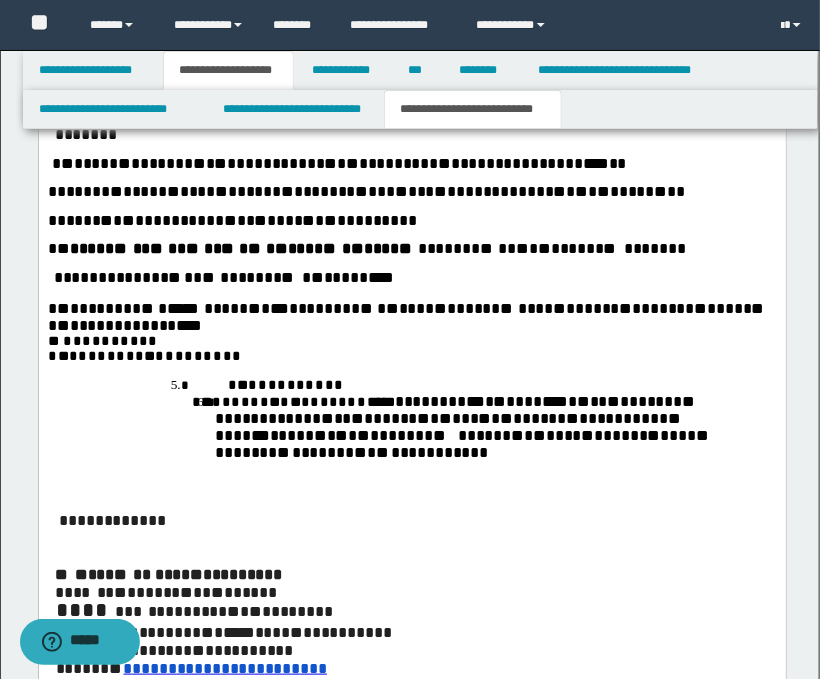 click on "* *   * * * ** * * * * *" at bounding box center (284, 385) 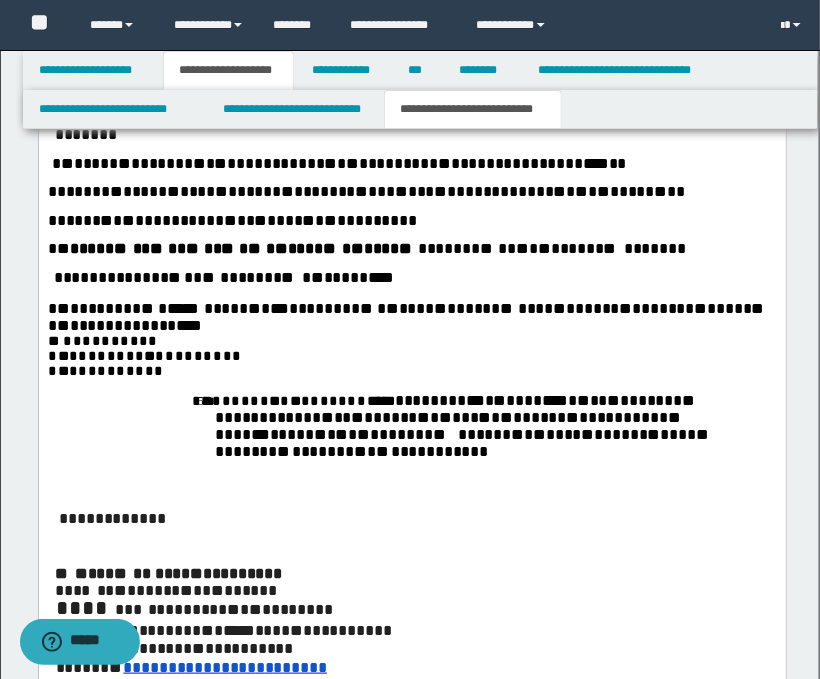 click on "* * * * * * * * * * * * * * * * * * **** * * * * * ** * * * * * * ** * *** * * ** * * * ** * * * * **** * * * * **** * ** * * * * * * * * * * *** * * * * * * * * * * * * ** * * * ** * * * ** * *** * * ** * * * * * * * * ** * * * *   * ** * * * * * * *** * * * * ** * * * ** ** * * * * * ** * *   * ** * * ** * * *   * * * * * * * * * * *" at bounding box center [492, 426] 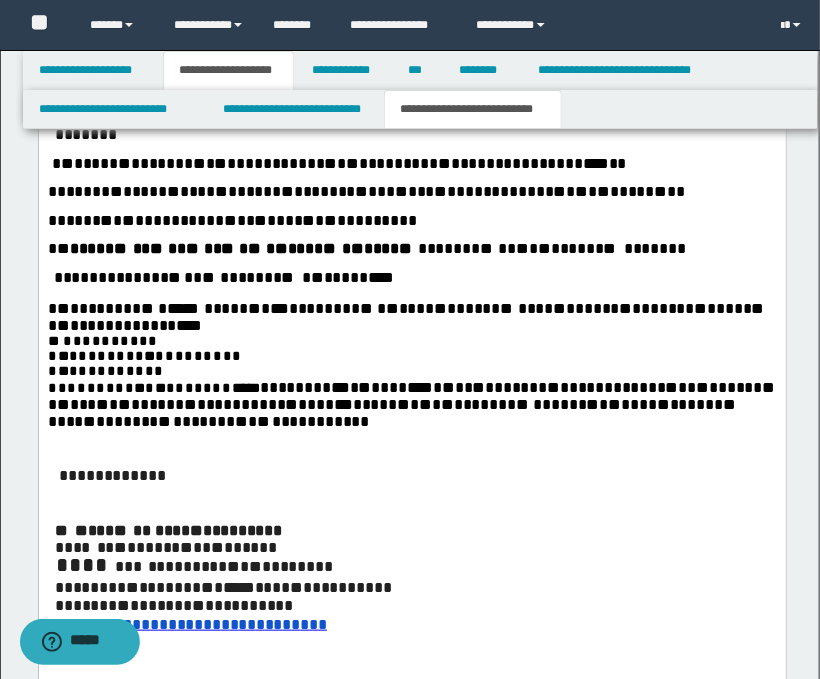 click on "* * * * * *     * * * * * * * * * * * * ** *   * * ** * * * * ** * * ** * * * ** * * * ** * * * * * * * * * * * * * * * * * * * * * ** * * * * * * * *** * * * * * * * * * * * * * ** * * * * * ** * ** ** * * * * * * * * * *     * *   * * * * * * *   * * * * * * *   * * * * * ** ** * *** * * * * * * * * * ** * * * * * * * * * ** * * * * * * ** ** ** * * * * * *** * * * * * * * * * * * * * * * * * * * * * * ** * * ** ** * * * * * * * * *** * * * * * * * ** * * * * * * * * * * * * * * * * * * * * * * * **** * * * * * * *   * * * * * * * * * * *   * *** ** * ** * * * * * * *   * **** * * * * * * * * * *   * ****   * * * * * * * * * * * * * * * * * ** ** * * * **** ** ** * * * * * ***** * ** * * * * ** * * ** * * **** *** * * * * * * * * * * * * * * * * *   ******* * * ** * * * * * * ** * * * * * * * * * * * * *   * * ** * * * * * * * * * * * * * * * ** * * * * * ** ** * * * * * * ** * * * * * * * * * * * * * * * * * * * * * * * *** * * * * * * * * * * * * * * * * * * * * * * * ** * * * * * * * * *   *" at bounding box center [411, 120] 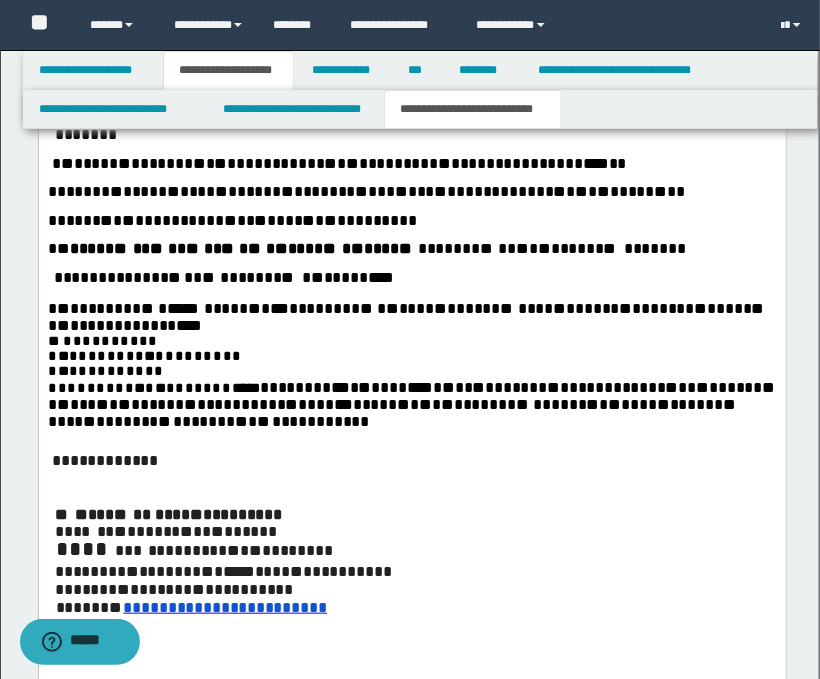 click at bounding box center [70, 514] 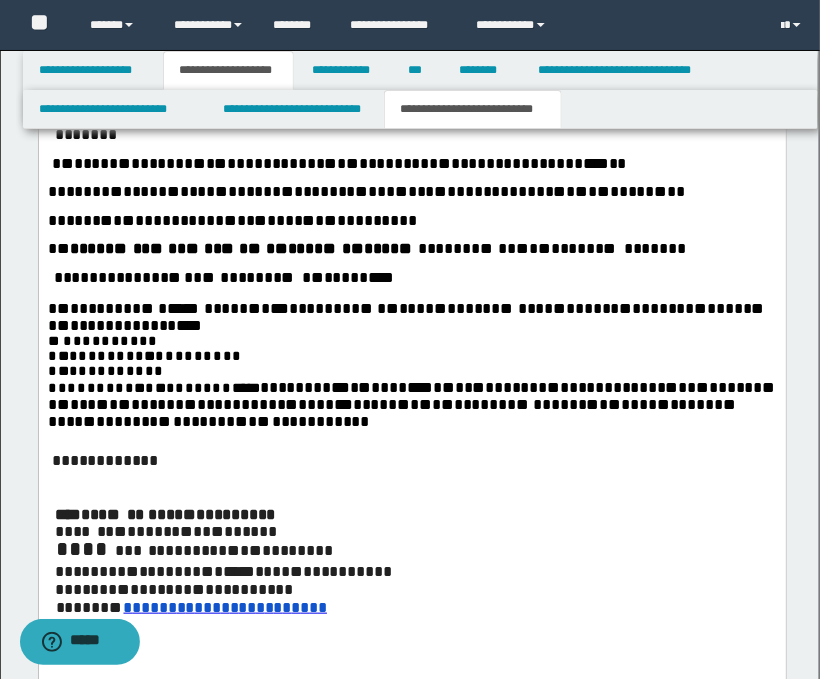 click at bounding box center [122, 514] 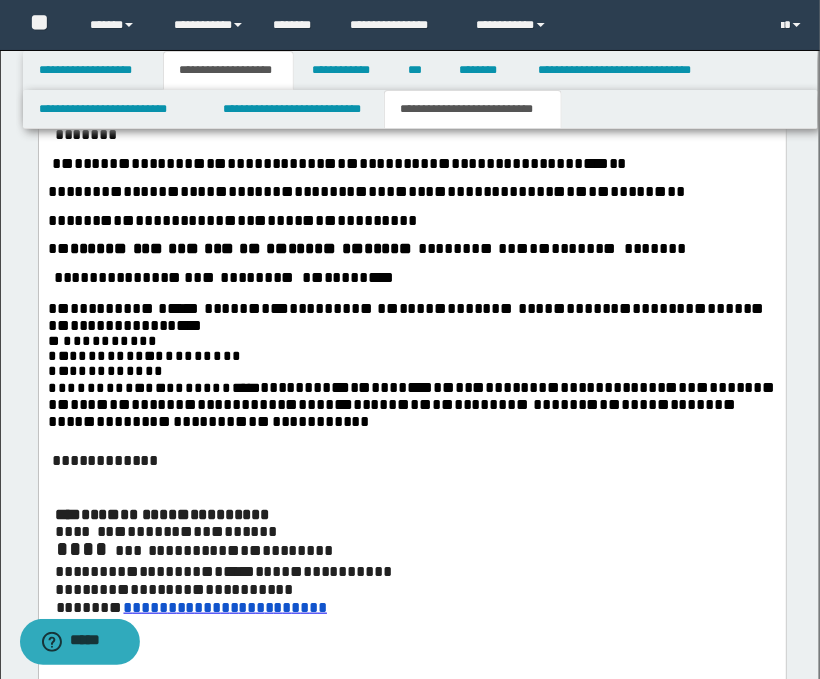 click on "*" at bounding box center [100, 548] 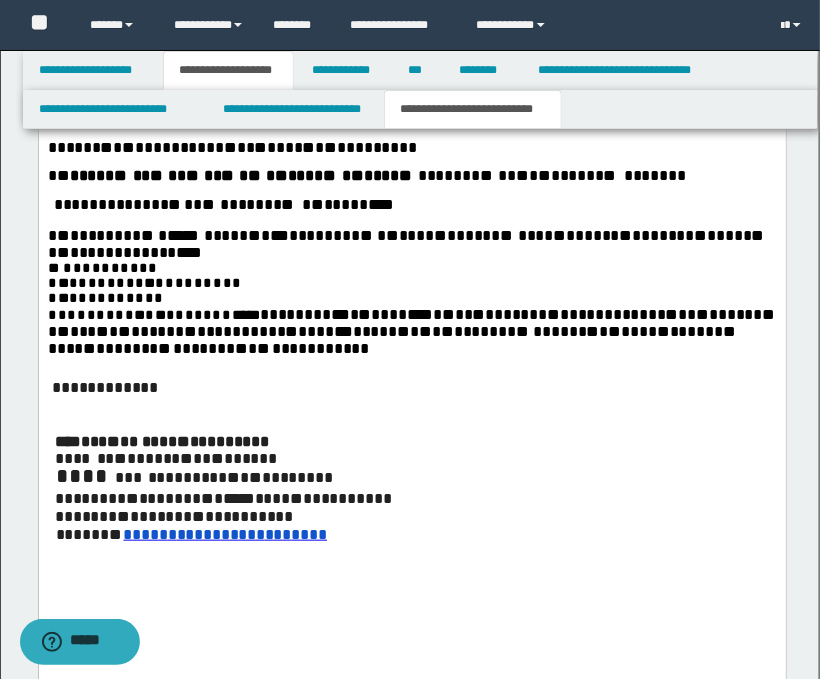 scroll, scrollTop: 2000, scrollLeft: 0, axis: vertical 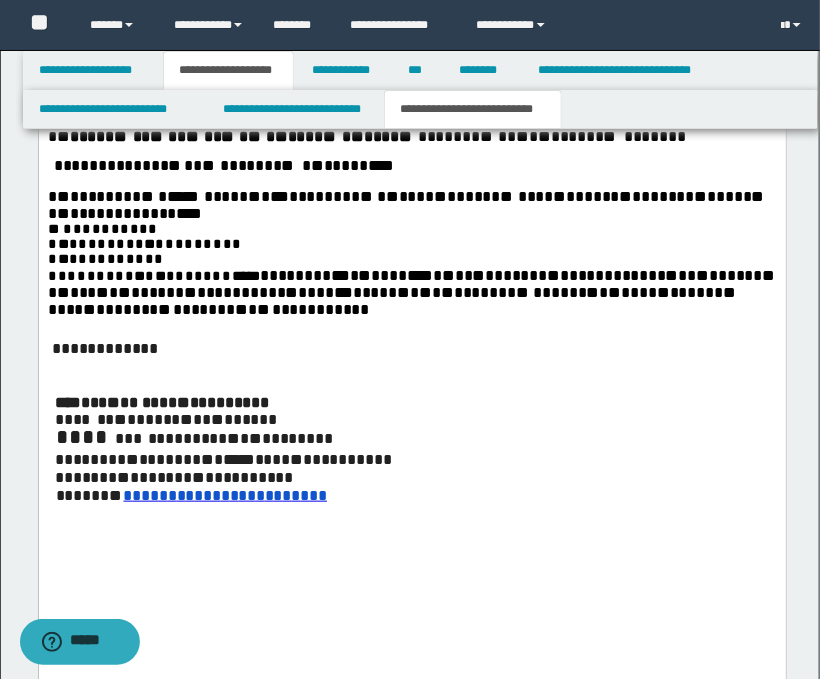 click at bounding box center (412, 334) 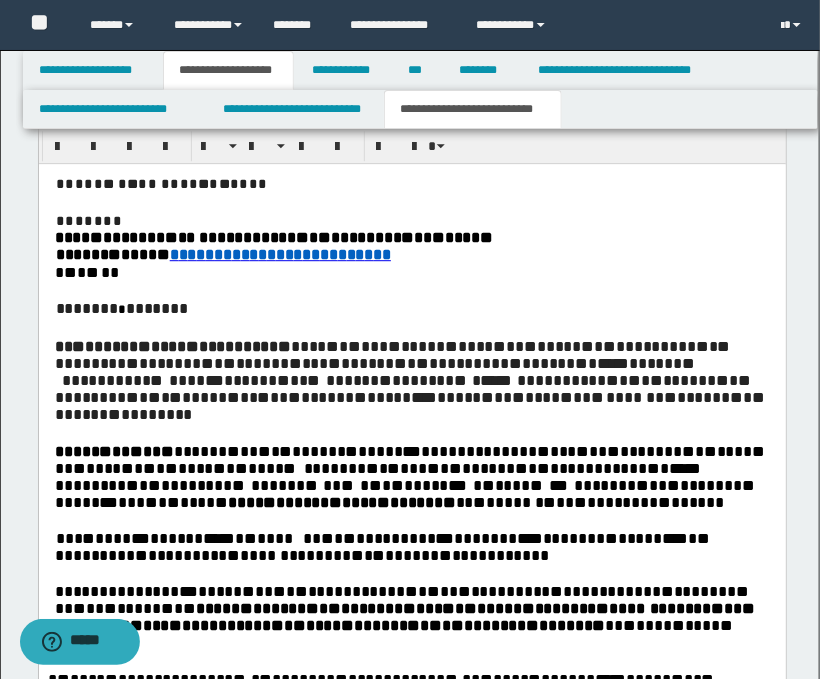 scroll, scrollTop: 1111, scrollLeft: 0, axis: vertical 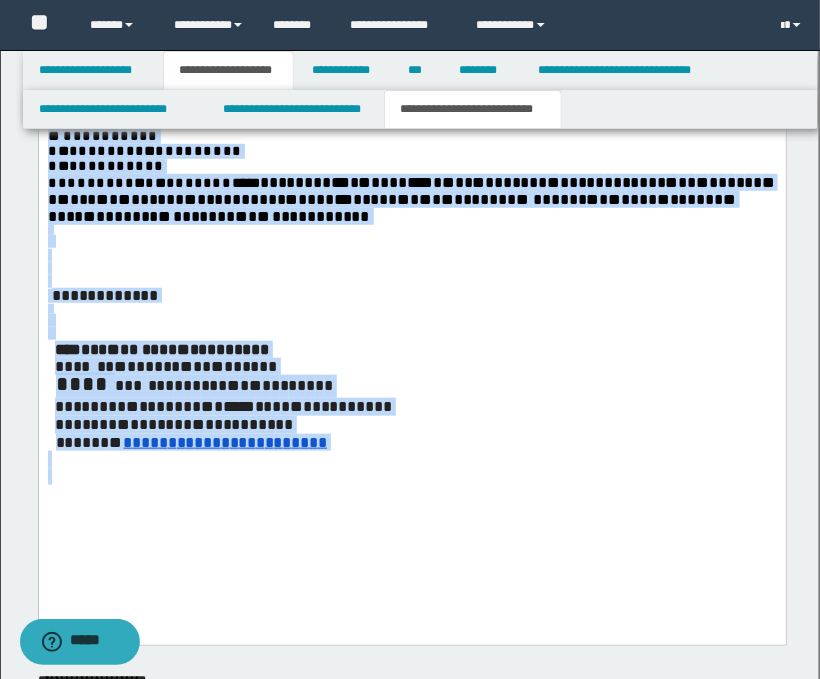 drag, startPoint x: 52, startPoint y: -683, endPoint x: 309, endPoint y: 465, distance: 1176.4153 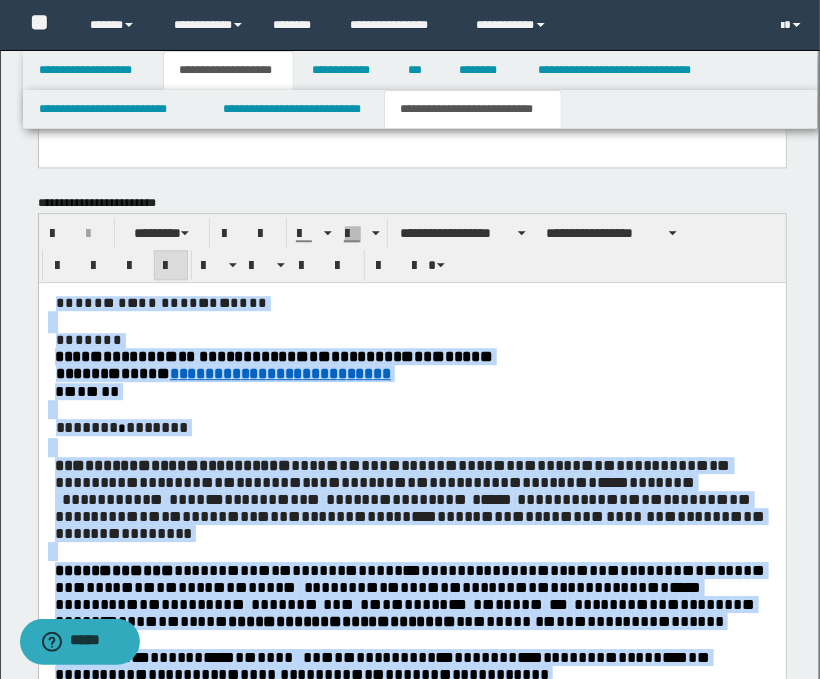 scroll, scrollTop: 982, scrollLeft: 0, axis: vertical 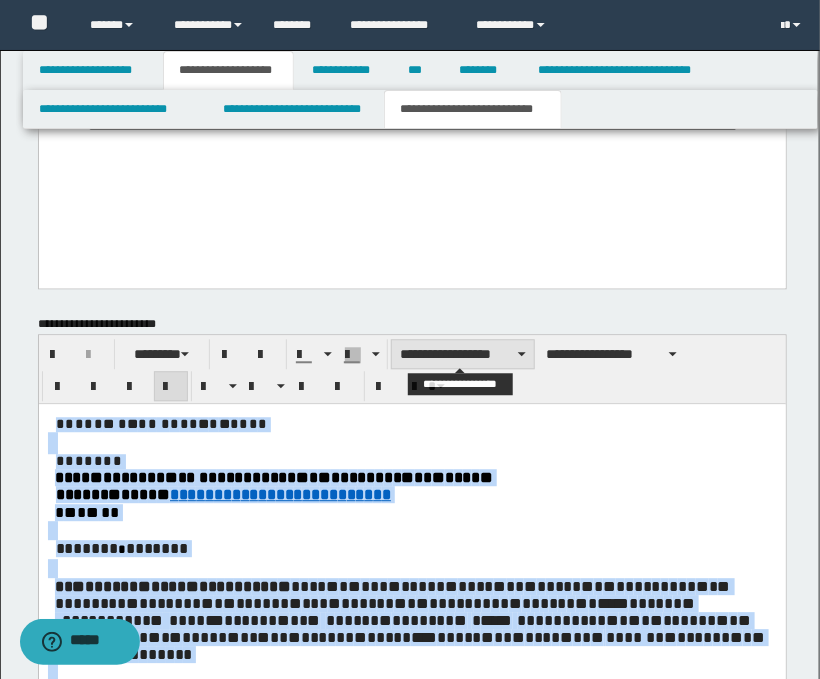 click on "**********" at bounding box center (463, 354) 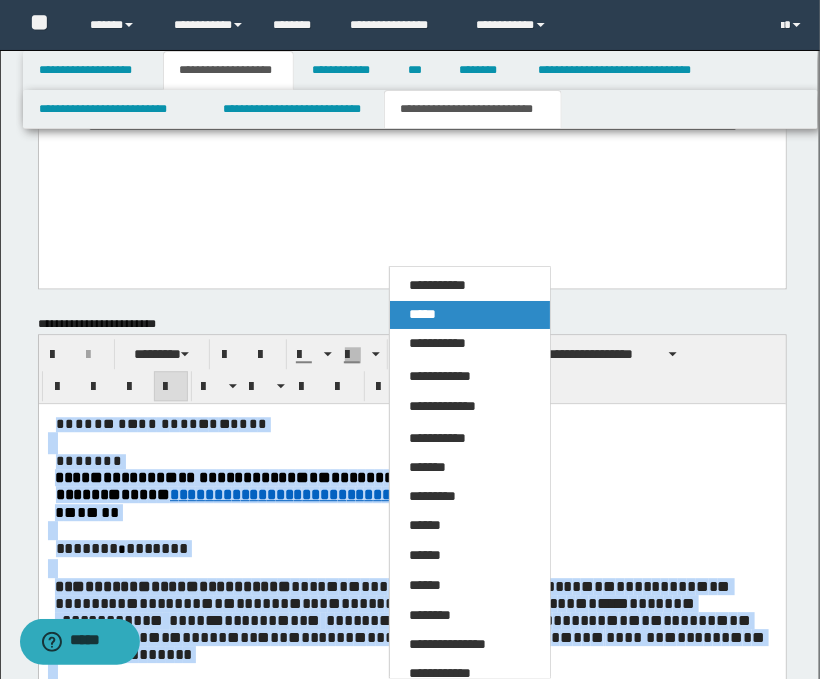 click on "*****" at bounding box center (423, 314) 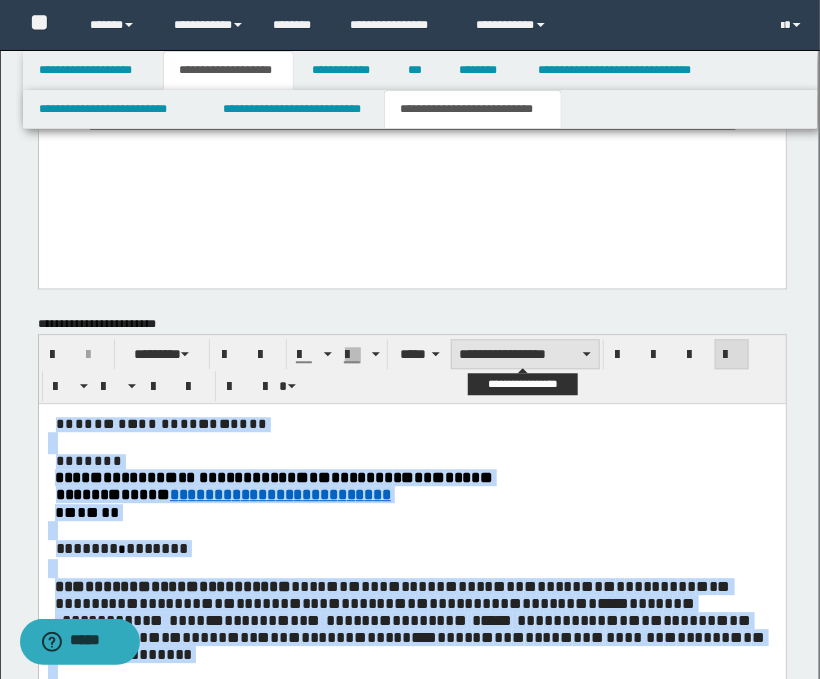 click on "**********" at bounding box center [525, 354] 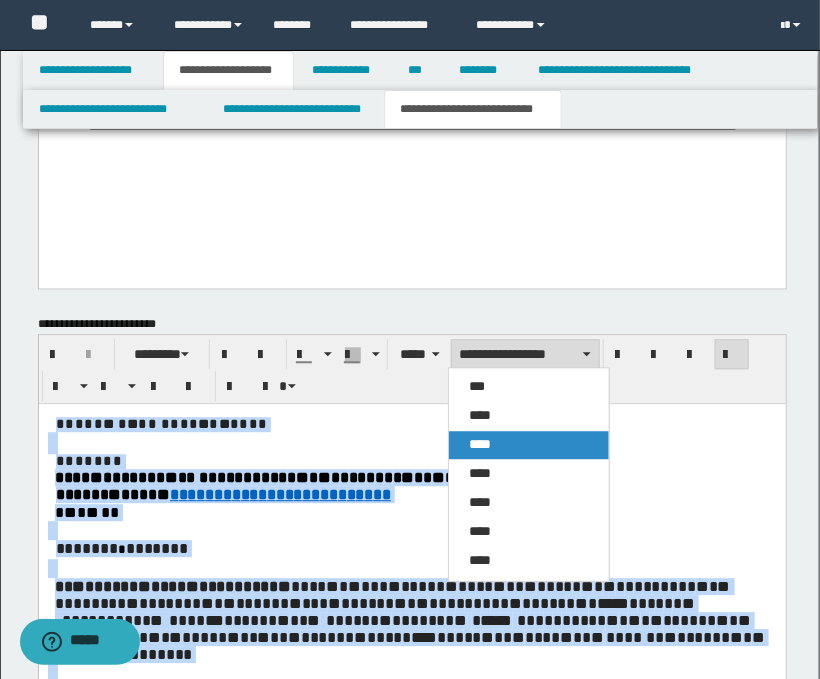 click on "****" at bounding box center [529, 445] 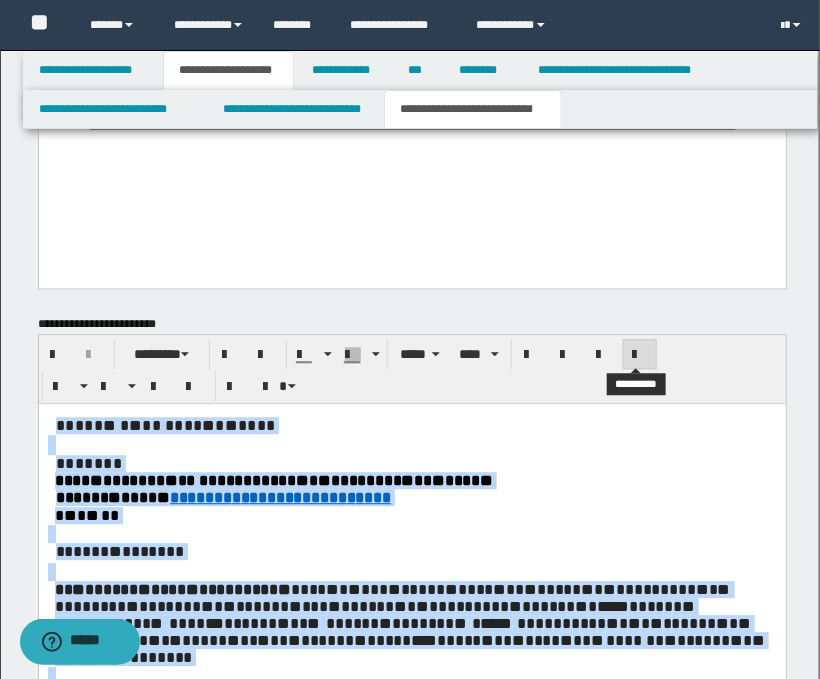 click at bounding box center (640, 354) 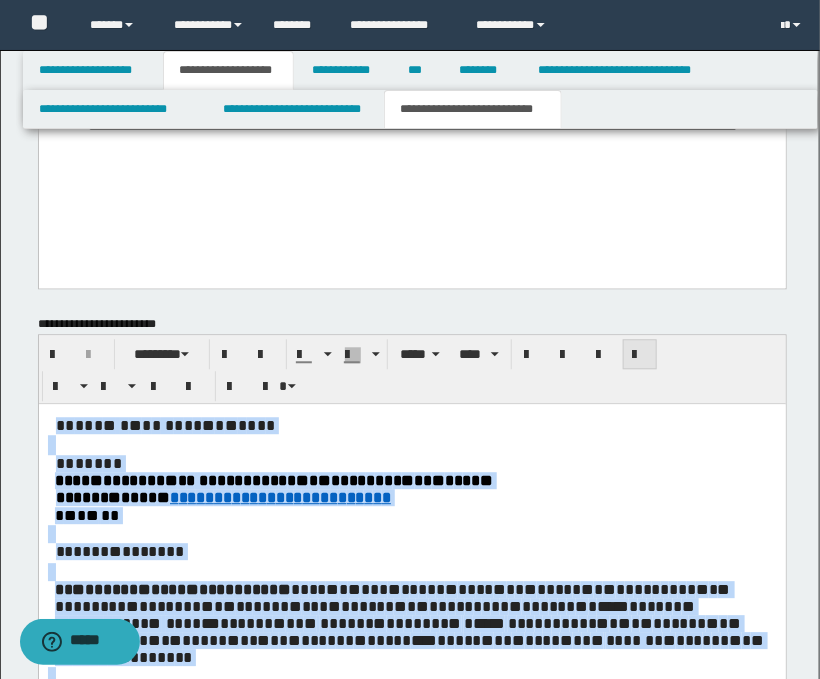 click at bounding box center [640, 354] 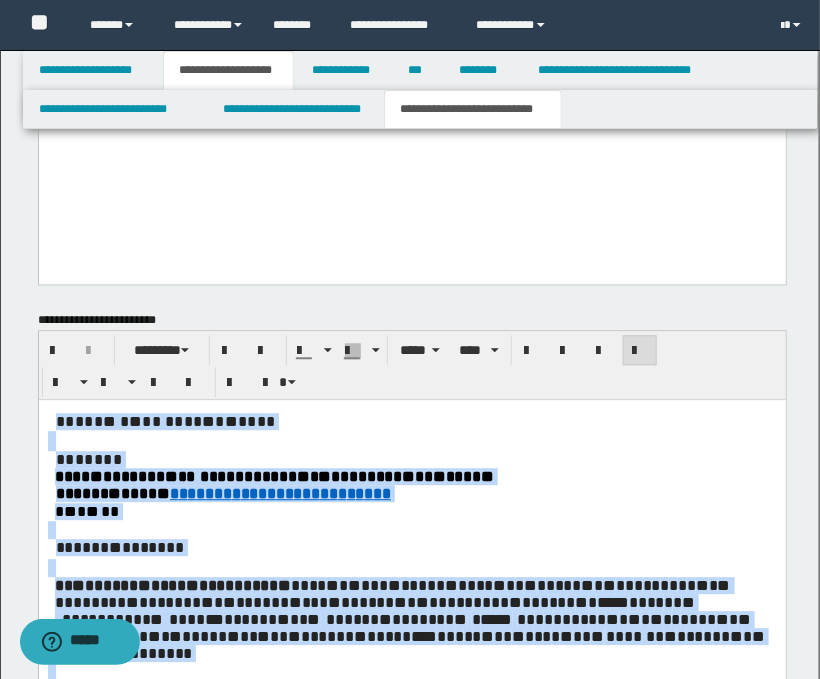 scroll, scrollTop: 982, scrollLeft: 0, axis: vertical 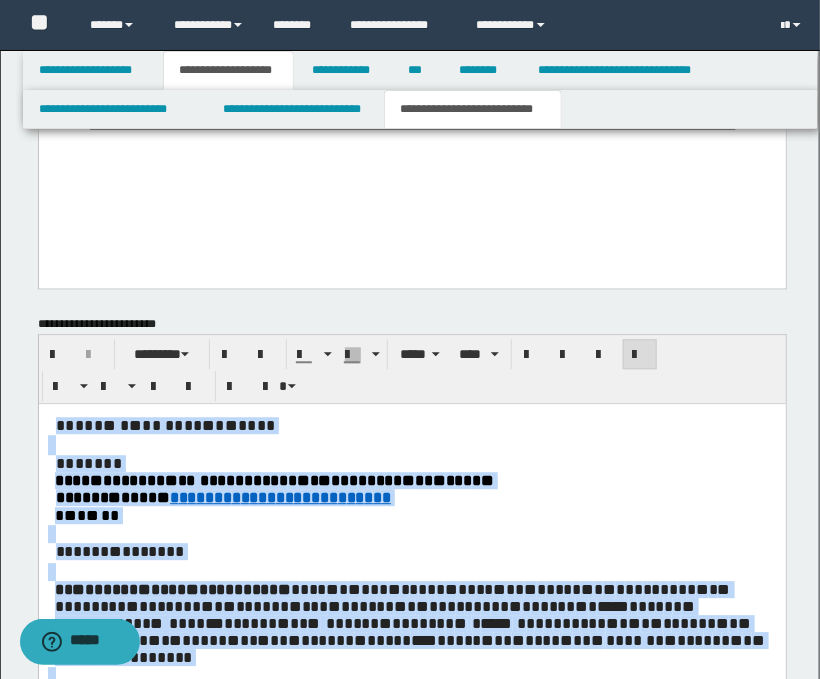 click on "* * * * * *     * * * * * * * * * * * * ** *   * * ** * * * * ** * * ** * * * ** * * * ** * * * * * * * * * * * * * * * * * * * * * ** * * * * * * * *** * * * * * * * * * * * * * ** * * * * * ** * ** ** * * * * * * * * * *     * *   * * * * * * *   * * * * * * *   * * * * * ** ** * *** * * * * * * * * * ** * * * * * * * * * ** * * * * * * ** ** ** * * * * * *** * * * * * * * * * * * * * * * * * * * * * * ** * * ** ** * * * * * * * * *** * * * * * * * ** * * * * * * * * * * * * * * * * * * * * * * * **** * * * * * * *   * * * * * * * * * * *   * *** ** * ** * * * * * * *   * **** * * * * * * * * * *   * ****   * * * * * * * * * * * * * * * * * ** ** * * * **** ** ** * * * * * ***** * ** * * * * ** * * ** * * **** *** * * * * * * * * * * * * * * * * *   ******* * * ** * * * * * * ** * * * * * * * * * * * * *   * * ** * * * * * * * * * * * * * * * ** * * * * * ** ** * * * * * * ** * * * * * * * * * * * * * * * * * * * * * * * *** * * * * * * * * * * * * * * * * * * * * * * * ** * * * * * * * * *   *" at bounding box center [411, 1043] 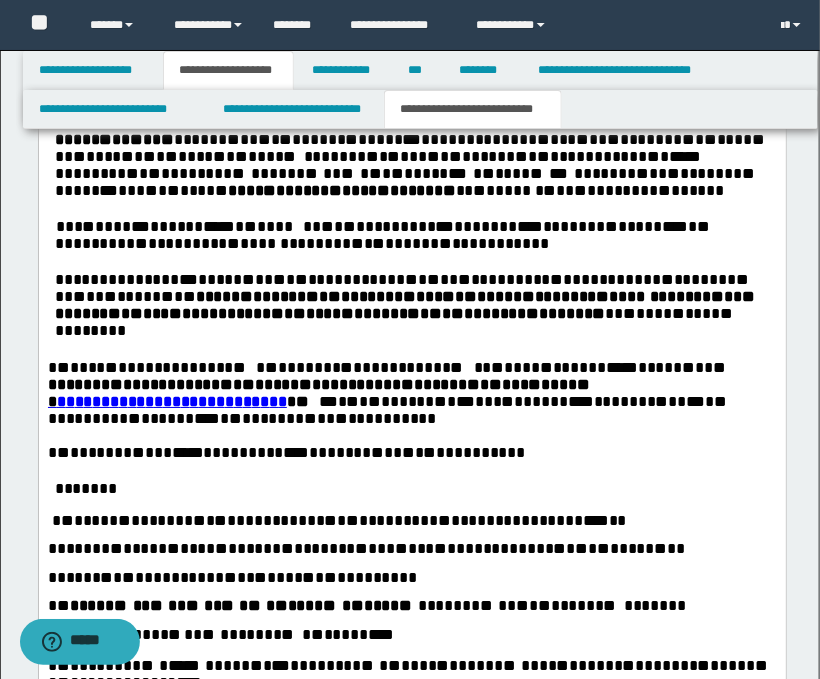 scroll, scrollTop: 1760, scrollLeft: 0, axis: vertical 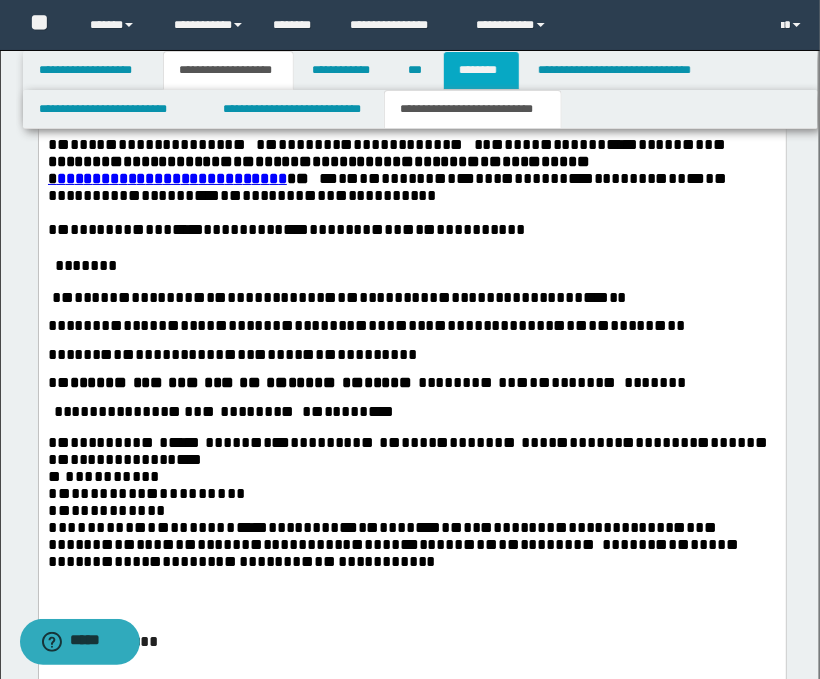 click on "********" at bounding box center (481, 70) 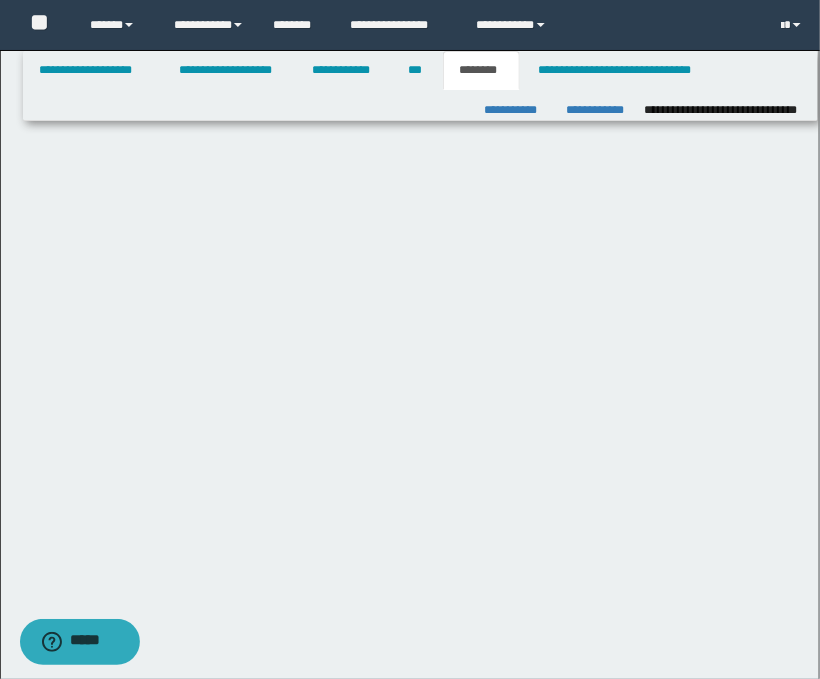 scroll, scrollTop: 0, scrollLeft: 0, axis: both 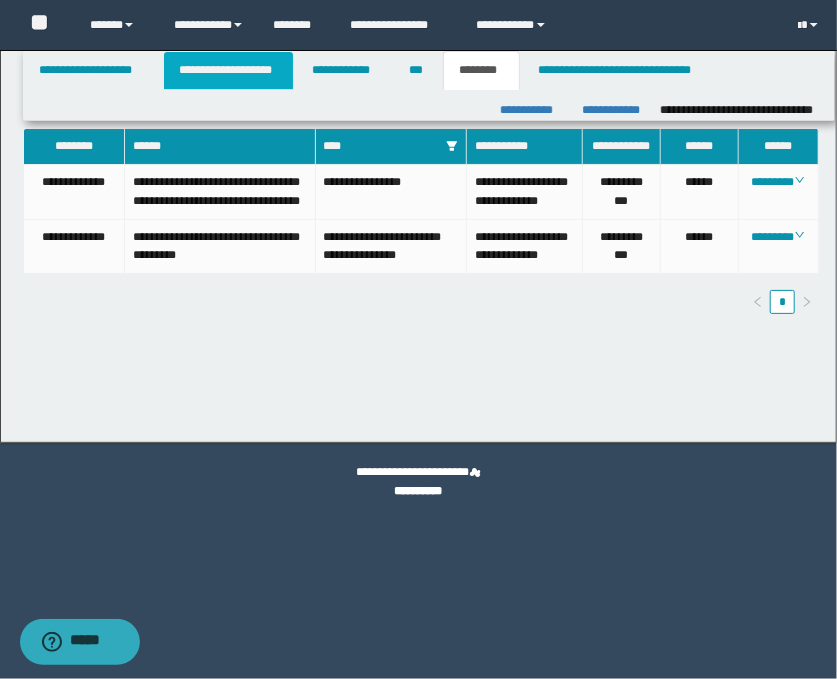click on "**********" at bounding box center (228, 70) 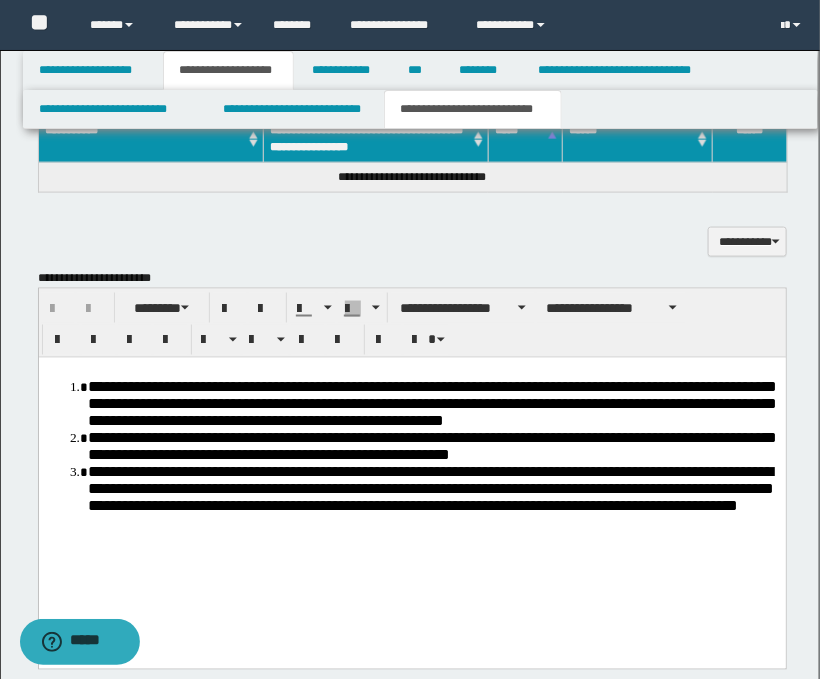 scroll, scrollTop: 333, scrollLeft: 0, axis: vertical 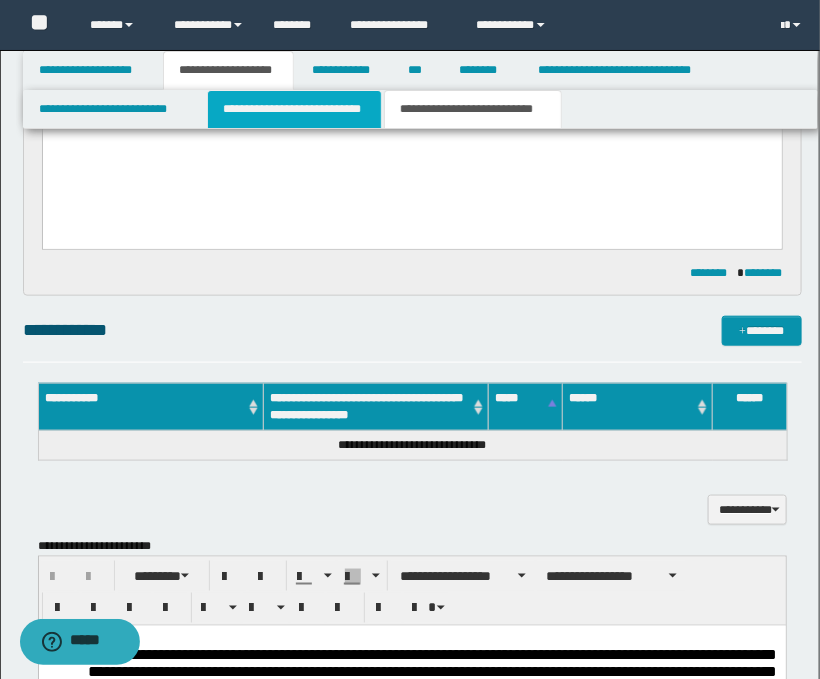 click on "**********" at bounding box center [294, 109] 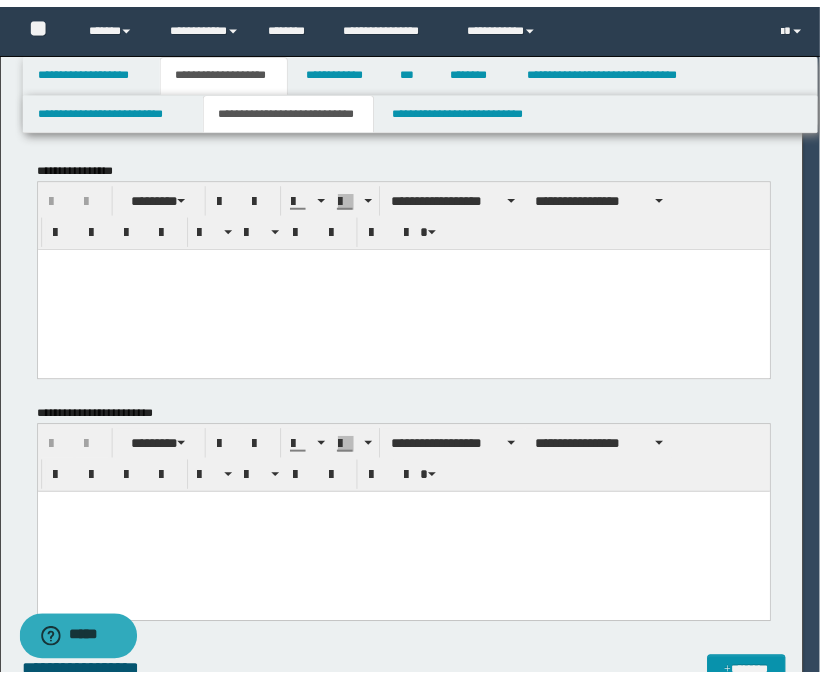 scroll, scrollTop: 0, scrollLeft: 0, axis: both 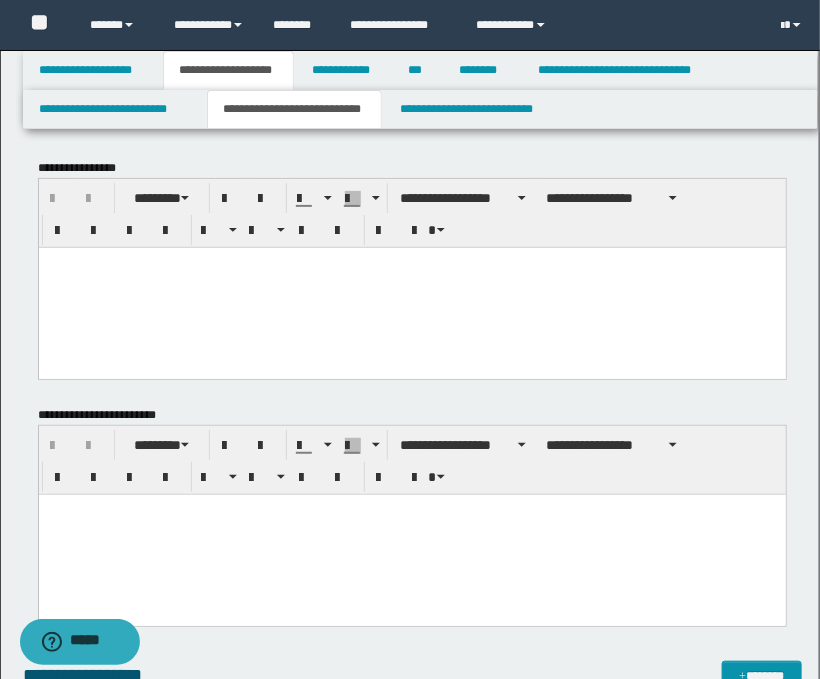 drag, startPoint x: 563, startPoint y: 506, endPoint x: 556, endPoint y: 494, distance: 13.892444 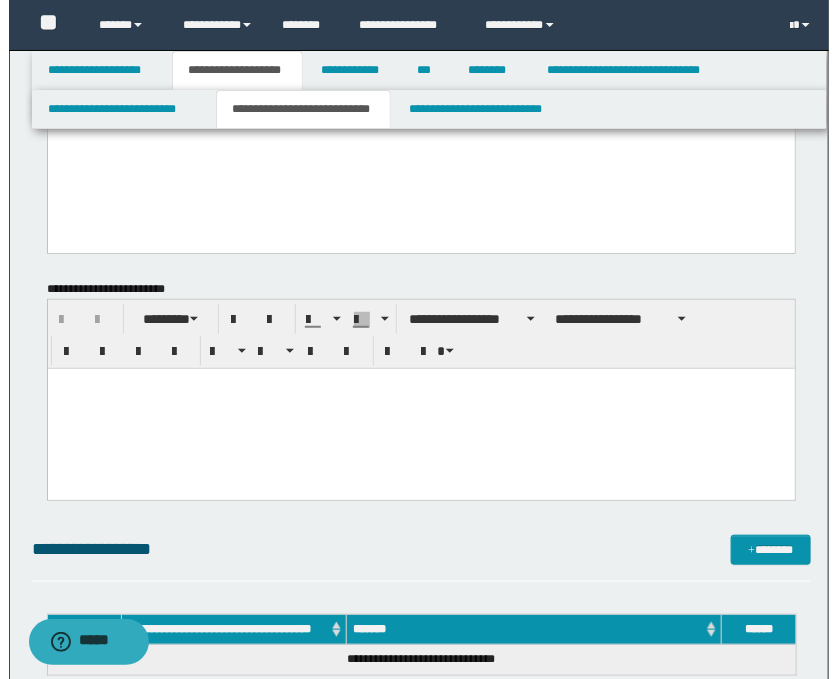 scroll, scrollTop: 222, scrollLeft: 0, axis: vertical 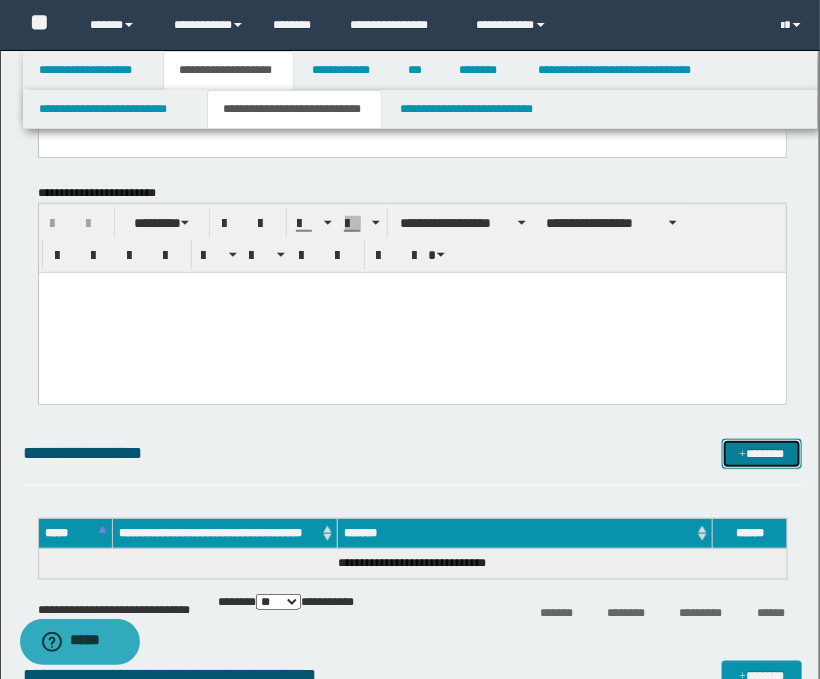 click on "*******" at bounding box center (762, 454) 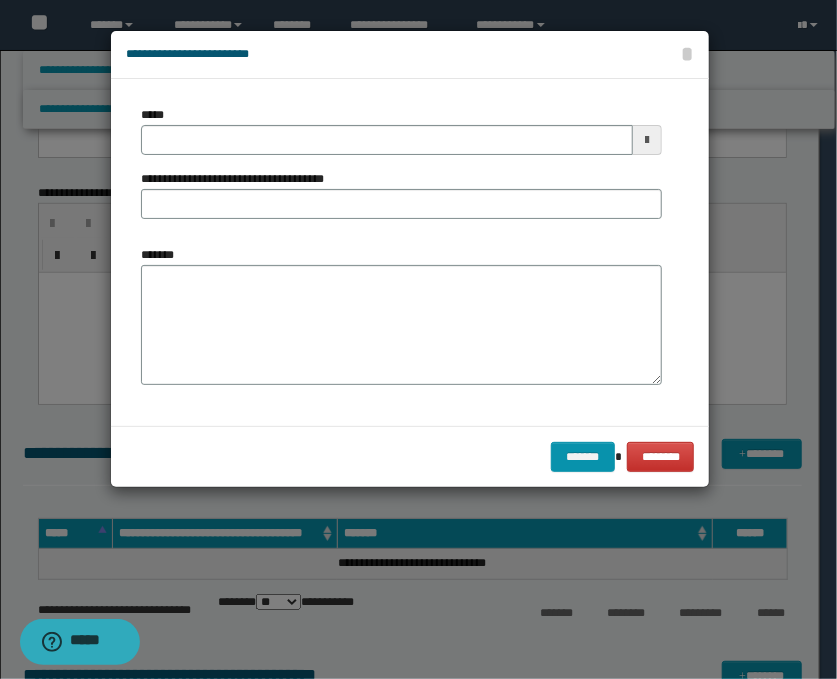 click at bounding box center (647, 140) 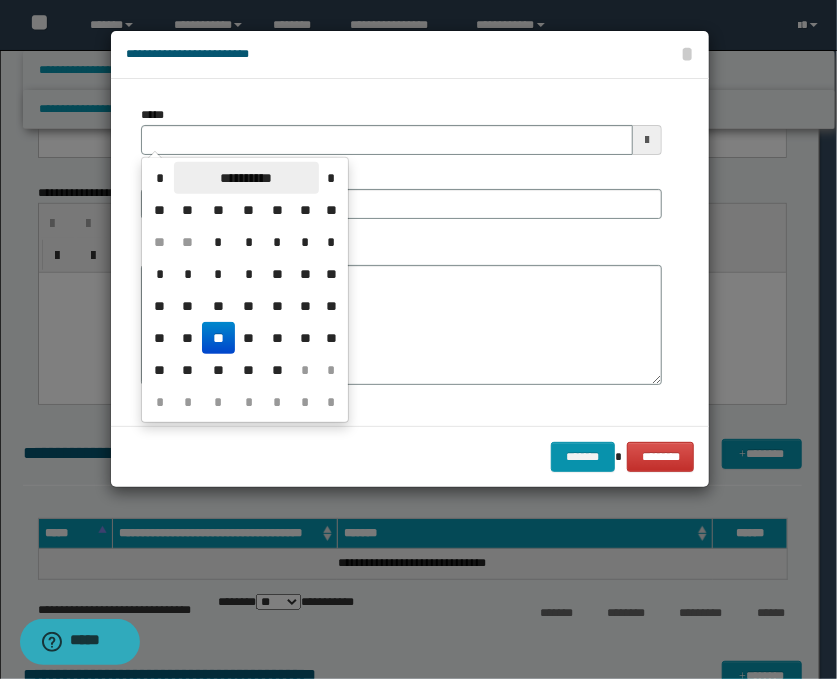 click on "**********" at bounding box center [246, 178] 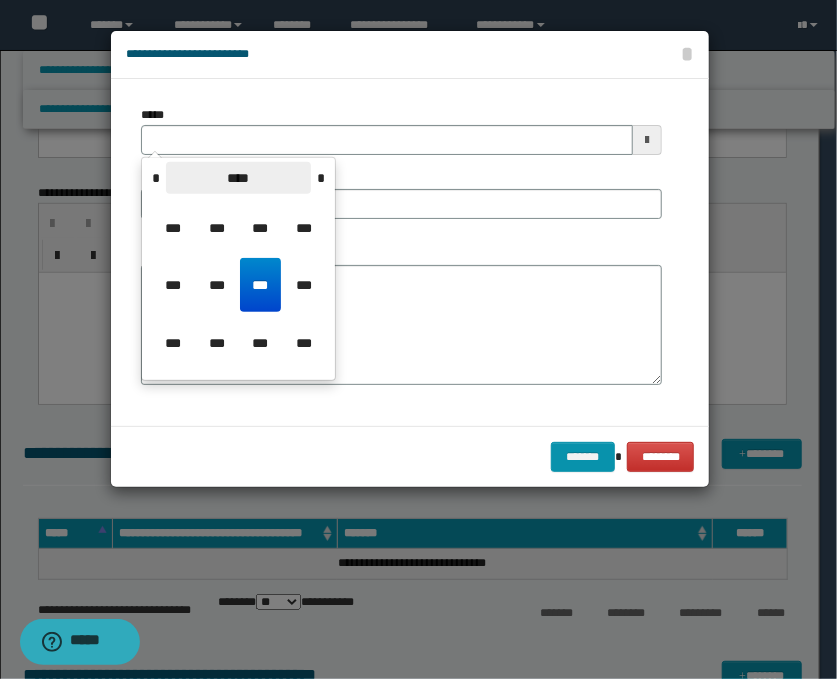 click on "****" at bounding box center [238, 178] 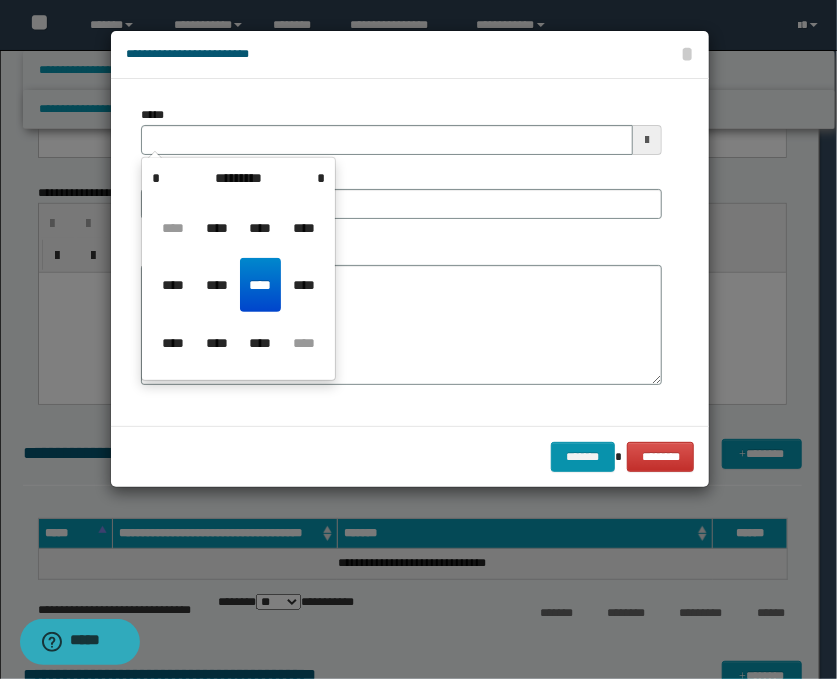 click on "*********" at bounding box center [238, 178] 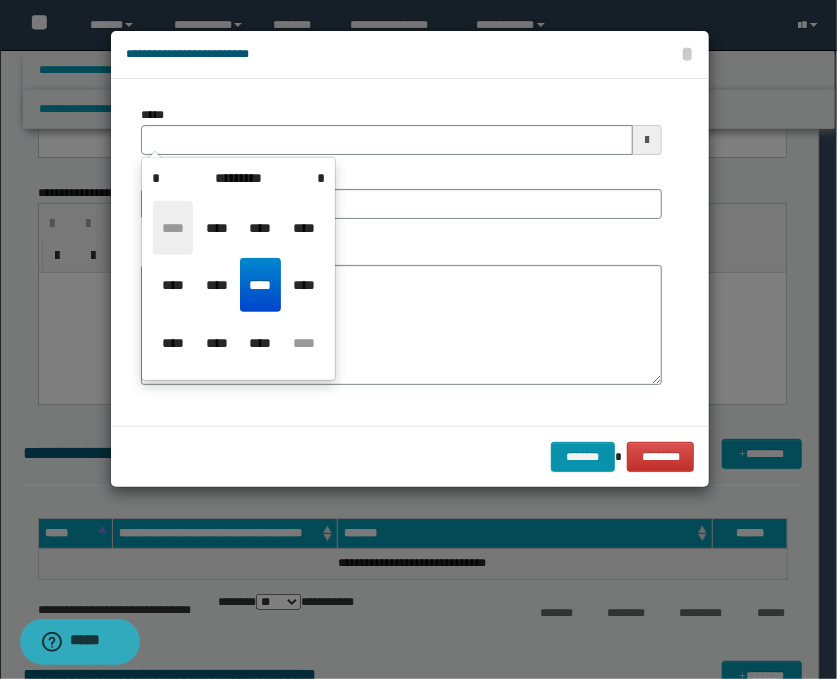 click on "****" at bounding box center (173, 228) 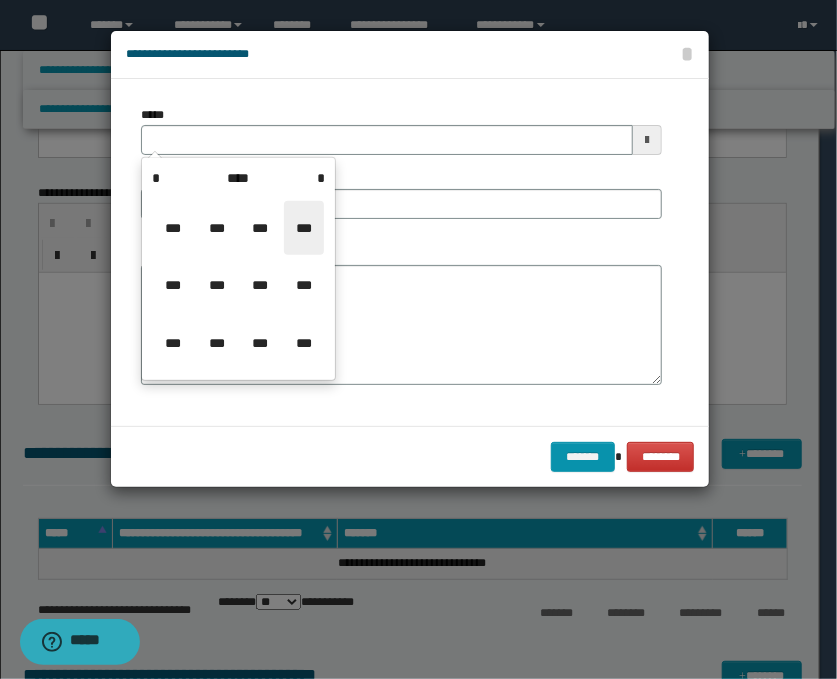 click on "***" at bounding box center (304, 228) 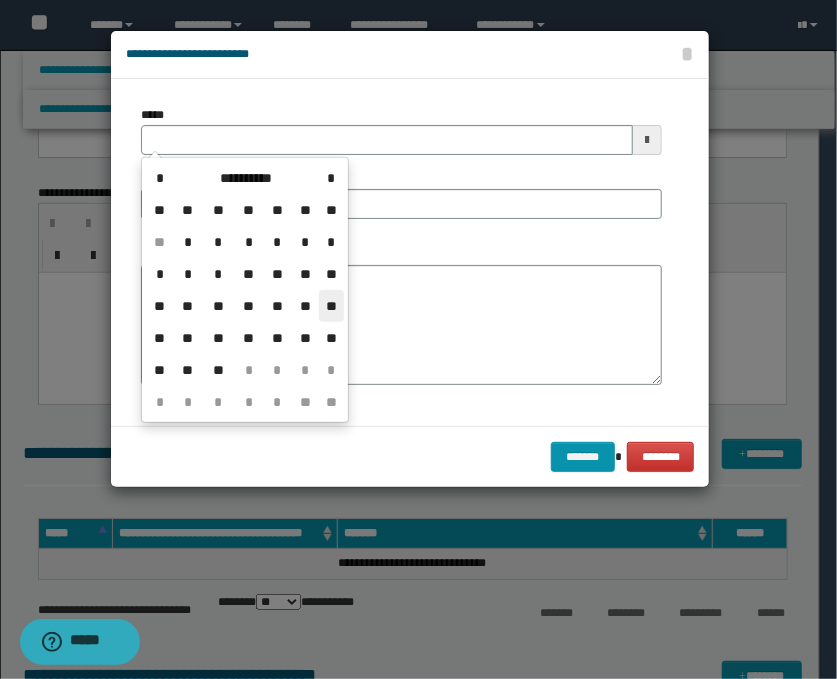 click on "**" at bounding box center (331, 306) 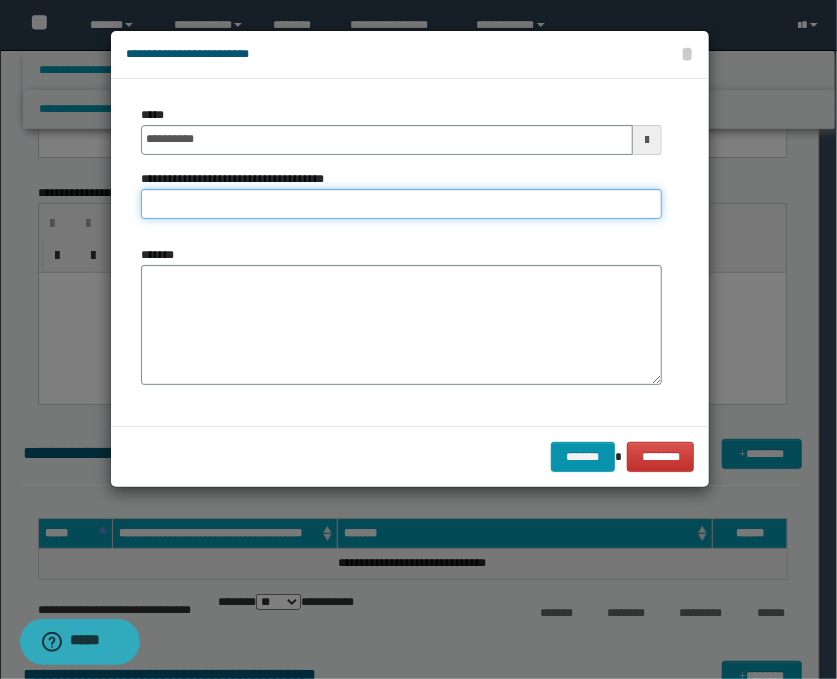 click on "**********" at bounding box center [401, 204] 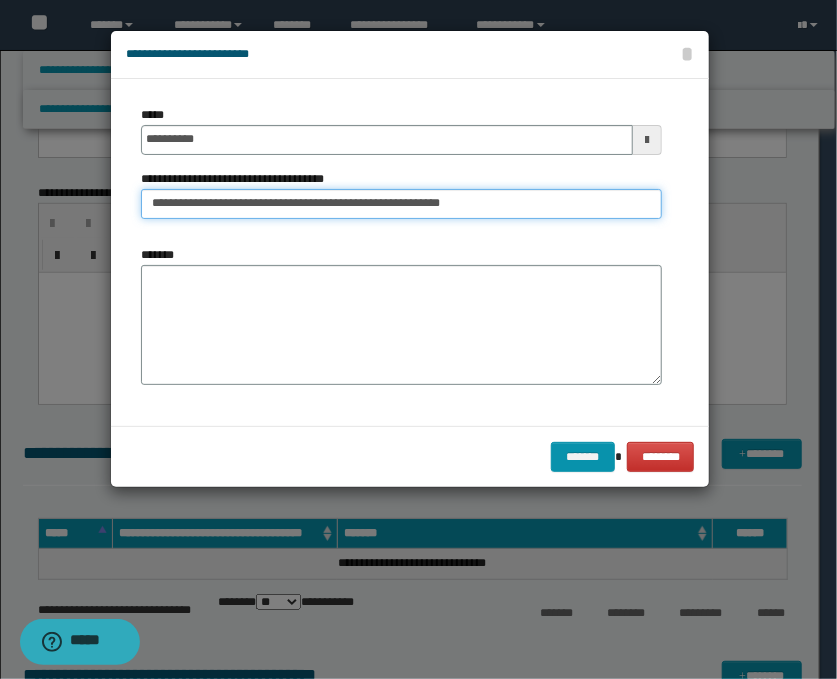 type on "**********" 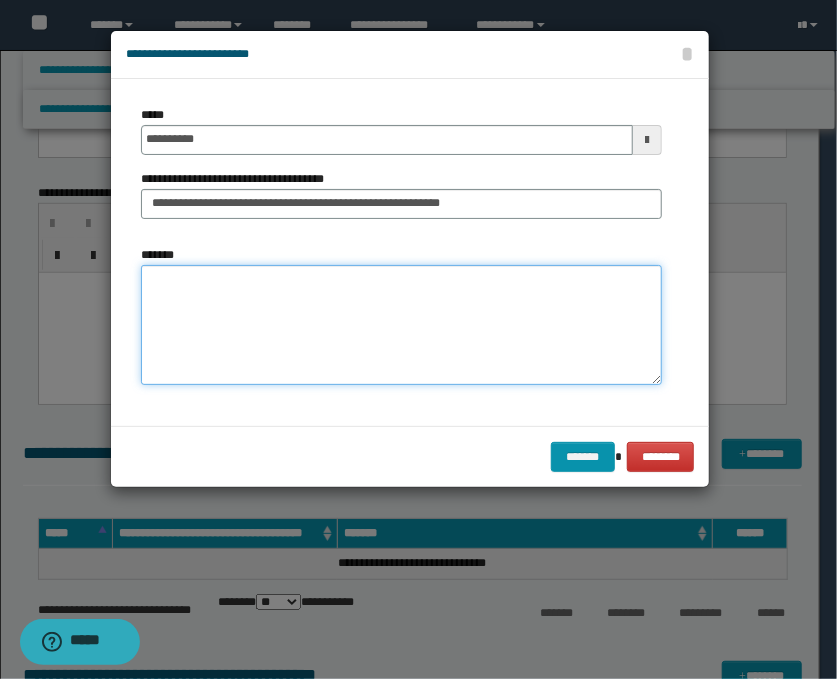 click on "*******" at bounding box center [401, 325] 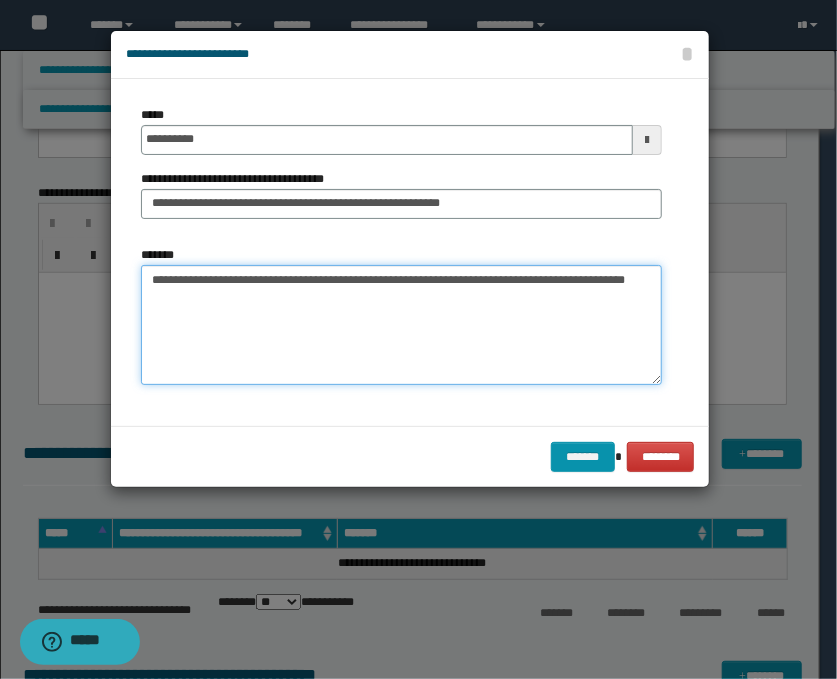 click on "**********" at bounding box center (401, 325) 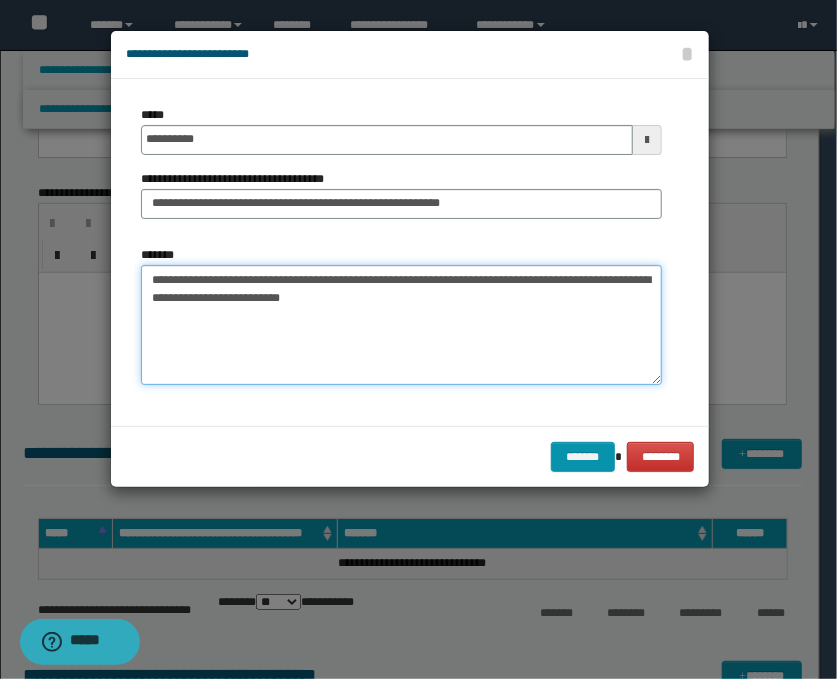 click on "**********" at bounding box center (401, 325) 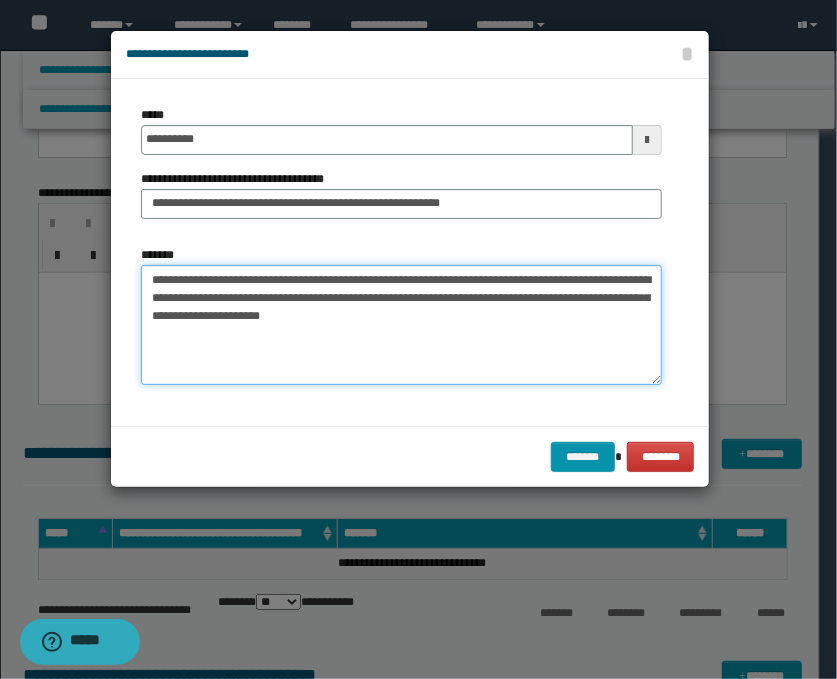 click on "**********" at bounding box center [401, 325] 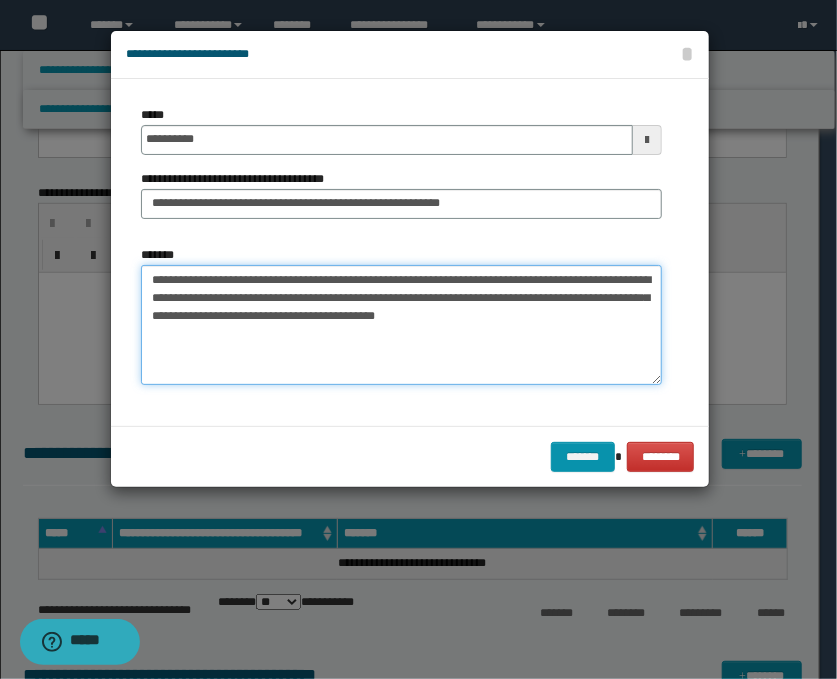 click on "**********" at bounding box center [401, 325] 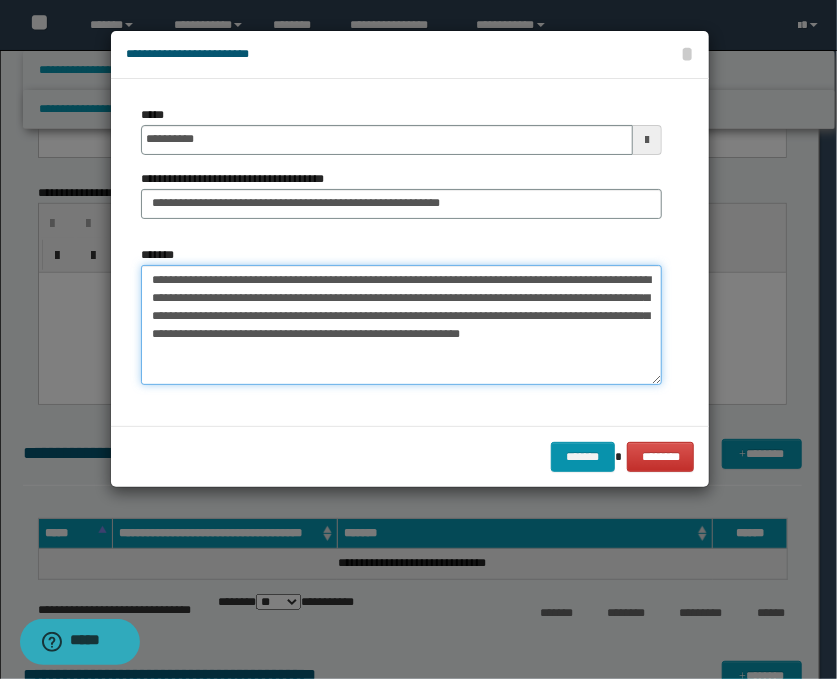 click on "**********" at bounding box center [401, 325] 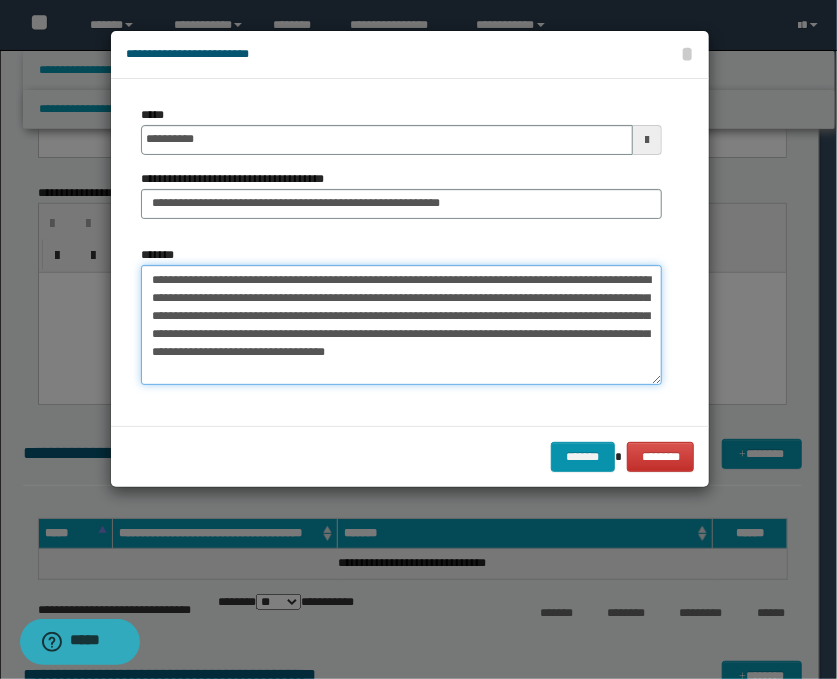 click on "**********" at bounding box center (401, 325) 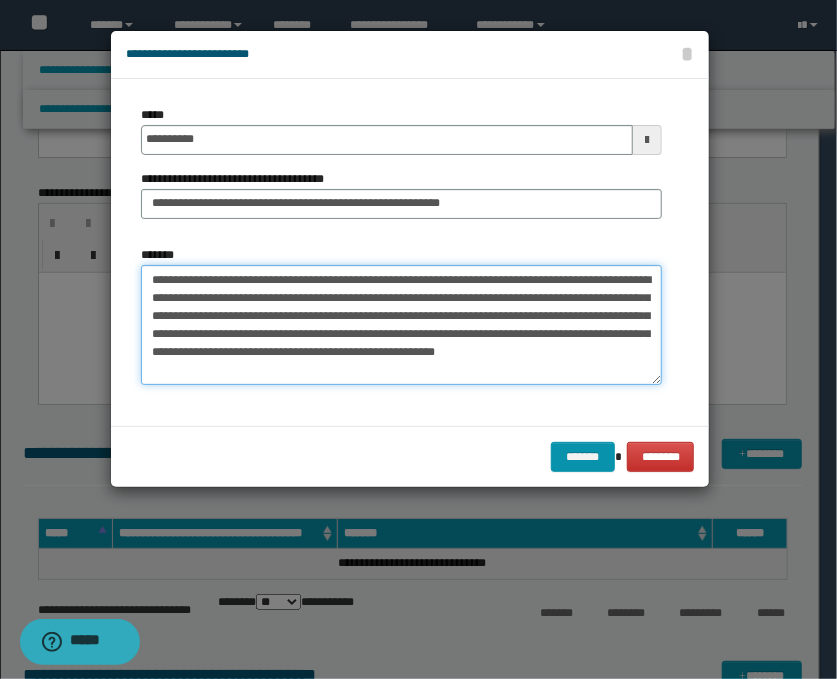 click on "**********" at bounding box center [401, 325] 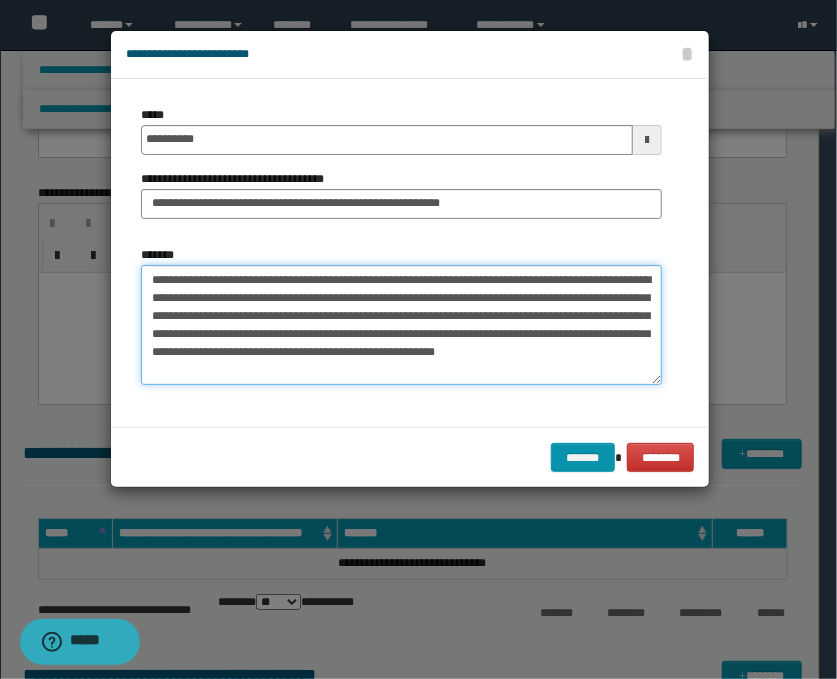 scroll, scrollTop: 17, scrollLeft: 0, axis: vertical 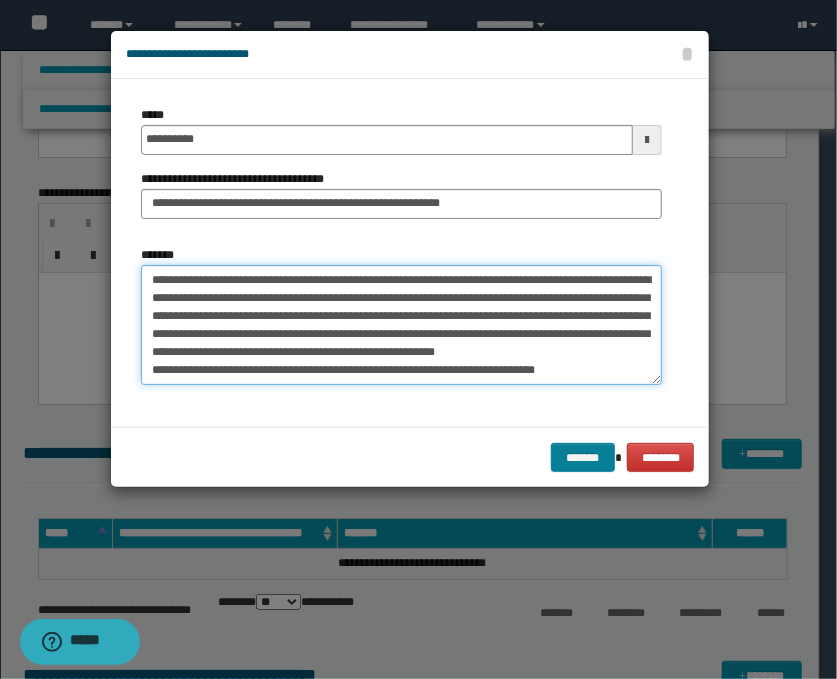 type on "**********" 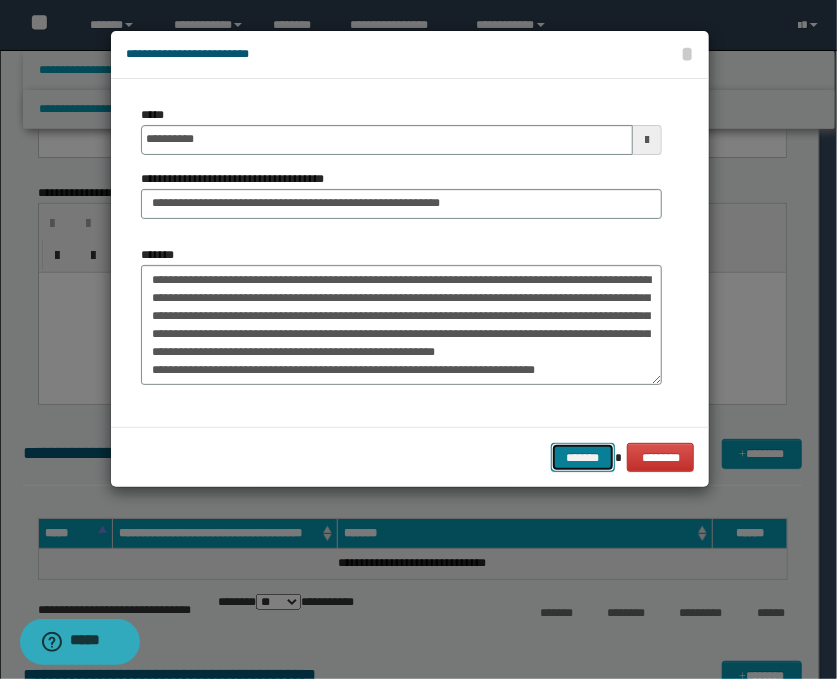 click on "*******" at bounding box center [583, 458] 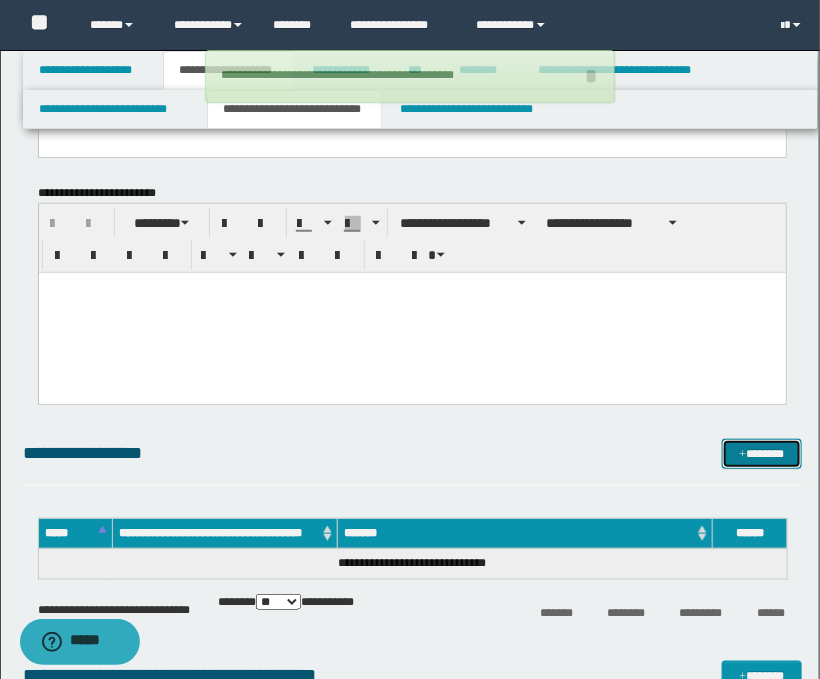 type 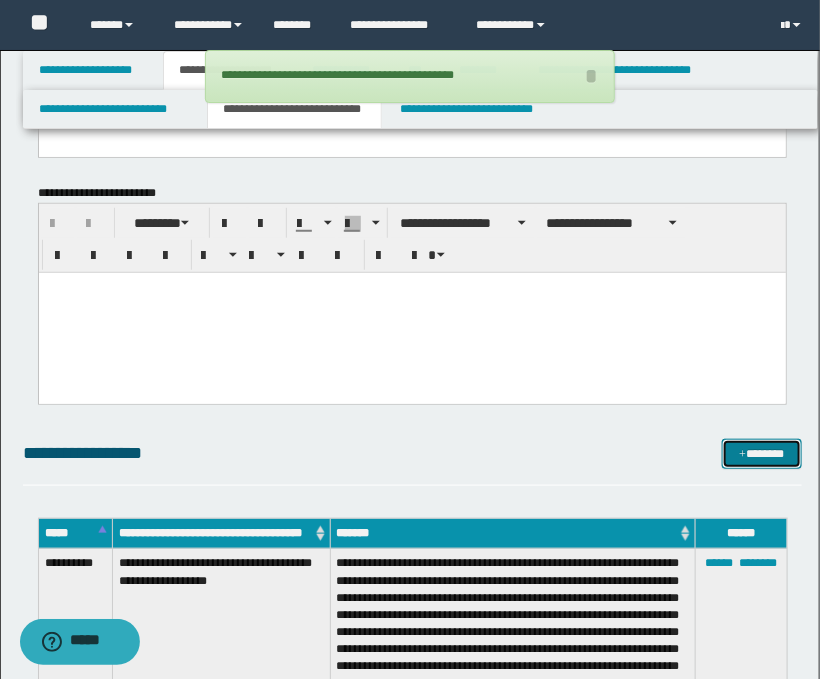 click on "*******" at bounding box center [762, 454] 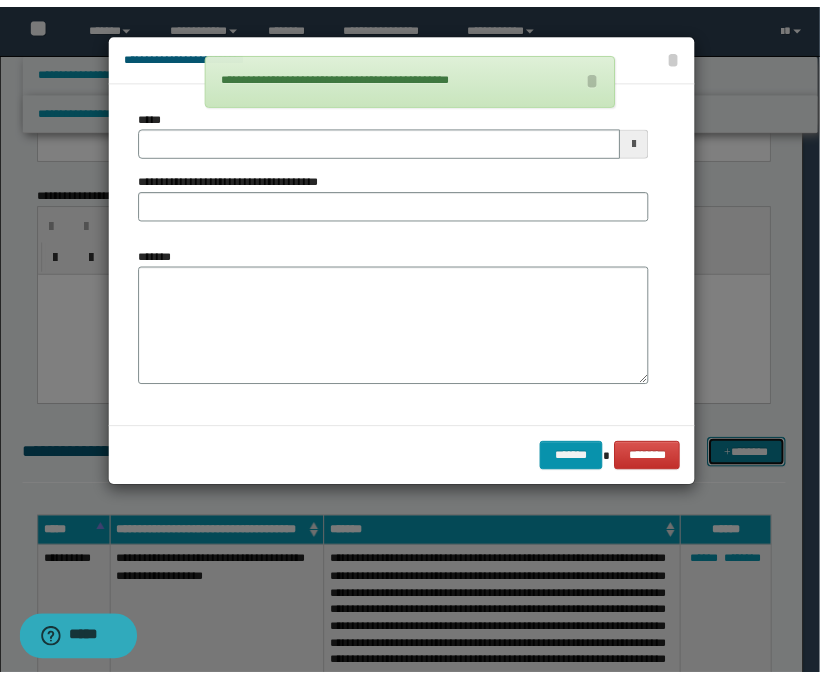 scroll, scrollTop: 0, scrollLeft: 0, axis: both 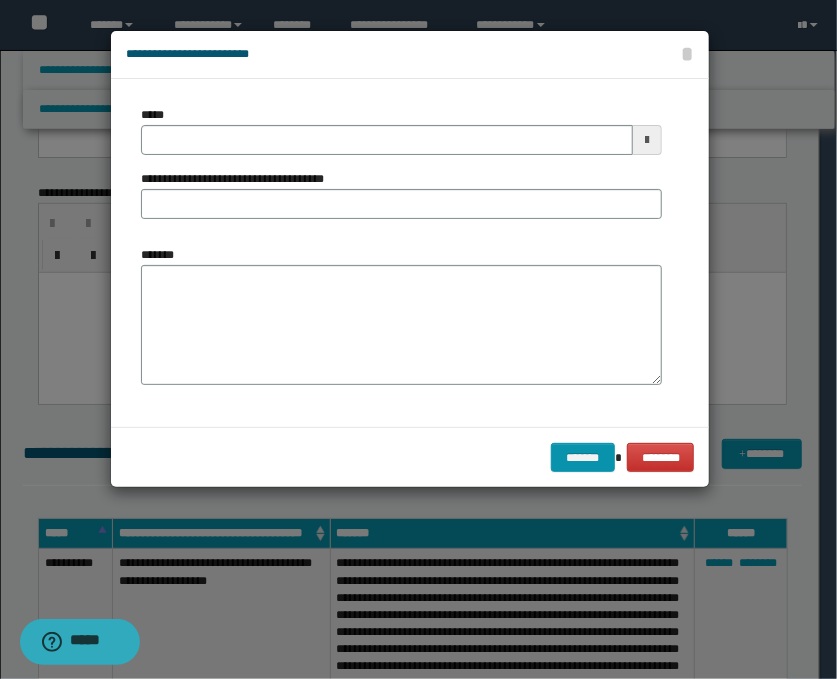 click at bounding box center [647, 140] 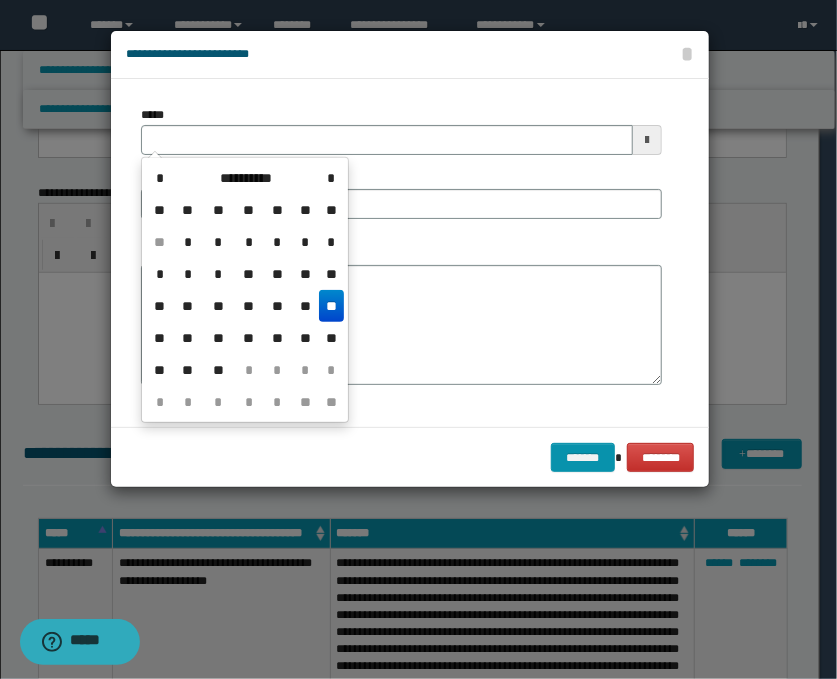 click on "**" at bounding box center (331, 306) 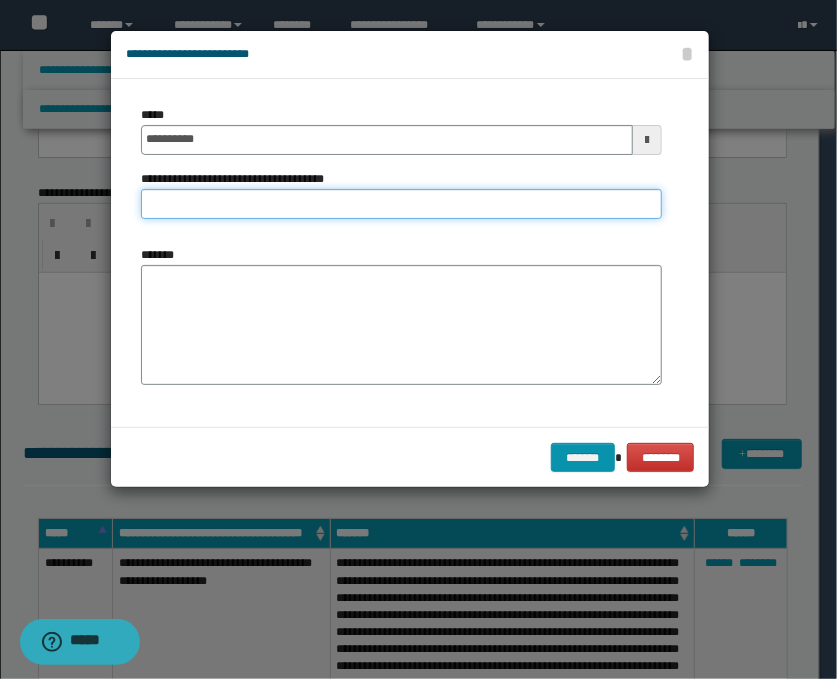 click on "**********" at bounding box center [401, 204] 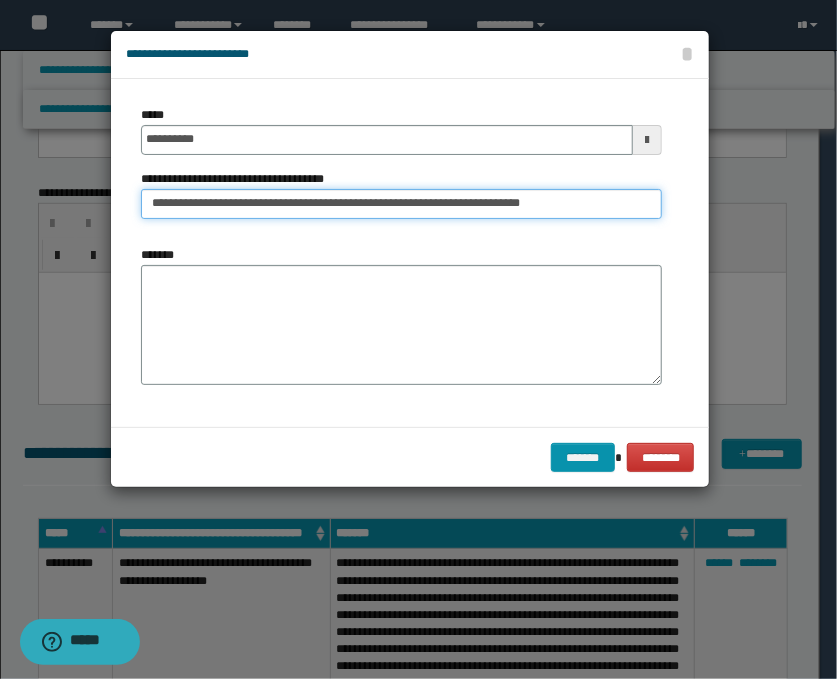 type on "**********" 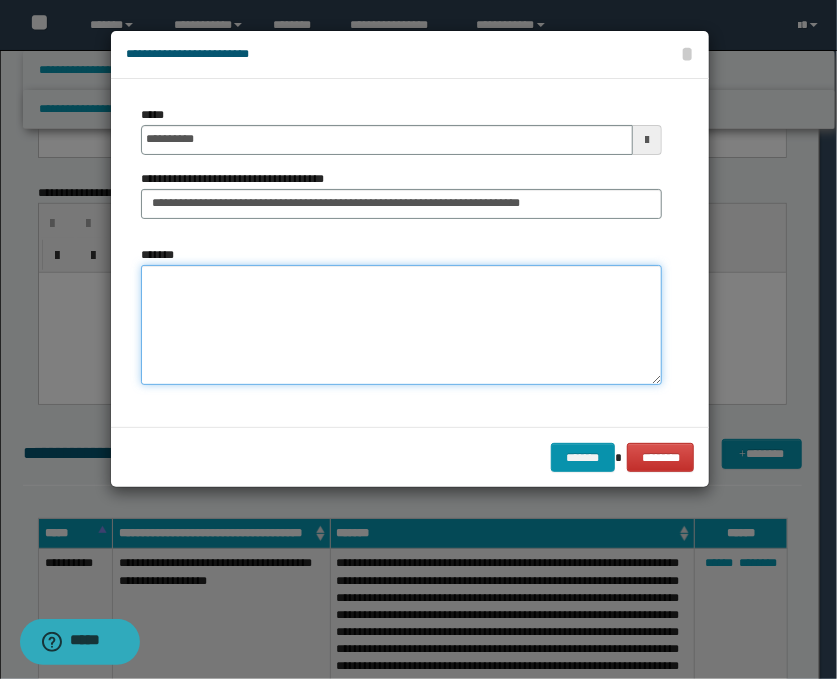 click on "*******" at bounding box center (401, 325) 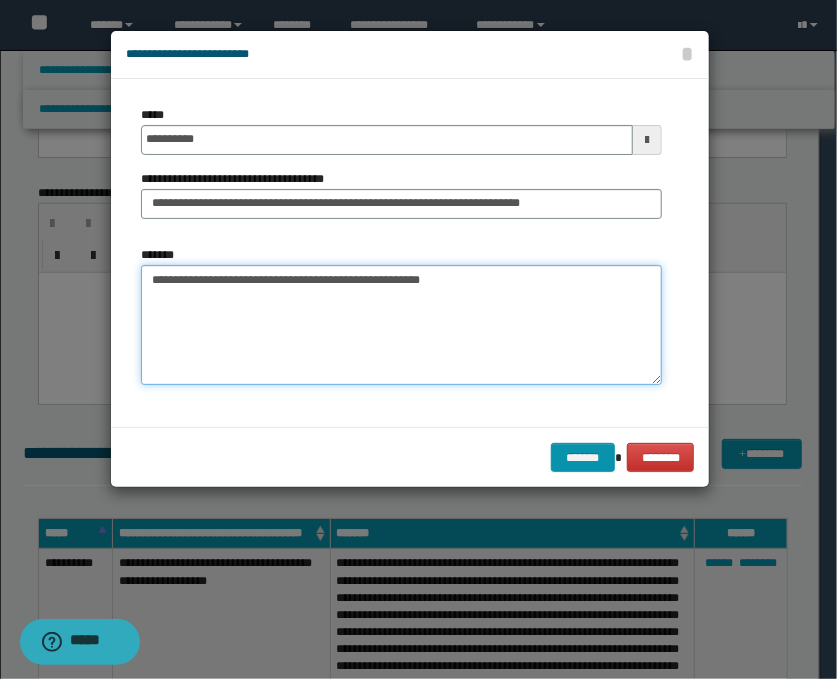 click on "**********" at bounding box center [401, 325] 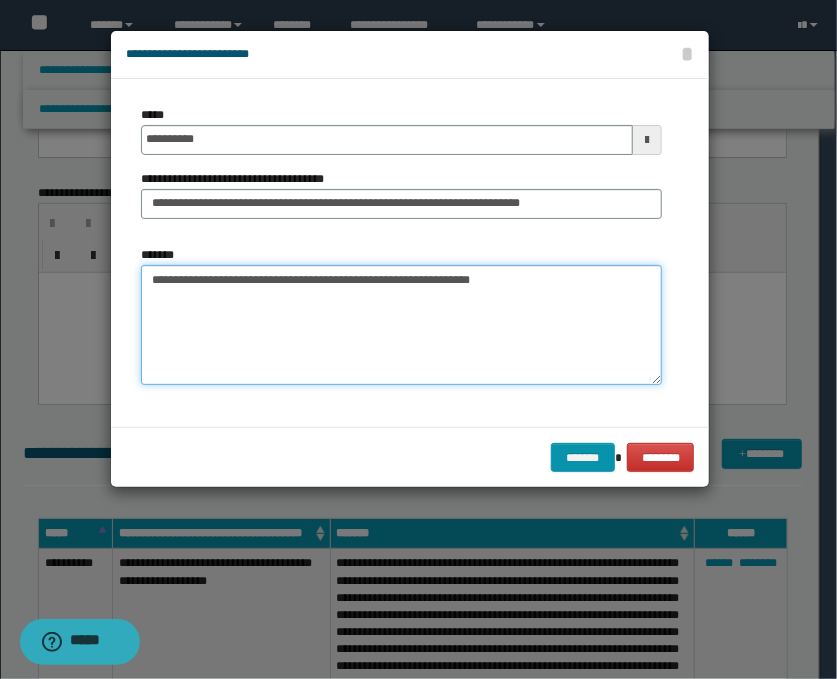 click on "**********" at bounding box center [401, 325] 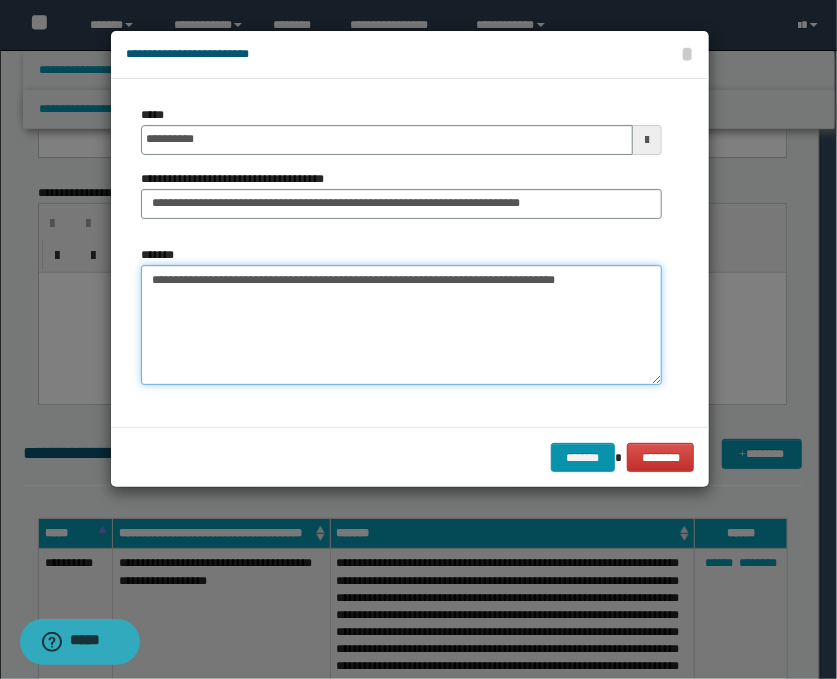 click on "**********" at bounding box center [401, 325] 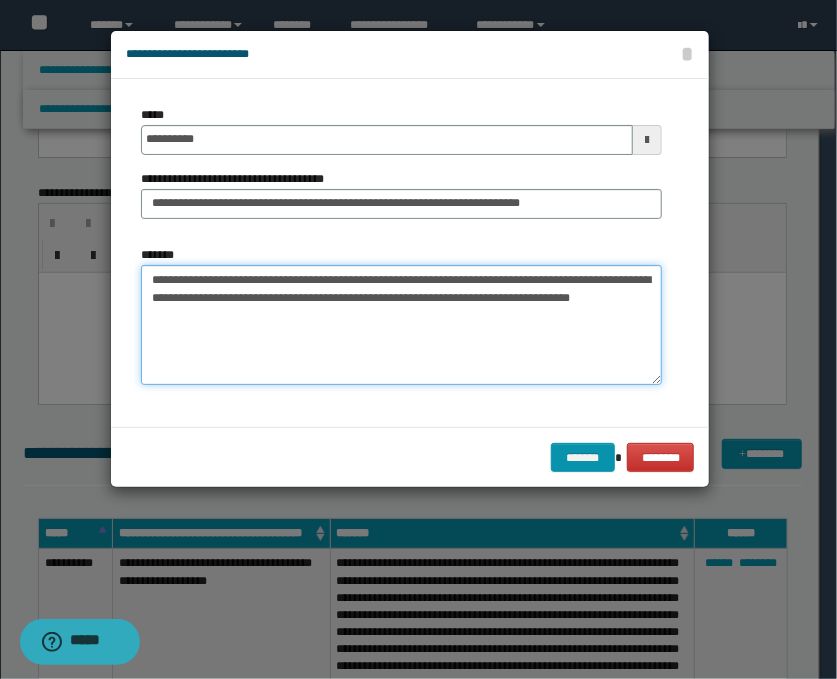 click on "**********" at bounding box center [401, 325] 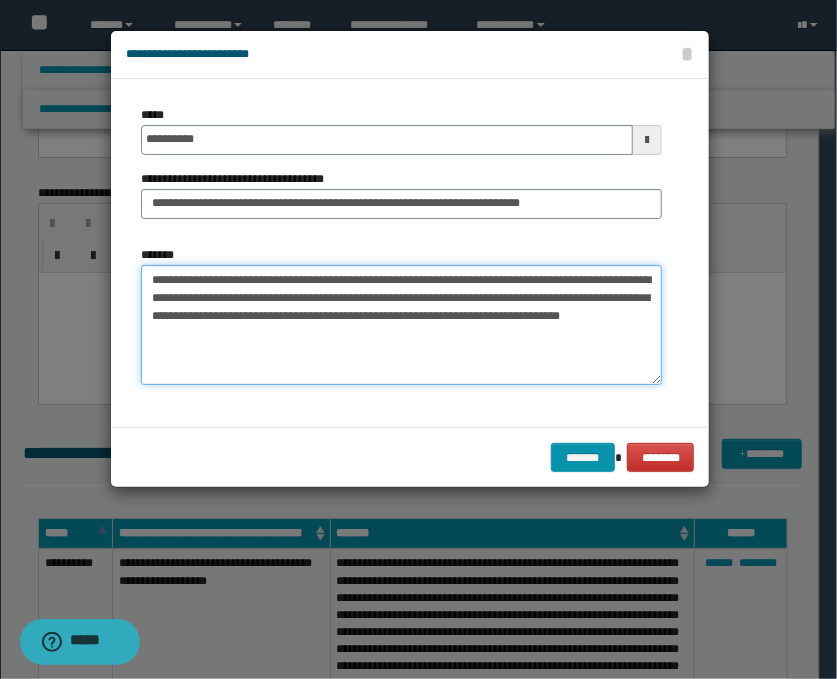 click on "**********" at bounding box center (401, 325) 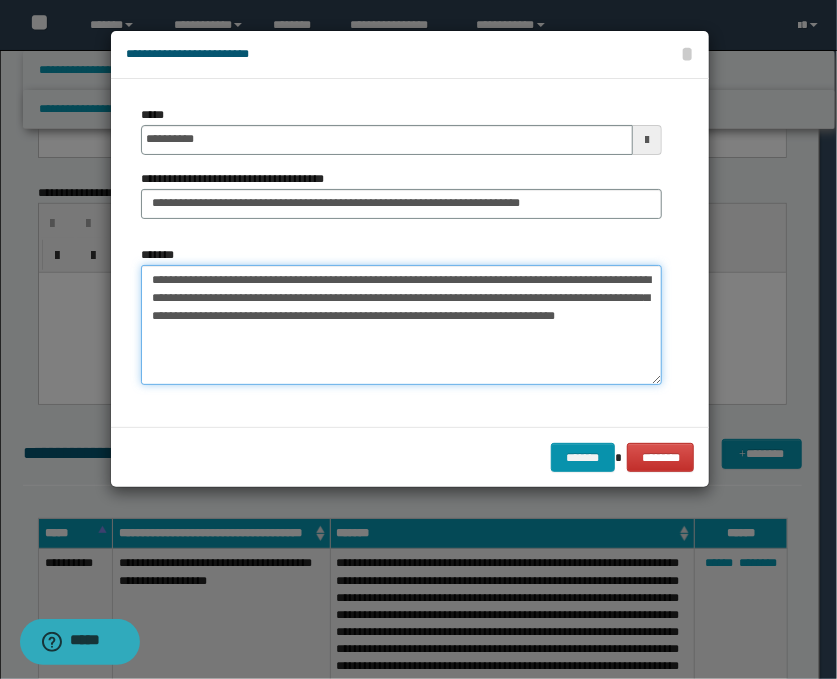 click on "**********" at bounding box center [401, 325] 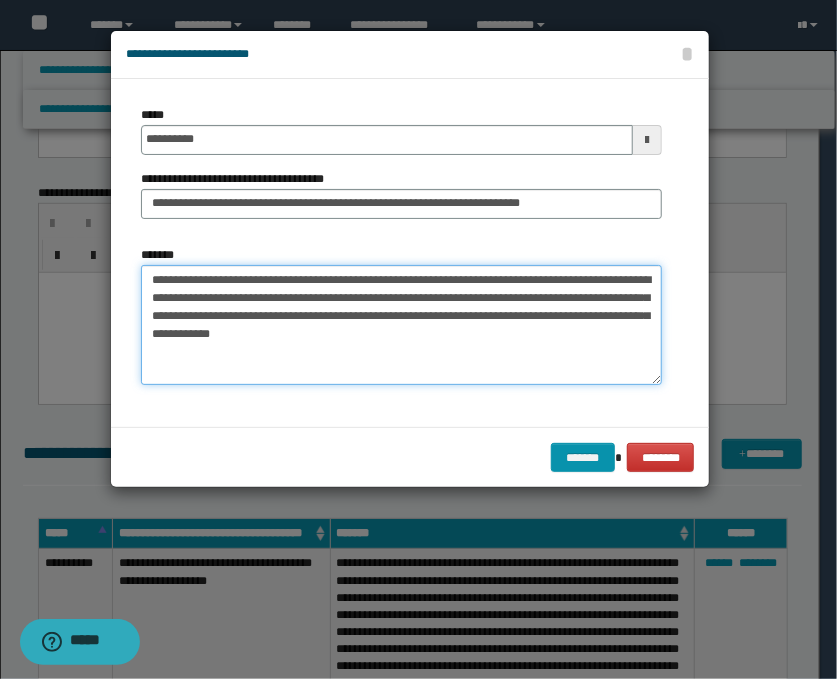click on "**********" at bounding box center [401, 325] 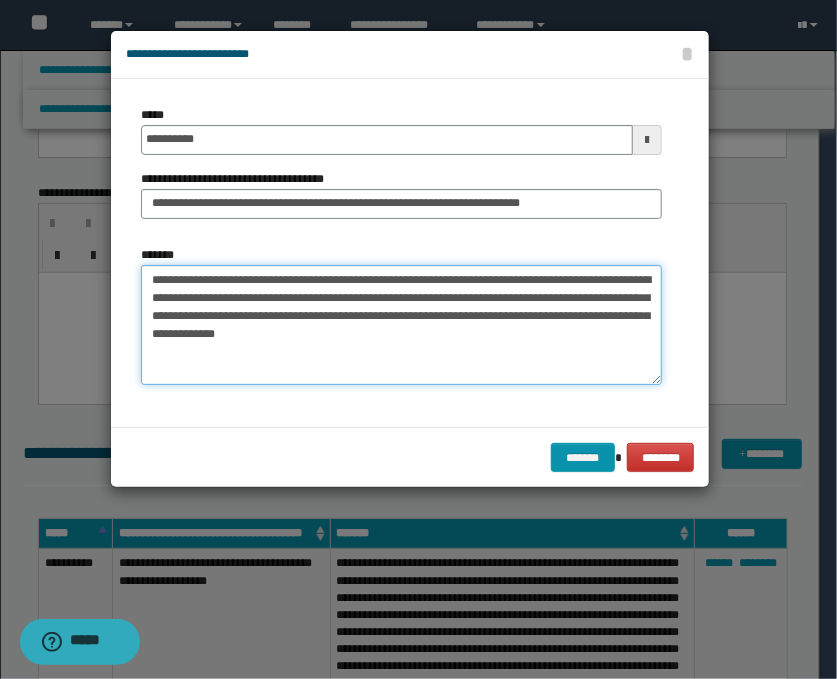 click on "**********" at bounding box center (401, 325) 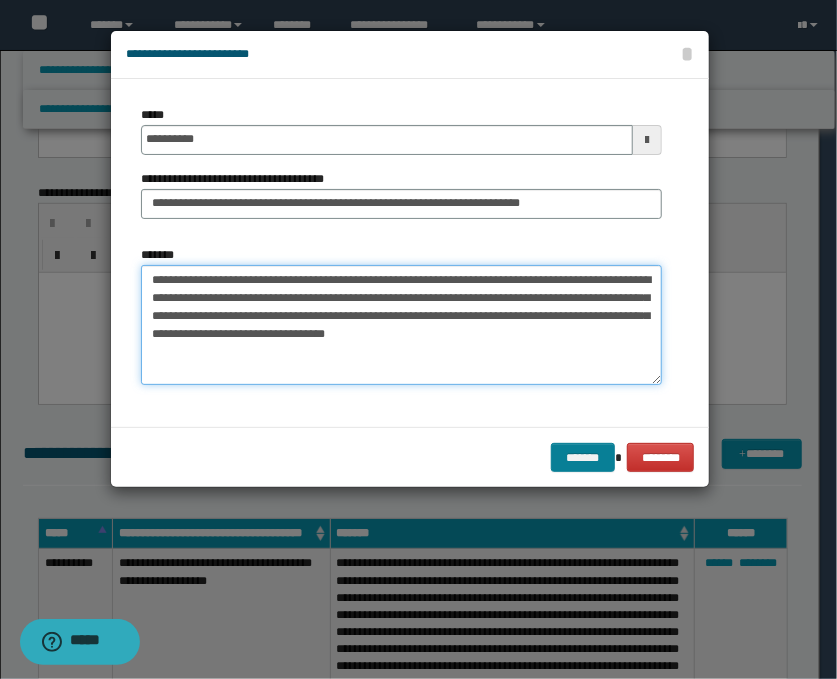 type on "**********" 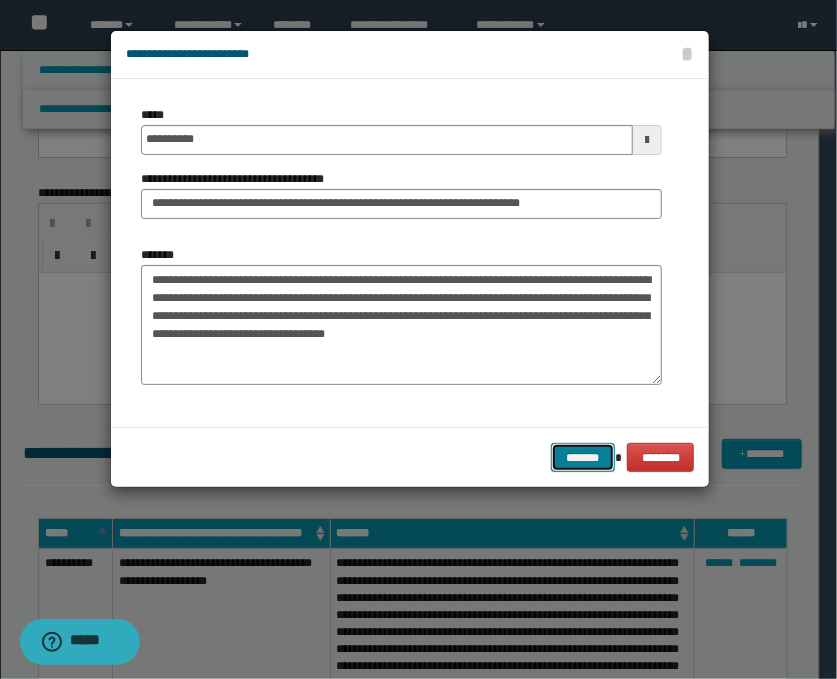 click on "*******" at bounding box center [583, 458] 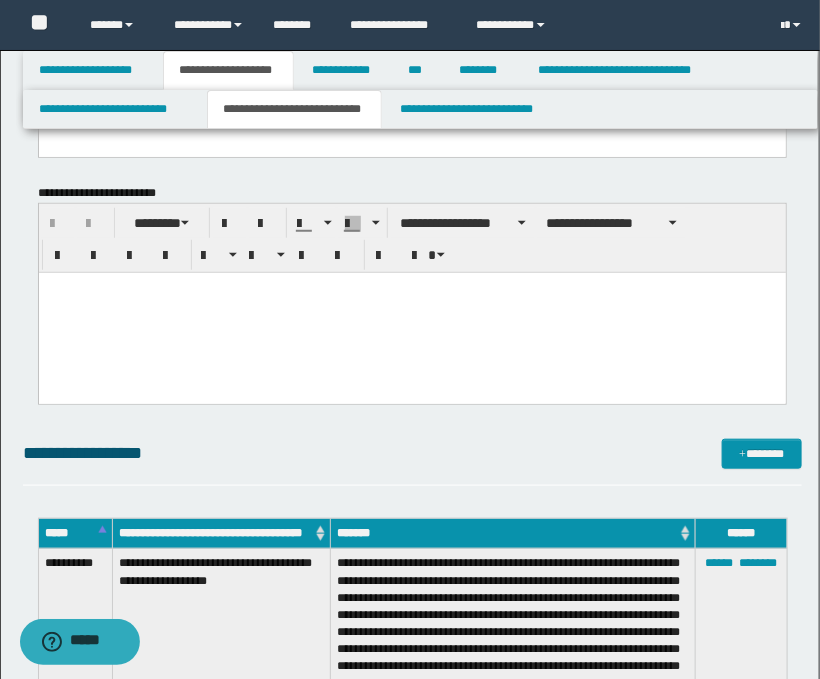 click at bounding box center (411, 312) 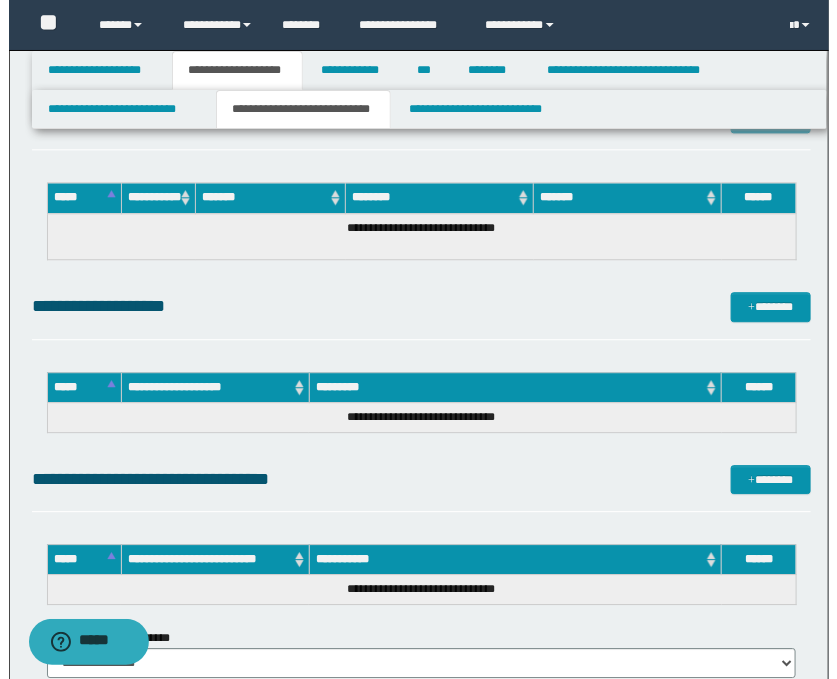scroll, scrollTop: 1222, scrollLeft: 0, axis: vertical 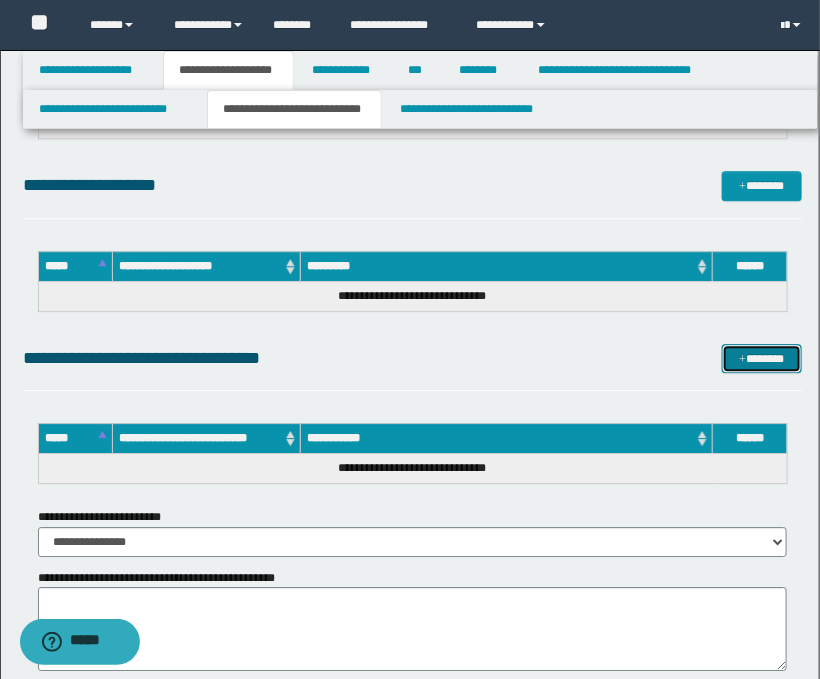 click on "*******" at bounding box center [762, 359] 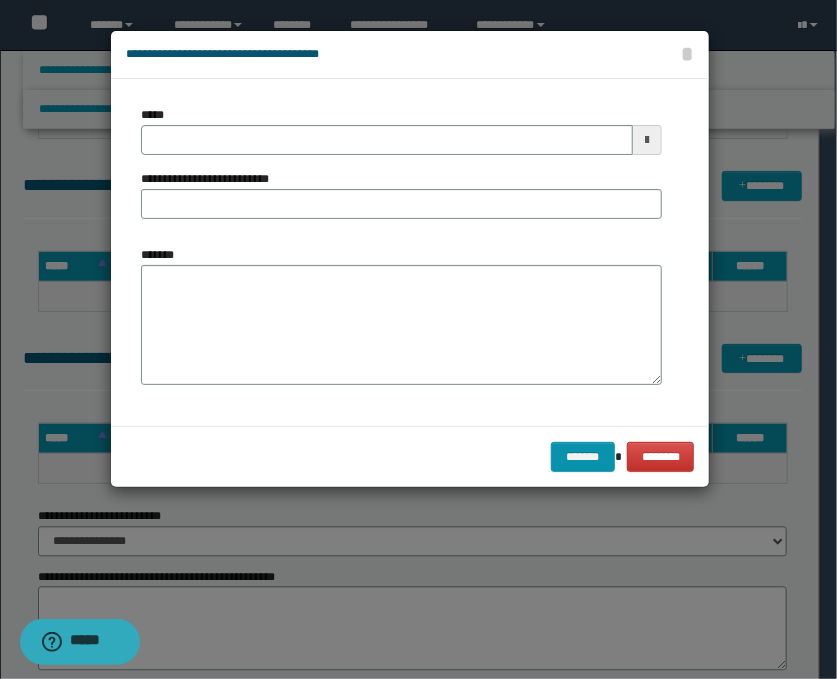 click at bounding box center [647, 140] 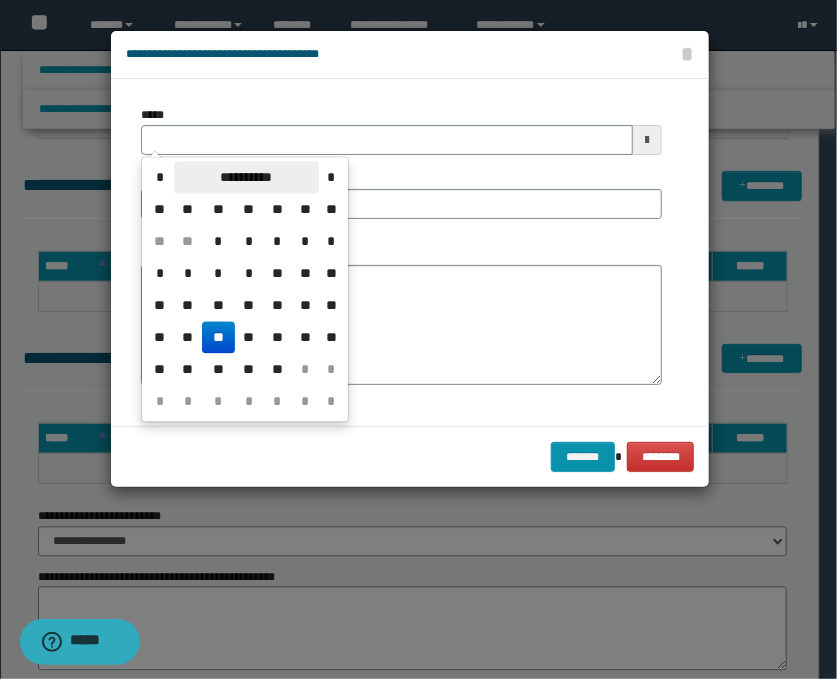 click on "**********" at bounding box center [246, 178] 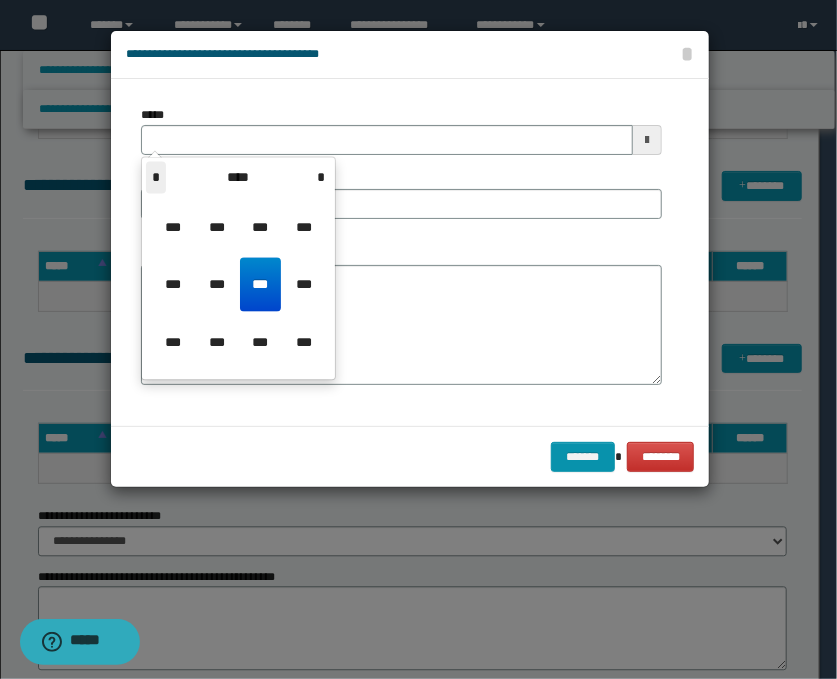 click on "*" at bounding box center [156, 178] 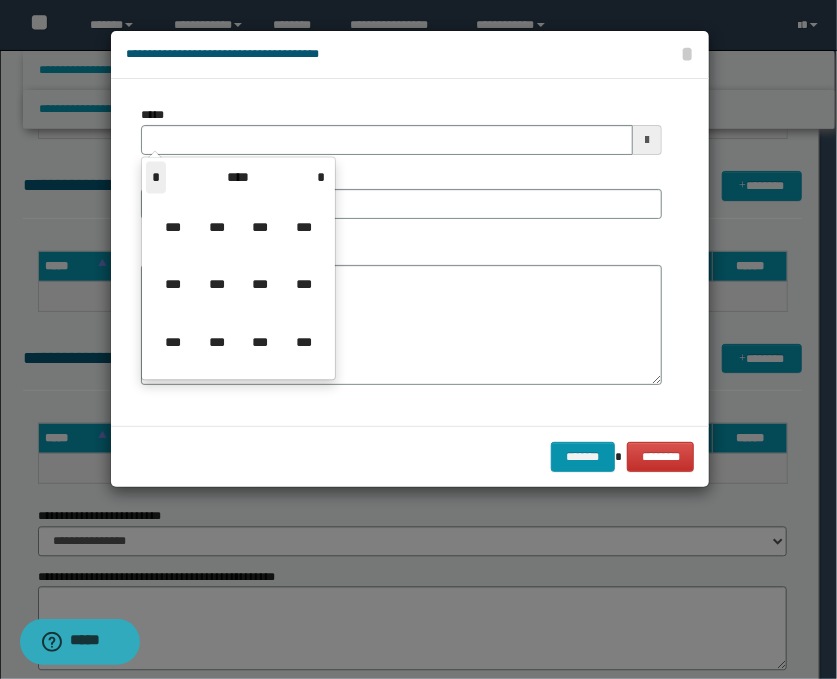 click on "*" at bounding box center (156, 178) 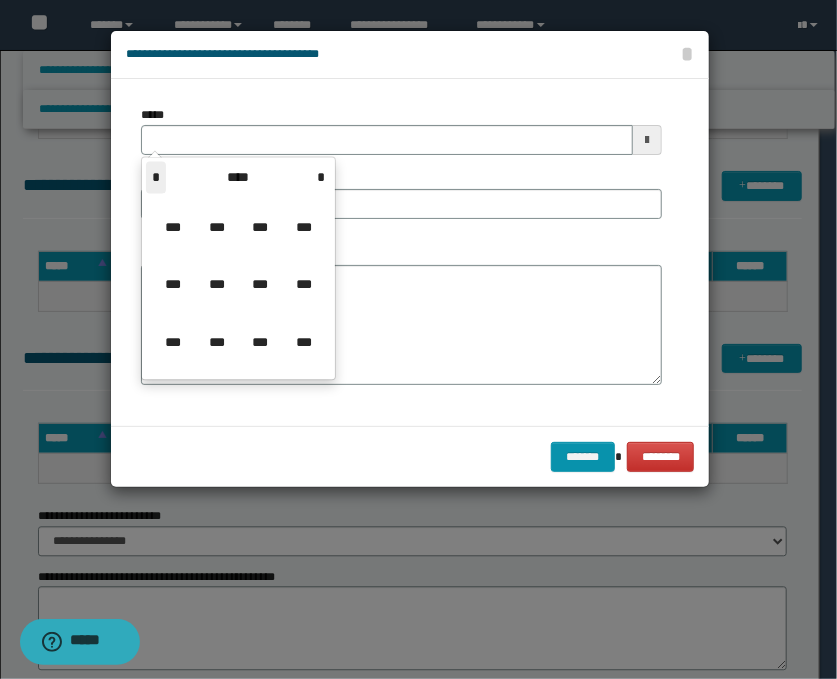 click on "*" at bounding box center (156, 178) 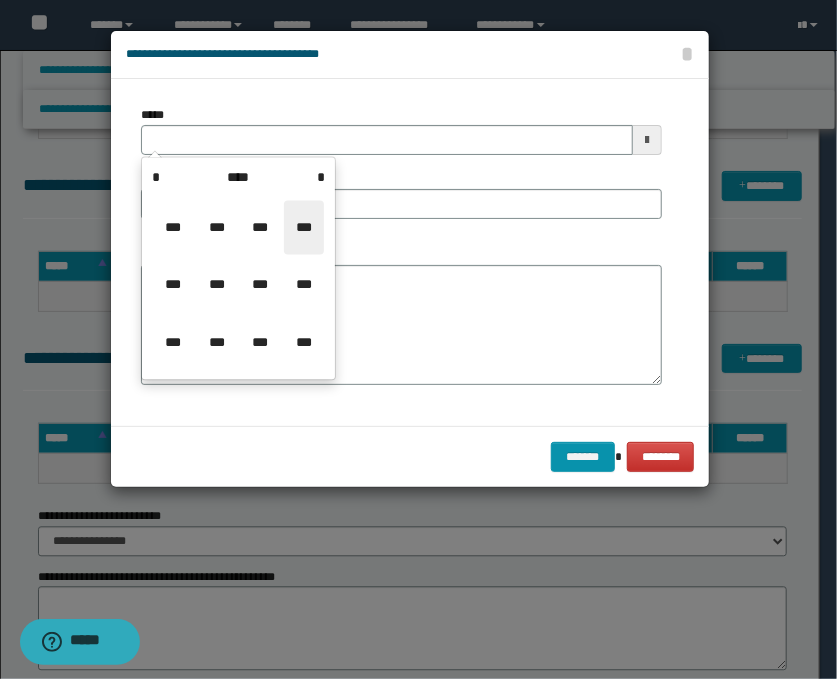 click on "***" at bounding box center [304, 228] 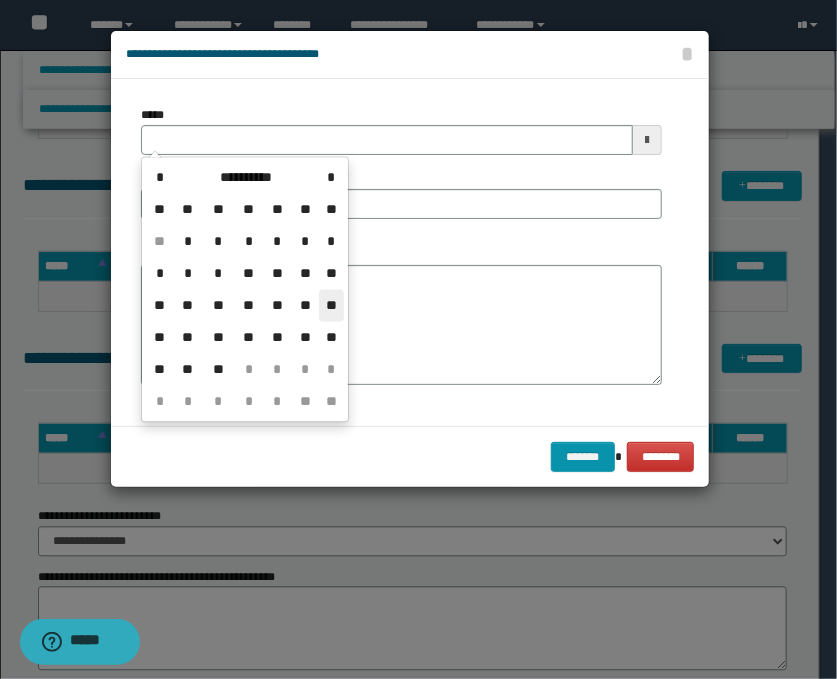 click on "**" at bounding box center (331, 306) 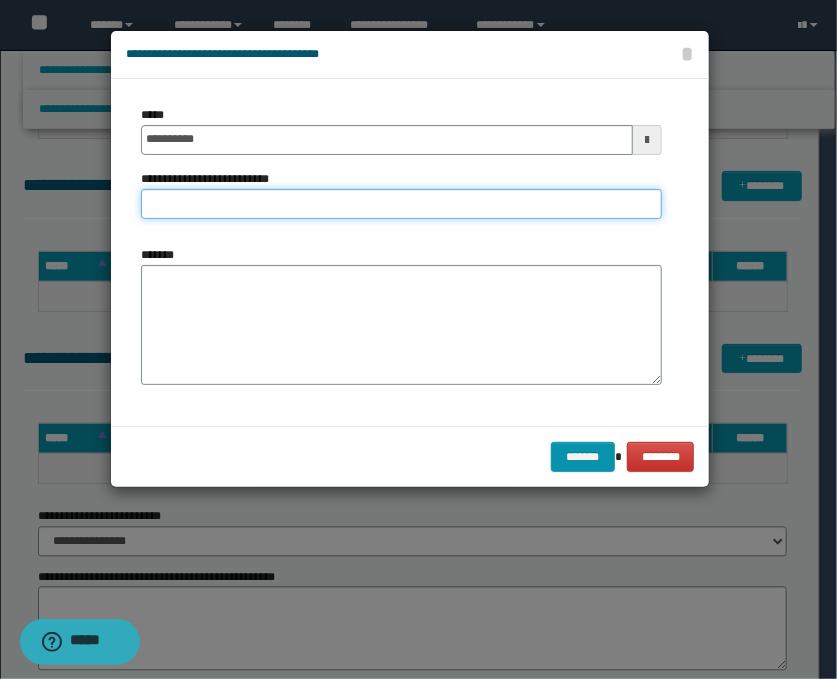 click on "**********" at bounding box center [401, 204] 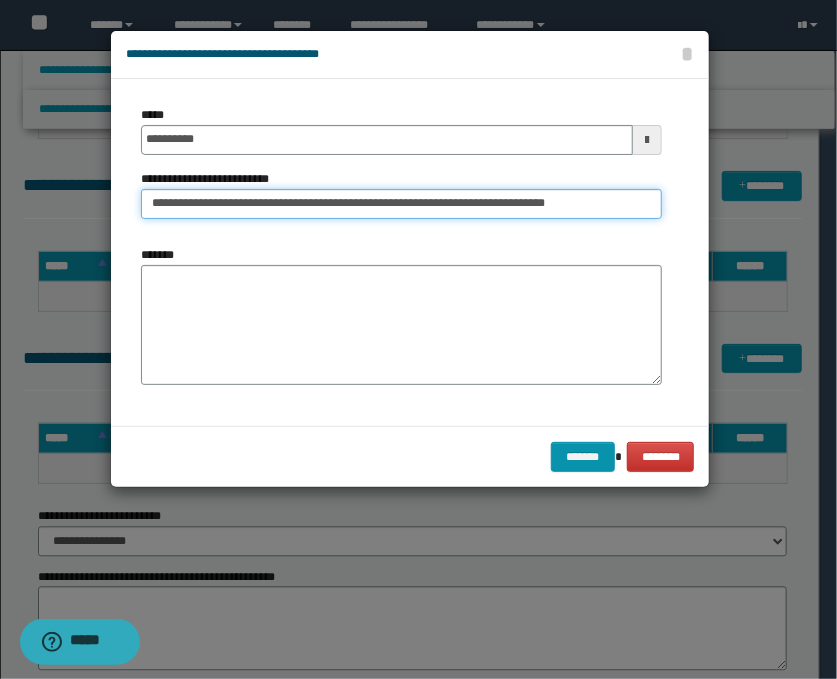 scroll, scrollTop: 0, scrollLeft: 8, axis: horizontal 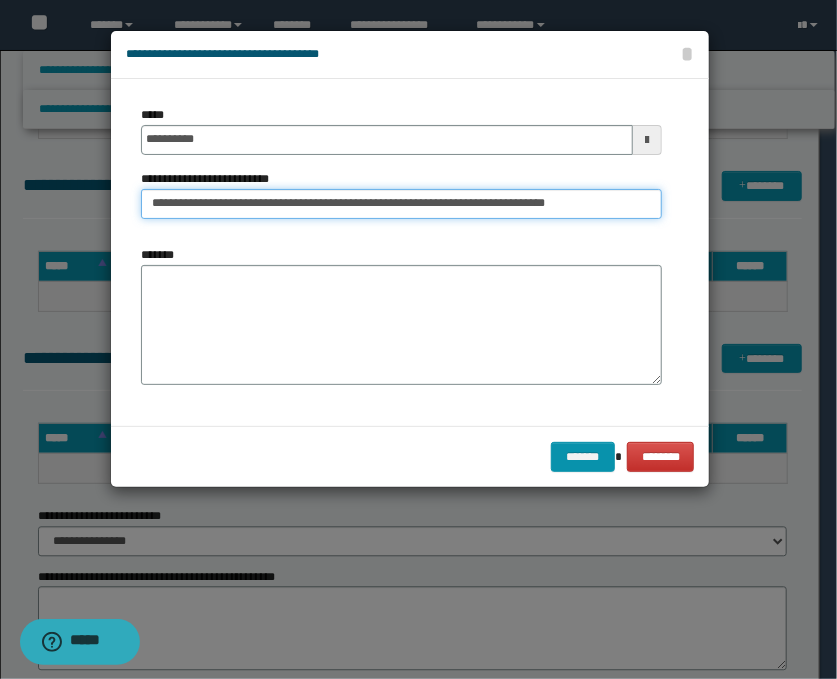 type on "**********" 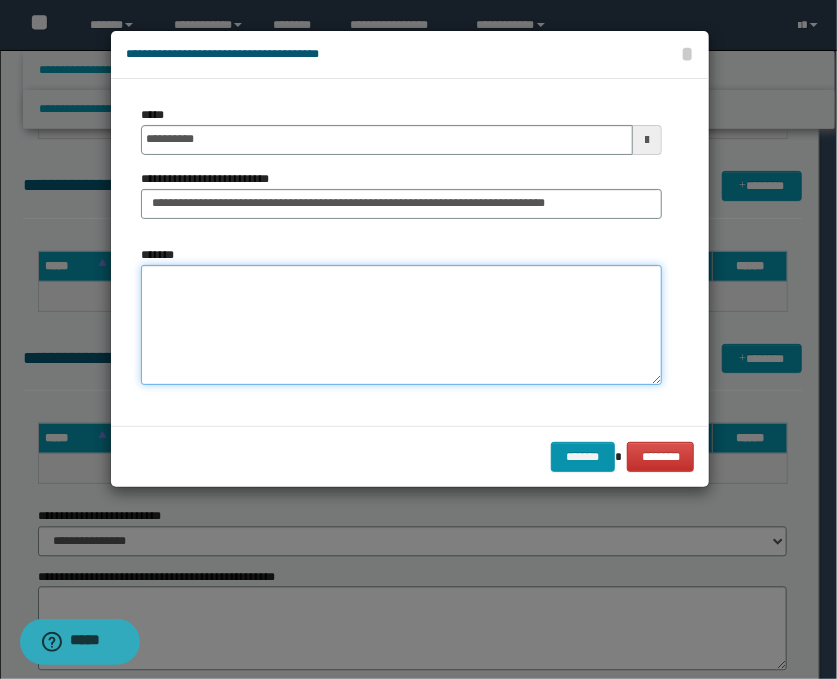 click on "*******" at bounding box center [401, 325] 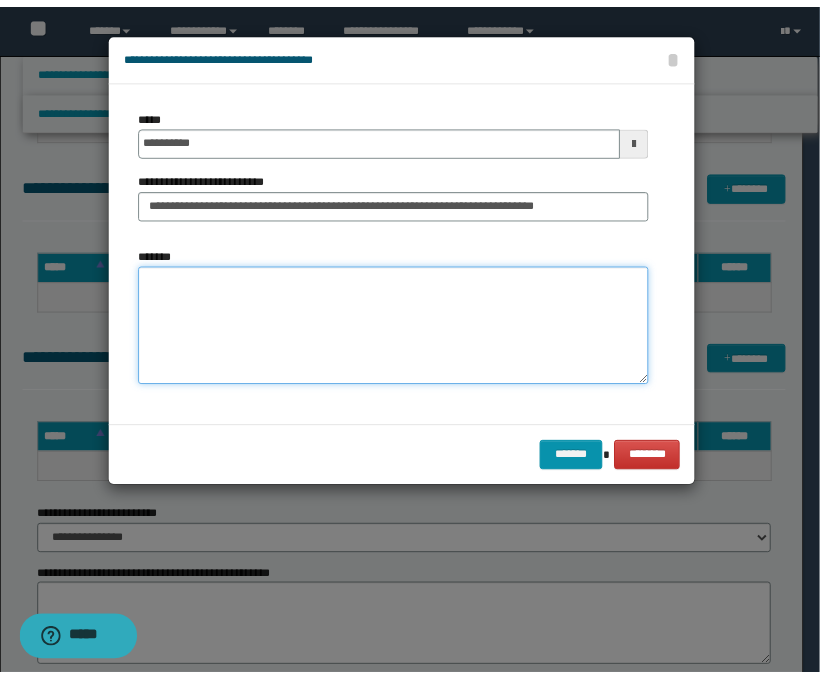 scroll, scrollTop: 0, scrollLeft: 0, axis: both 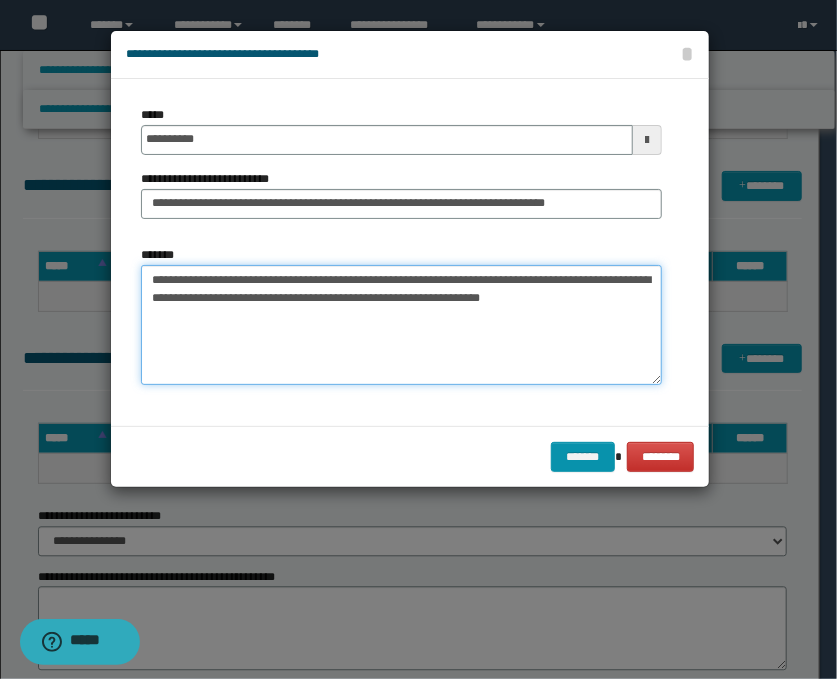 click on "**********" at bounding box center [401, 325] 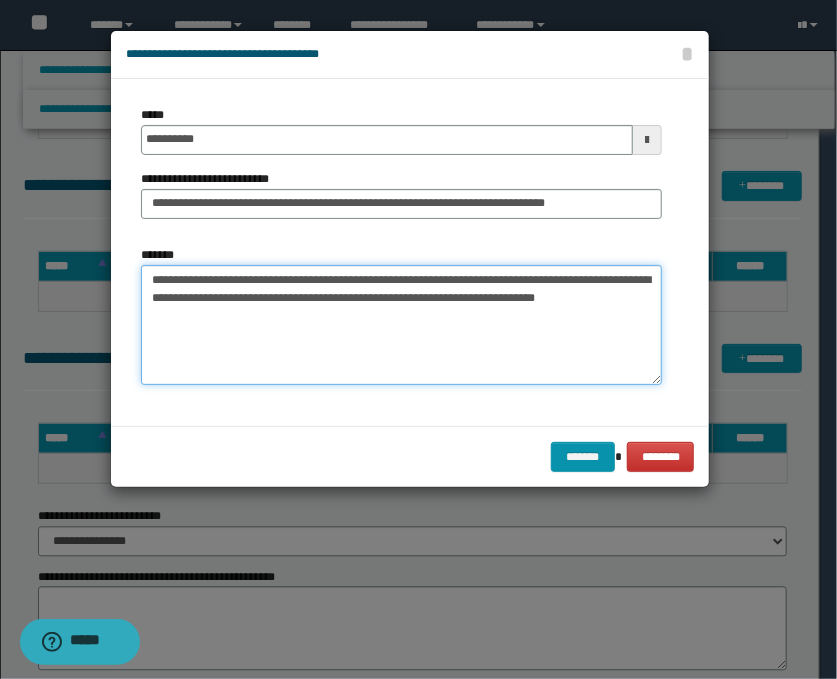 click on "**********" at bounding box center [401, 325] 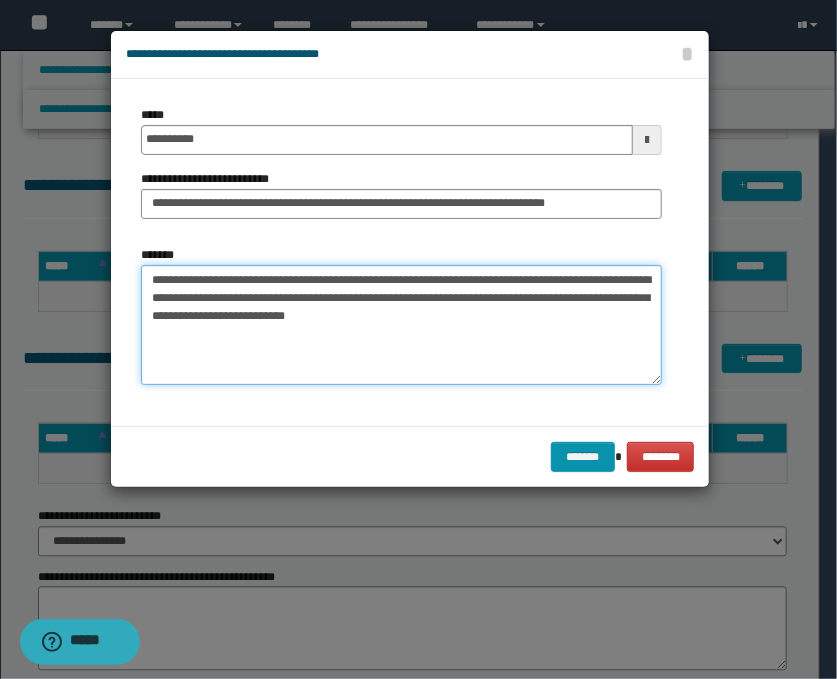 click on "**********" at bounding box center [401, 325] 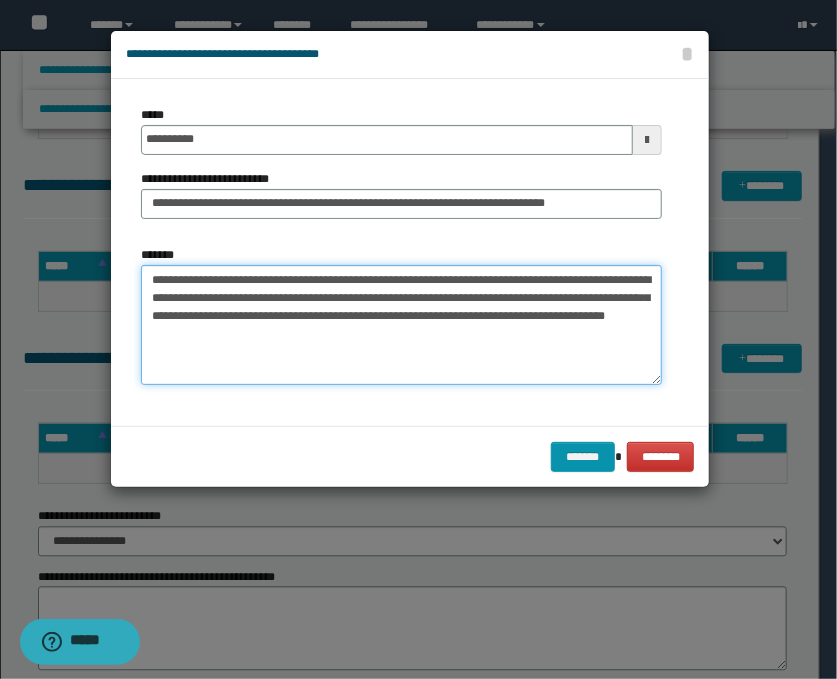 click on "**********" at bounding box center (401, 325) 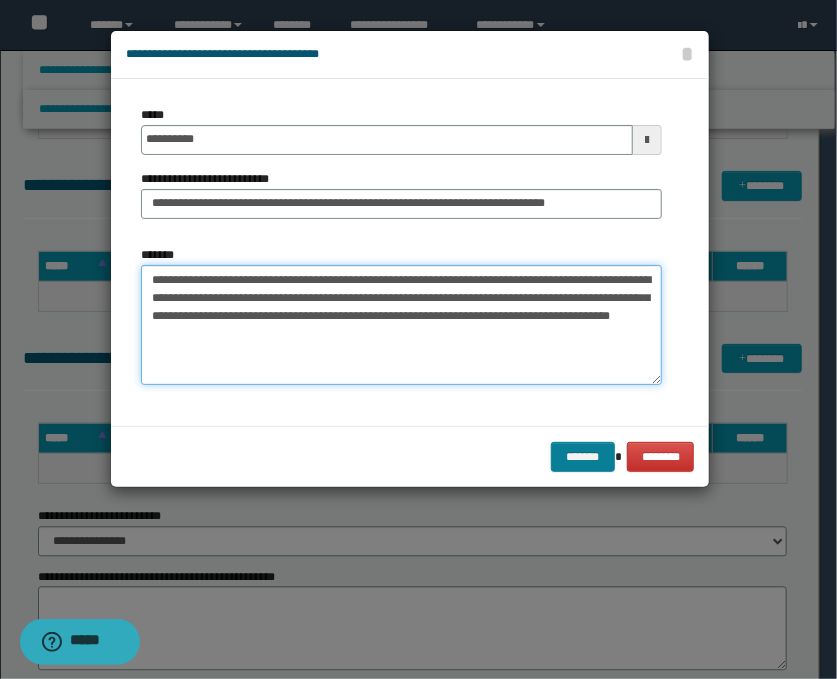 type on "**********" 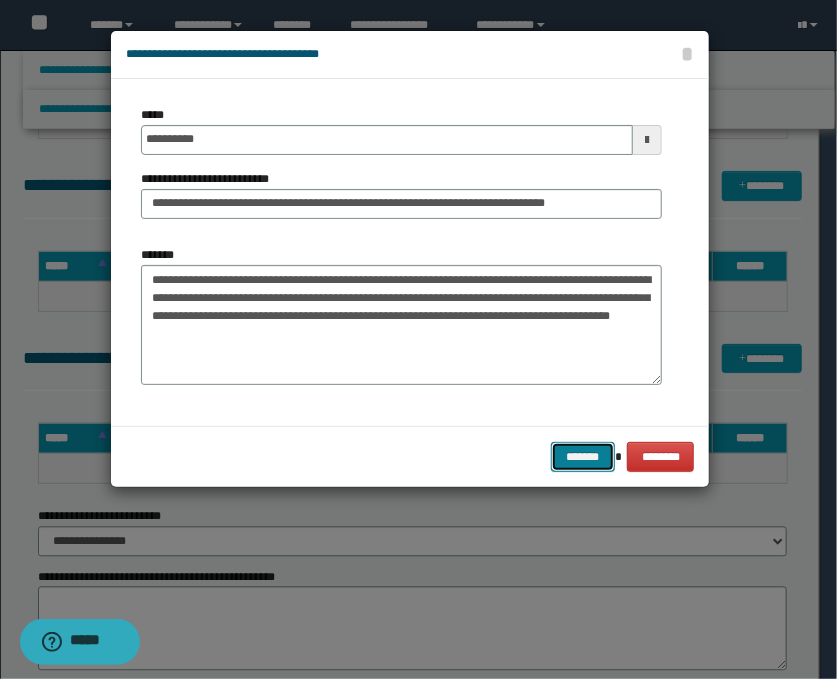 click on "*******" at bounding box center (583, 457) 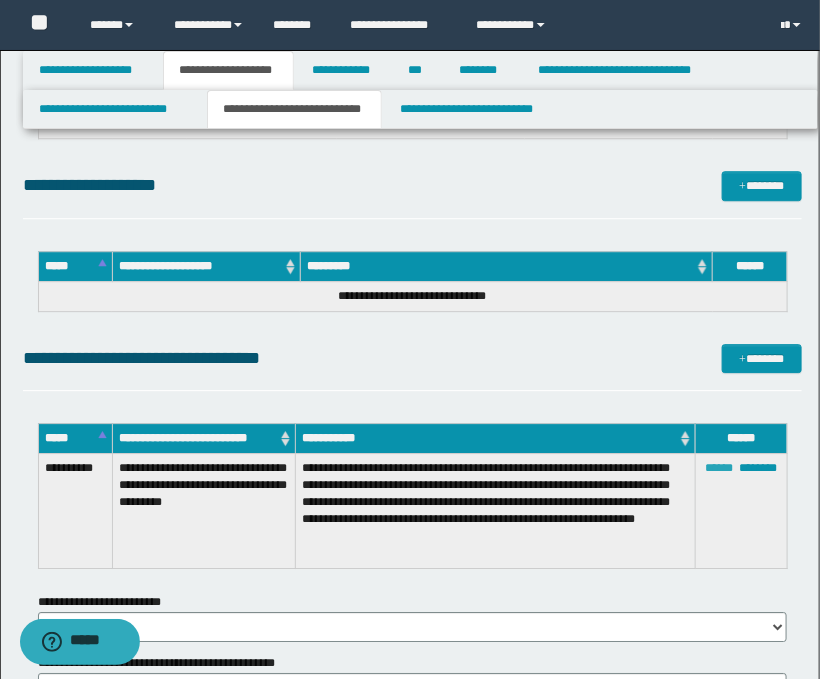 click on "******" at bounding box center (719, 468) 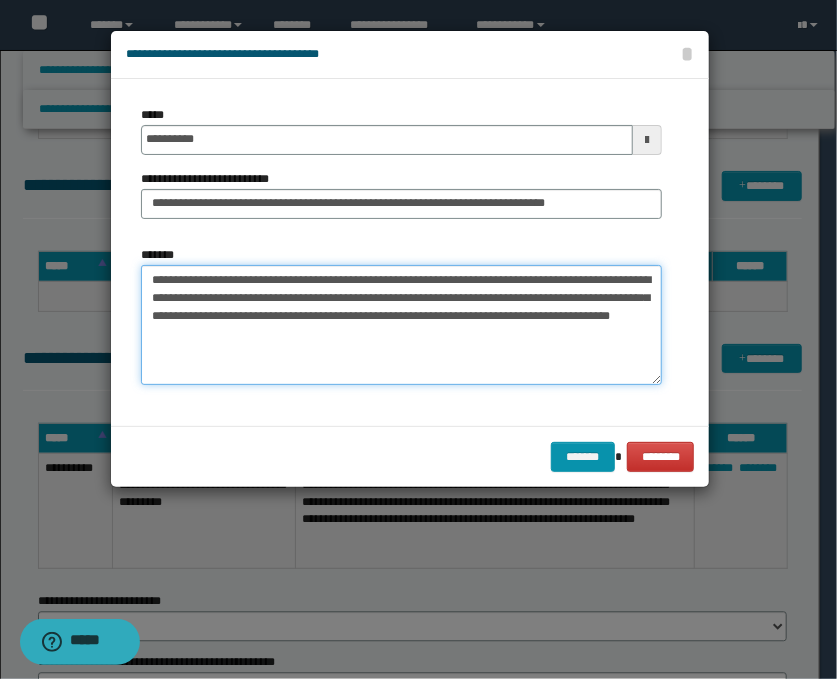 click on "**********" at bounding box center (401, 325) 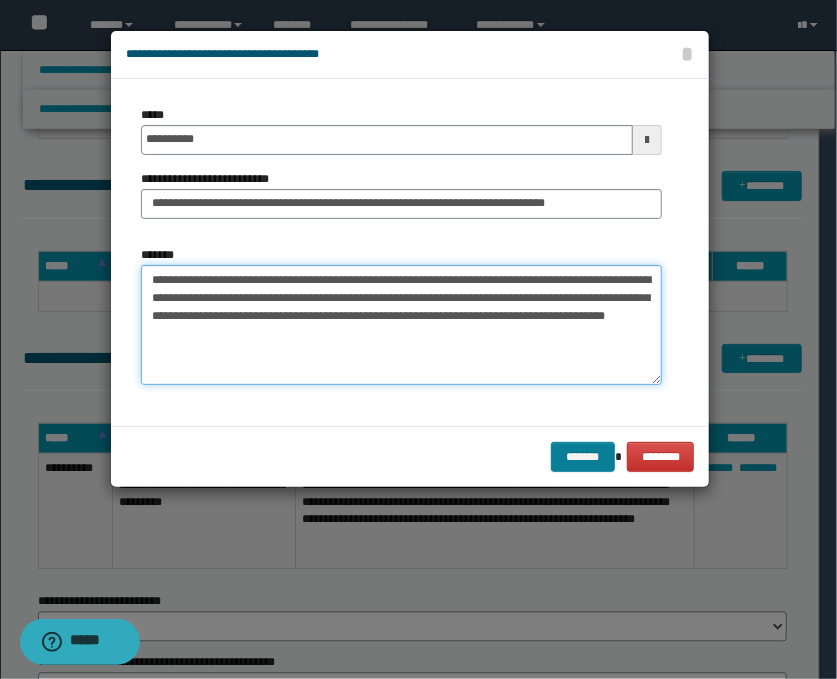 type on "**********" 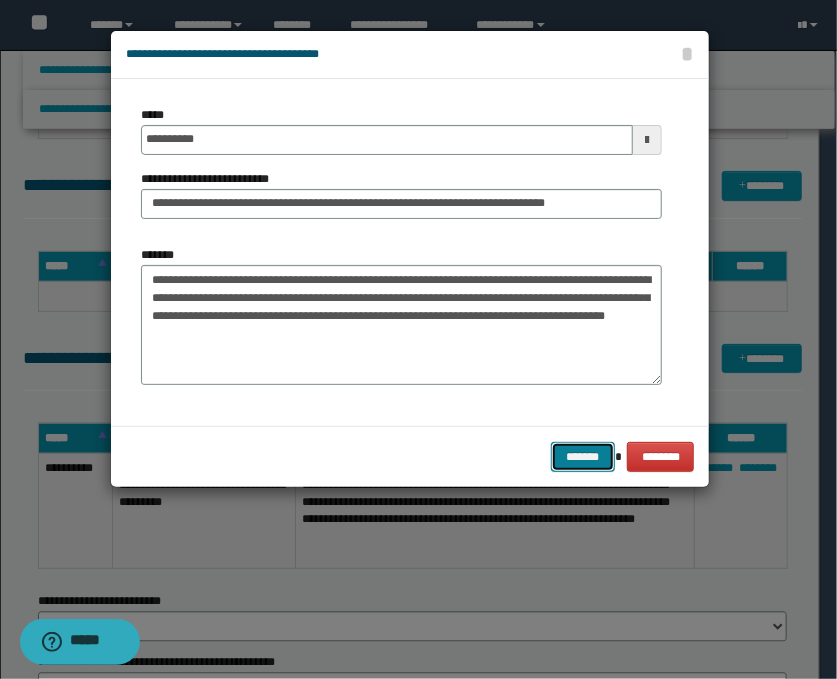 click on "*******" at bounding box center (583, 457) 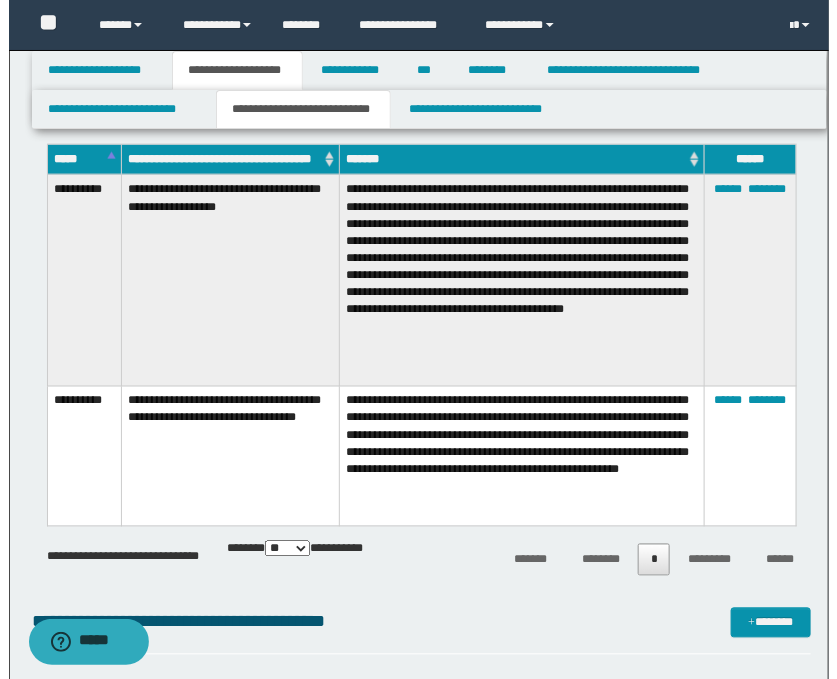 scroll, scrollTop: 555, scrollLeft: 0, axis: vertical 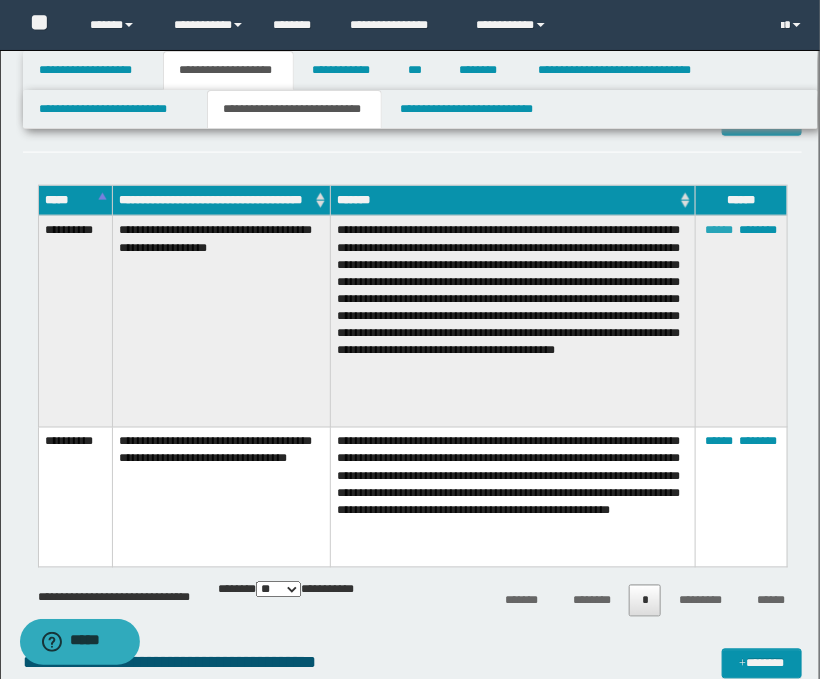 click on "******" at bounding box center (719, 230) 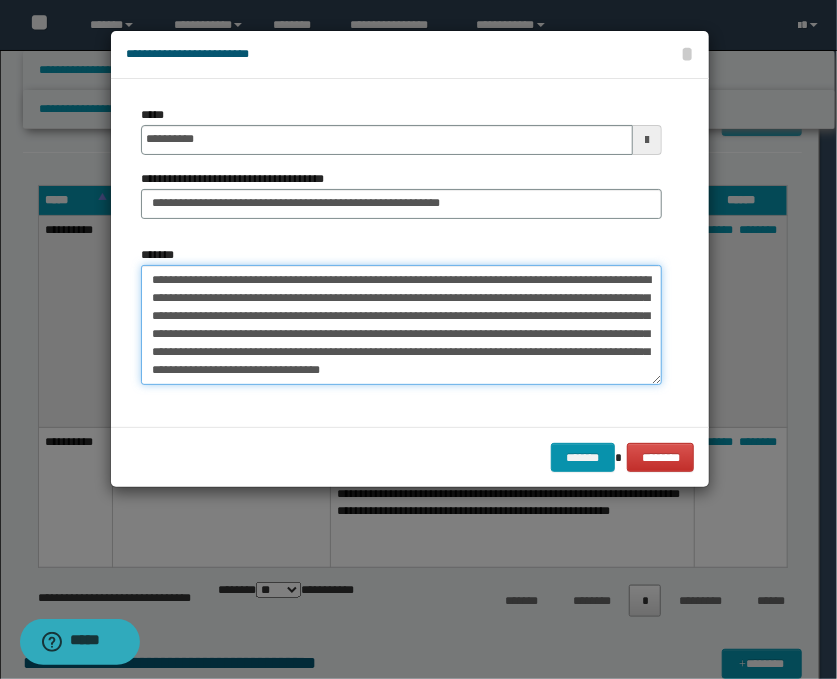 click on "**********" at bounding box center [401, 325] 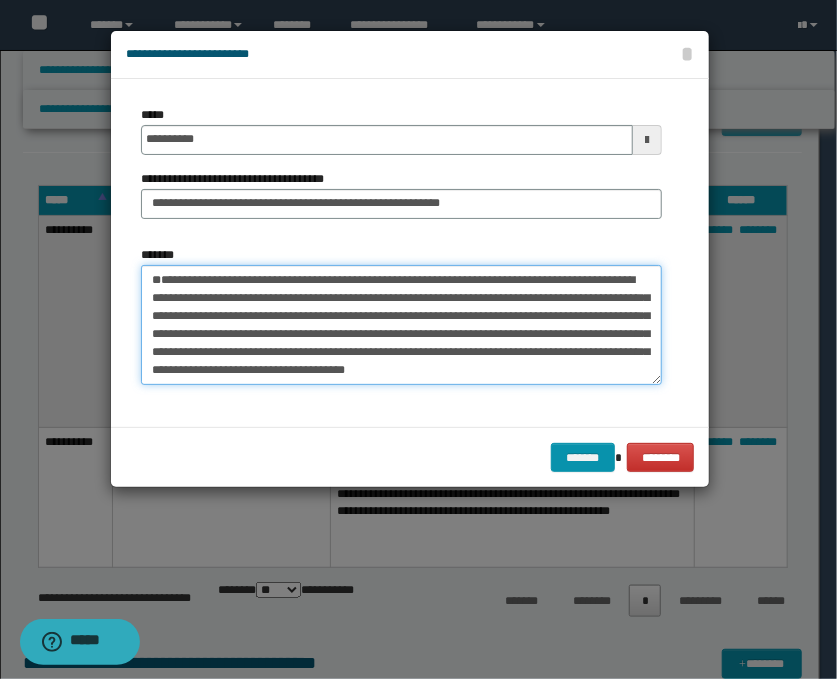 click on "**********" at bounding box center (401, 325) 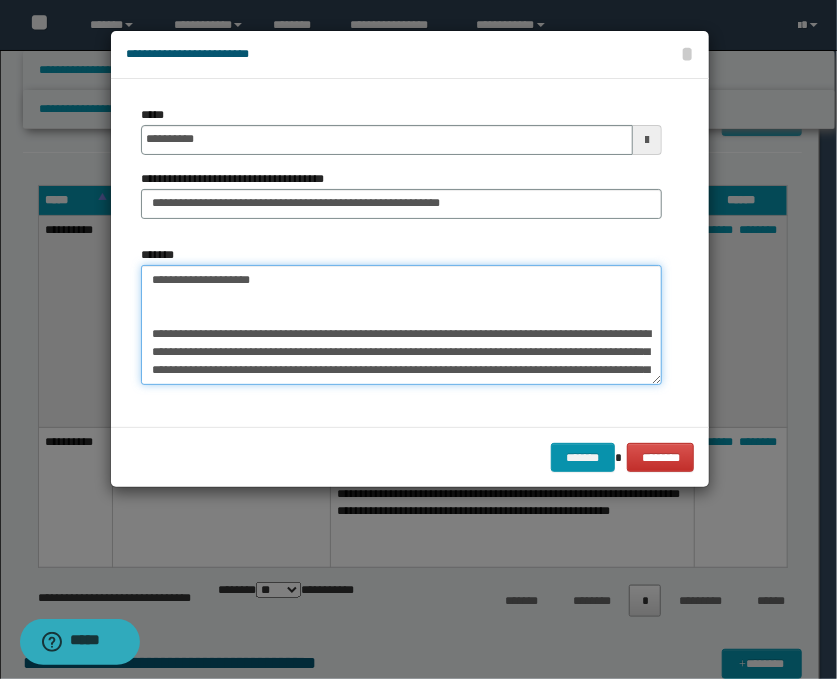 paste on "**********" 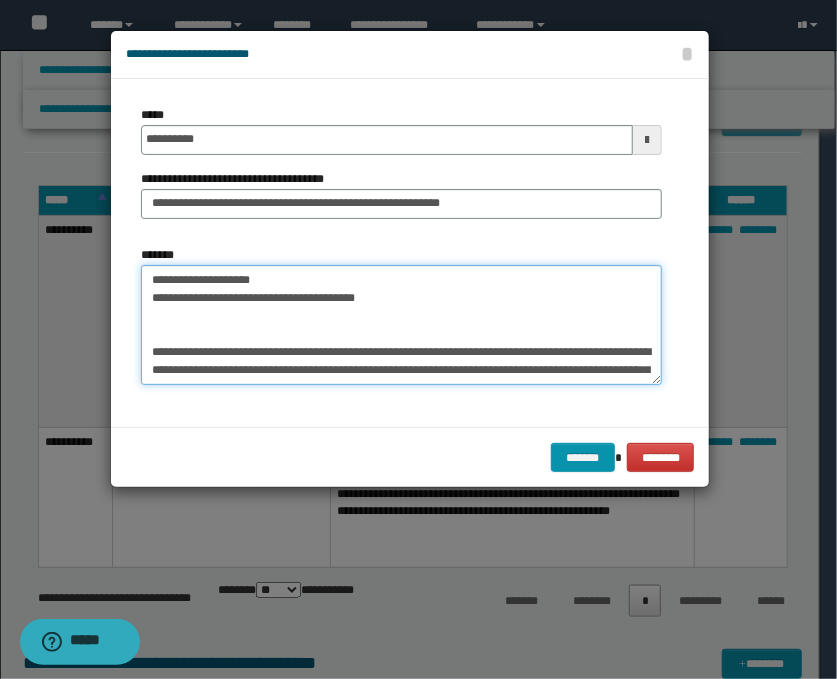 drag, startPoint x: 161, startPoint y: 334, endPoint x: 153, endPoint y: 310, distance: 25.298222 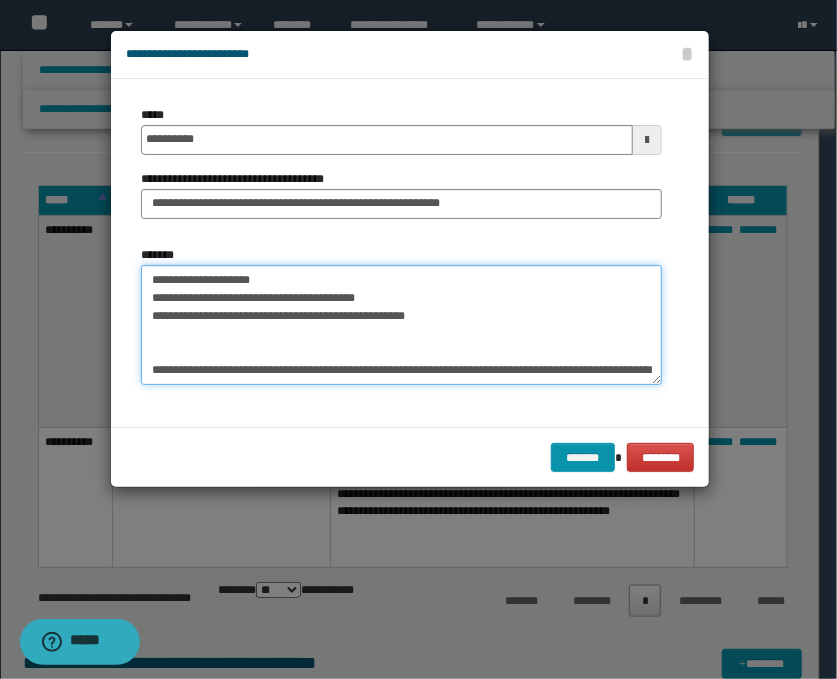 drag, startPoint x: 165, startPoint y: 352, endPoint x: 151, endPoint y: 336, distance: 21.260292 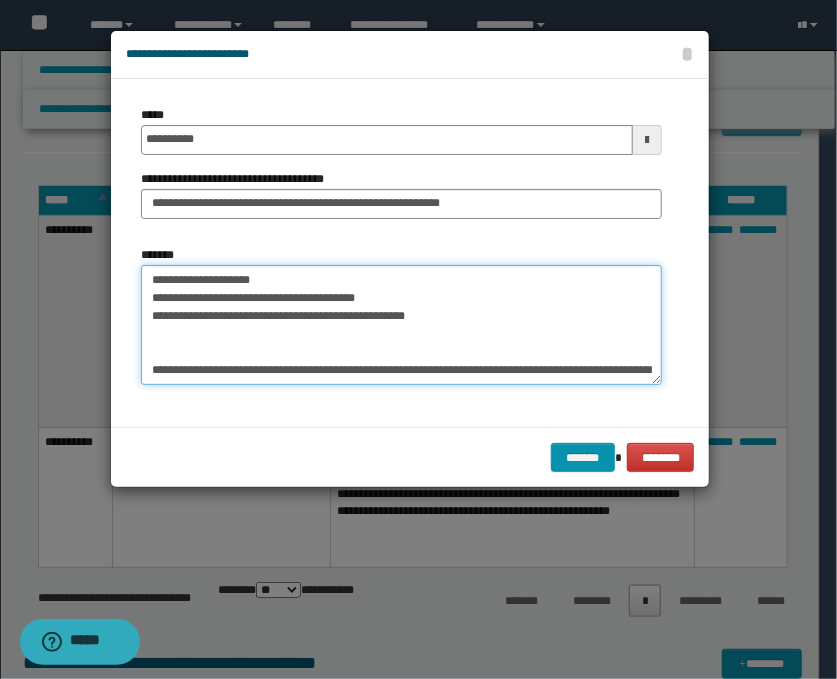 paste on "**********" 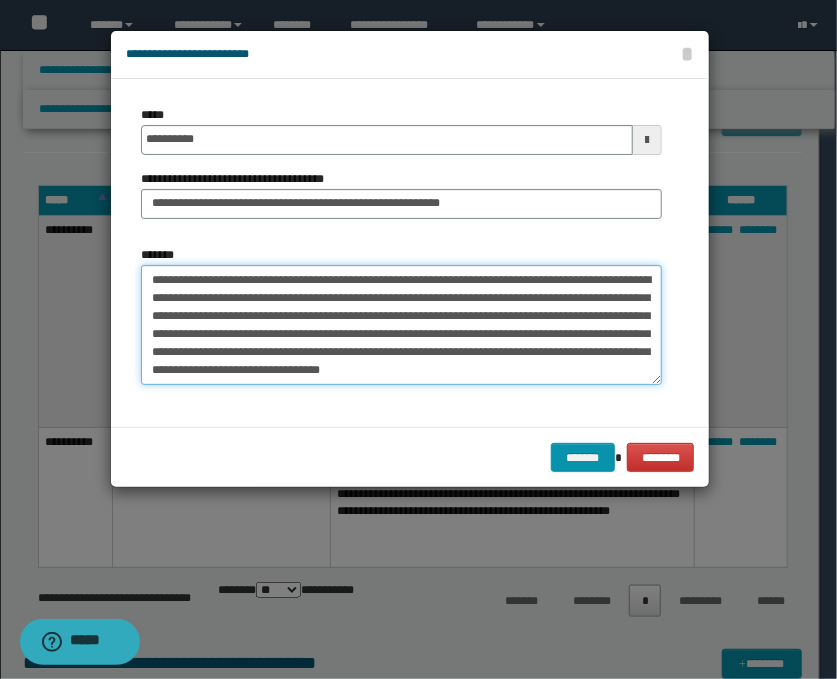 scroll, scrollTop: 50, scrollLeft: 0, axis: vertical 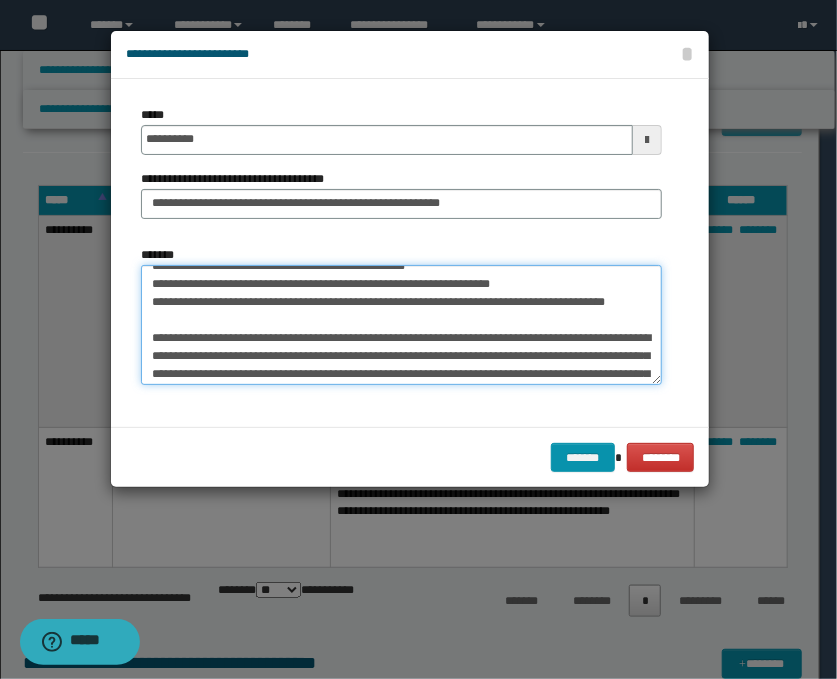 click on "**********" at bounding box center [401, 325] 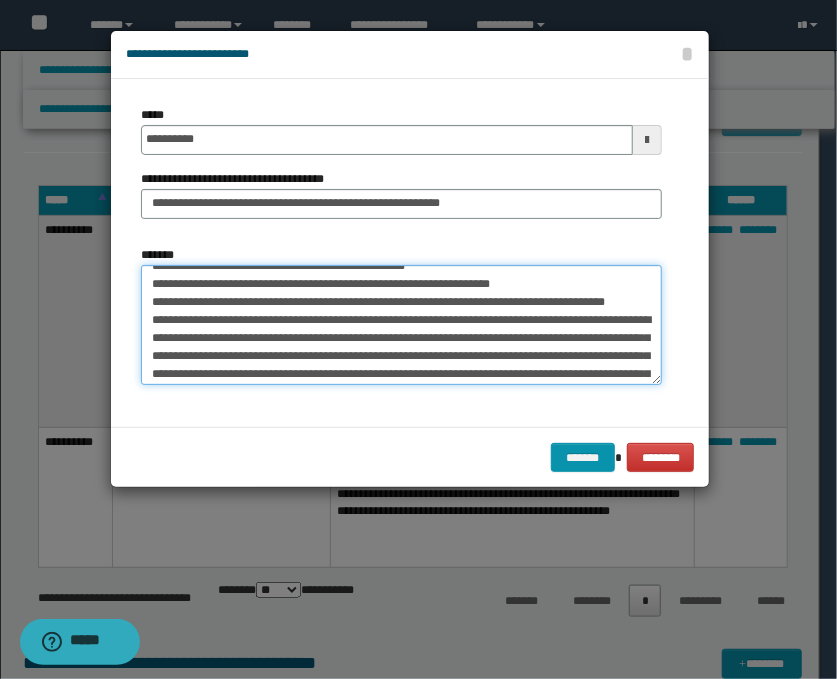 scroll, scrollTop: 0, scrollLeft: 0, axis: both 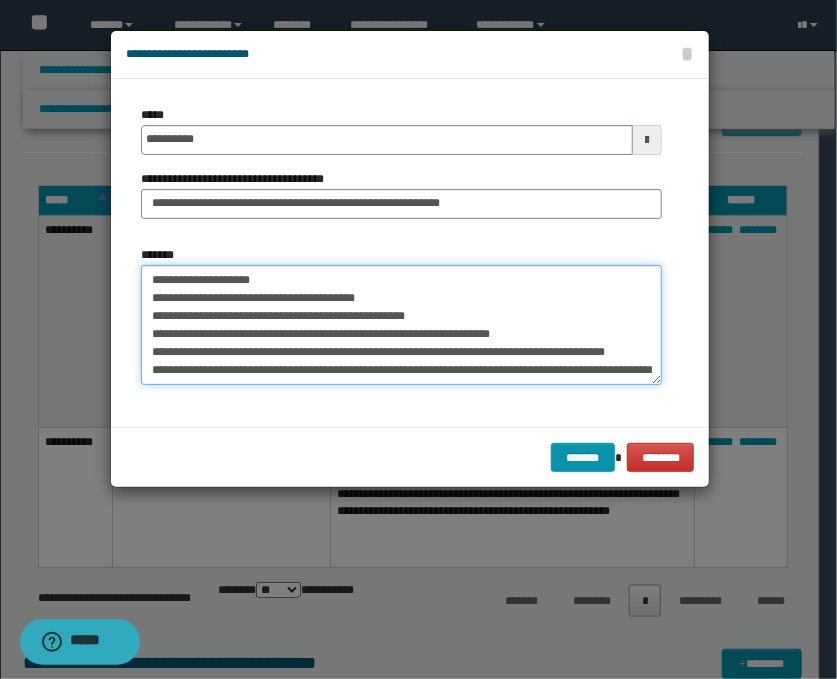drag, startPoint x: 300, startPoint y: 326, endPoint x: 126, endPoint y: 266, distance: 184.05434 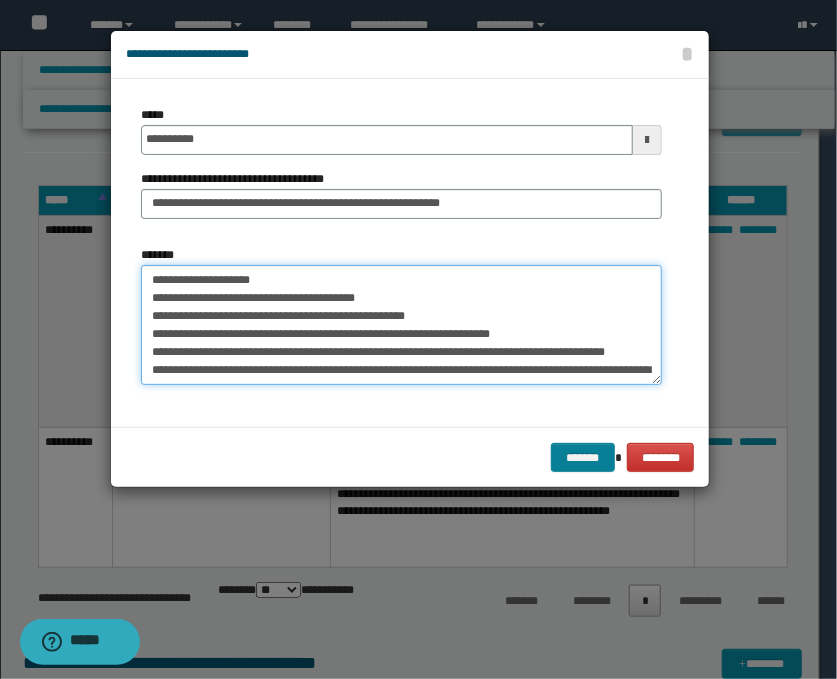 type on "**********" 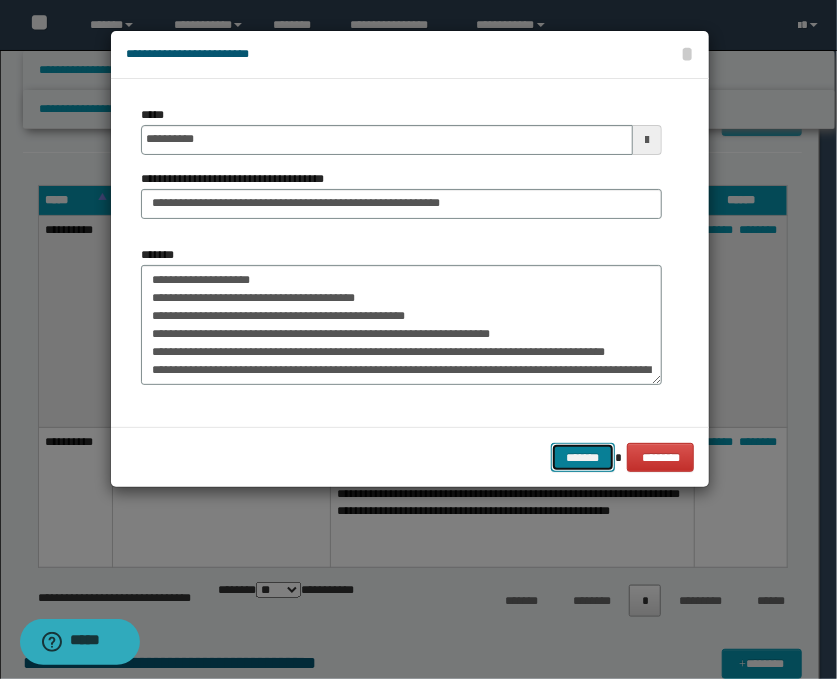 click on "*******" at bounding box center (583, 458) 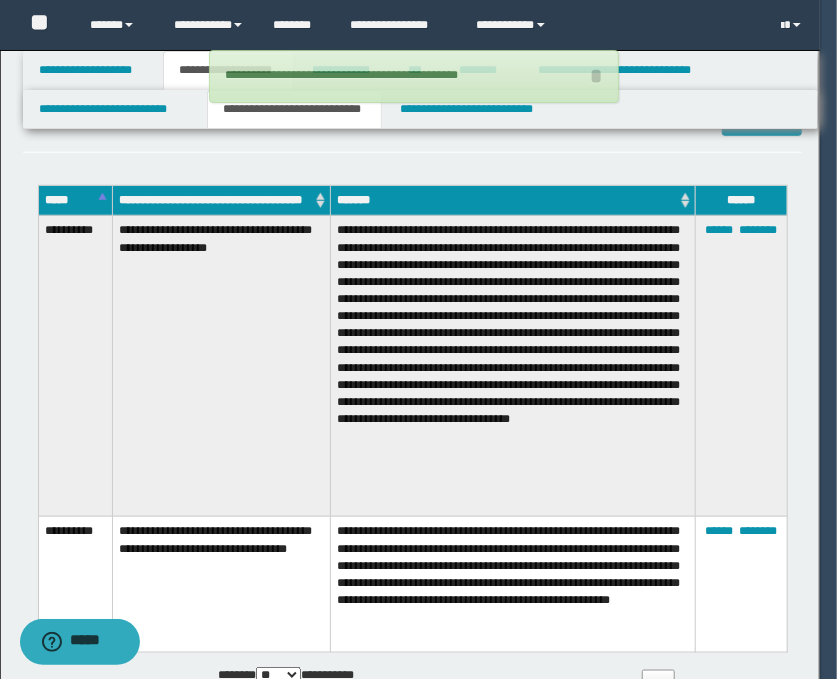 type 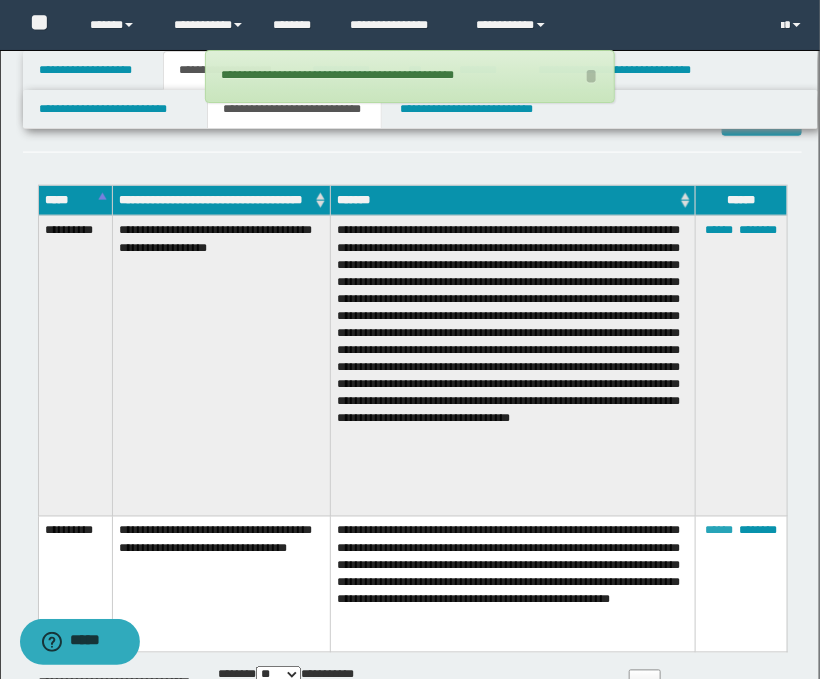 click on "******" at bounding box center (719, 531) 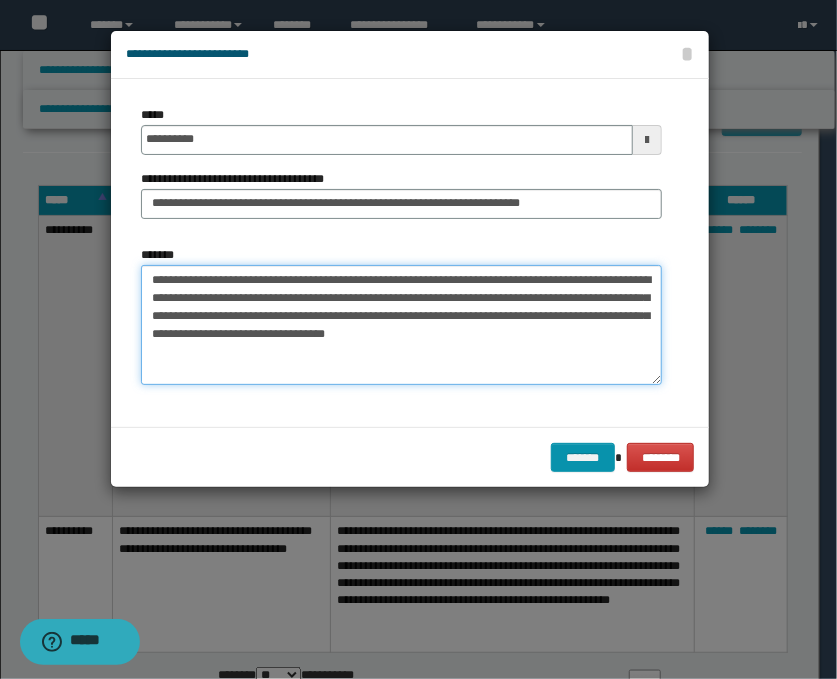 click on "**********" at bounding box center (401, 325) 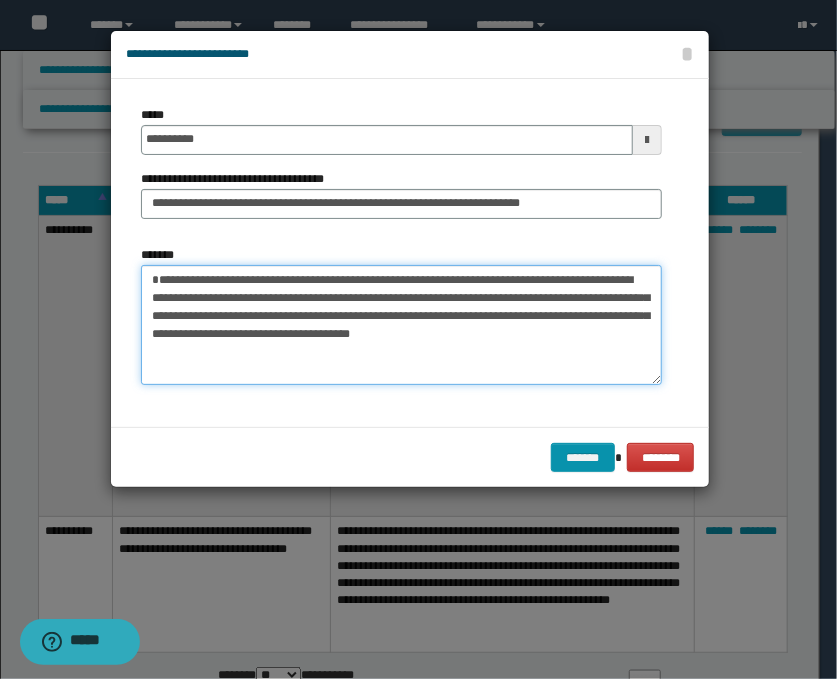drag, startPoint x: 152, startPoint y: 266, endPoint x: 151, endPoint y: 280, distance: 14.035668 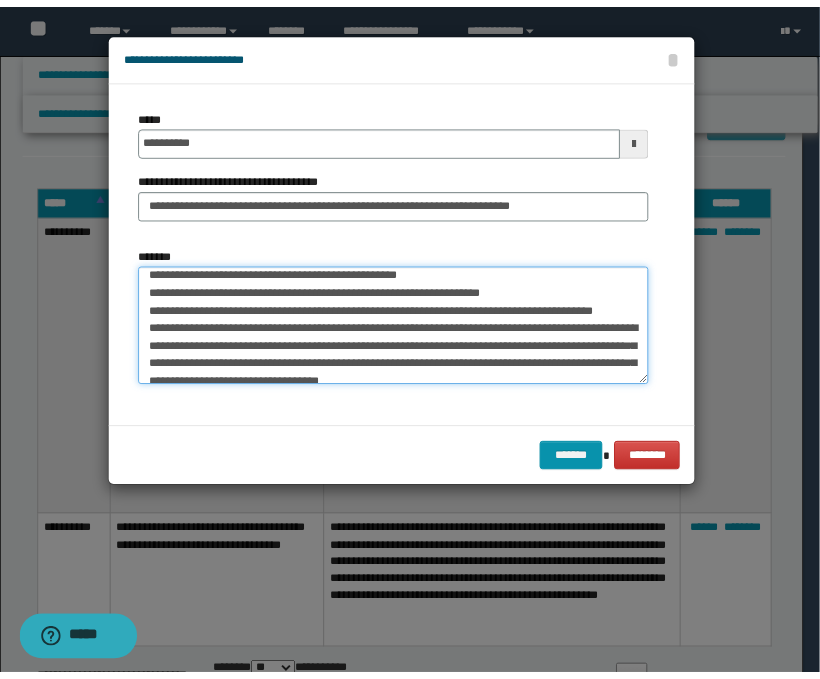 scroll, scrollTop: 44, scrollLeft: 0, axis: vertical 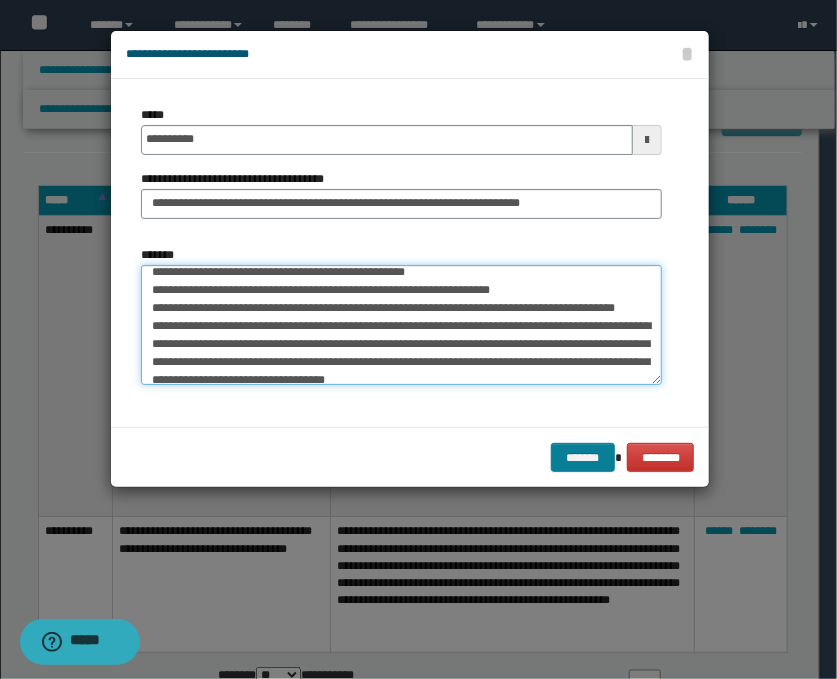 type on "**********" 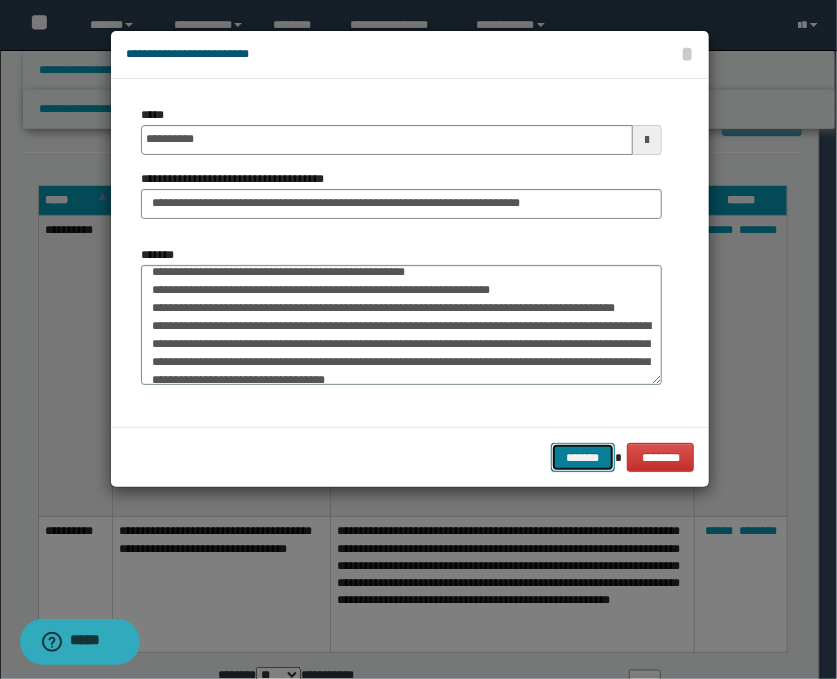 click on "*******" at bounding box center (583, 458) 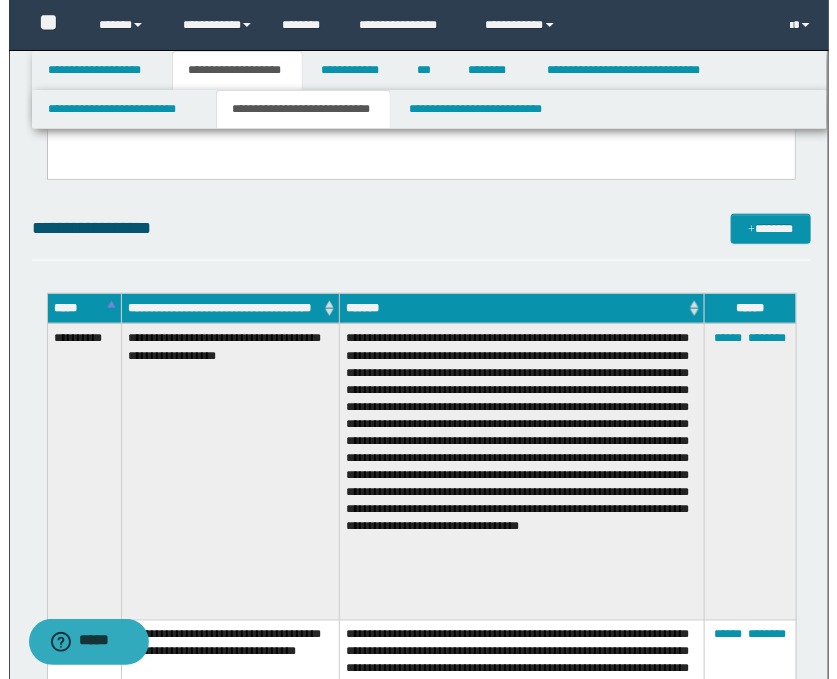 scroll, scrollTop: 444, scrollLeft: 0, axis: vertical 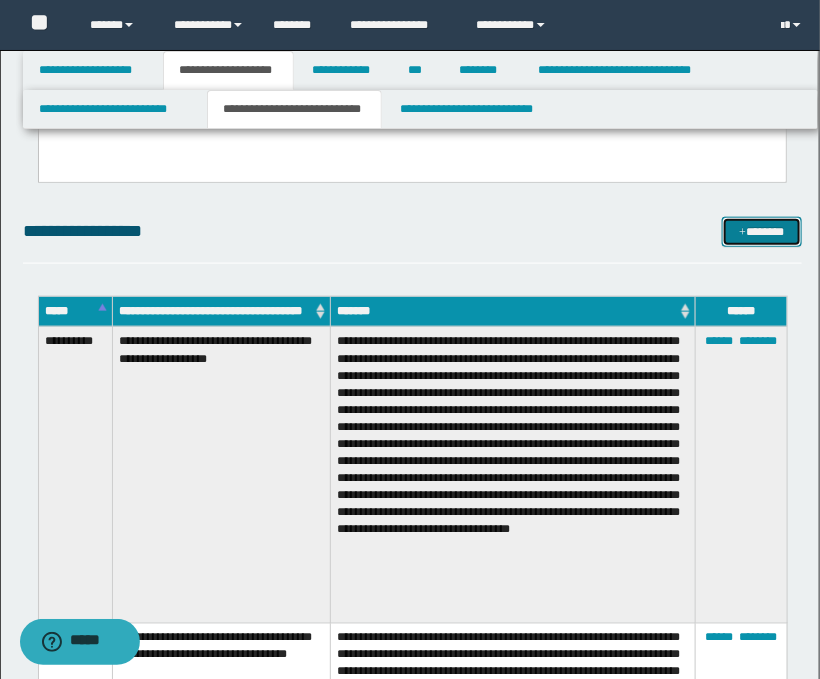 click on "*******" at bounding box center (762, 232) 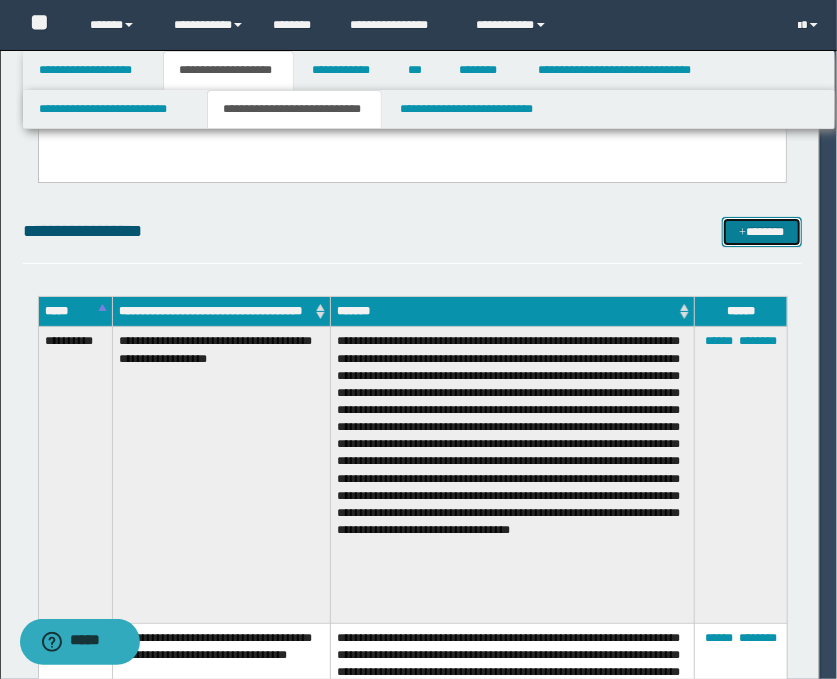 scroll, scrollTop: 0, scrollLeft: 0, axis: both 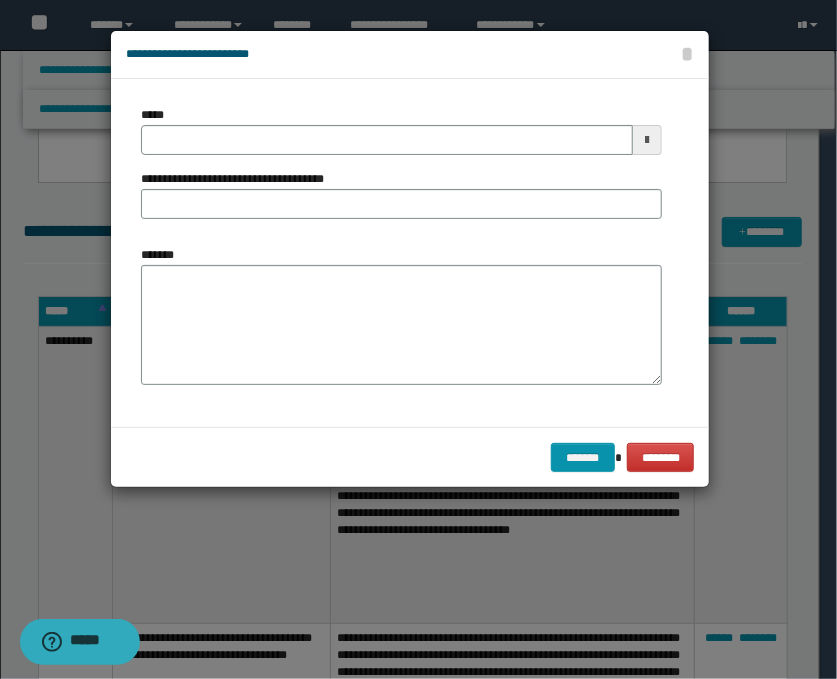 click at bounding box center (647, 140) 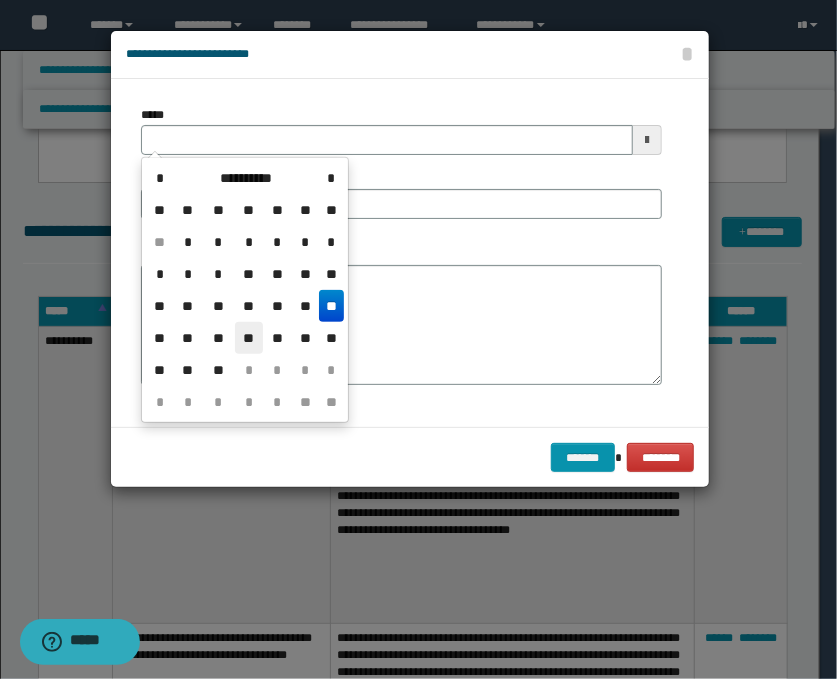 click on "**" at bounding box center (249, 338) 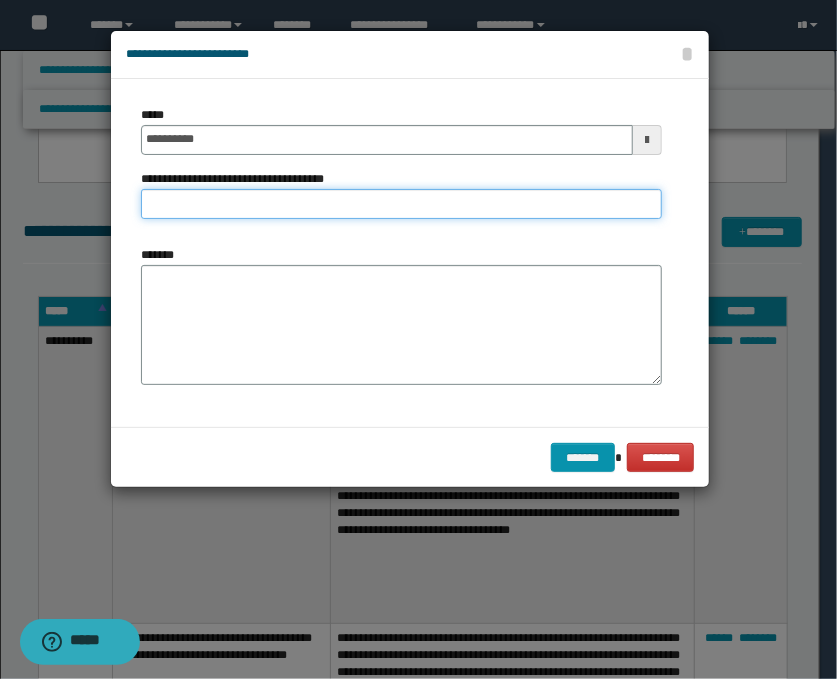 click on "**********" at bounding box center [401, 204] 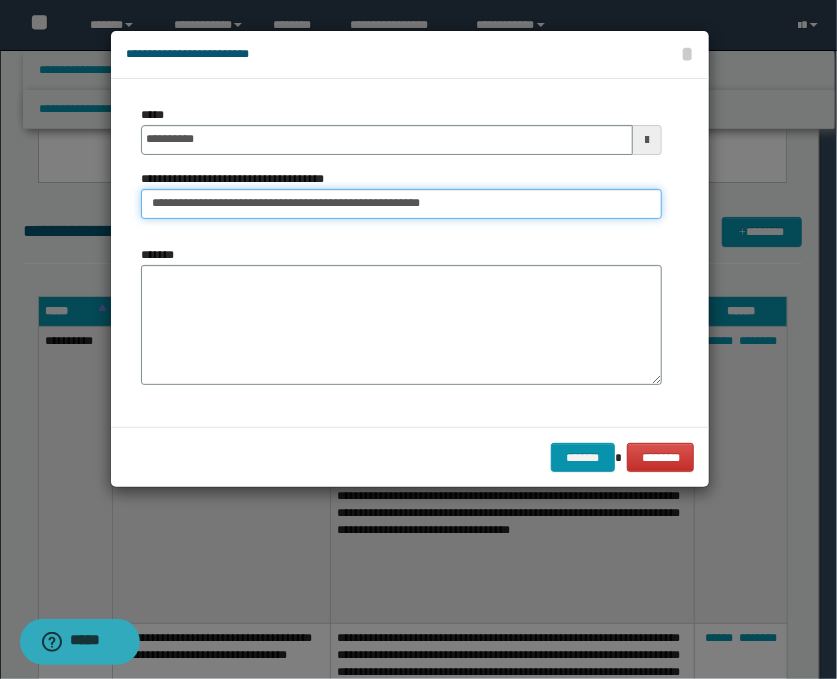 type on "**********" 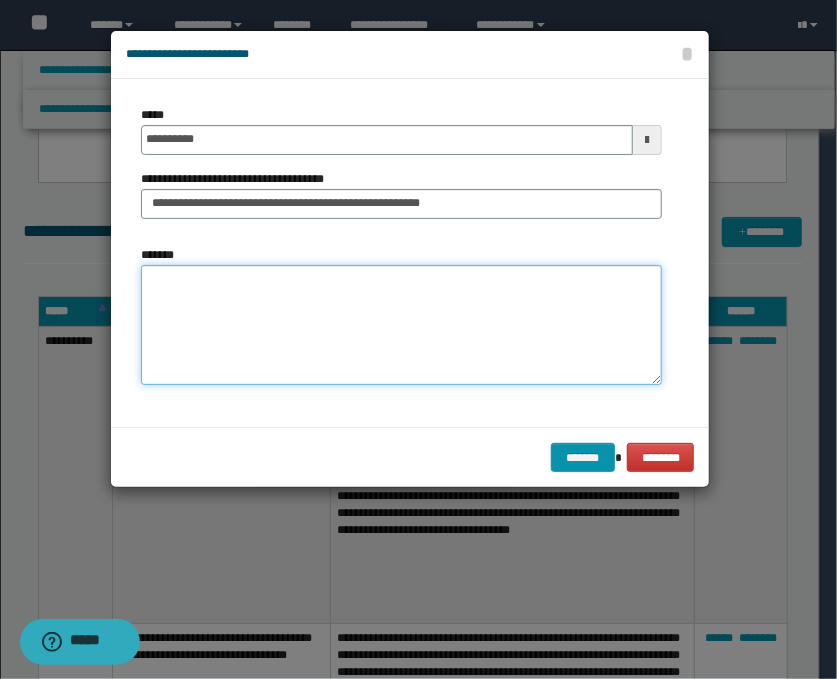 click on "*******" at bounding box center (401, 325) 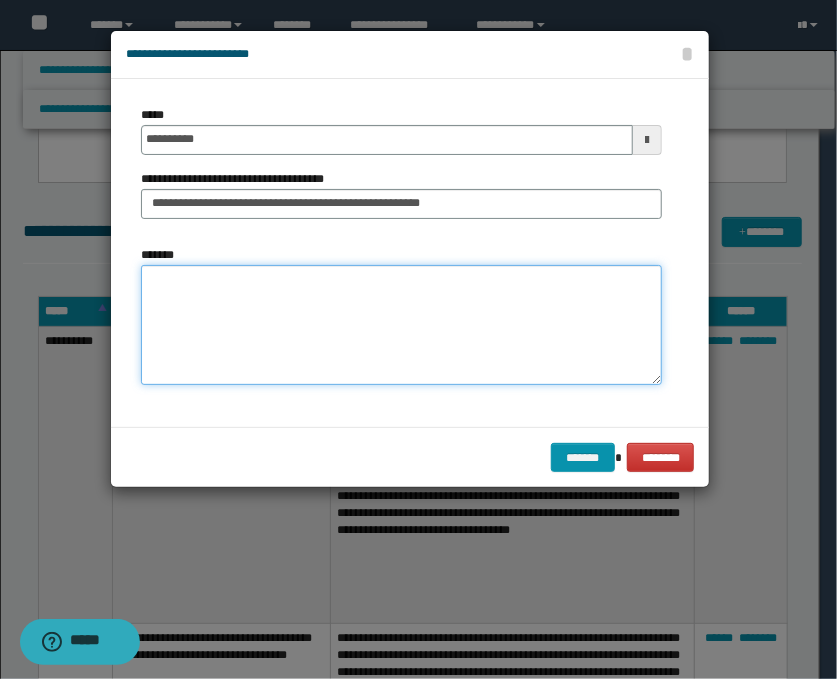 paste on "**********" 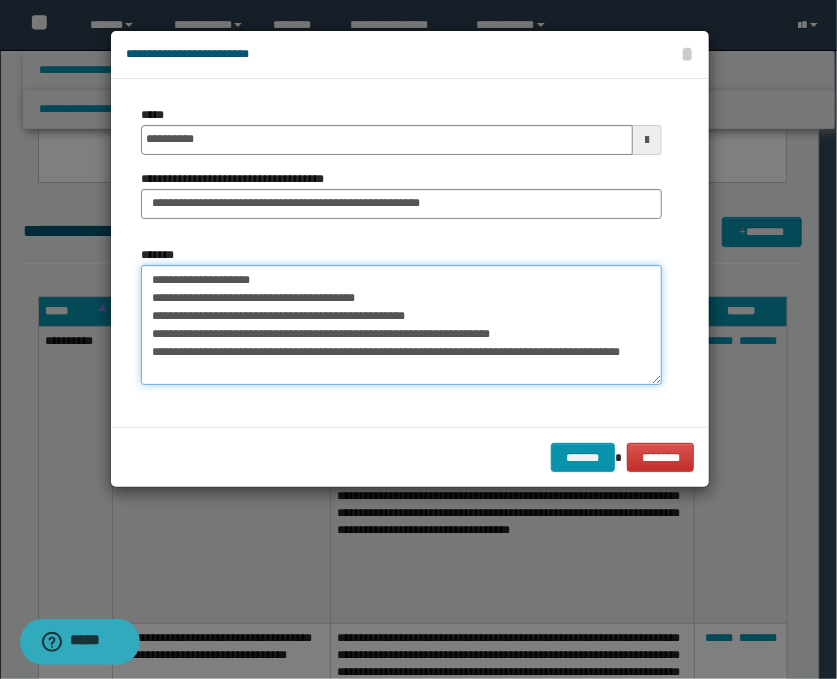 scroll, scrollTop: 11, scrollLeft: 0, axis: vertical 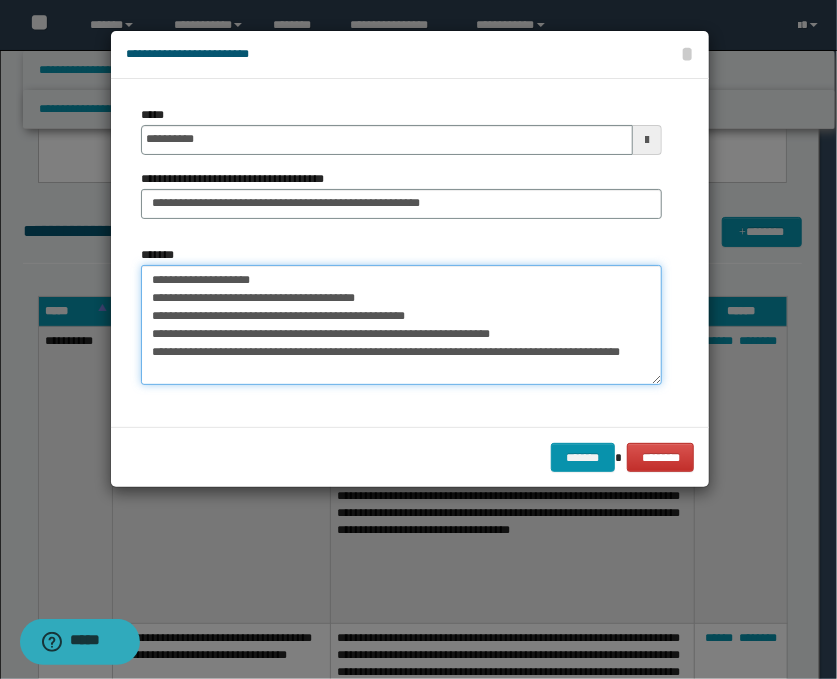 click on "**********" at bounding box center [401, 325] 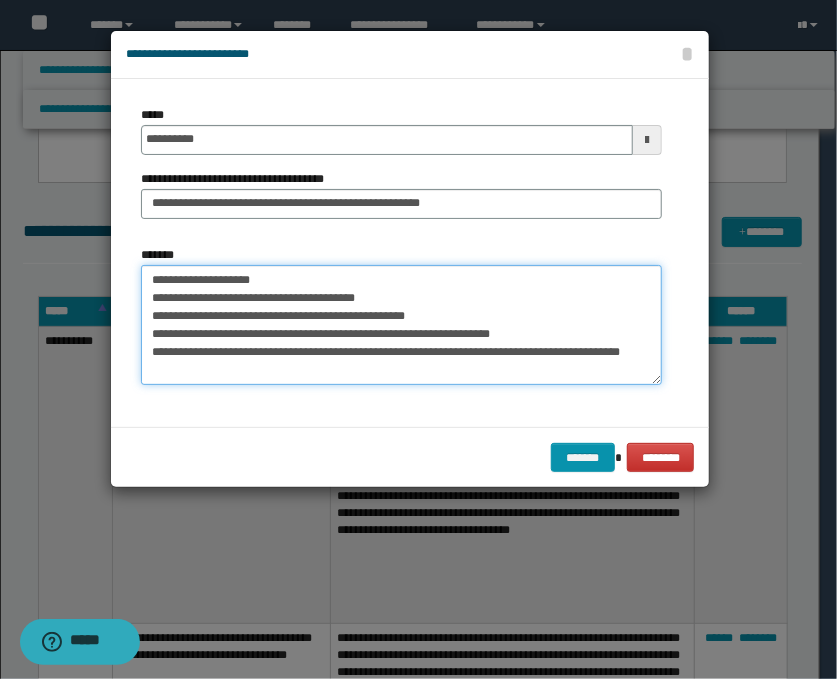 paste on "**********" 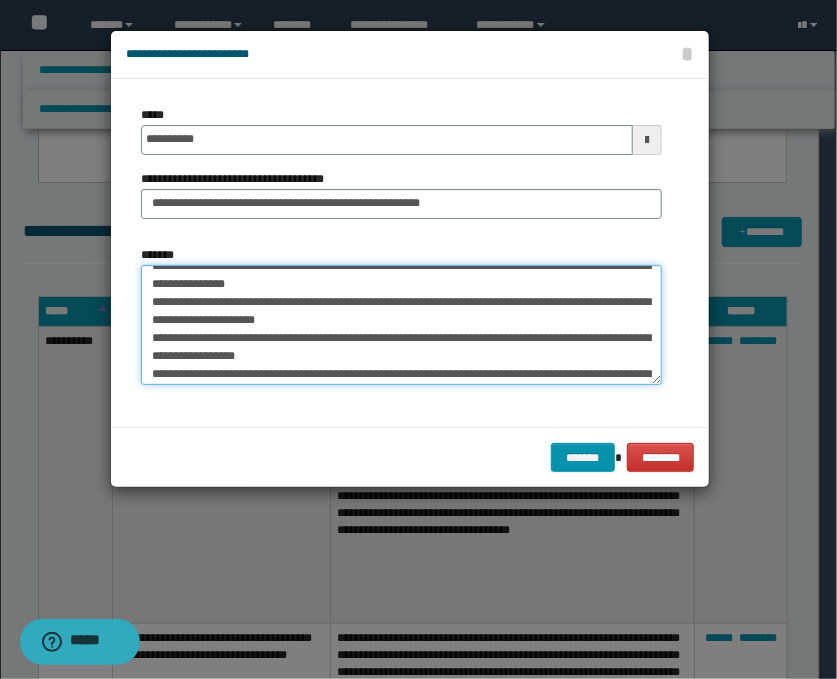 scroll, scrollTop: 0, scrollLeft: 0, axis: both 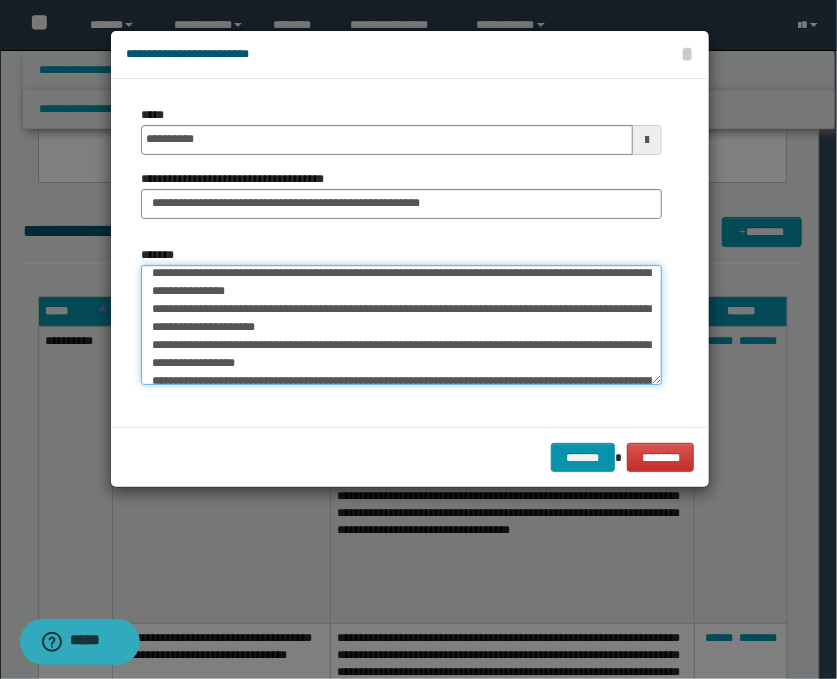 click on "*******" at bounding box center [401, 325] 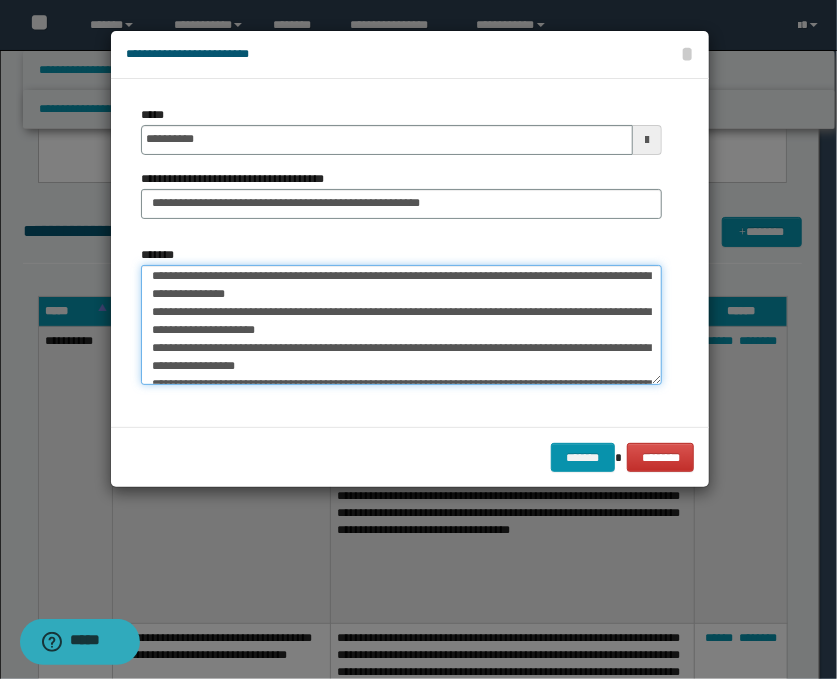 click on "*******" at bounding box center [401, 325] 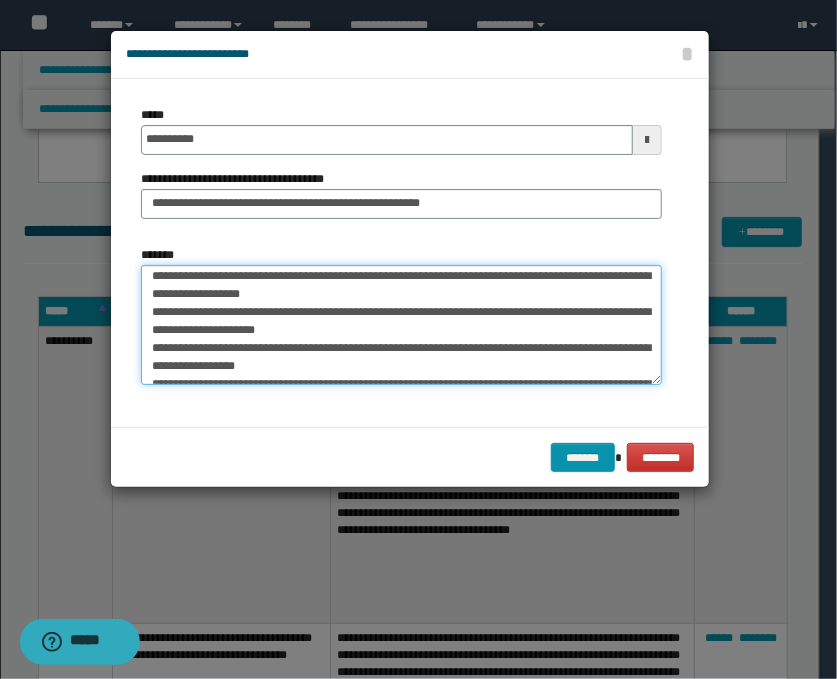 click on "*******" at bounding box center (401, 325) 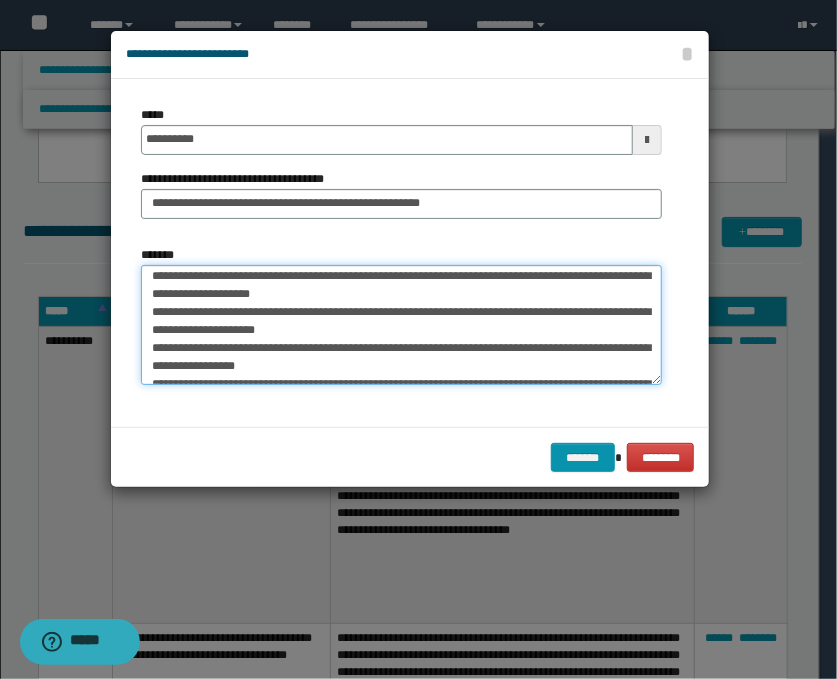 click on "*******" at bounding box center (401, 325) 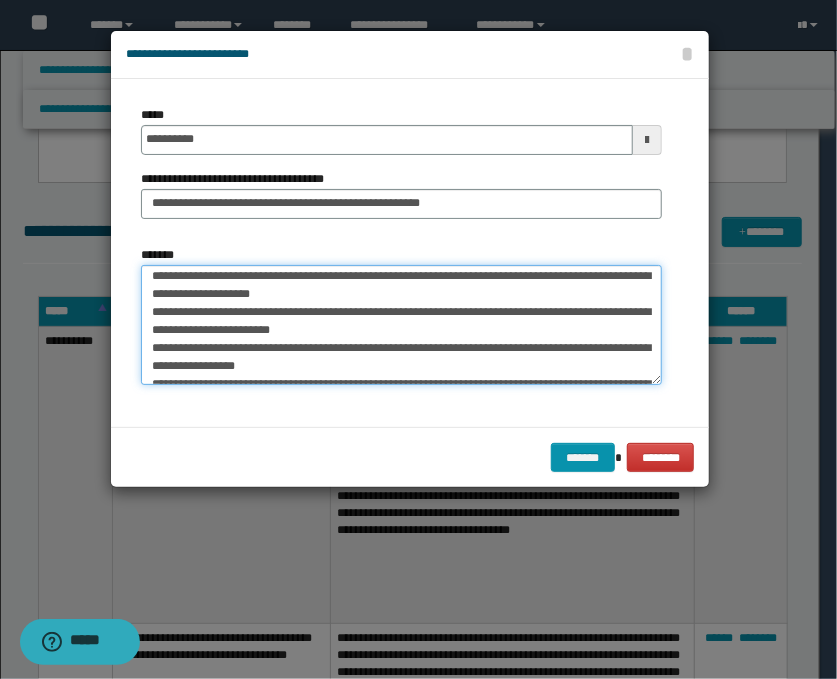 click on "*******" at bounding box center [401, 325] 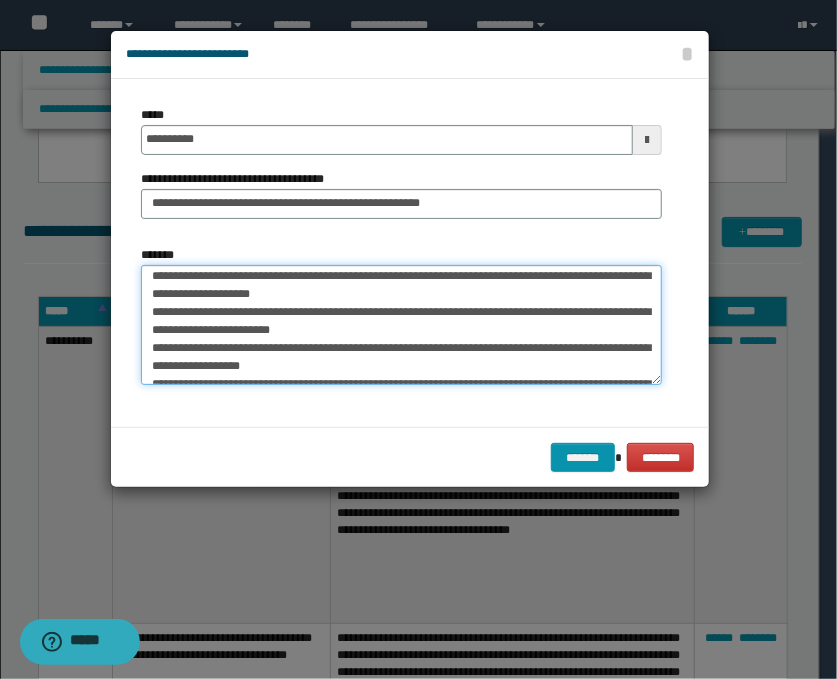 scroll, scrollTop: 137, scrollLeft: 0, axis: vertical 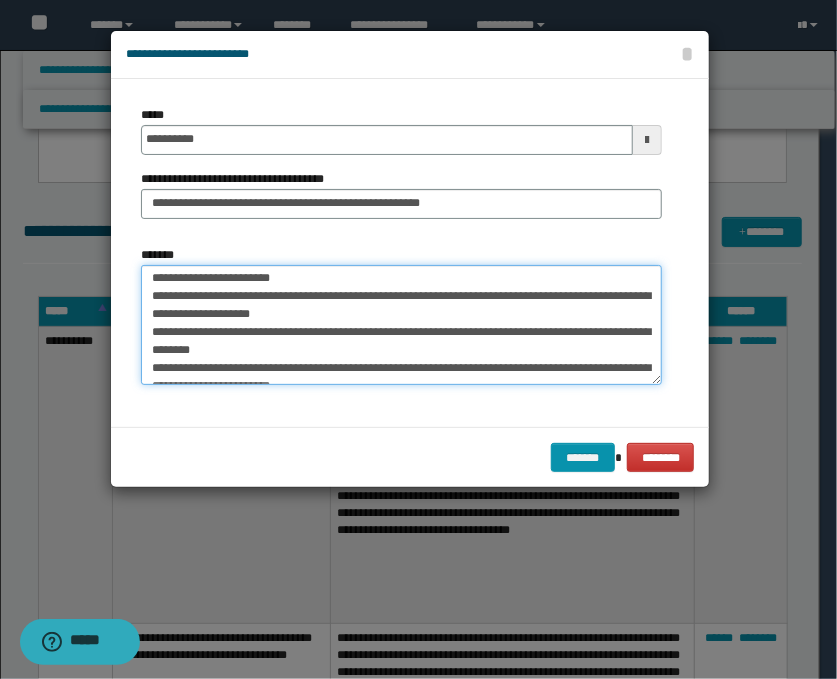 click on "*******" at bounding box center (401, 325) 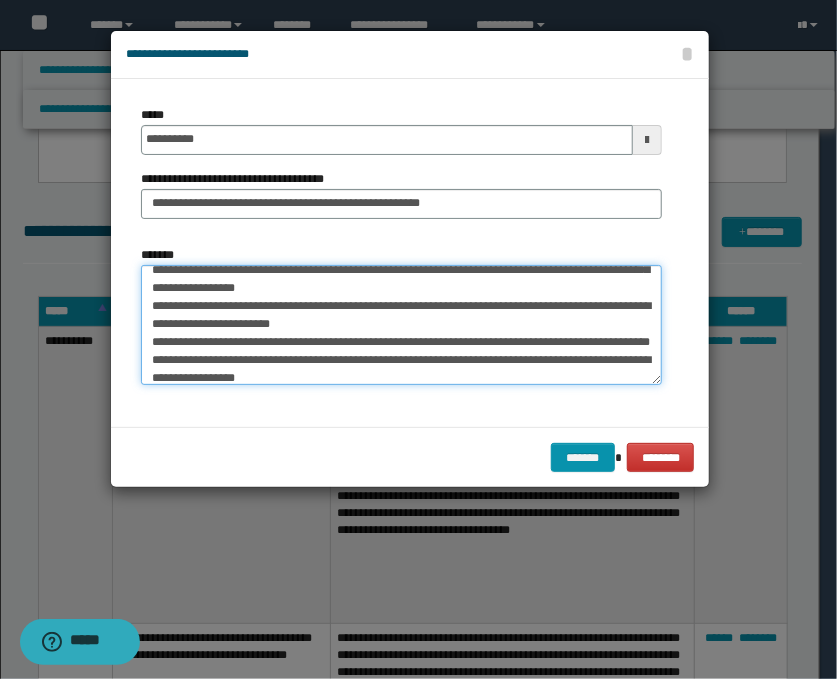 scroll, scrollTop: 271, scrollLeft: 0, axis: vertical 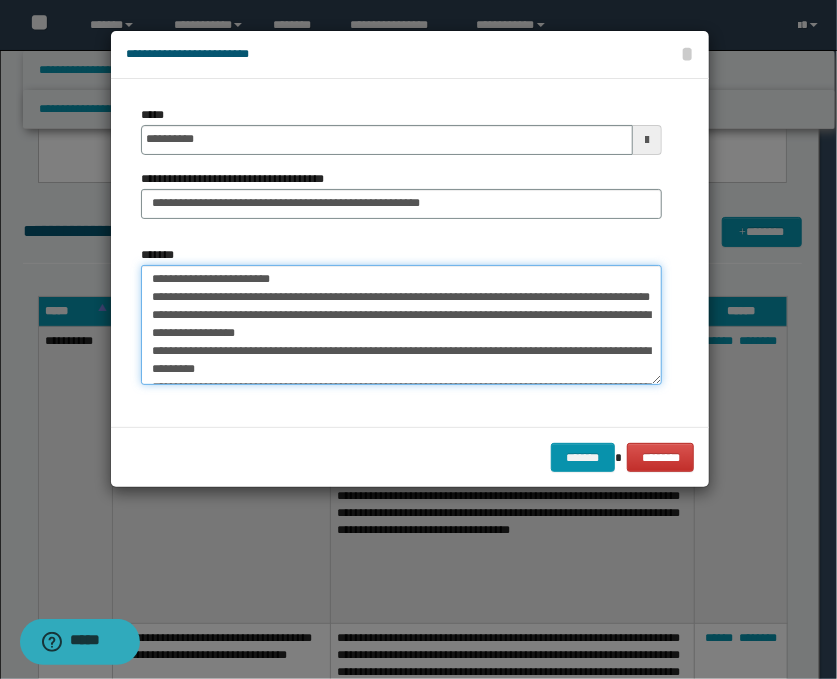 click on "*******" at bounding box center (401, 325) 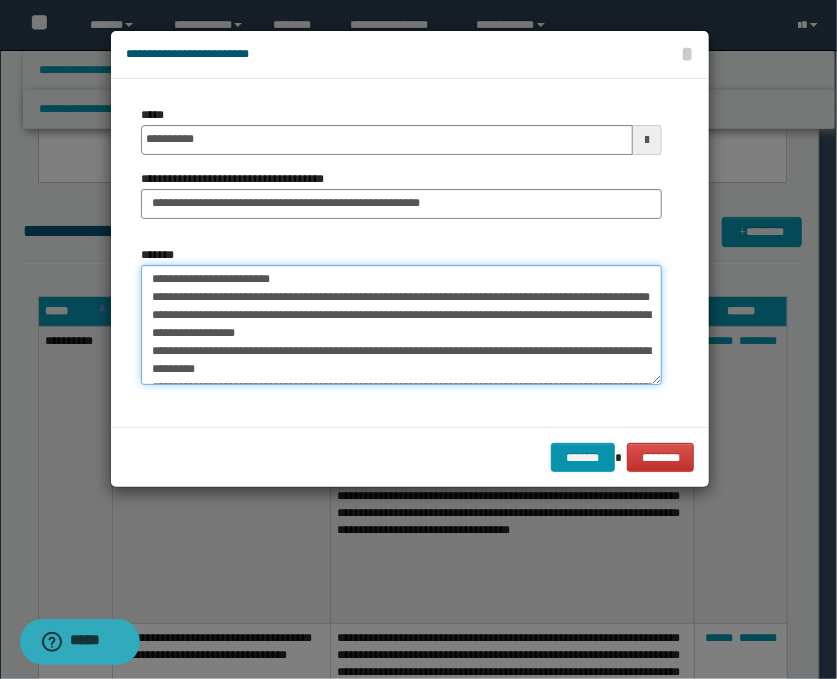 click on "*******" at bounding box center (401, 325) 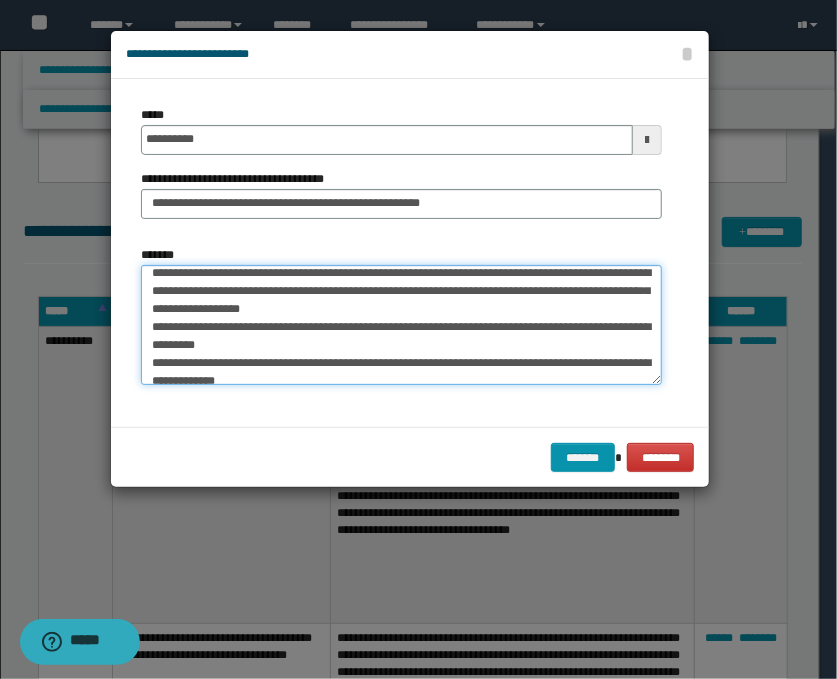 scroll, scrollTop: 315, scrollLeft: 0, axis: vertical 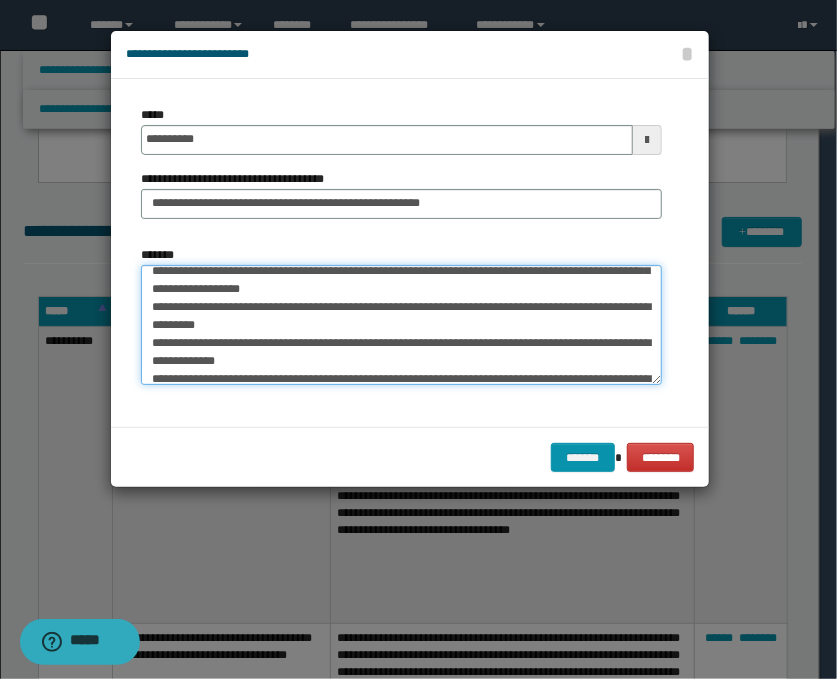 click on "*******" at bounding box center (401, 325) 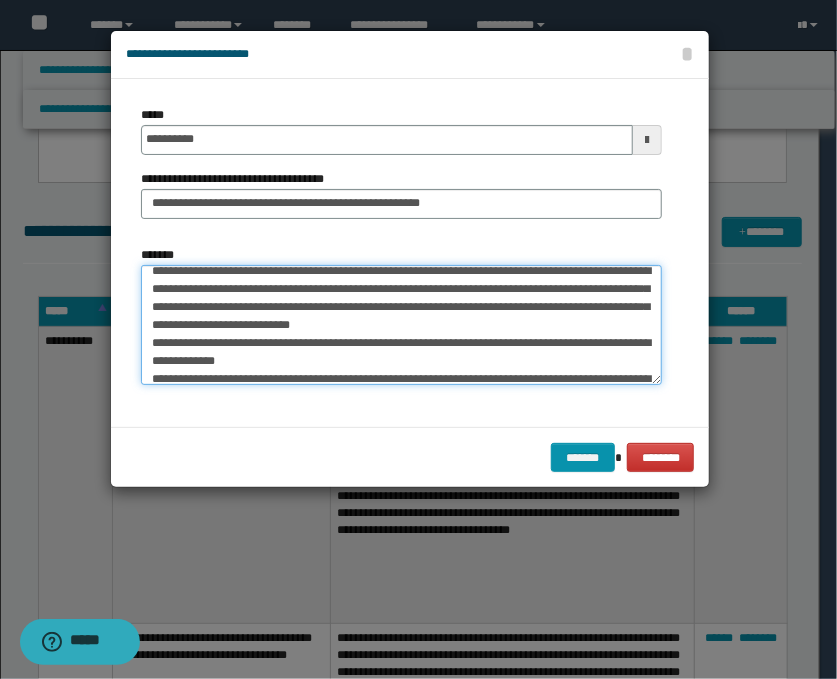 scroll, scrollTop: 342, scrollLeft: 0, axis: vertical 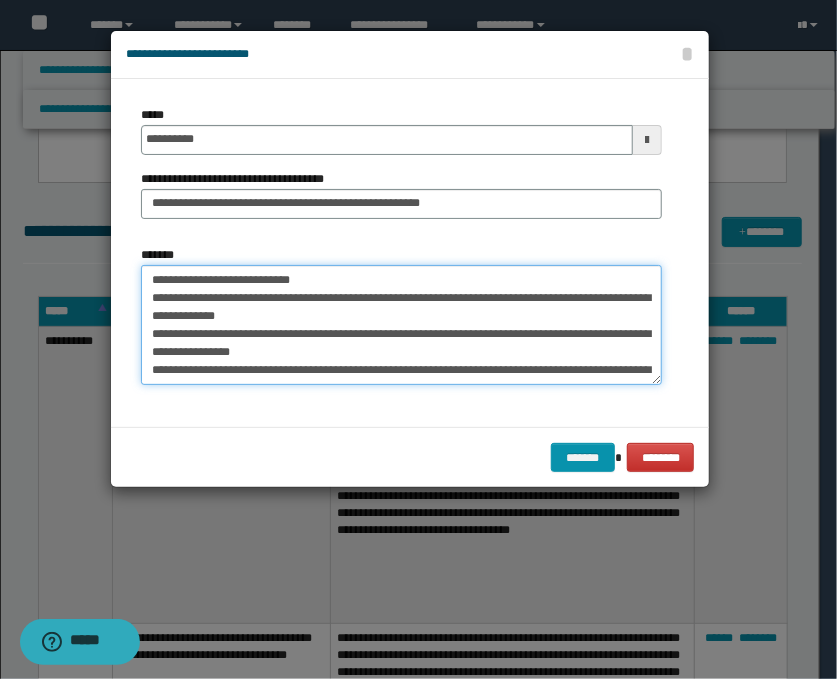 click on "*******" at bounding box center [401, 325] 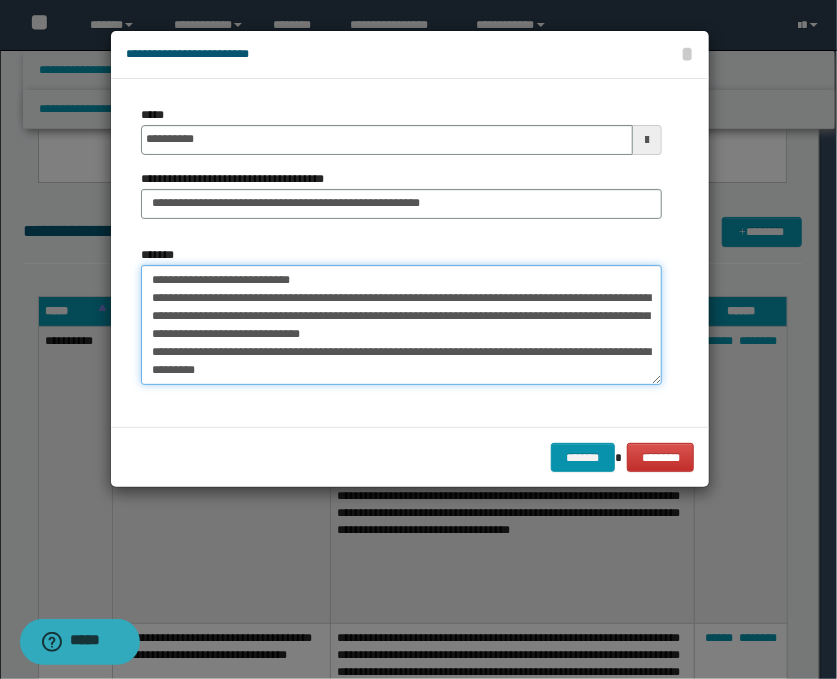 scroll, scrollTop: 386, scrollLeft: 0, axis: vertical 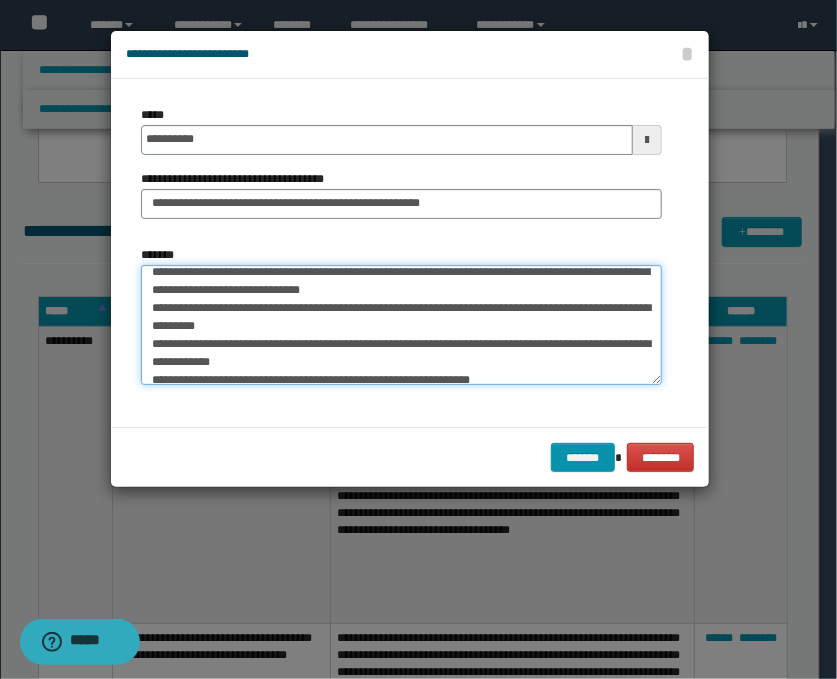 click on "*******" at bounding box center [401, 325] 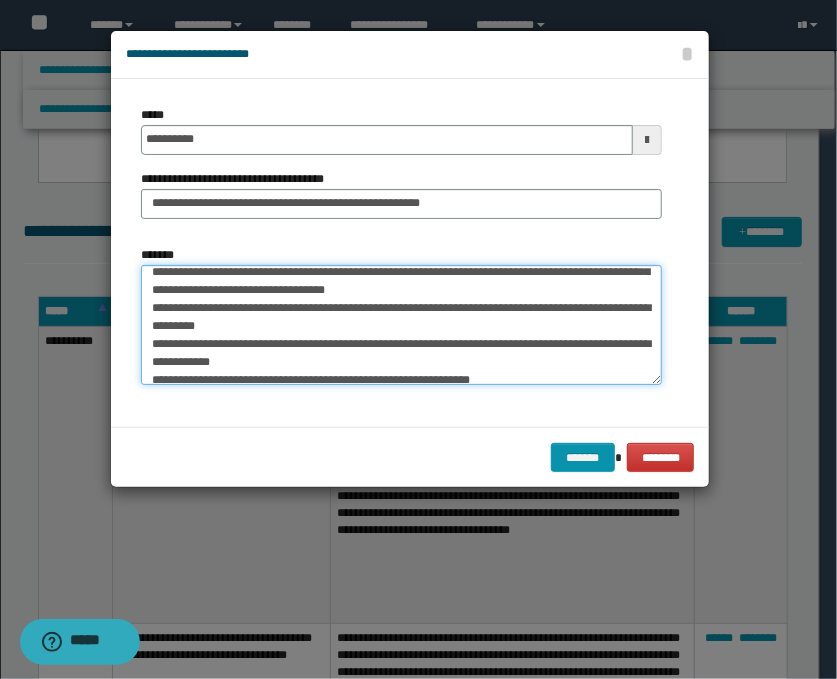scroll, scrollTop: 431, scrollLeft: 0, axis: vertical 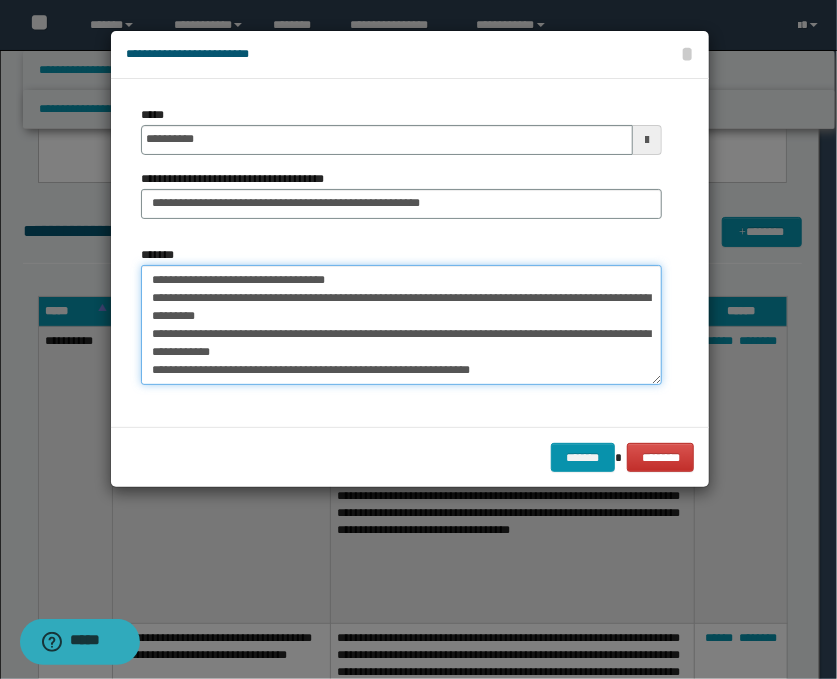 click on "*******" at bounding box center (401, 325) 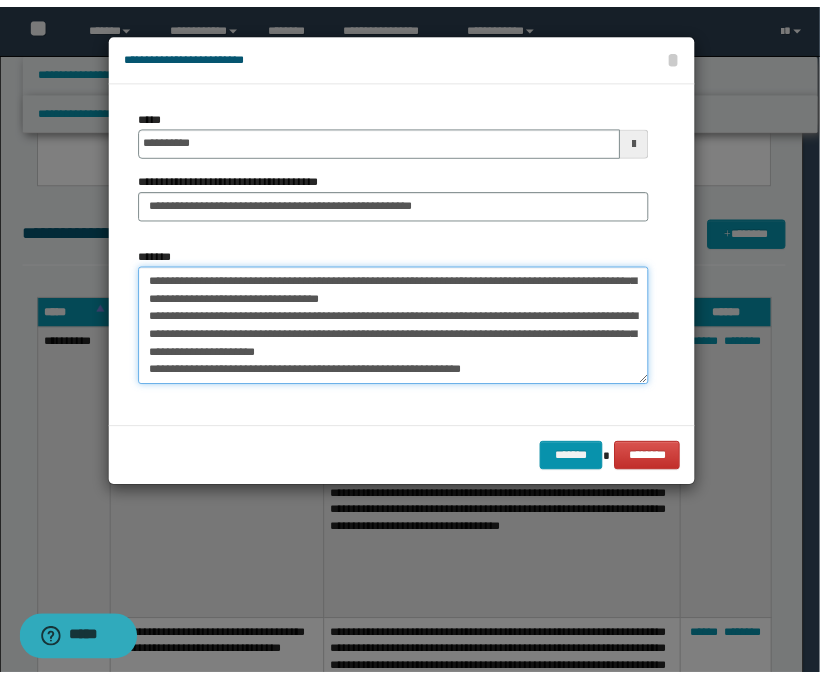 scroll, scrollTop: 449, scrollLeft: 0, axis: vertical 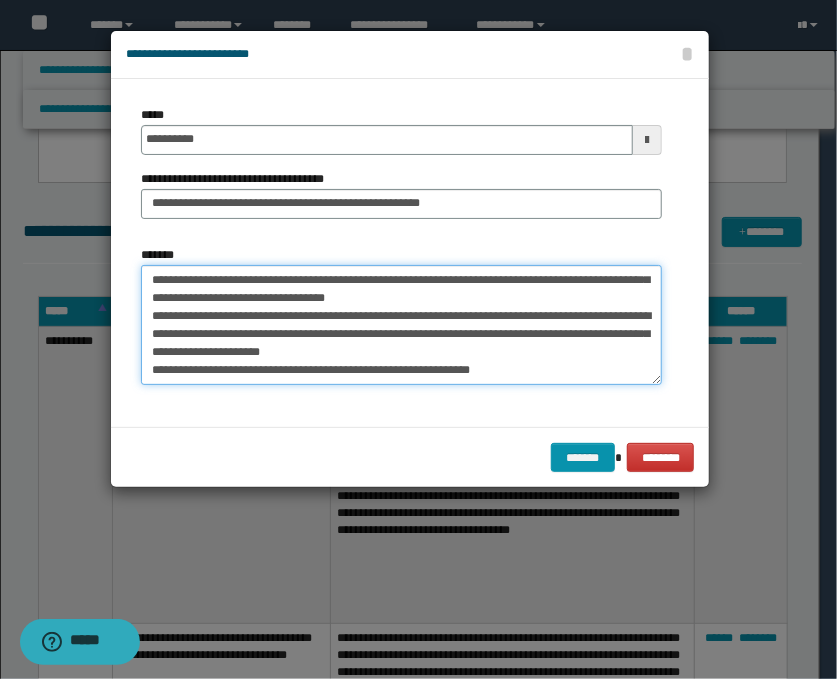 click on "*******" at bounding box center [401, 325] 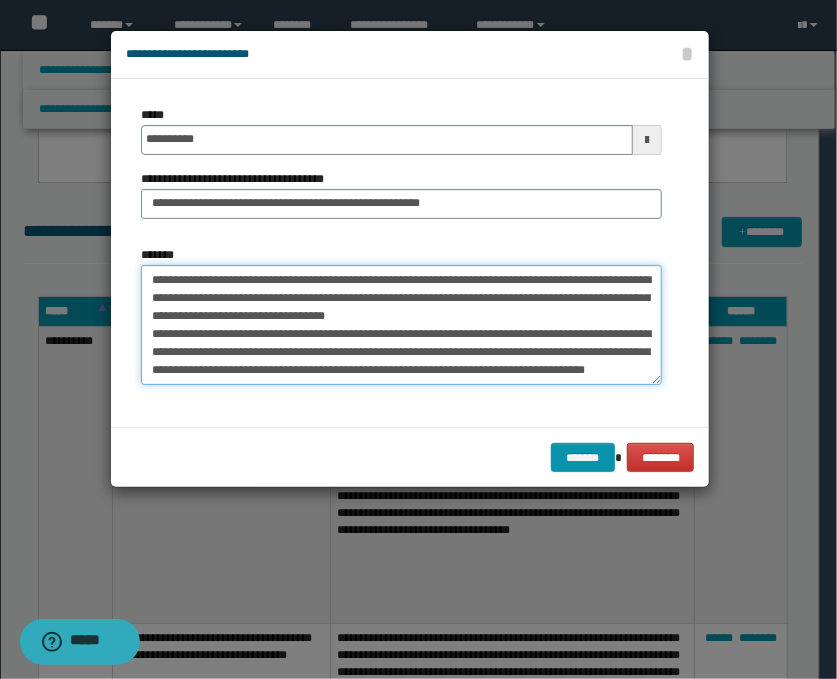 click on "*******" at bounding box center [401, 325] 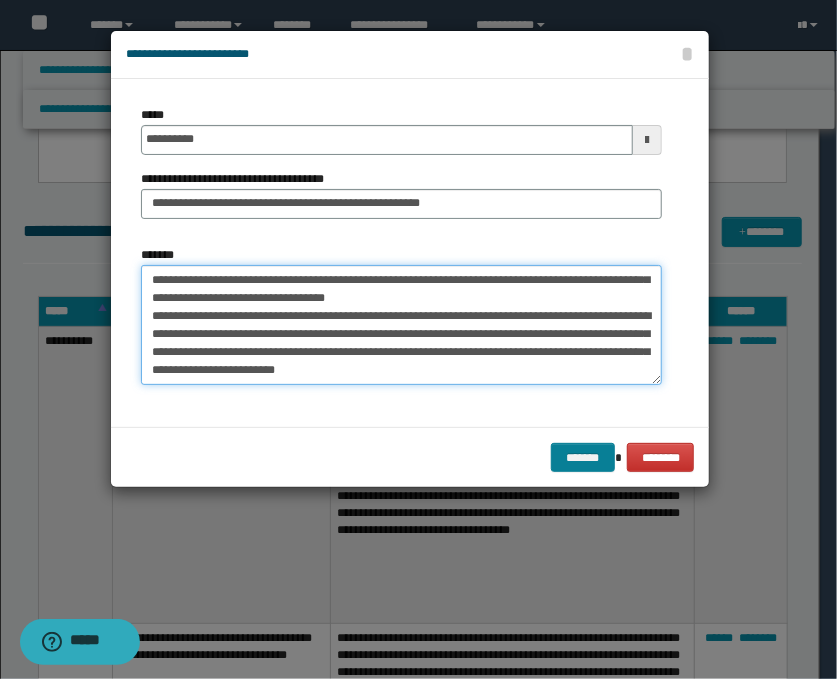 type on "**********" 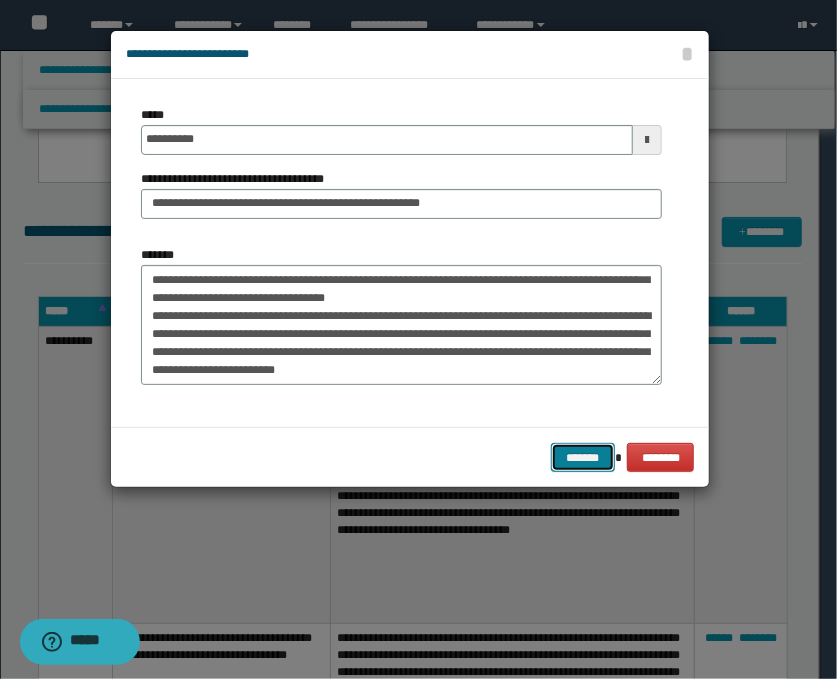 click on "*******" at bounding box center [583, 458] 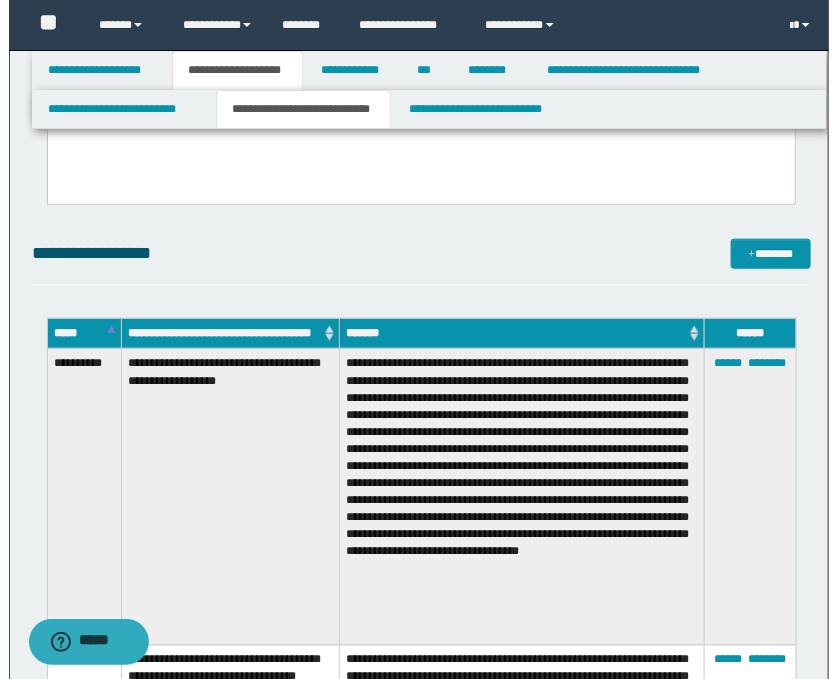 scroll, scrollTop: 430, scrollLeft: 0, axis: vertical 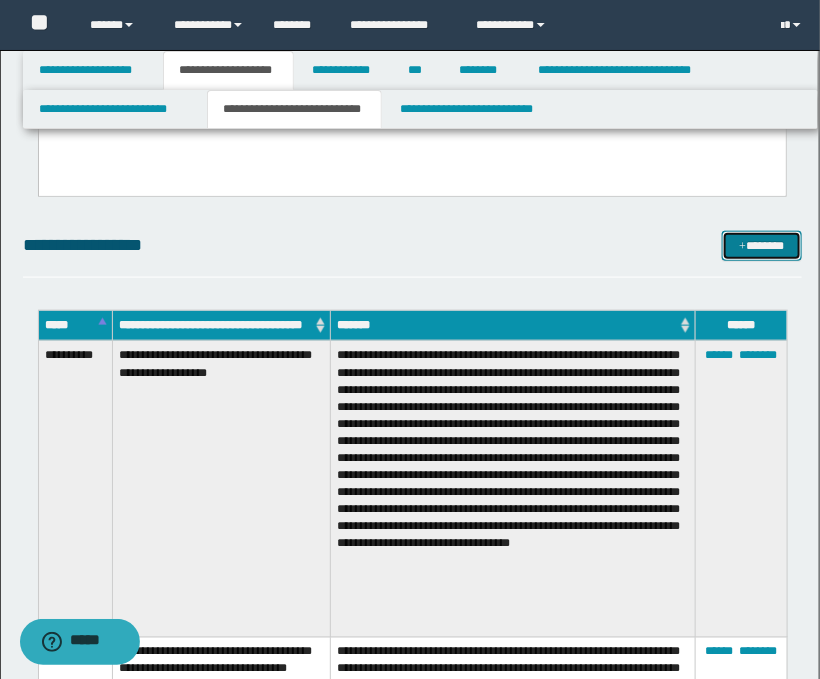 click on "*******" at bounding box center [762, 246] 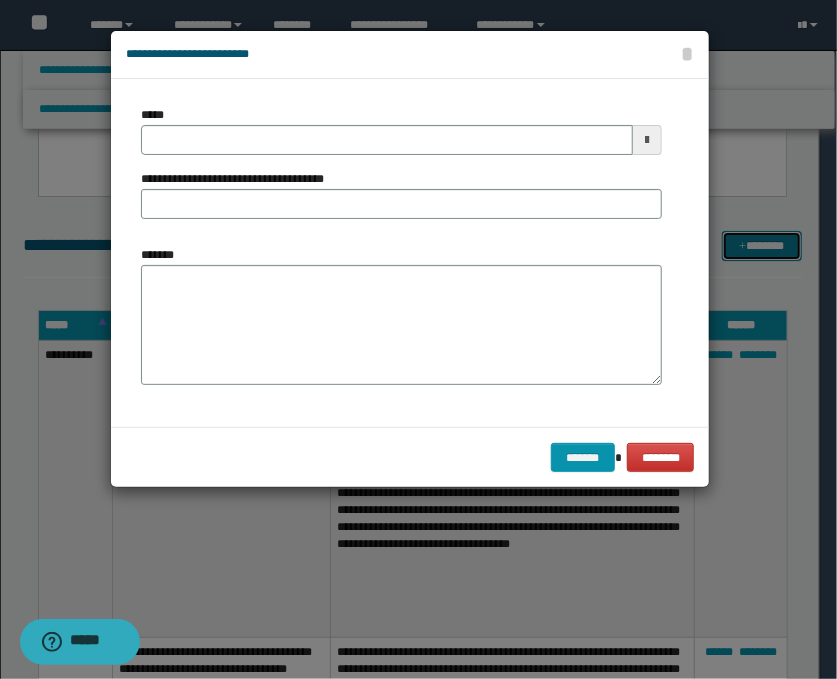 scroll, scrollTop: 0, scrollLeft: 0, axis: both 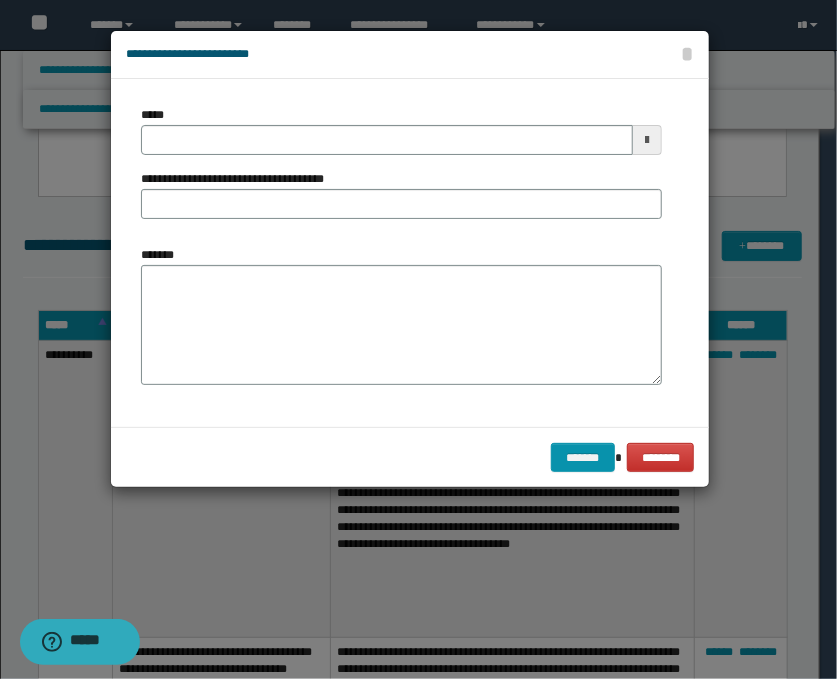 click at bounding box center [647, 140] 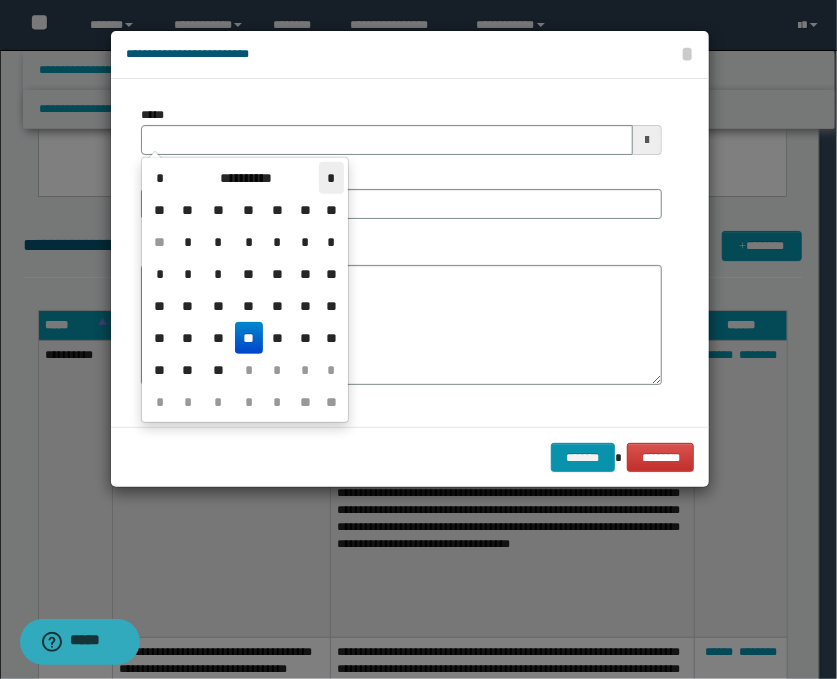 click on "*" at bounding box center [331, 178] 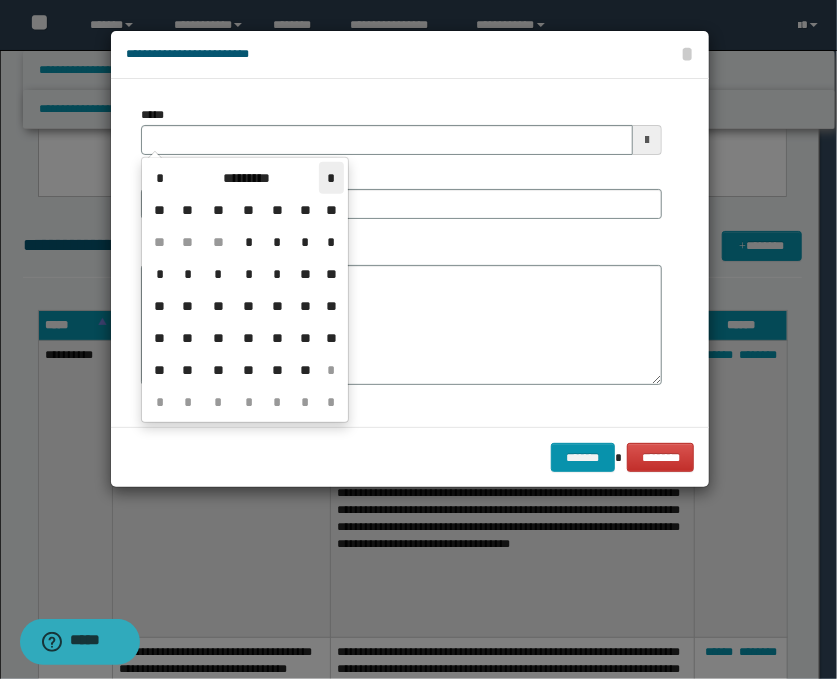 click on "*" at bounding box center (331, 178) 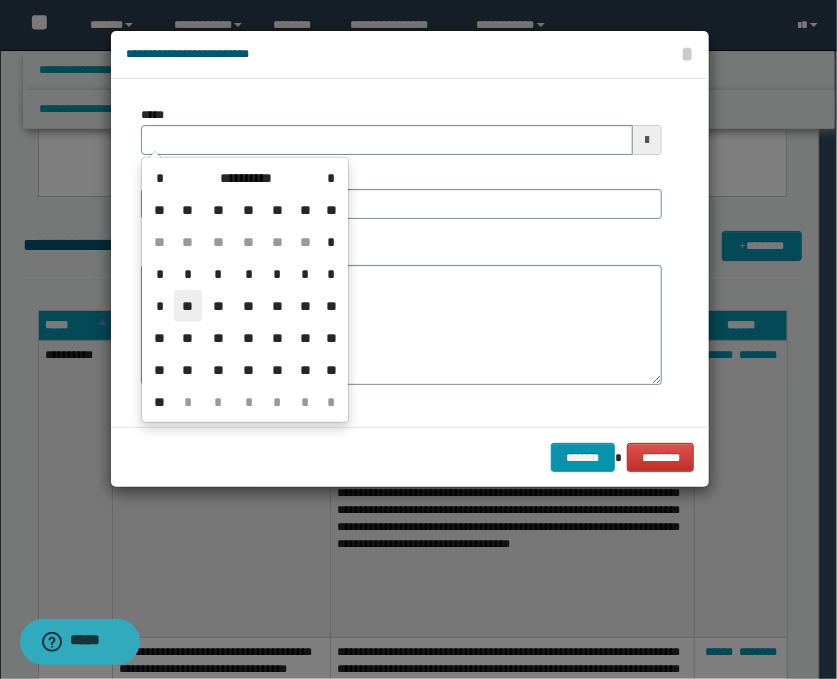 click on "**" at bounding box center [188, 306] 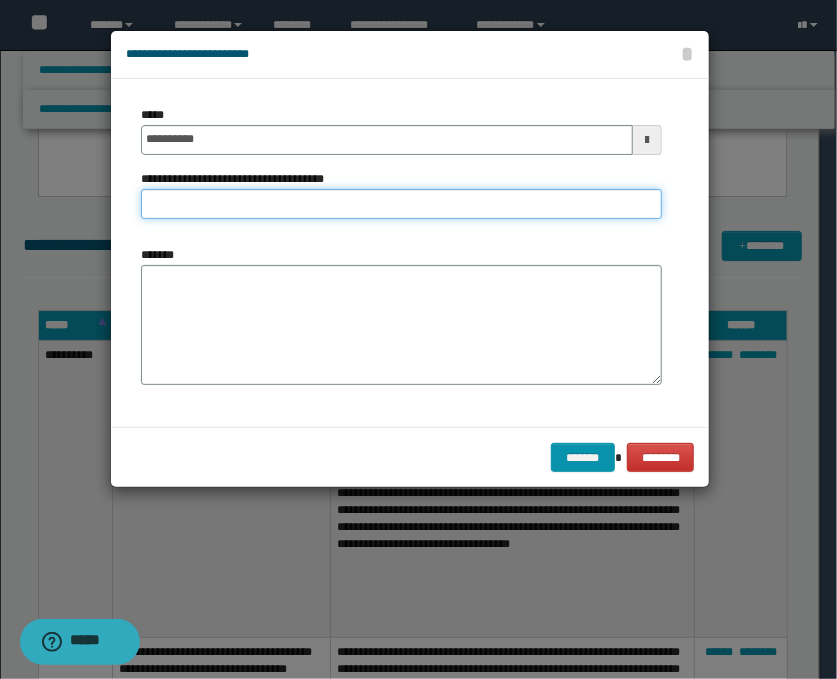 click on "**********" at bounding box center [401, 204] 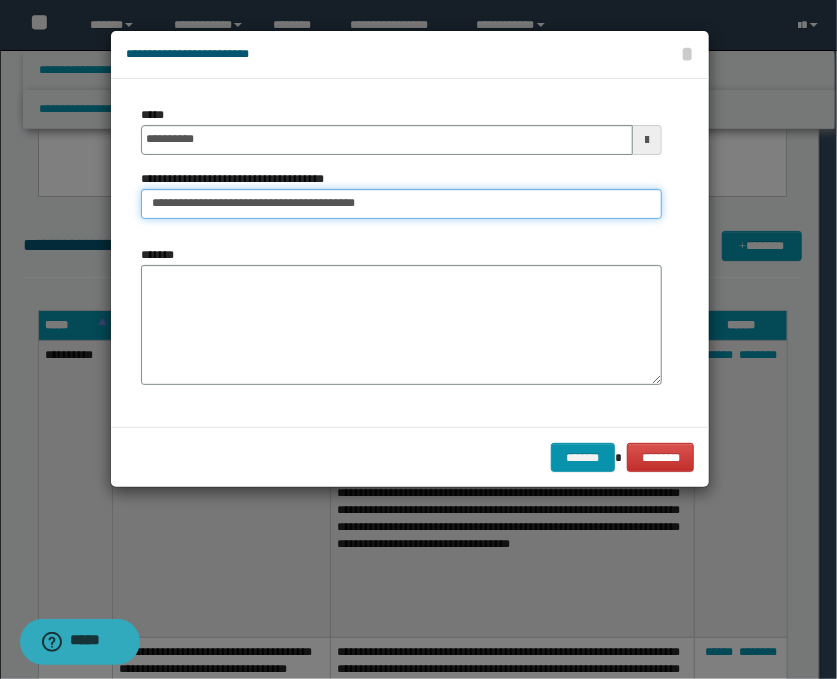 type on "**********" 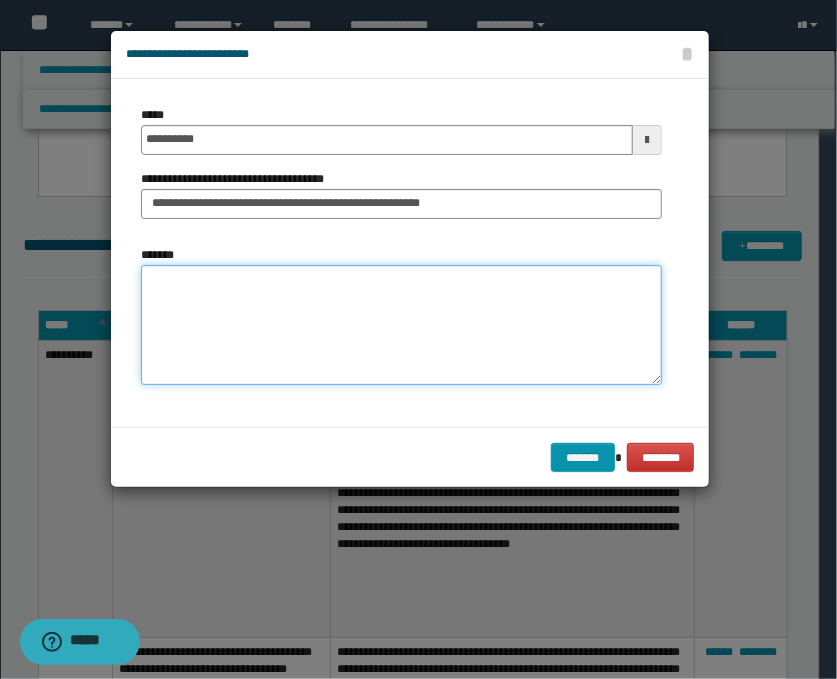 click on "*******" at bounding box center (401, 325) 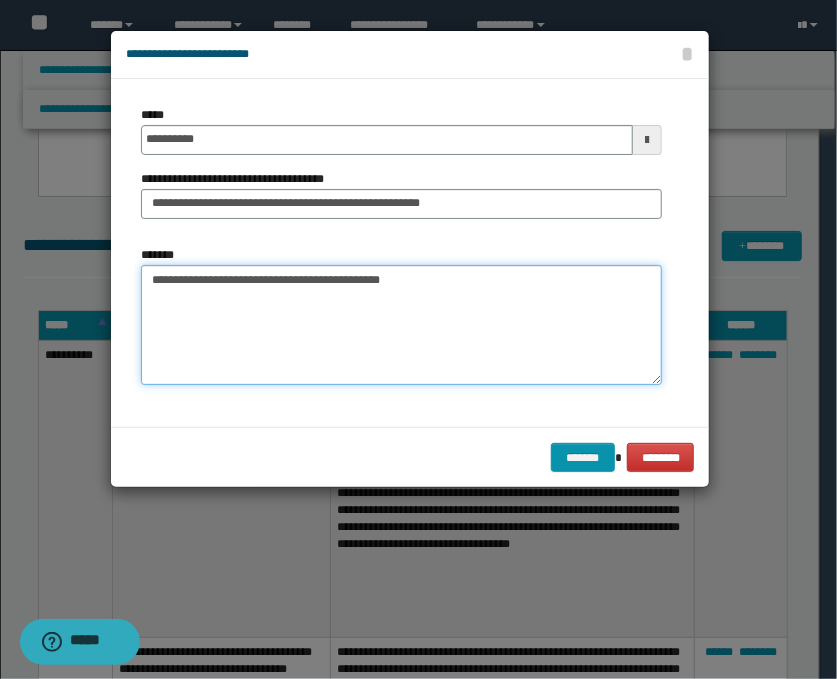 click on "**********" at bounding box center [401, 325] 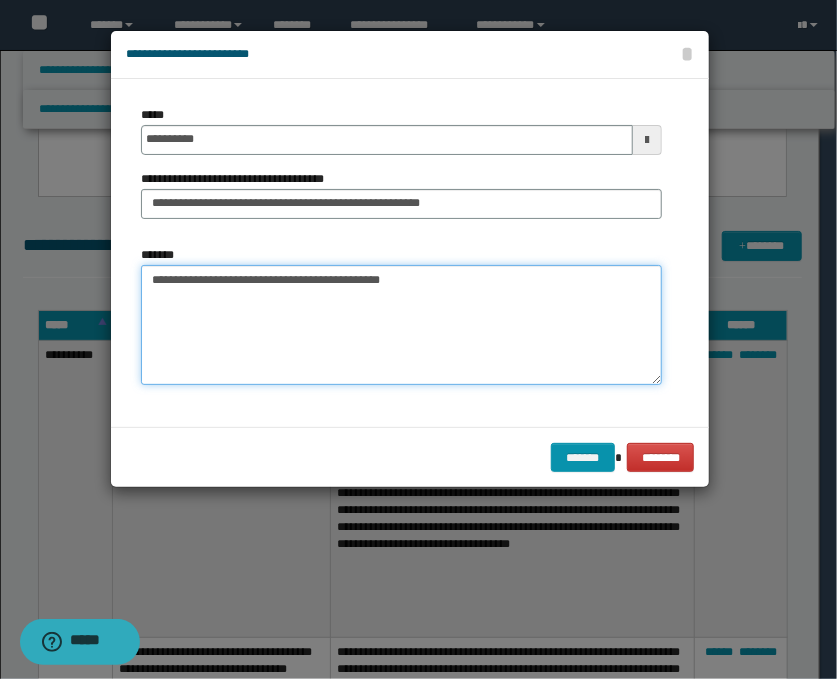 paste on "**********" 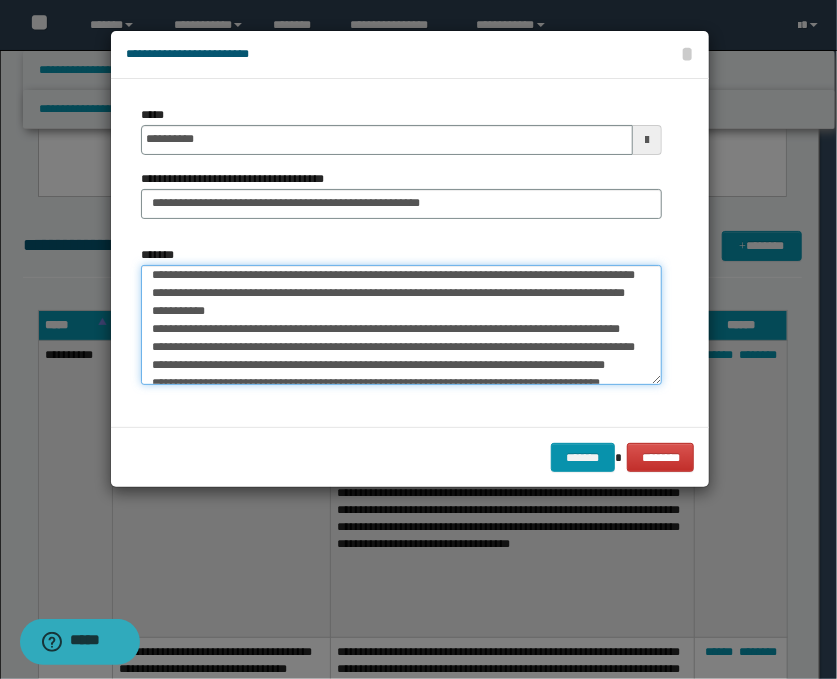 scroll, scrollTop: 0, scrollLeft: 0, axis: both 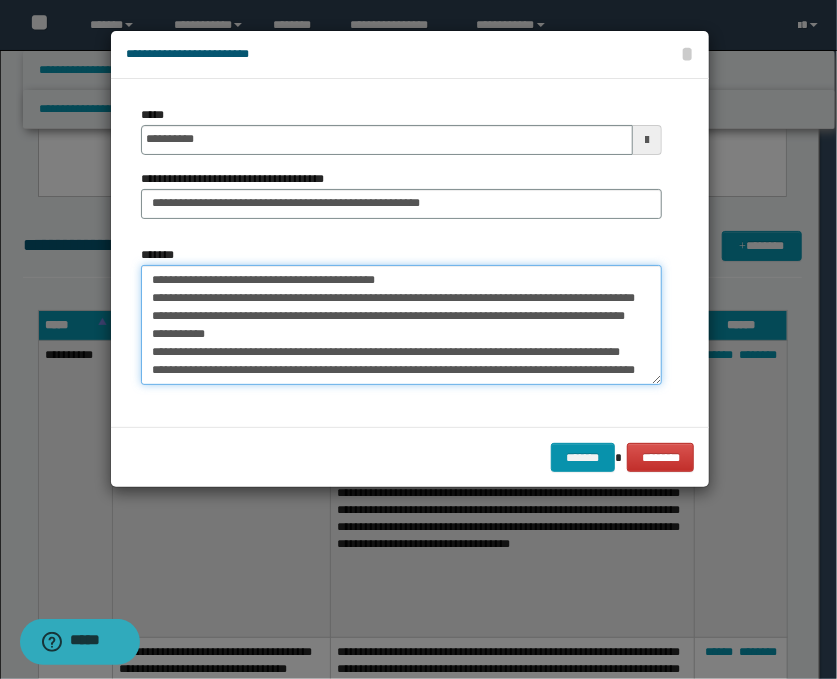 click on "**********" at bounding box center (401, 325) 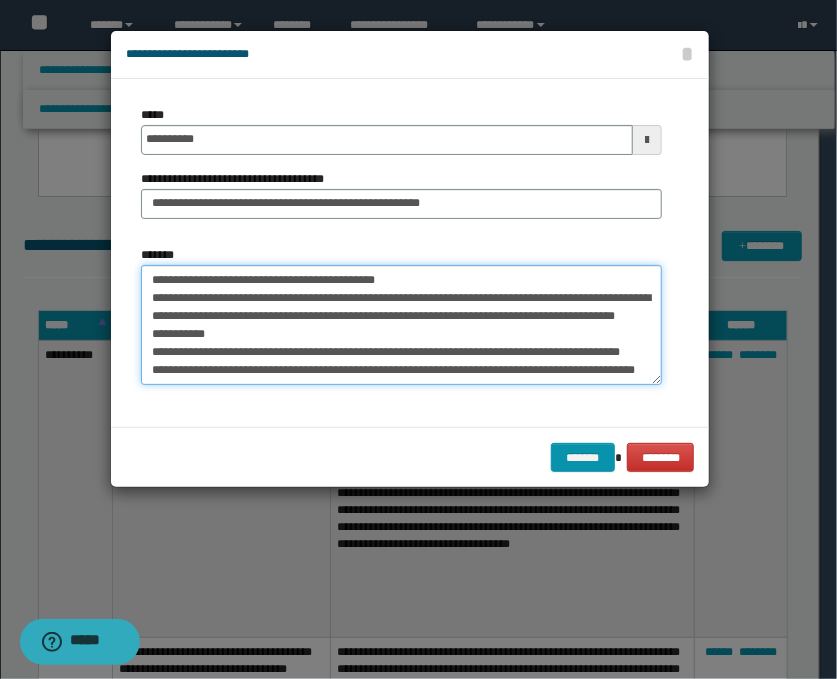 click on "**********" at bounding box center [401, 325] 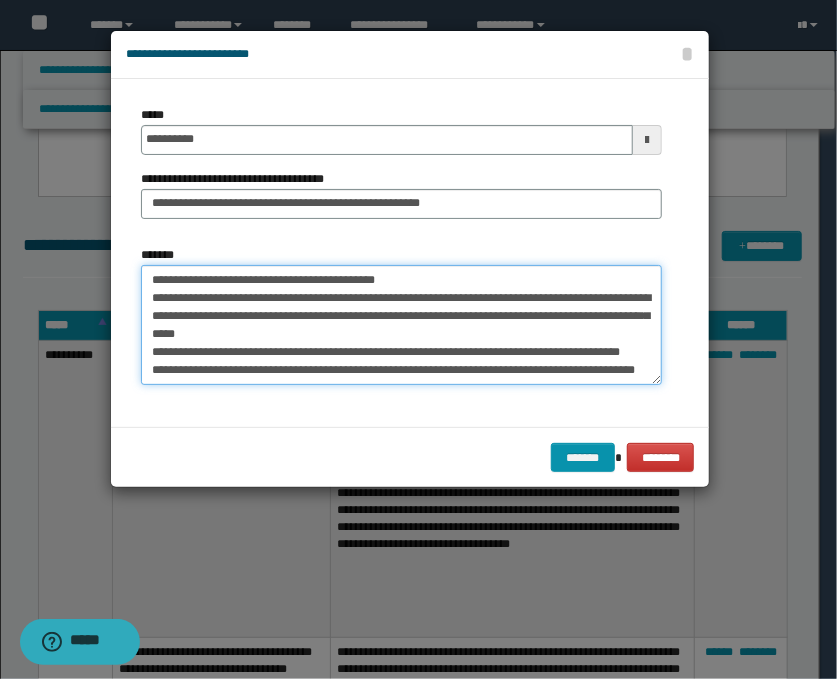 click on "**********" at bounding box center [401, 325] 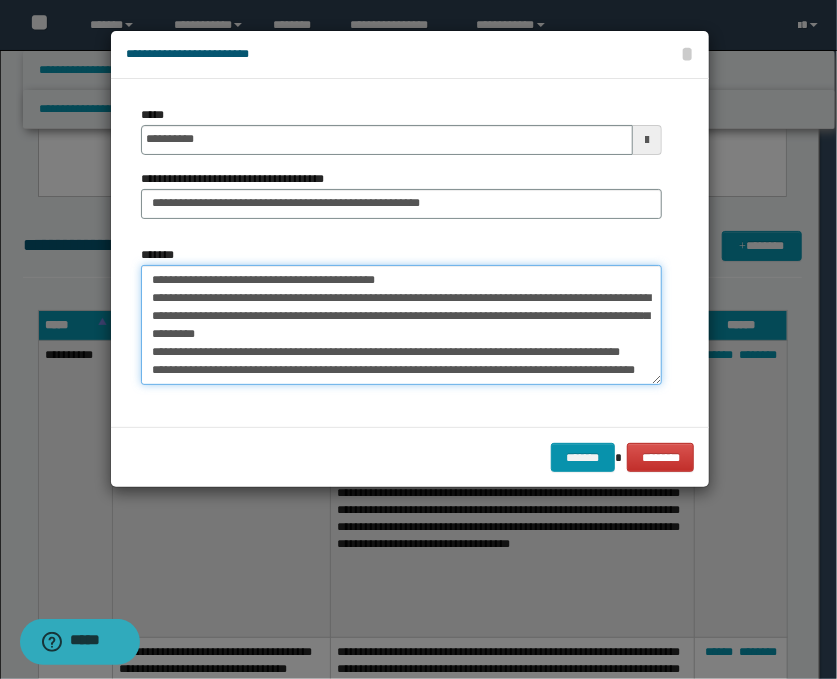 scroll, scrollTop: 44, scrollLeft: 0, axis: vertical 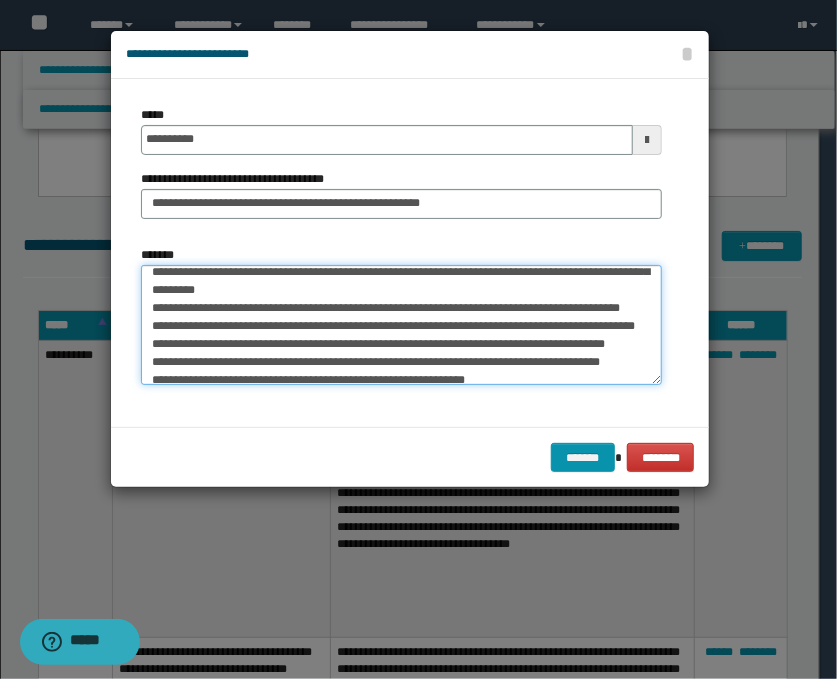 click on "**********" at bounding box center [401, 325] 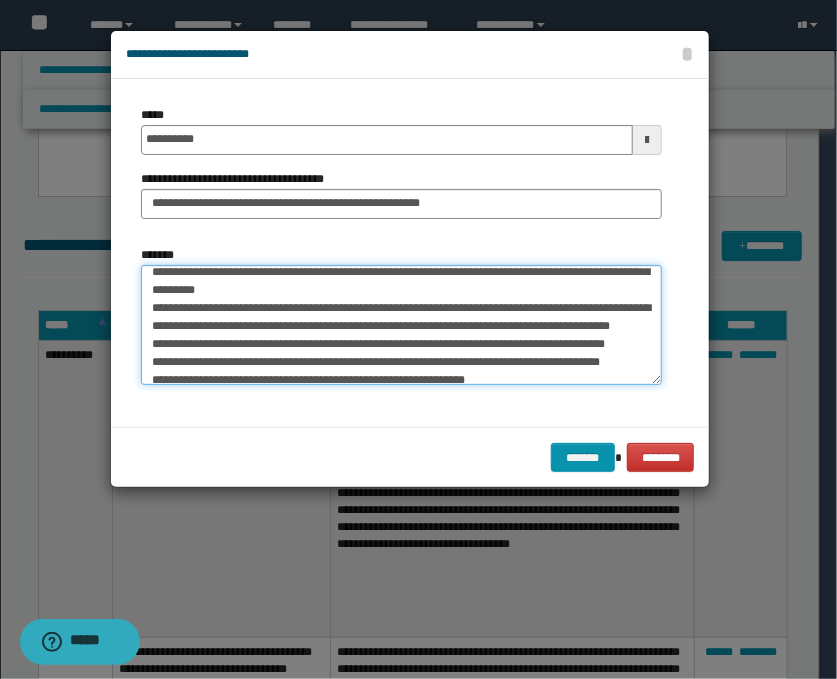 click on "**********" at bounding box center [401, 325] 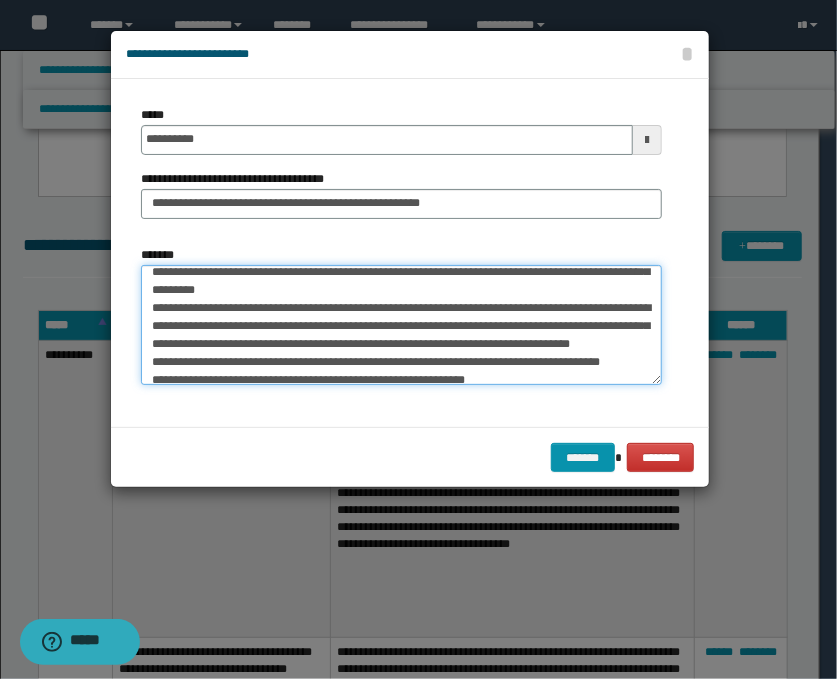 scroll, scrollTop: 88, scrollLeft: 0, axis: vertical 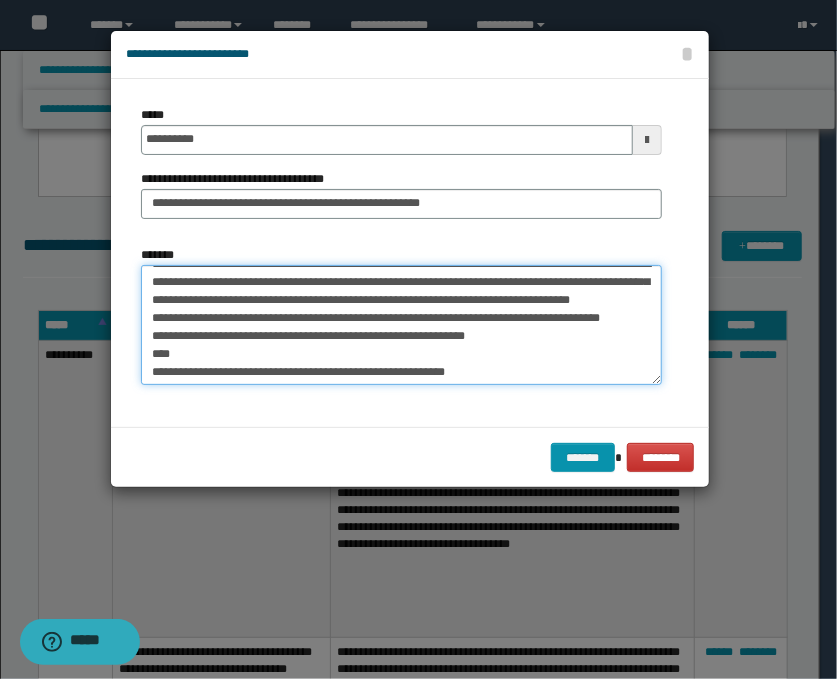 click on "**********" at bounding box center [401, 325] 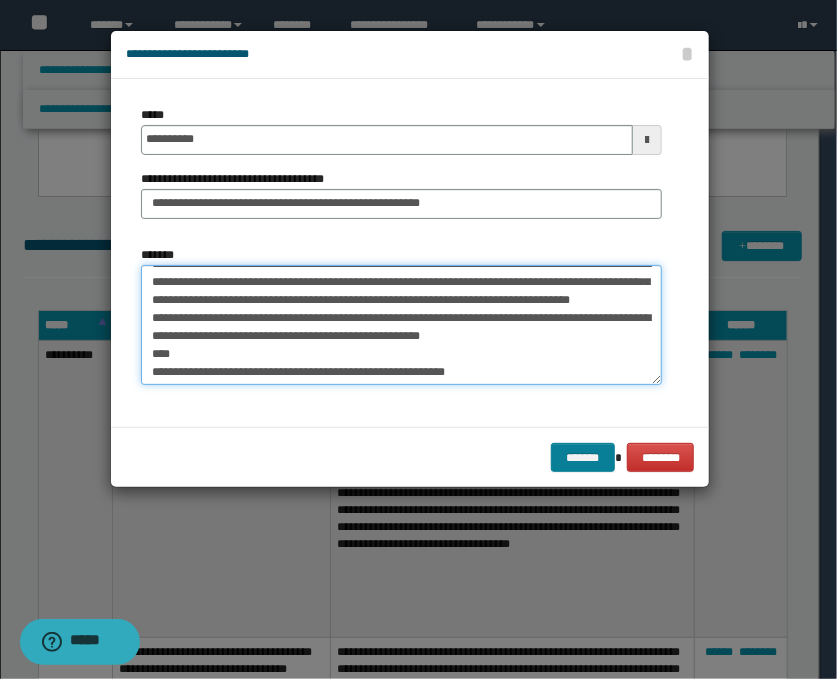 type on "**********" 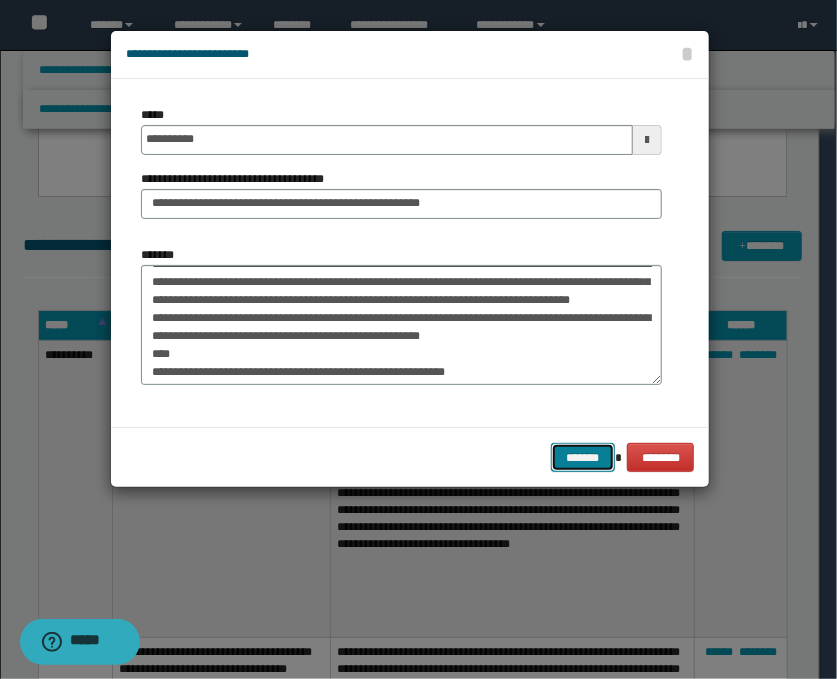 click on "*******" at bounding box center (583, 458) 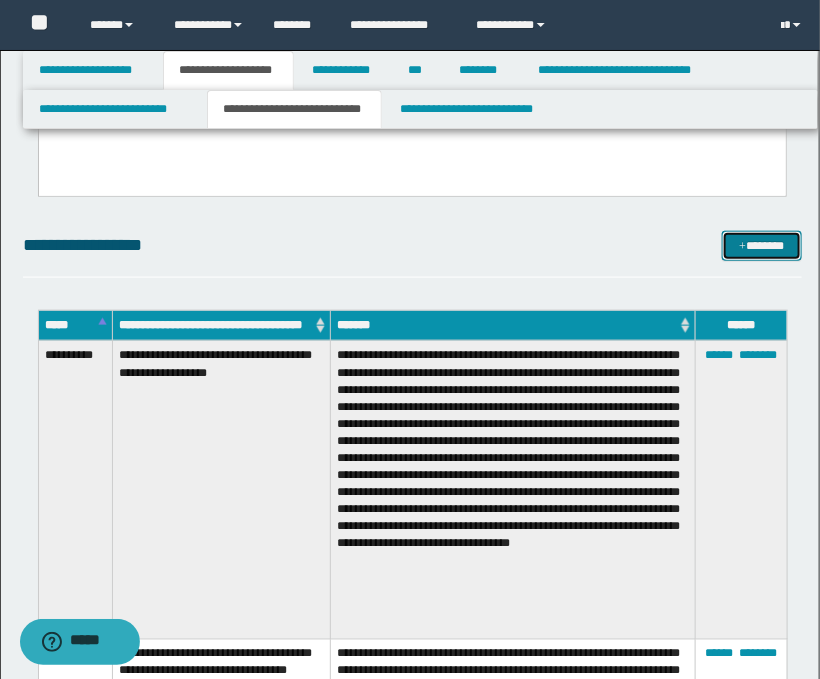 click on "*******" at bounding box center (762, 246) 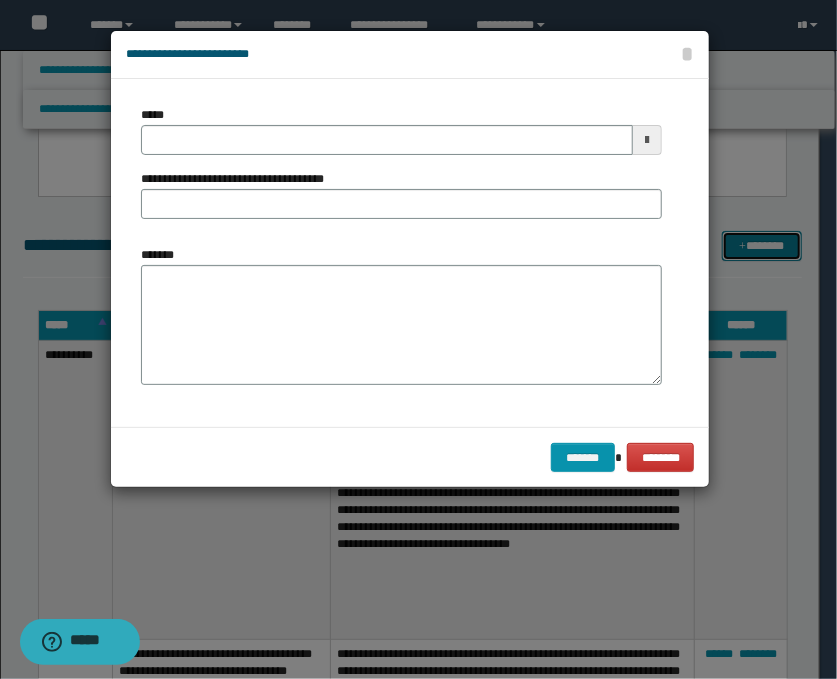 scroll, scrollTop: 0, scrollLeft: 0, axis: both 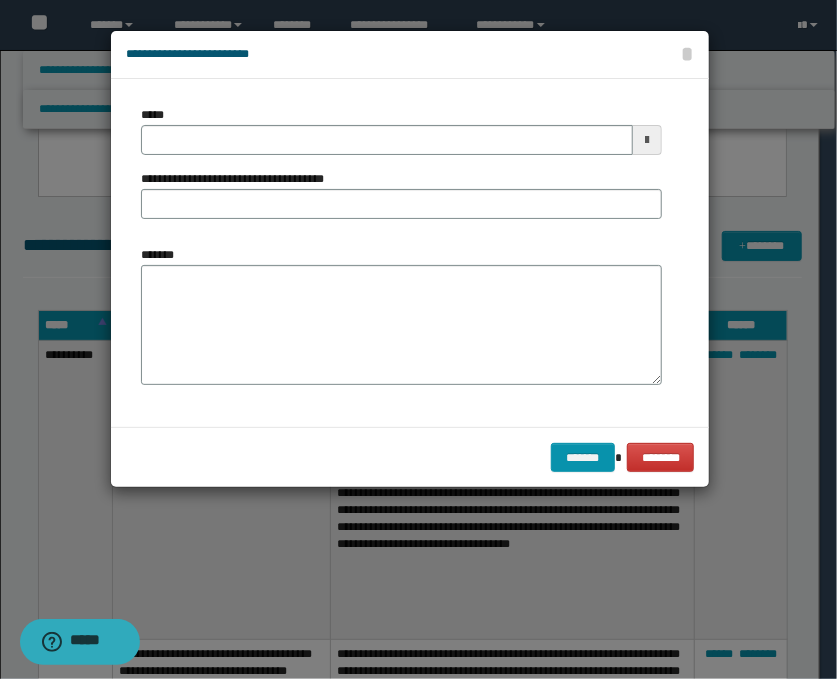 click at bounding box center [647, 140] 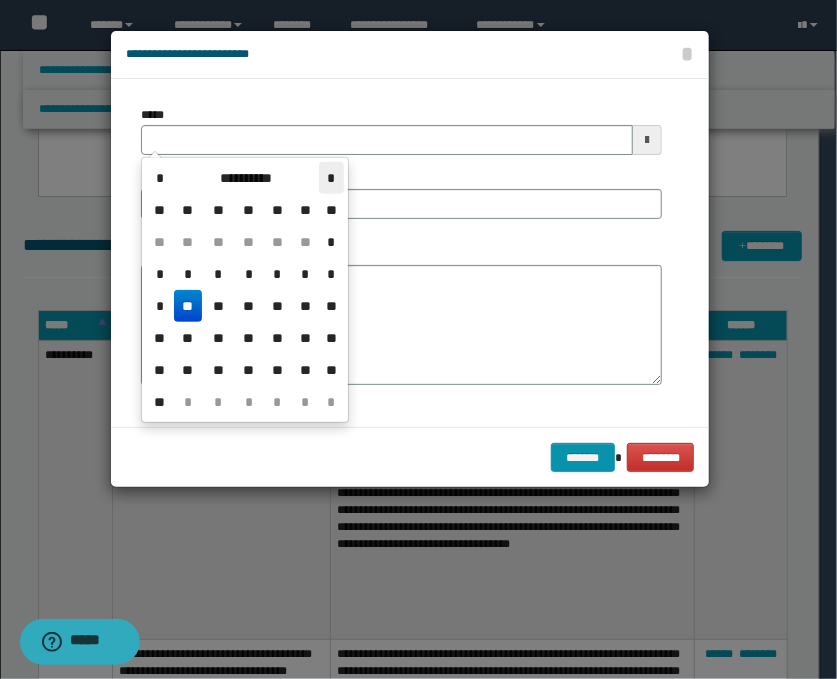 click on "*" at bounding box center [331, 178] 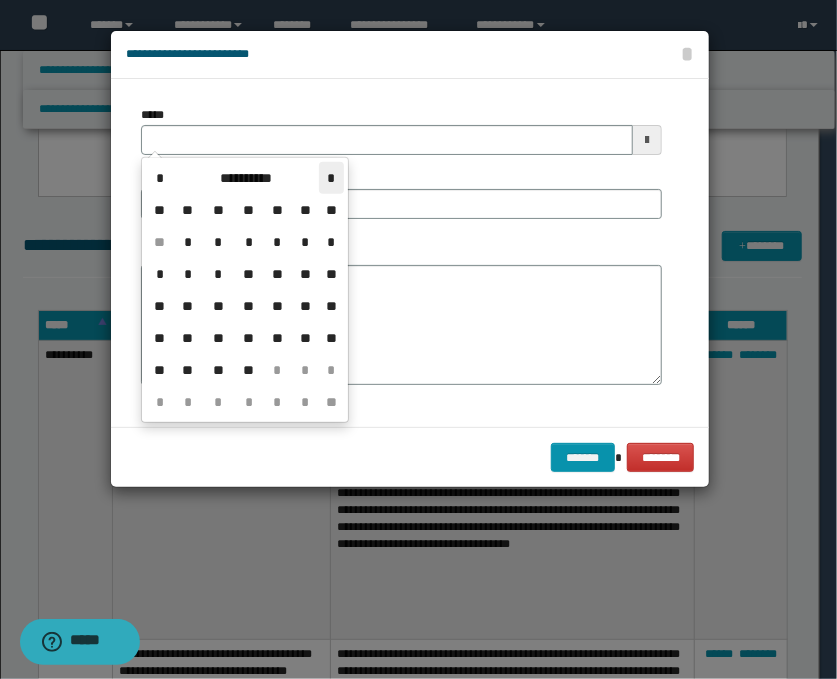click on "*" at bounding box center [331, 178] 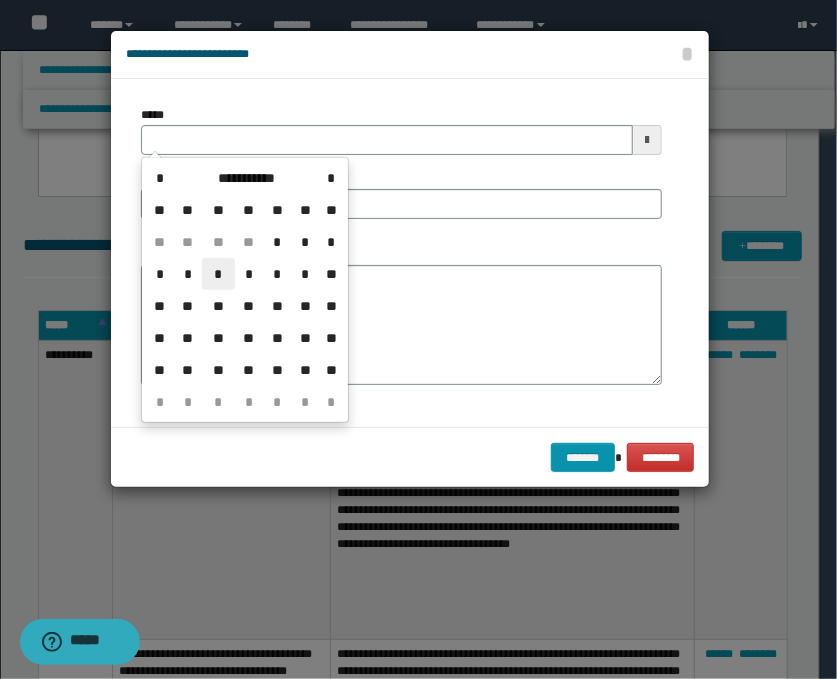 click on "*" at bounding box center (218, 274) 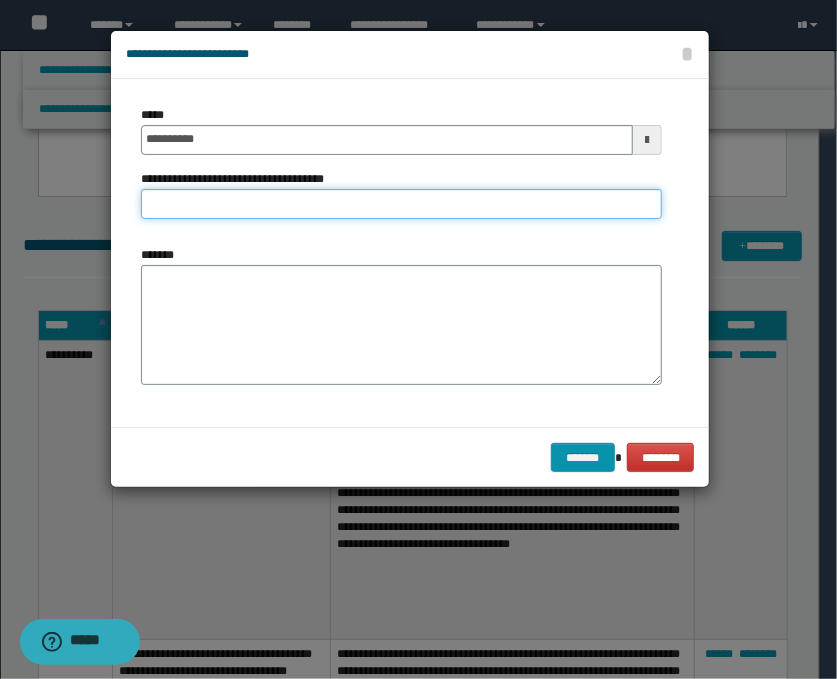click on "**********" at bounding box center (401, 204) 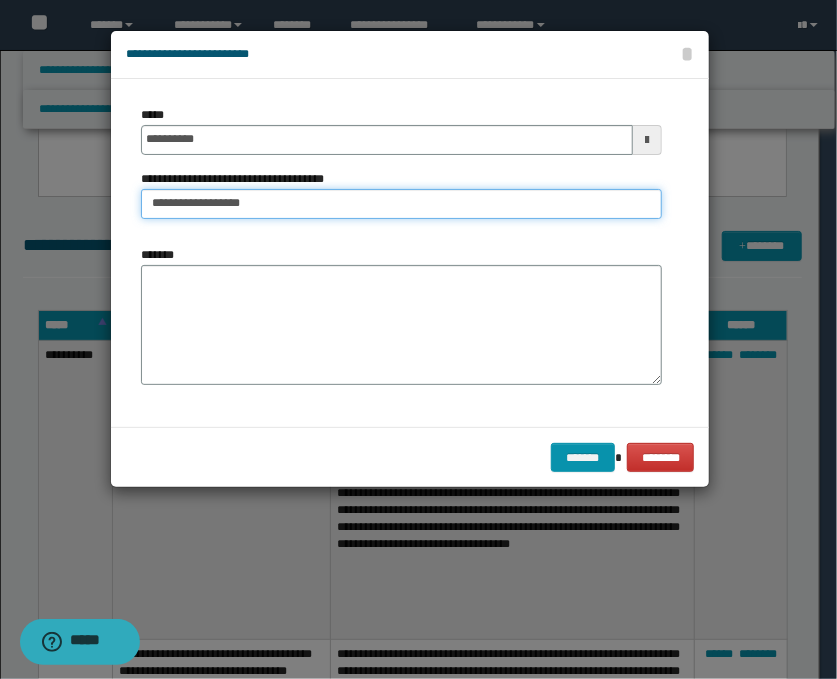 type on "**********" 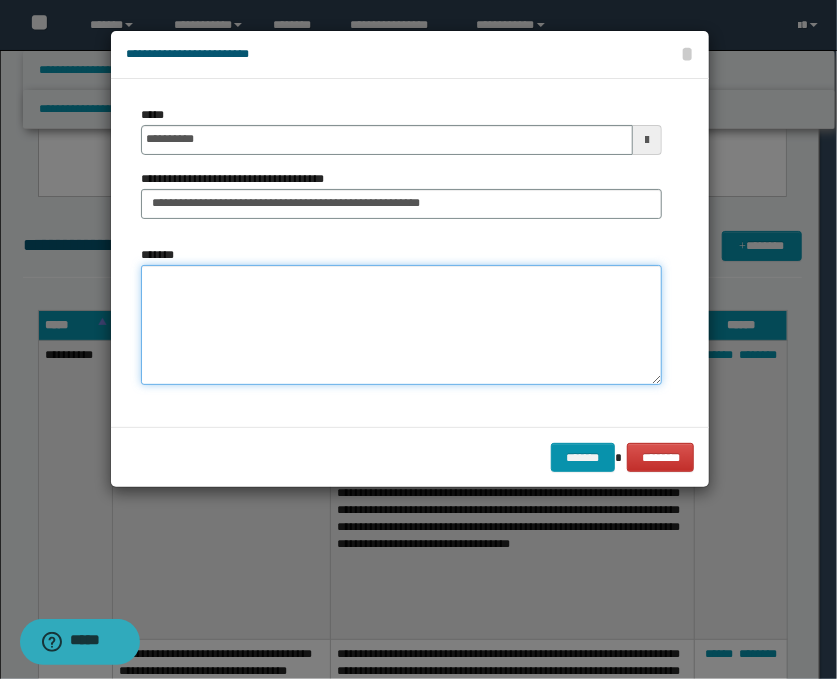 click on "*******" at bounding box center (401, 325) 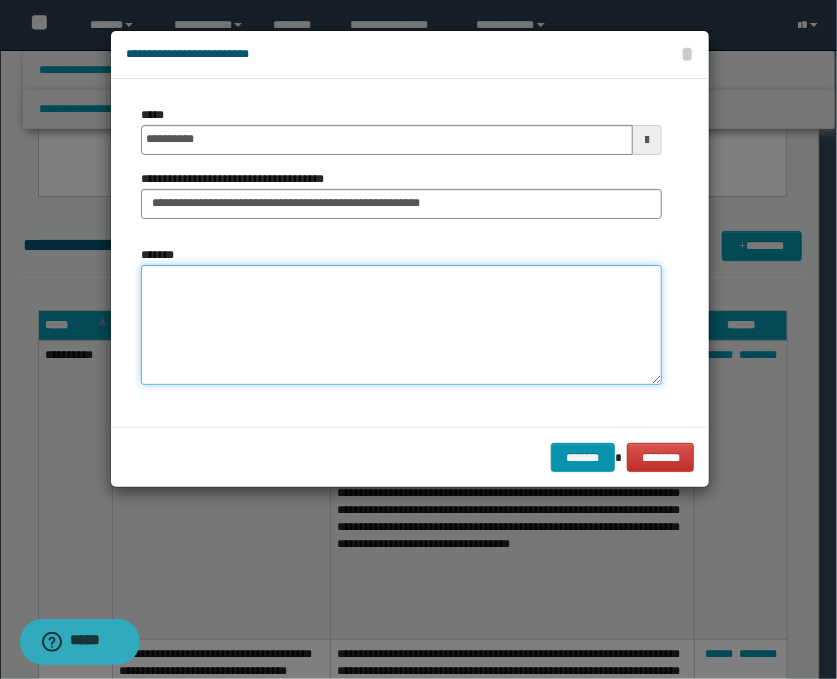 paste on "**********" 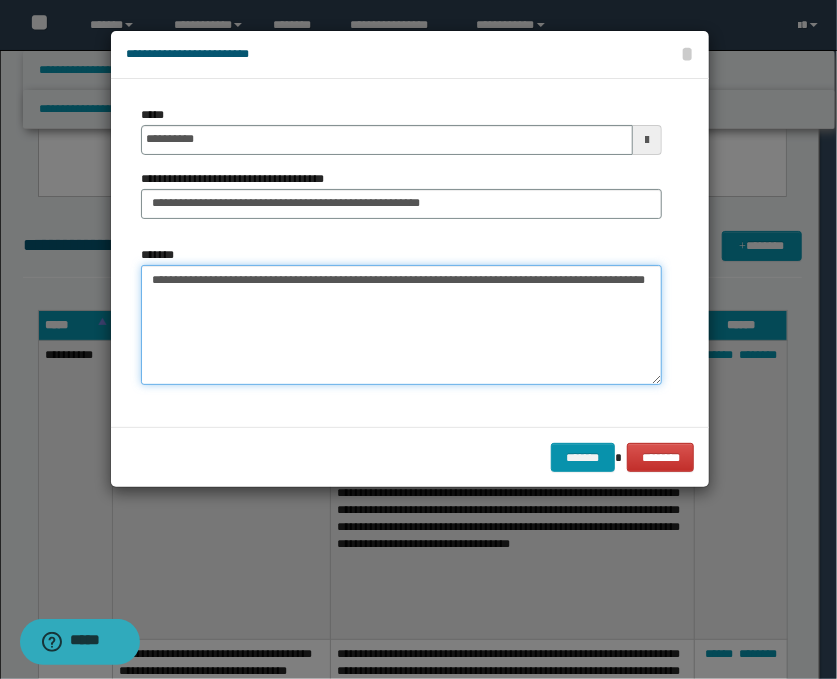 click on "**********" at bounding box center (401, 325) 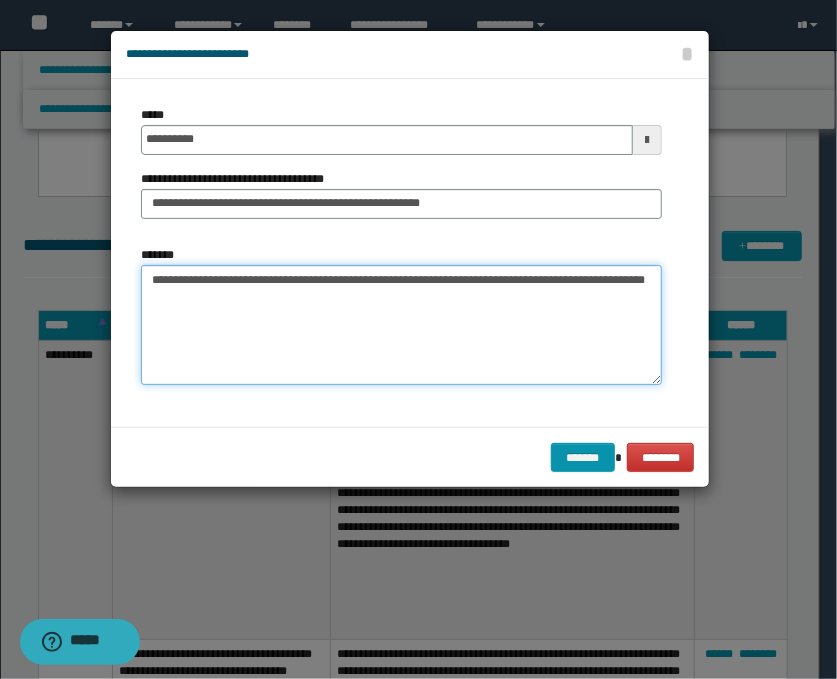 paste on "**********" 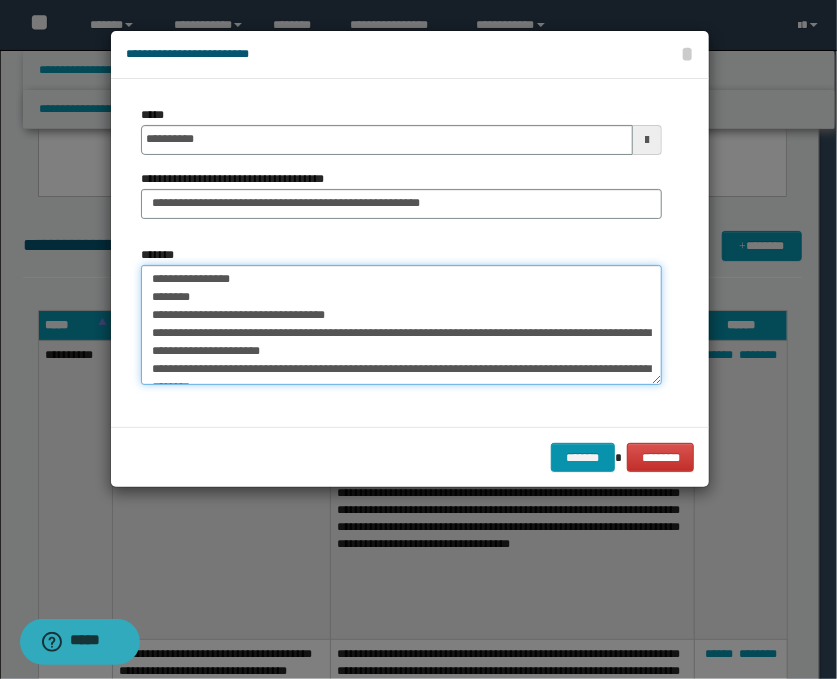 scroll, scrollTop: 0, scrollLeft: 0, axis: both 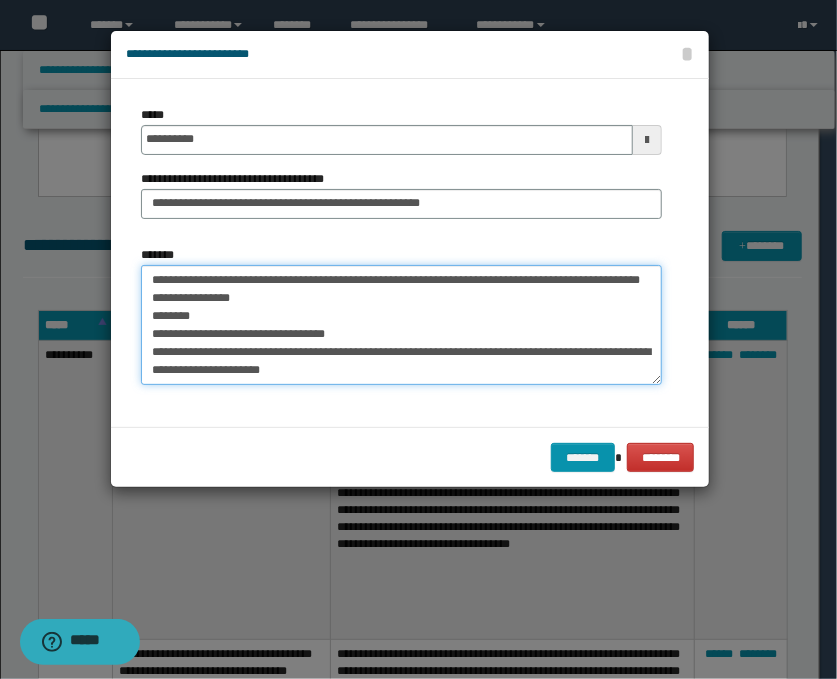 click on "*******" at bounding box center [401, 325] 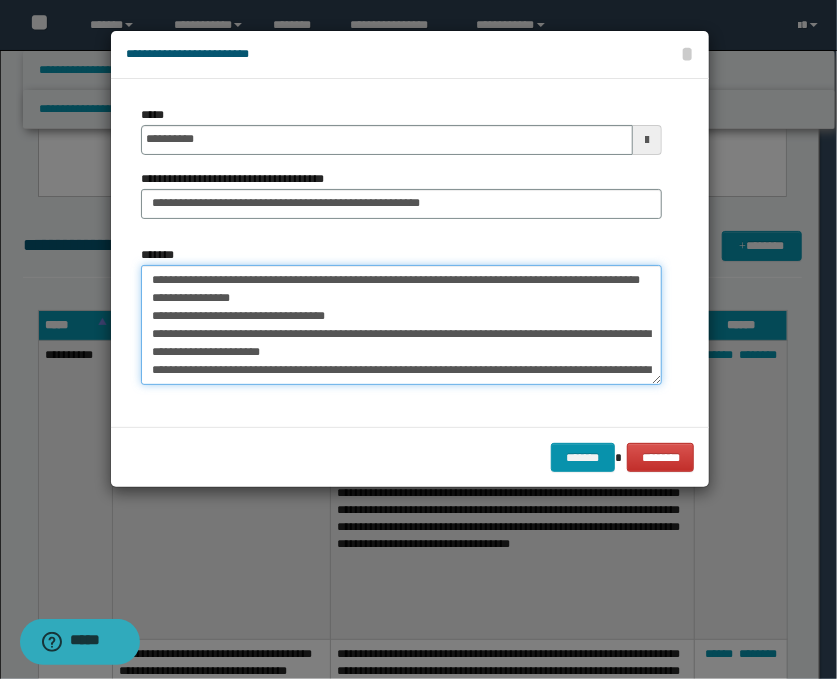 click on "*******" at bounding box center (401, 325) 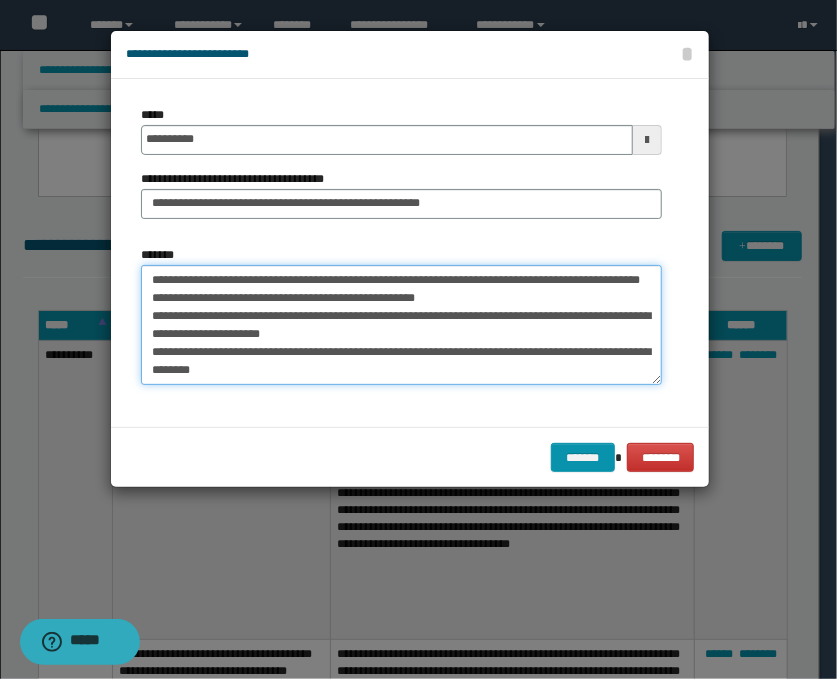 click on "*******" at bounding box center (401, 325) 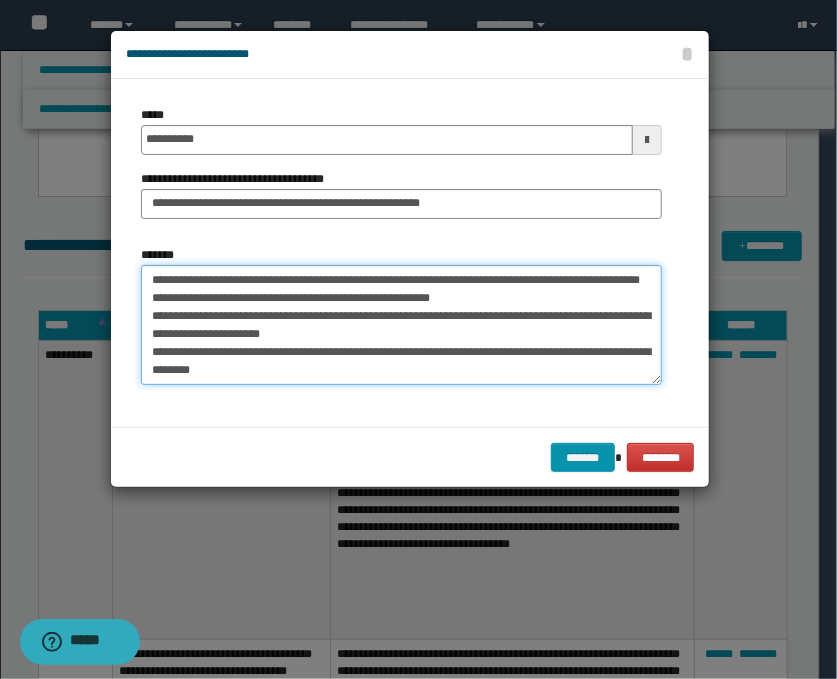 click on "*******" at bounding box center (401, 325) 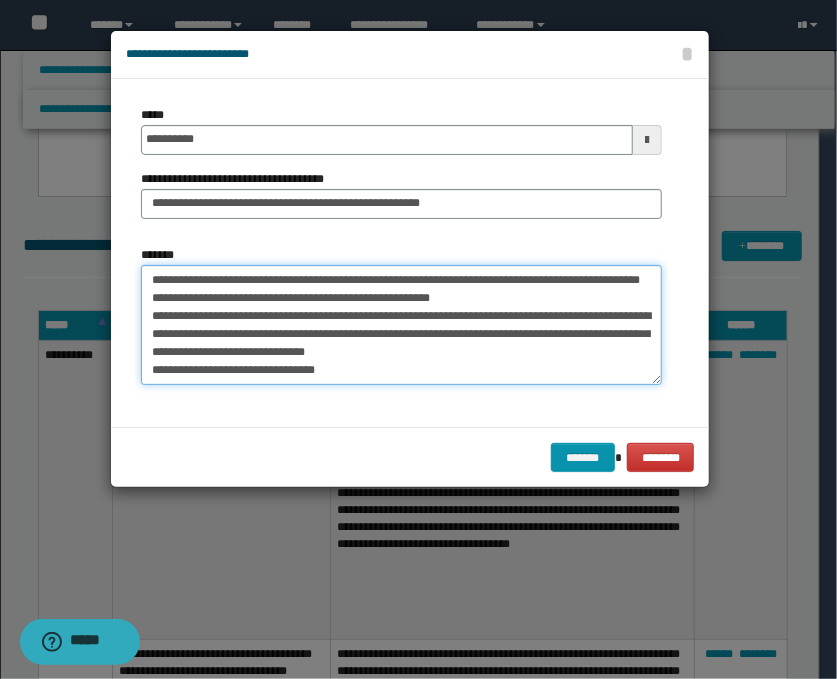 scroll, scrollTop: 44, scrollLeft: 0, axis: vertical 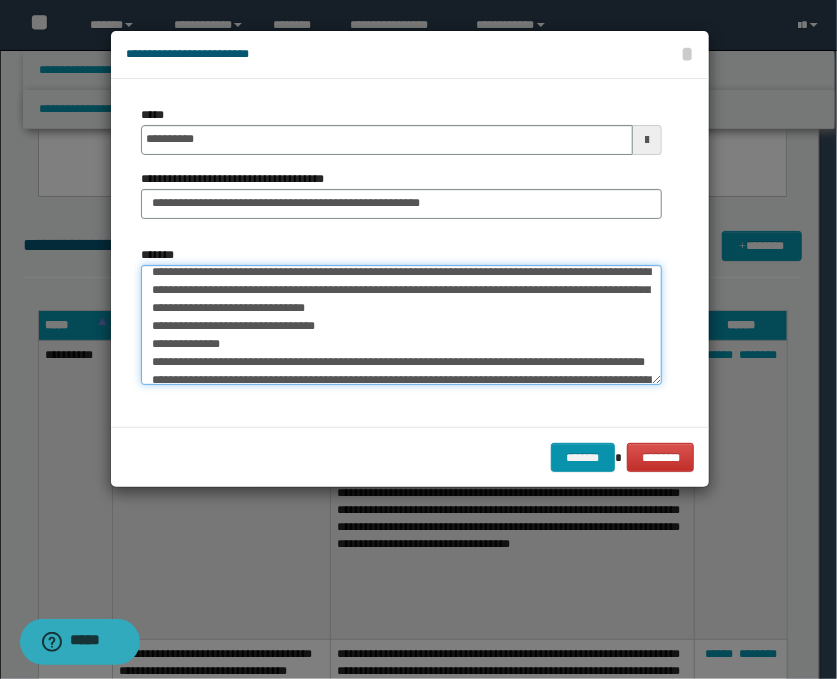 click on "*******" at bounding box center (401, 325) 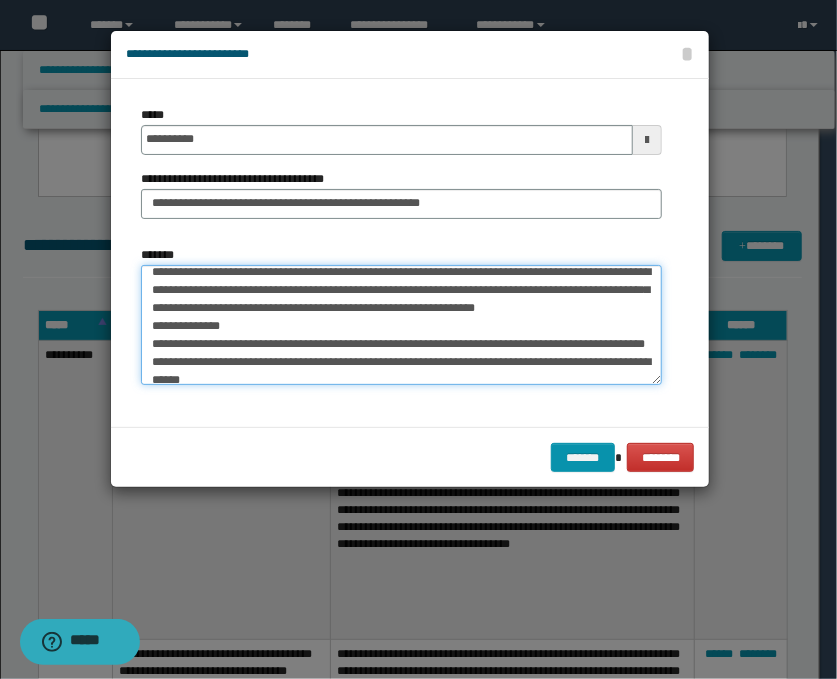 click on "*******" at bounding box center [401, 325] 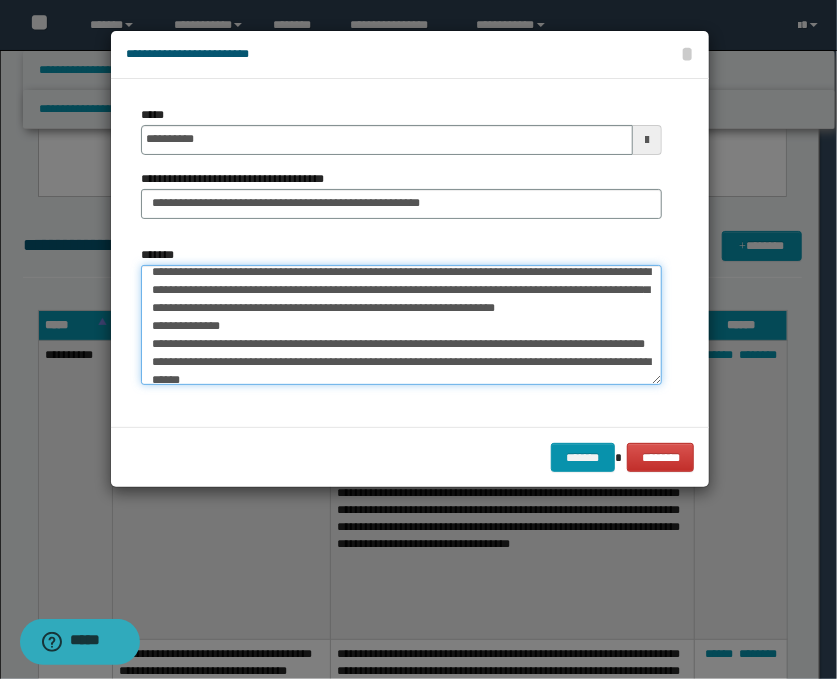 click on "*******" at bounding box center [401, 325] 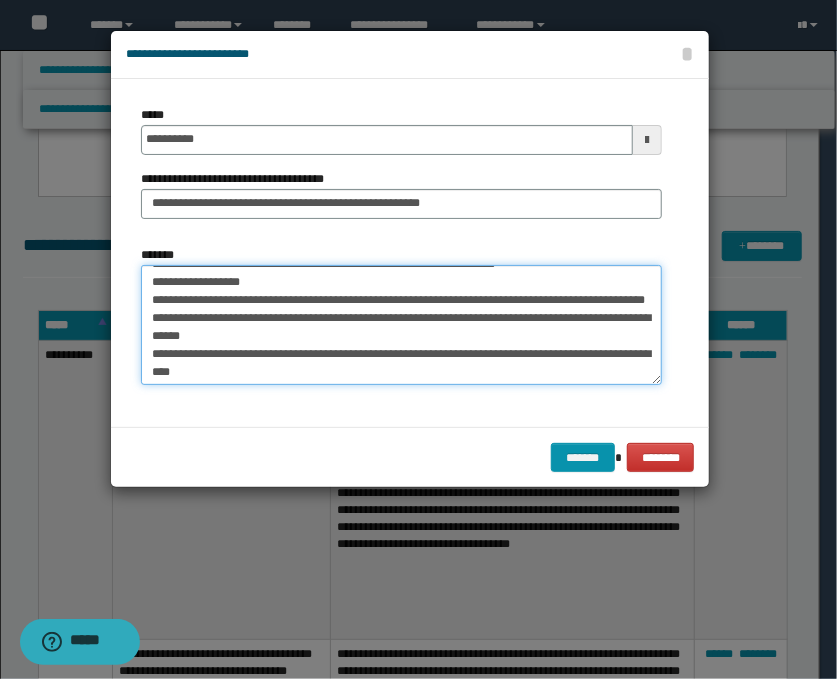 scroll, scrollTop: 133, scrollLeft: 0, axis: vertical 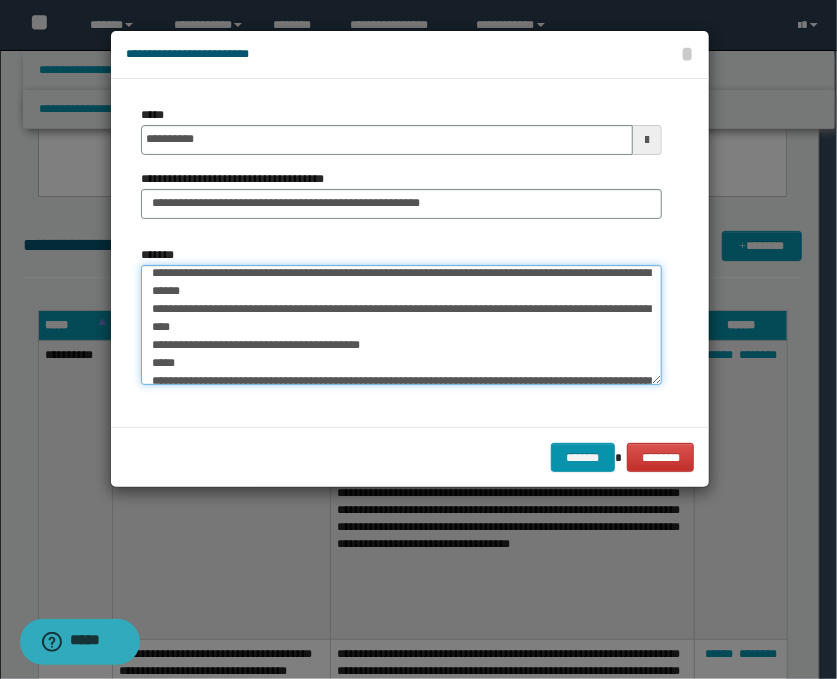 click on "*******" at bounding box center [401, 325] 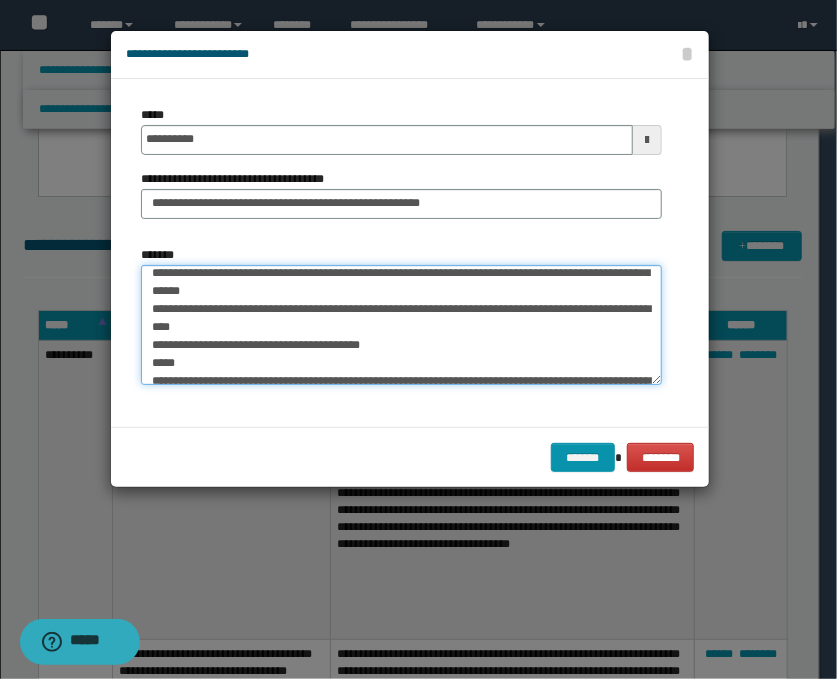 click on "*******" at bounding box center [401, 325] 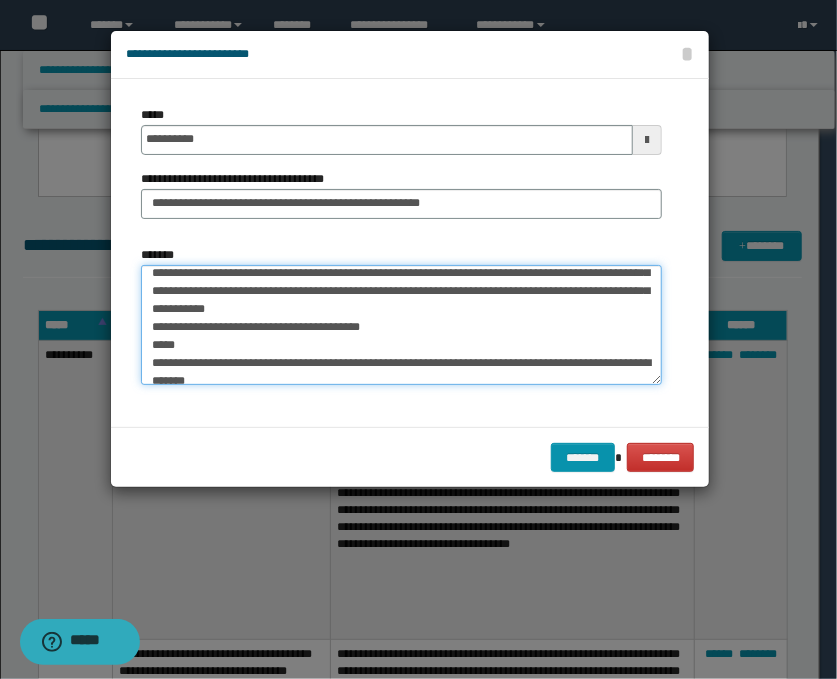 click on "*******" at bounding box center [401, 325] 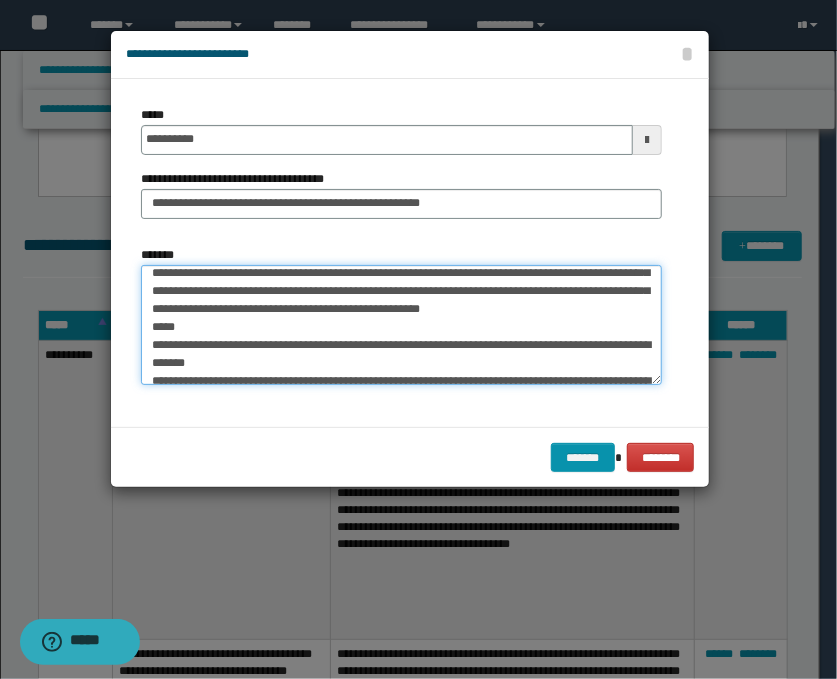 scroll, scrollTop: 177, scrollLeft: 0, axis: vertical 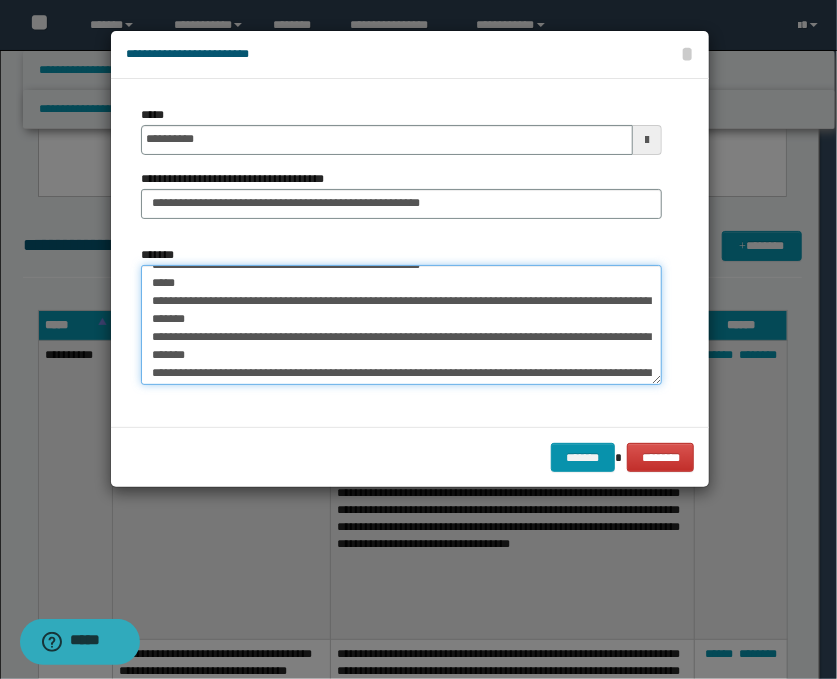 click on "*******" at bounding box center [401, 325] 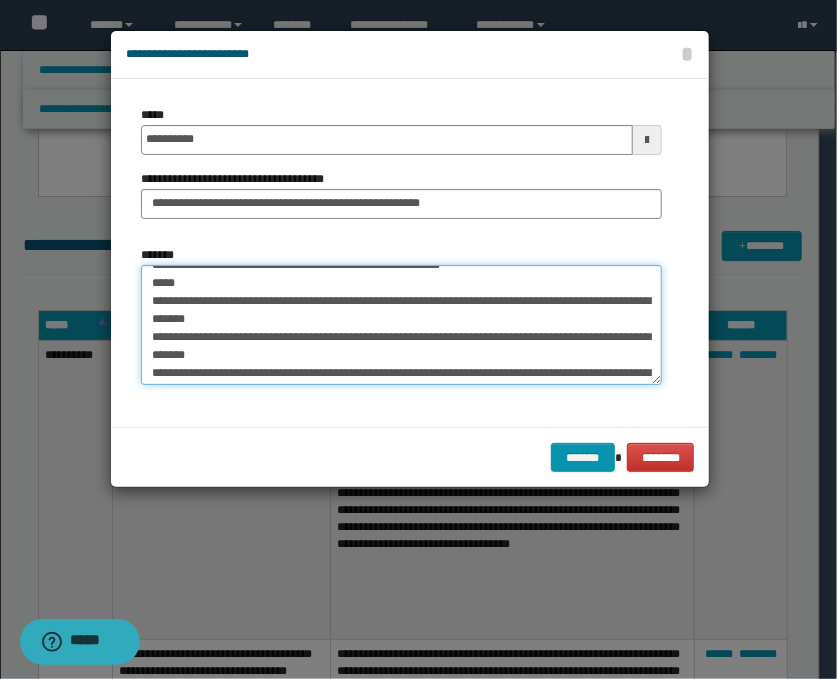 click on "*******" at bounding box center (401, 325) 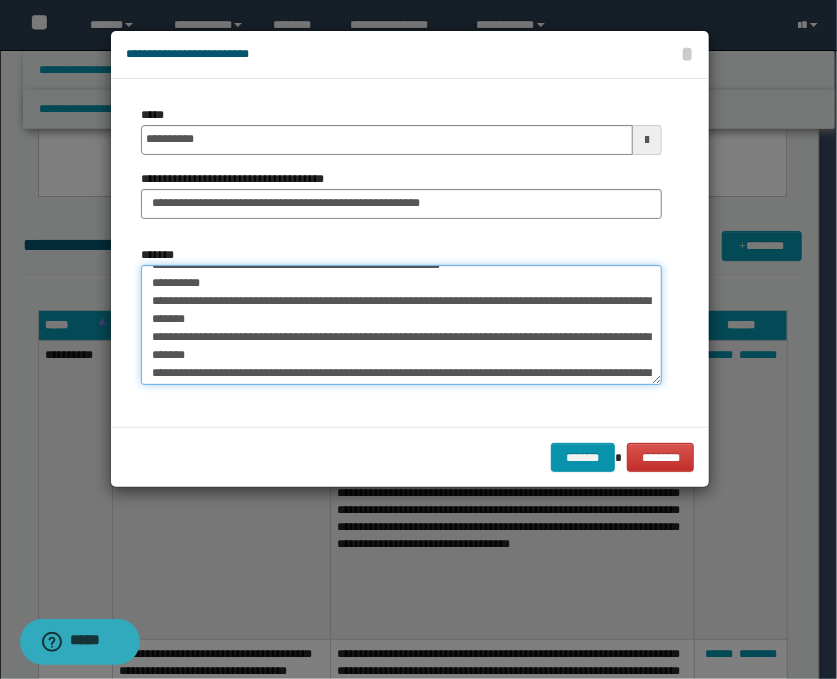 click on "*******" at bounding box center (401, 325) 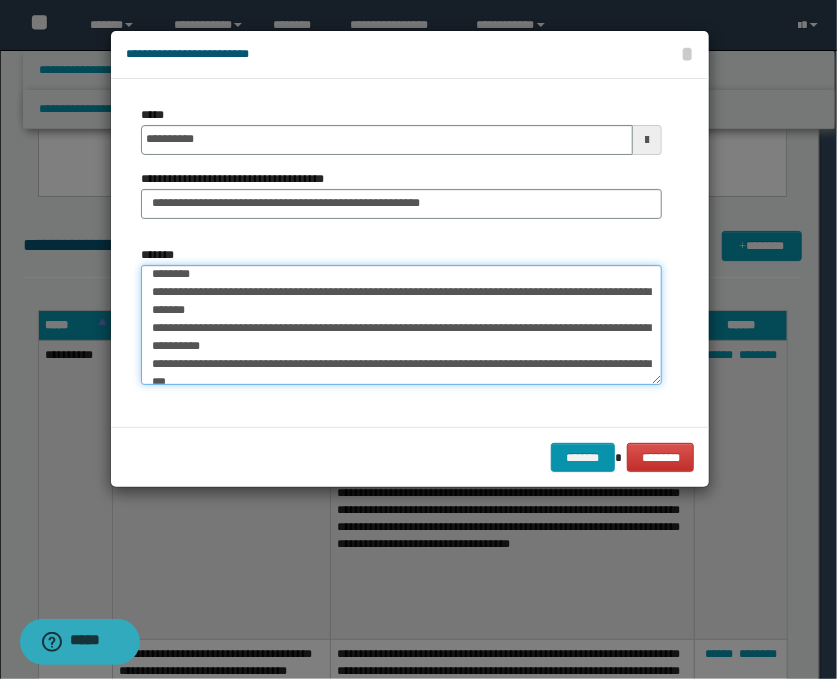 scroll, scrollTop: 266, scrollLeft: 0, axis: vertical 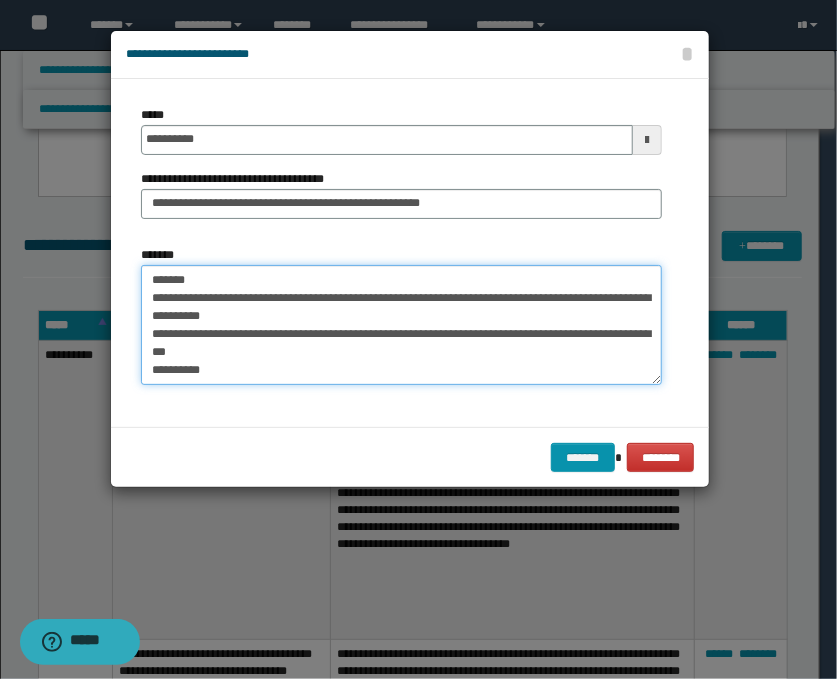 click on "*******" at bounding box center (401, 325) 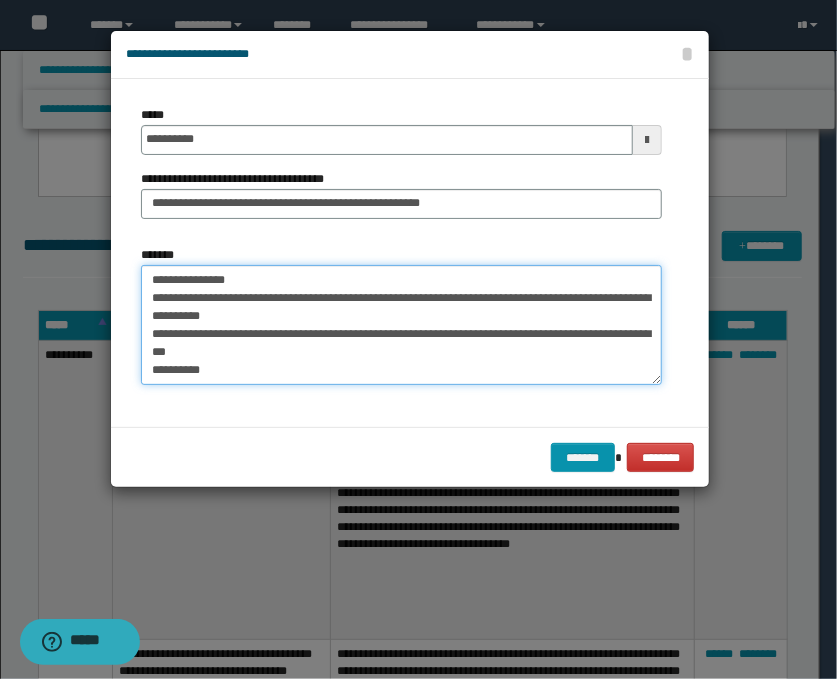 scroll, scrollTop: 248, scrollLeft: 0, axis: vertical 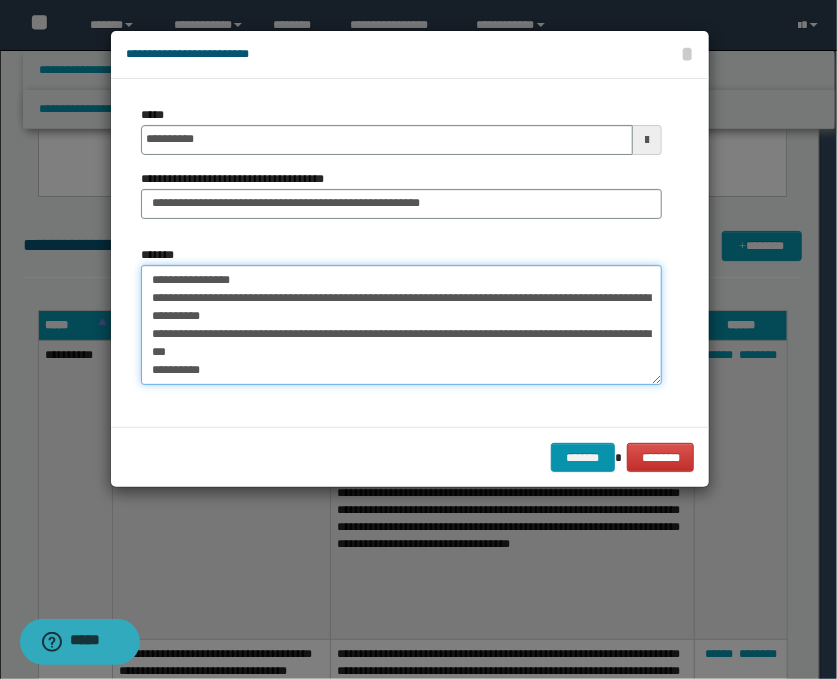 click on "*******" at bounding box center [401, 325] 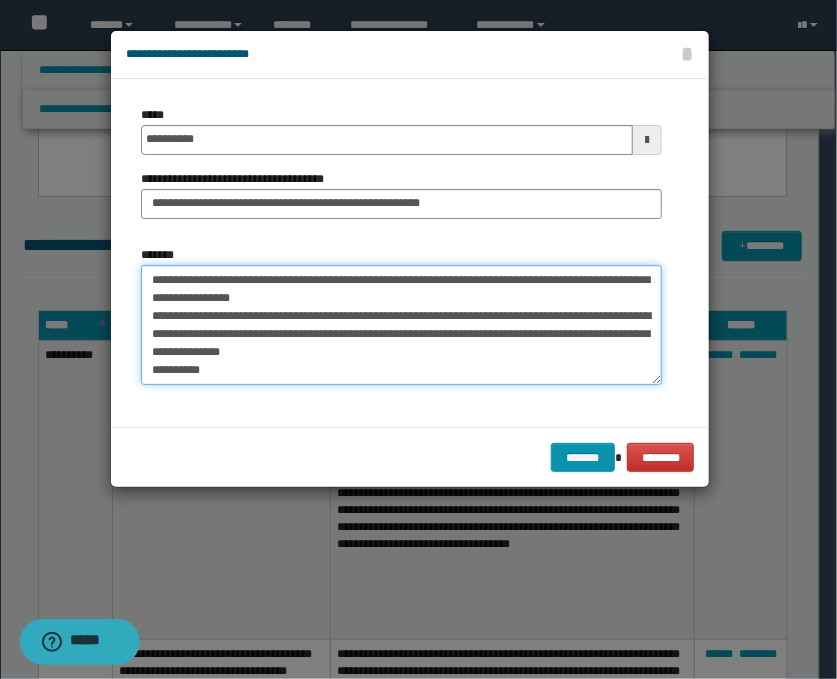 click on "*******" at bounding box center [401, 325] 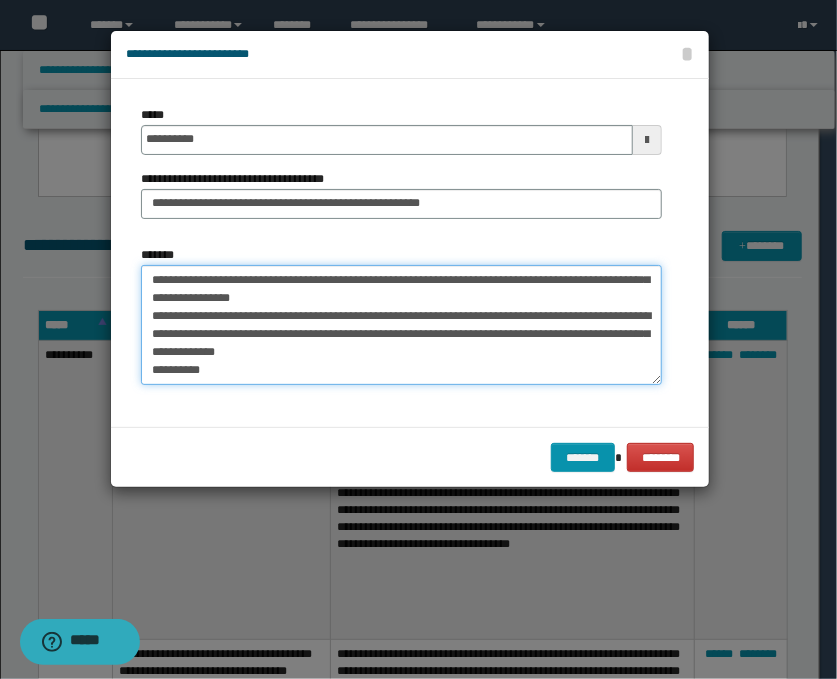 click on "*******" at bounding box center [401, 325] 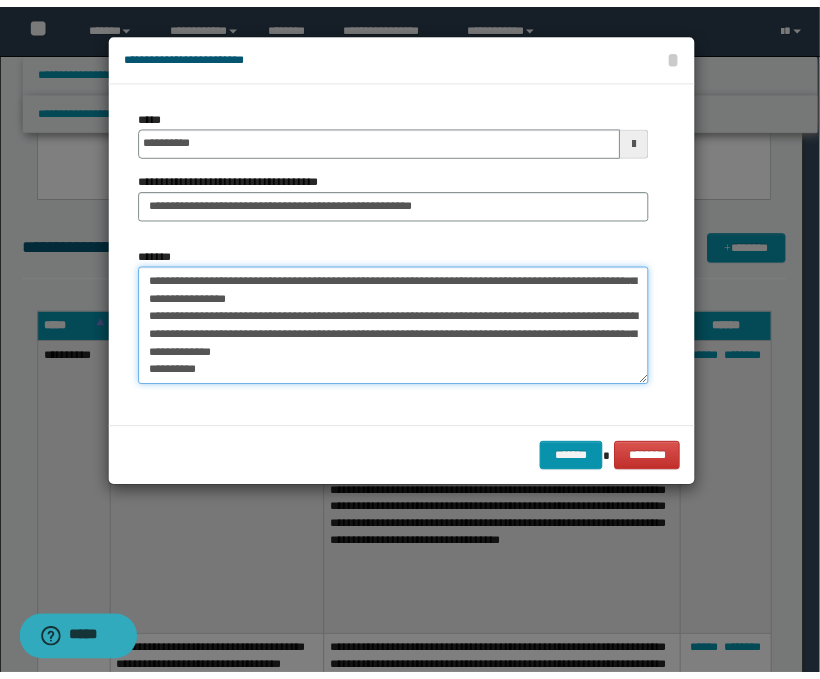 scroll, scrollTop: 269, scrollLeft: 0, axis: vertical 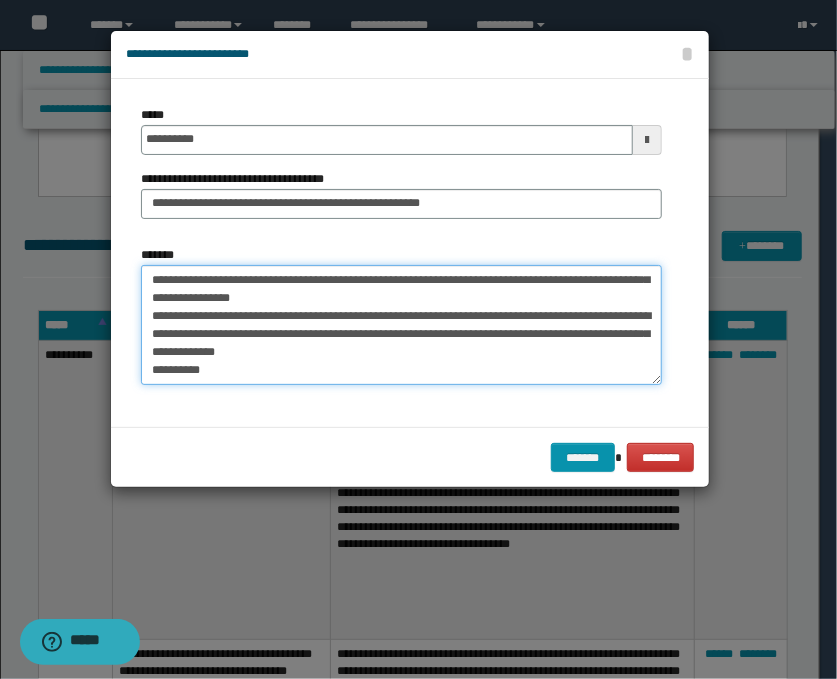 click on "*******" at bounding box center (401, 325) 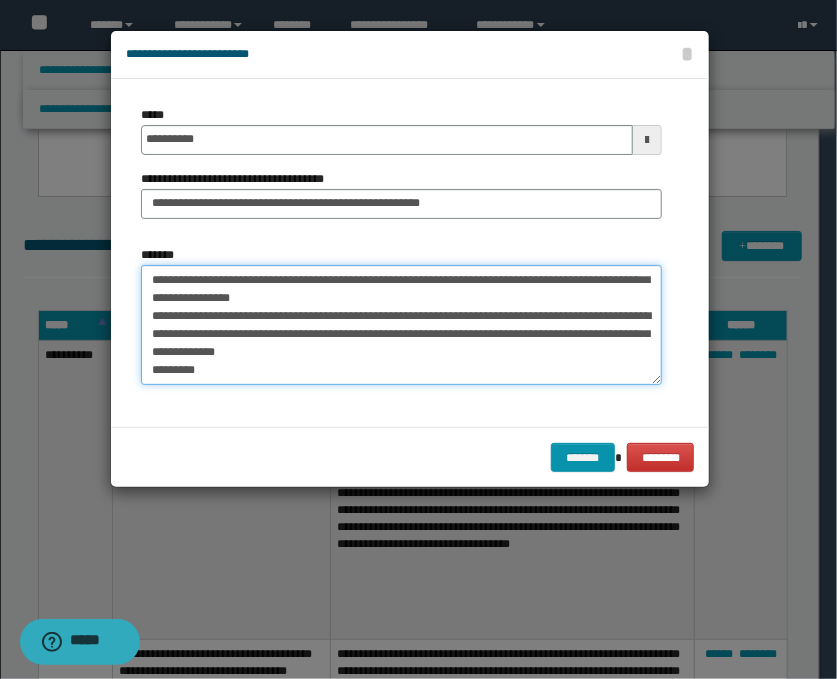 click on "*******" at bounding box center (401, 325) 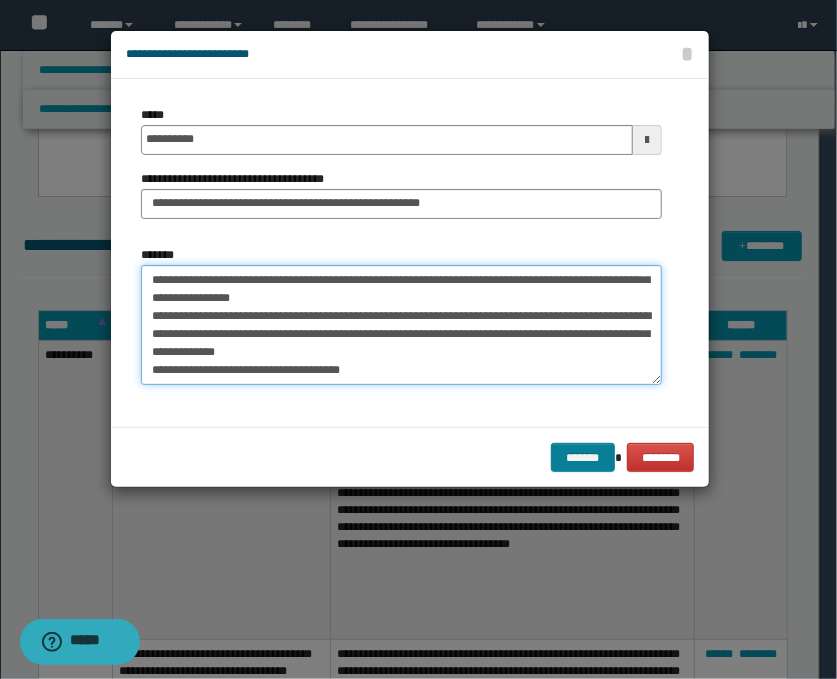 type on "**********" 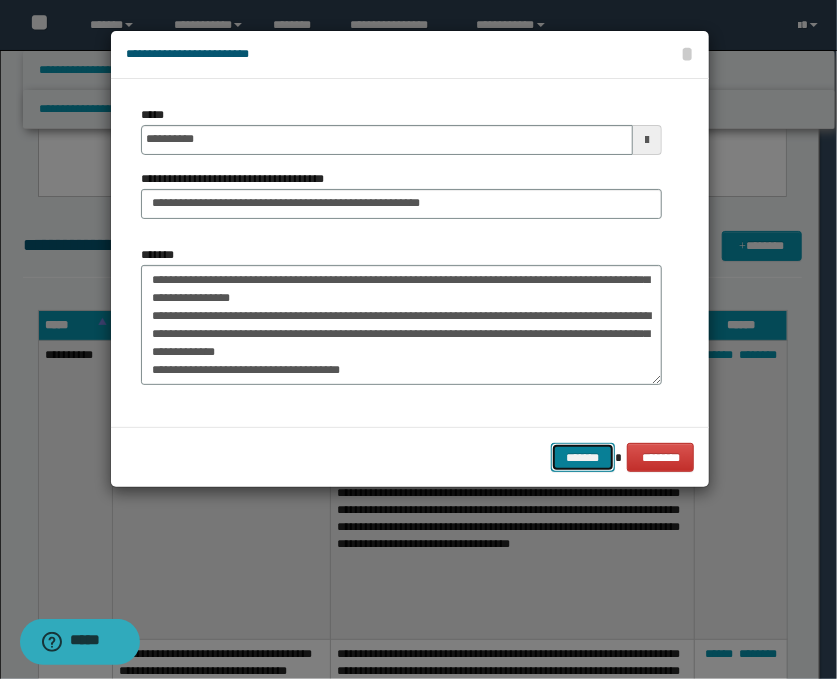 click on "*******" at bounding box center (583, 458) 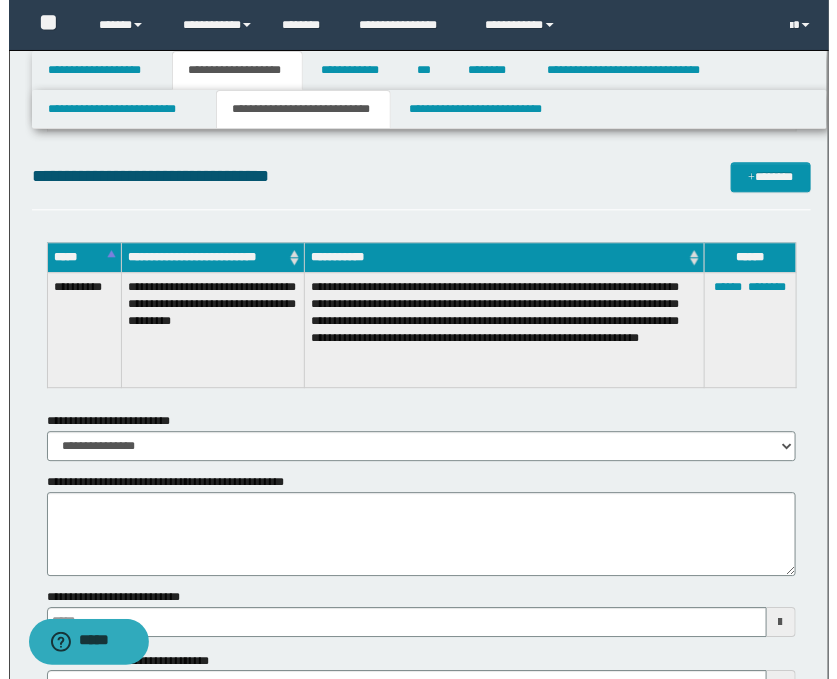 scroll, scrollTop: 2652, scrollLeft: 0, axis: vertical 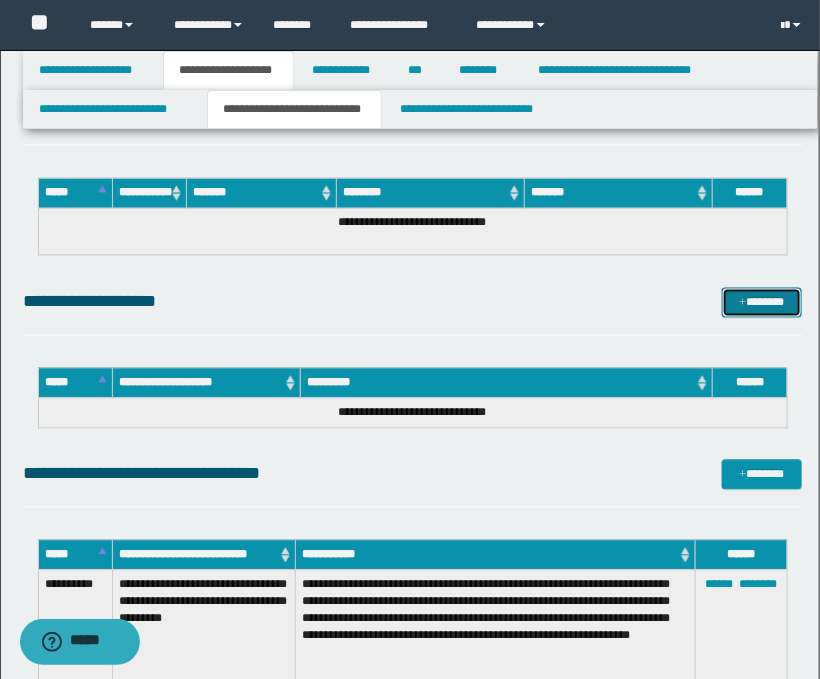 click on "*******" at bounding box center [762, 303] 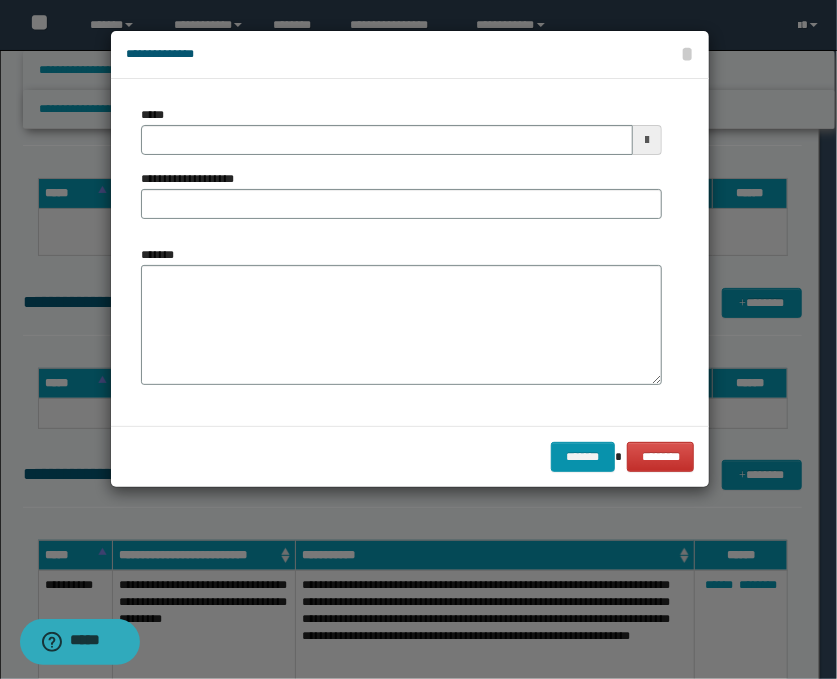 click at bounding box center (647, 140) 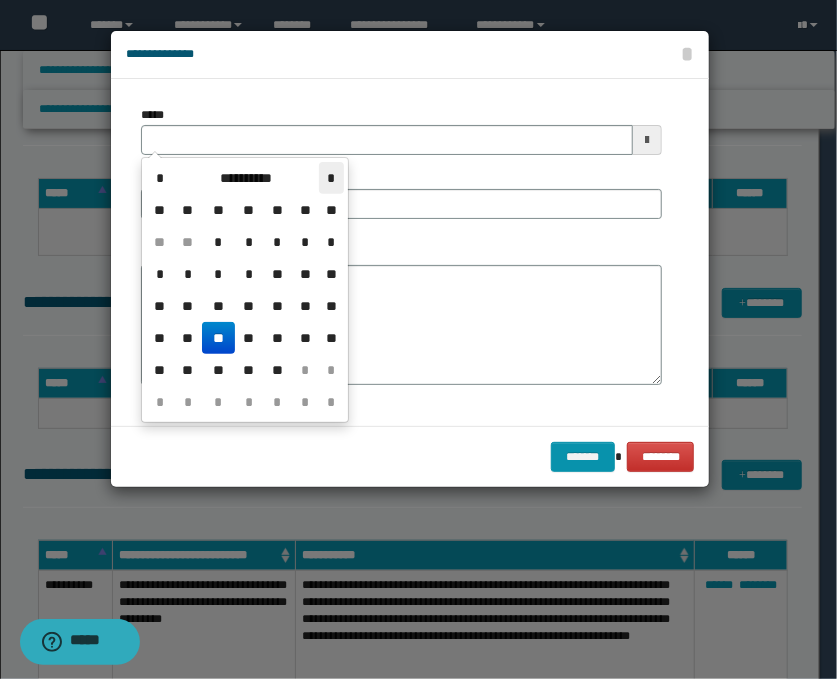 click on "*" at bounding box center [331, 178] 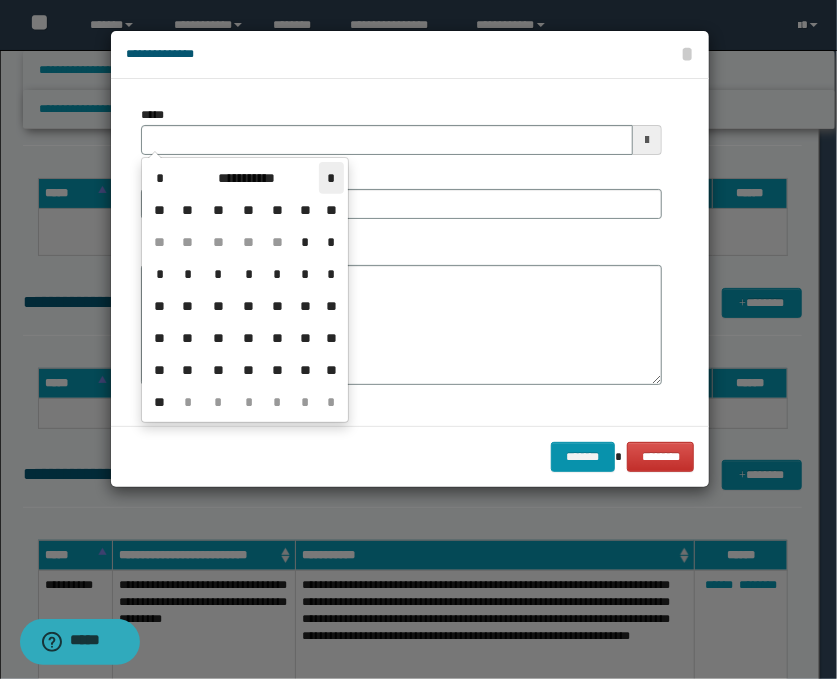 click on "*" at bounding box center [331, 178] 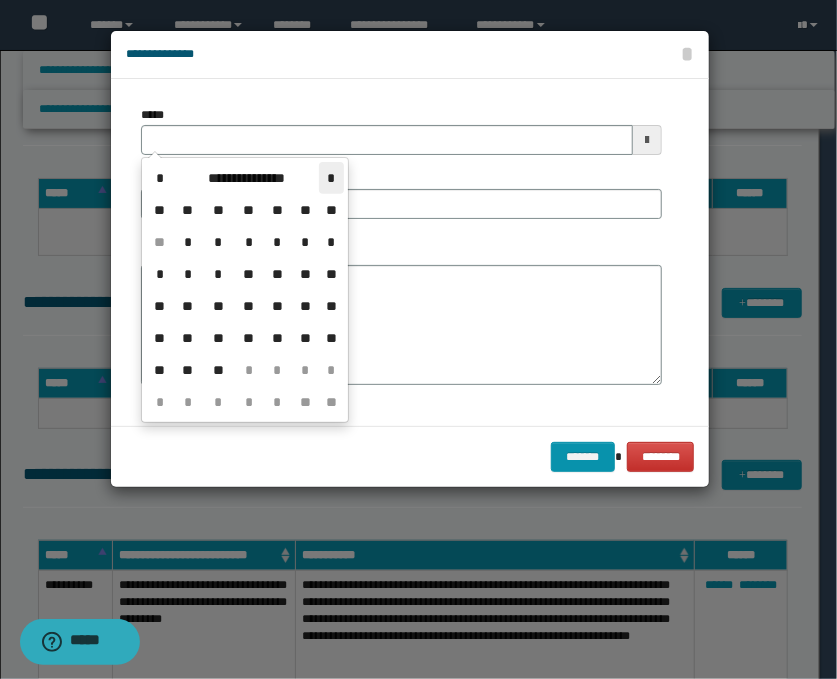 click on "*" at bounding box center [331, 178] 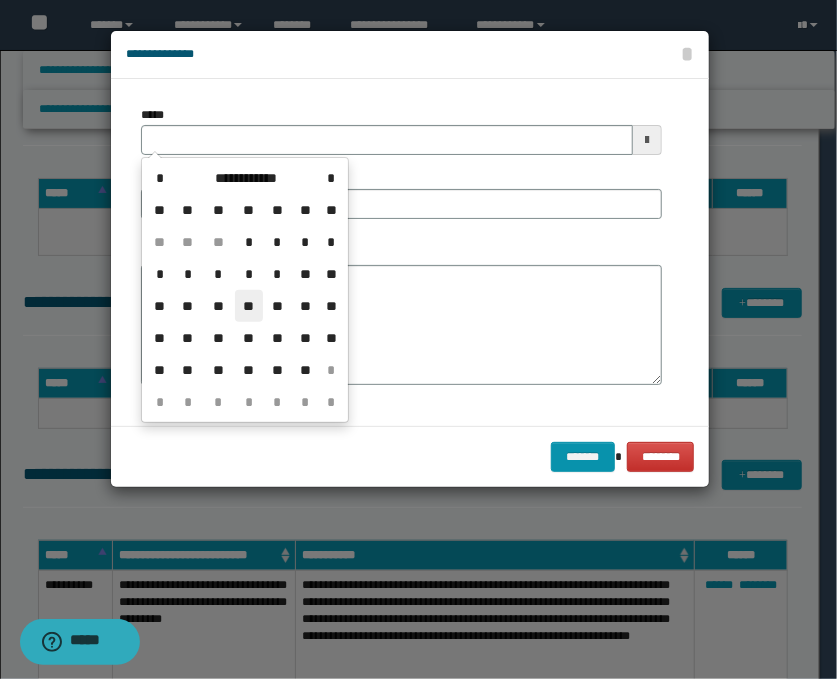 click on "**" at bounding box center [249, 306] 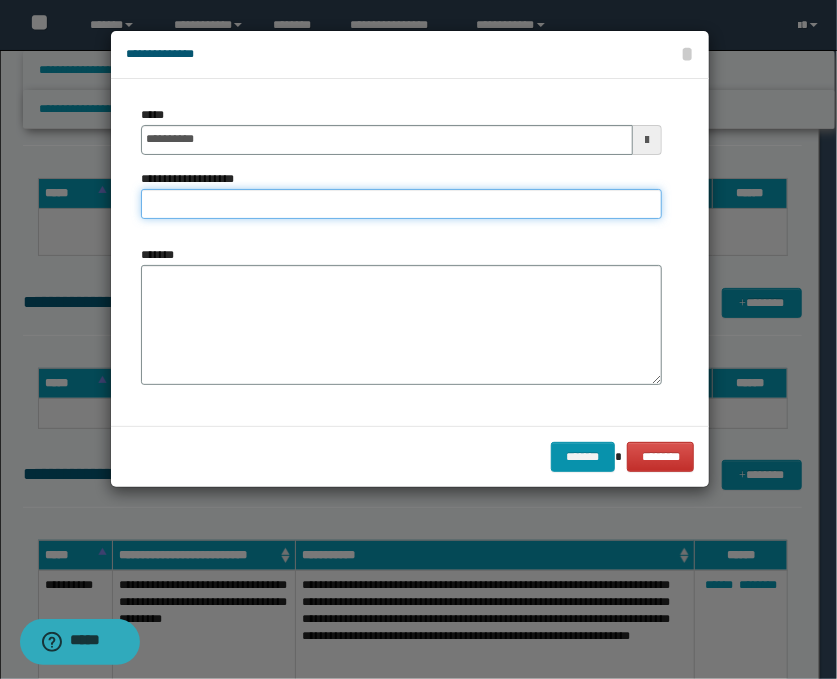 click on "**********" at bounding box center [401, 204] 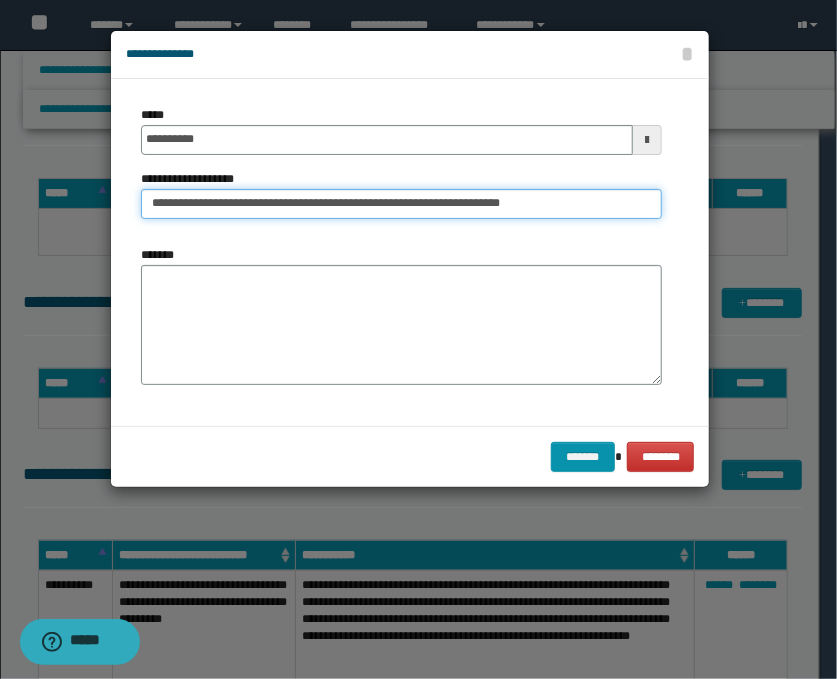 type on "**********" 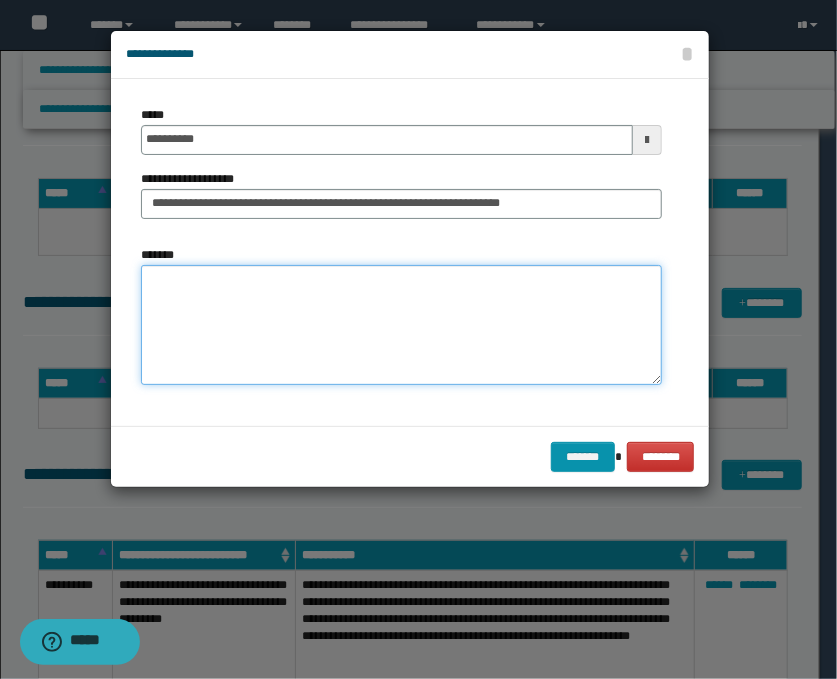 click on "*******" at bounding box center [401, 325] 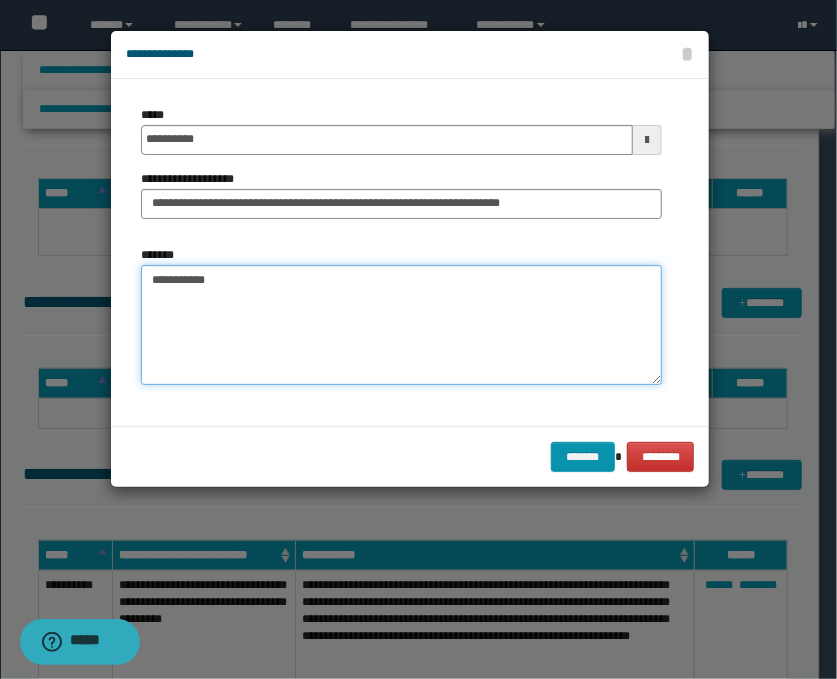 click on "**********" at bounding box center [401, 325] 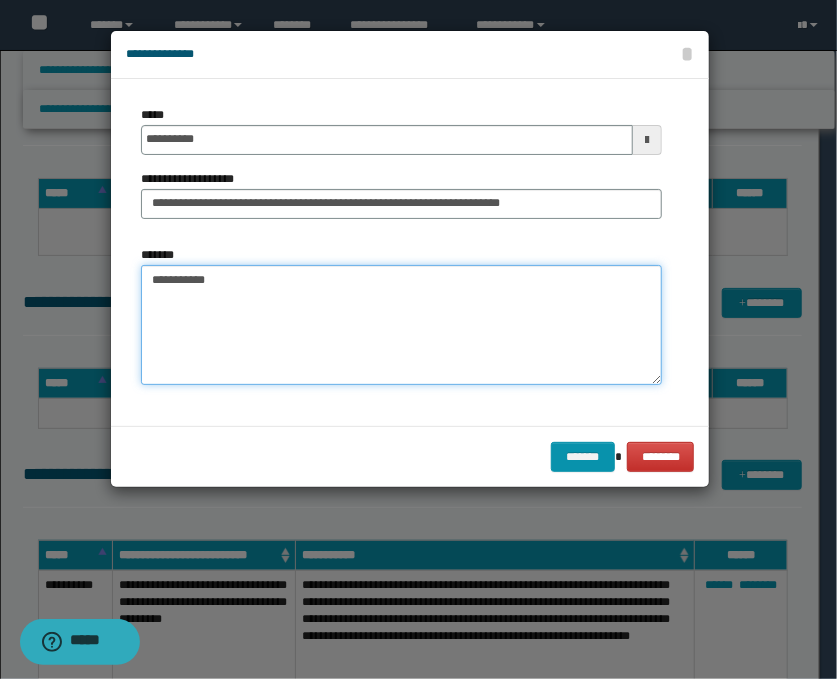 paste on "**********" 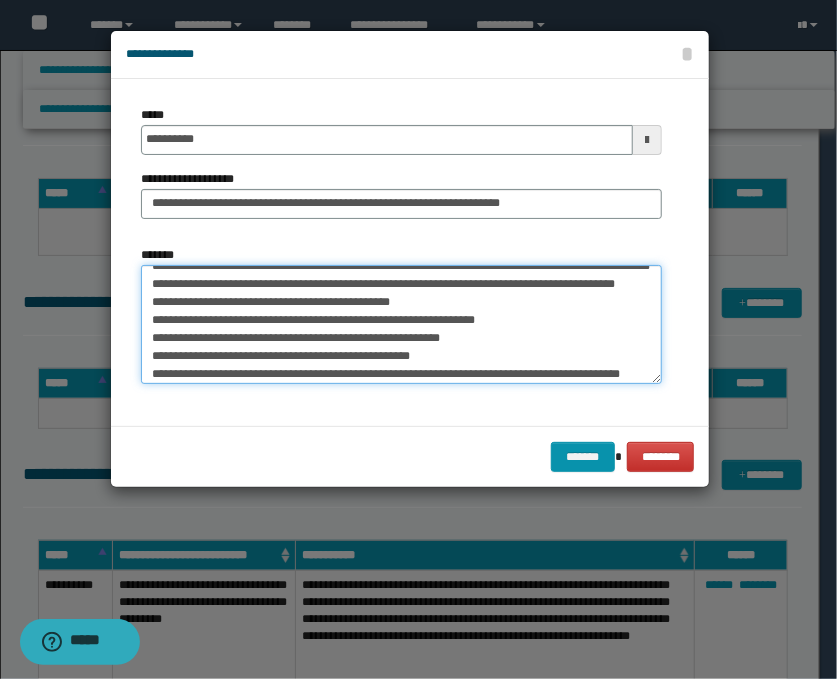 scroll, scrollTop: 0, scrollLeft: 0, axis: both 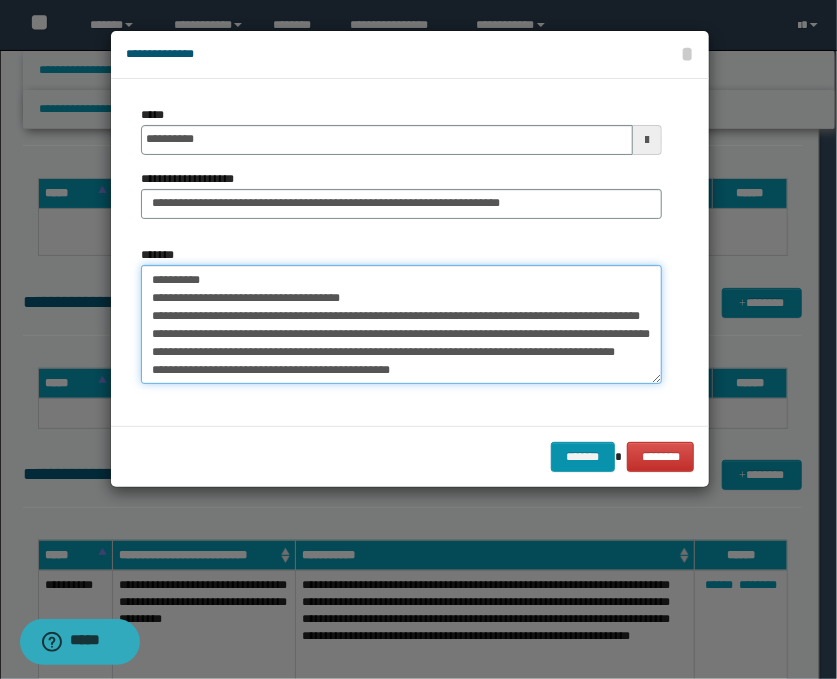 click on "**********" at bounding box center [401, 325] 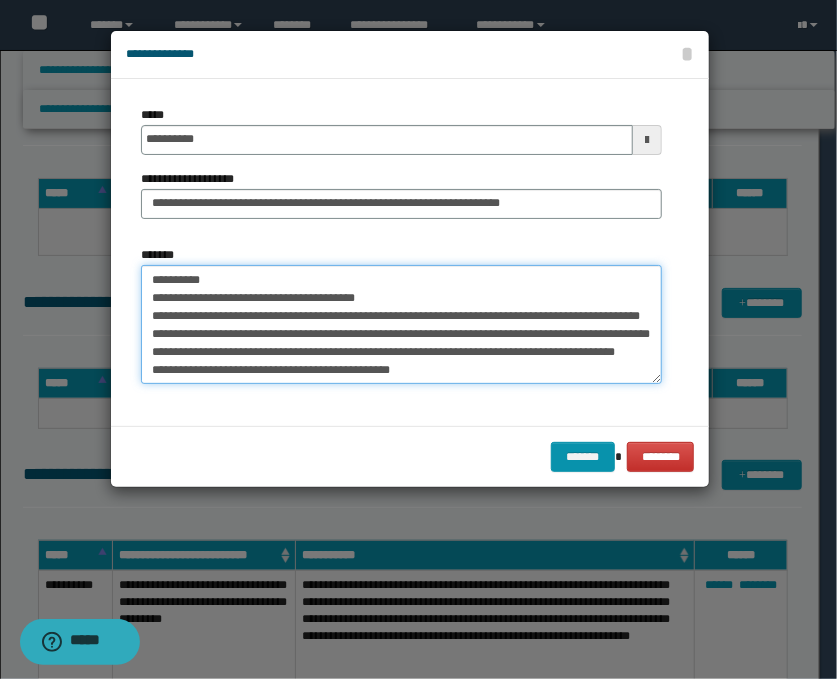 click on "**********" at bounding box center [401, 325] 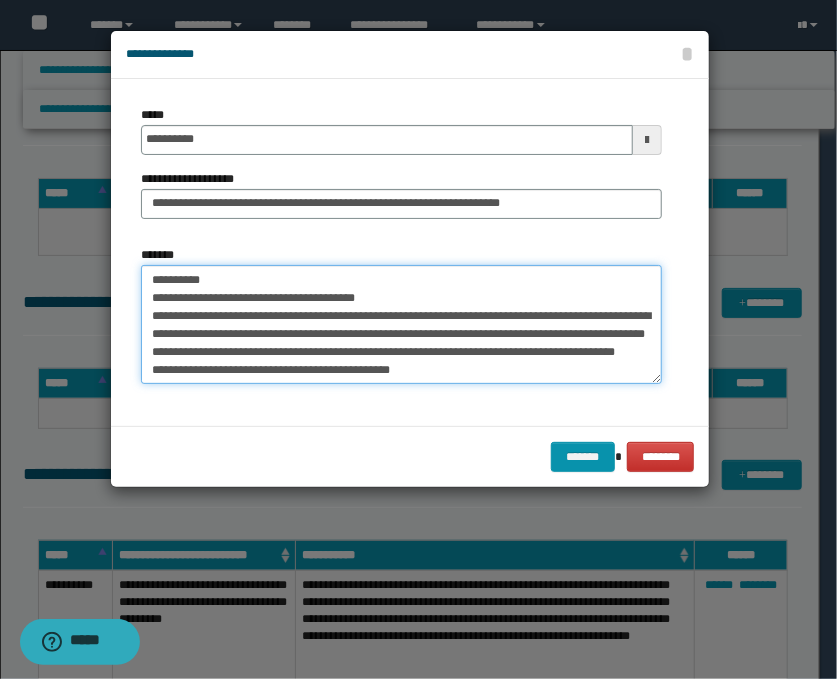 click on "**********" at bounding box center (401, 325) 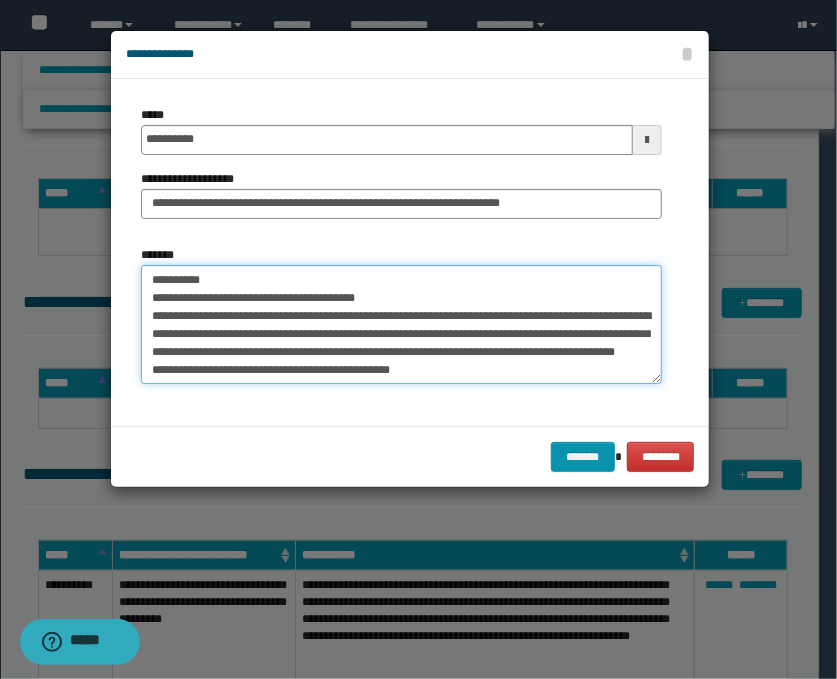 scroll, scrollTop: 44, scrollLeft: 0, axis: vertical 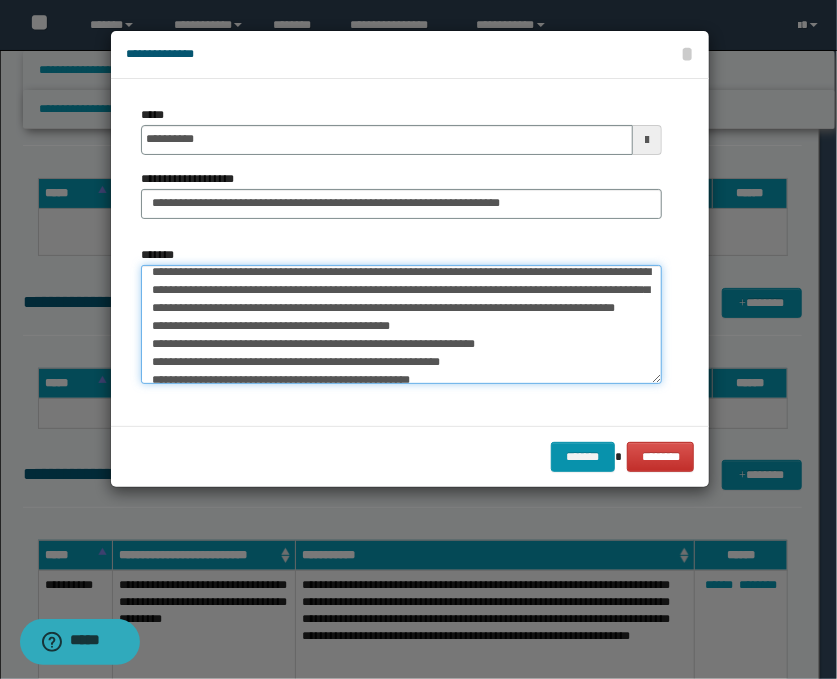 click on "**********" at bounding box center [401, 325] 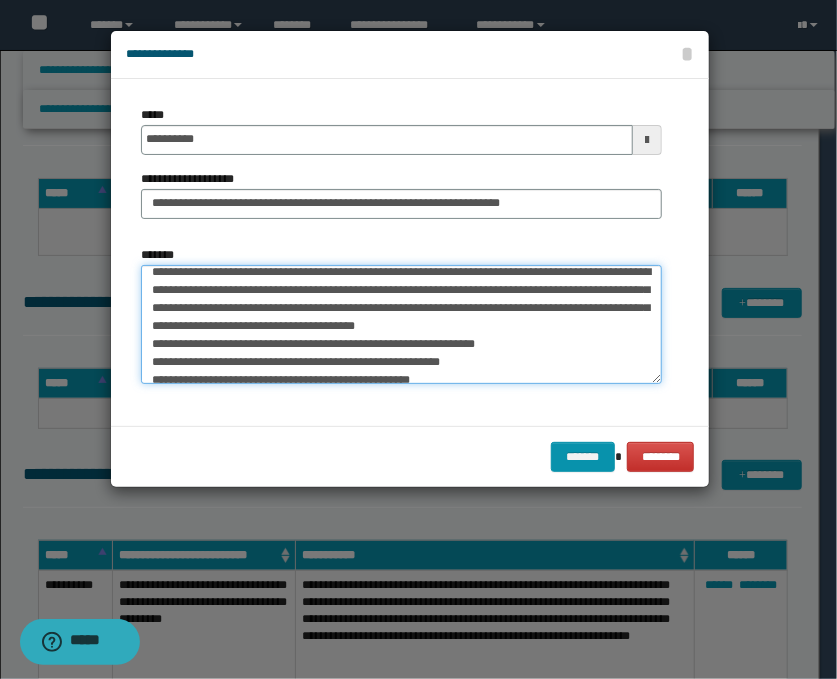 scroll, scrollTop: 26, scrollLeft: 0, axis: vertical 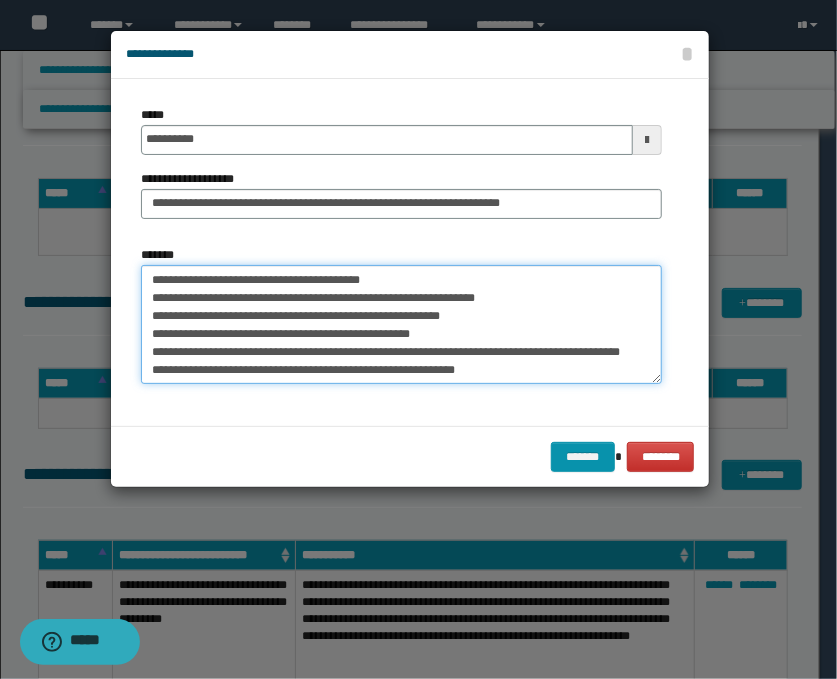 click on "**********" at bounding box center [401, 325] 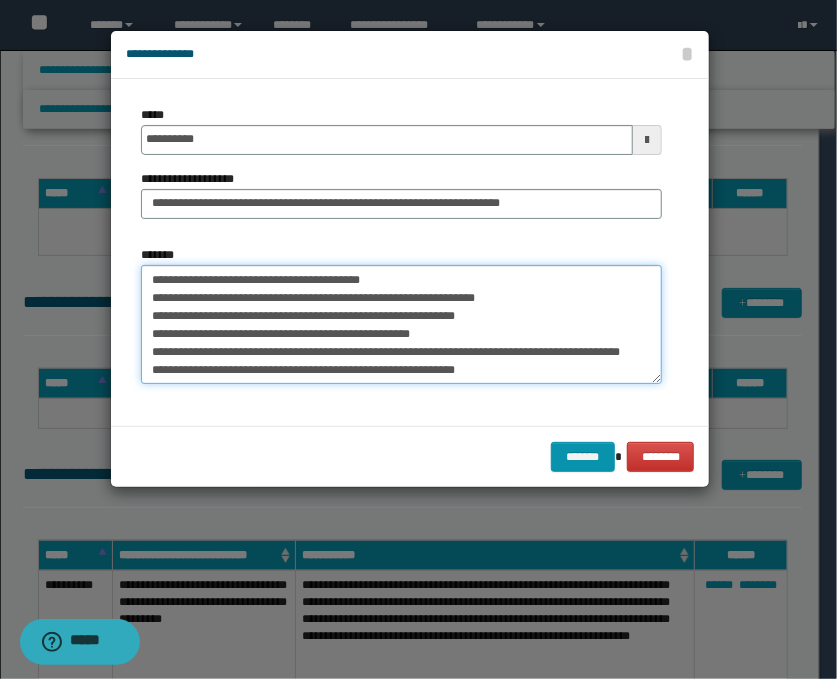 click on "**********" at bounding box center (401, 325) 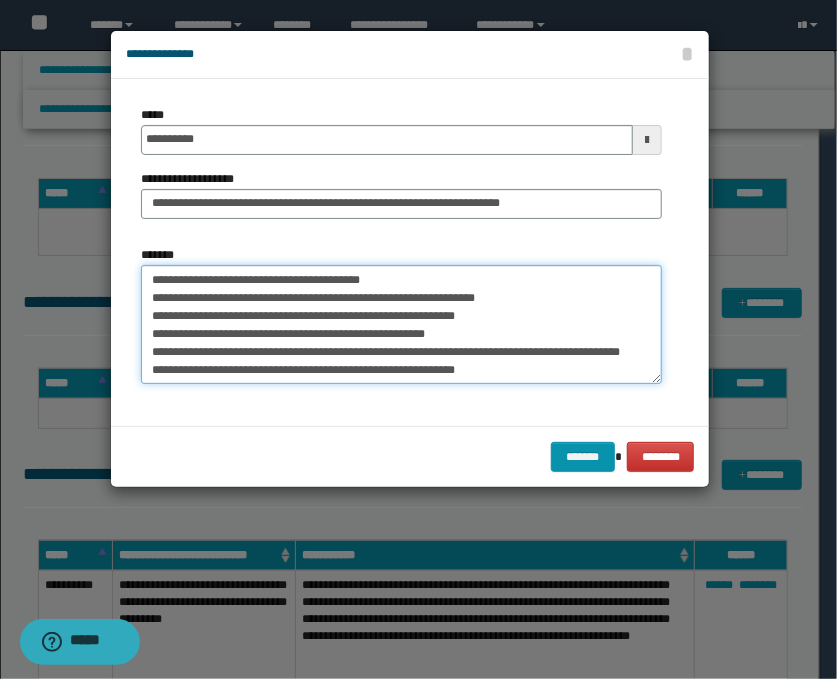 click on "**********" at bounding box center [401, 325] 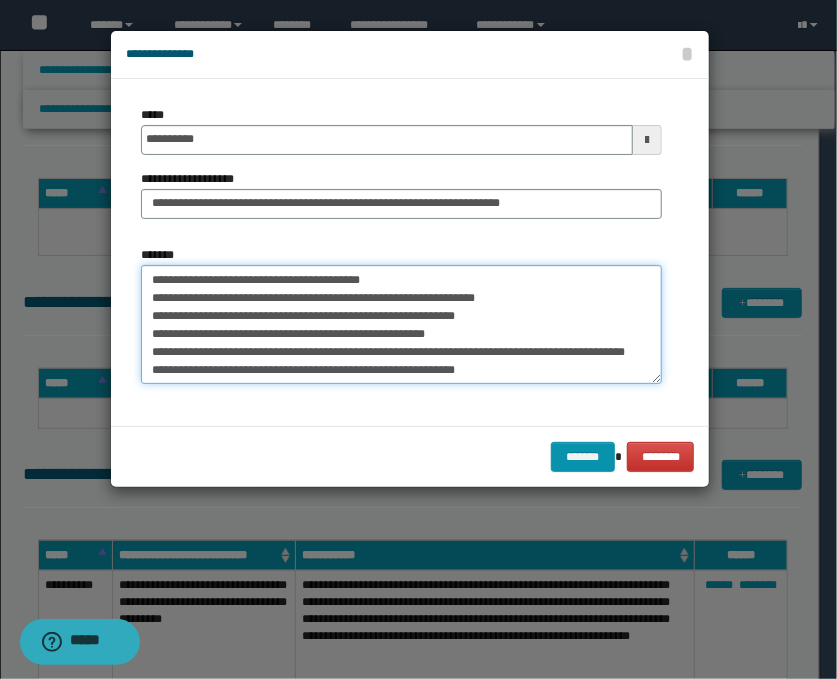 click on "**********" at bounding box center [401, 325] 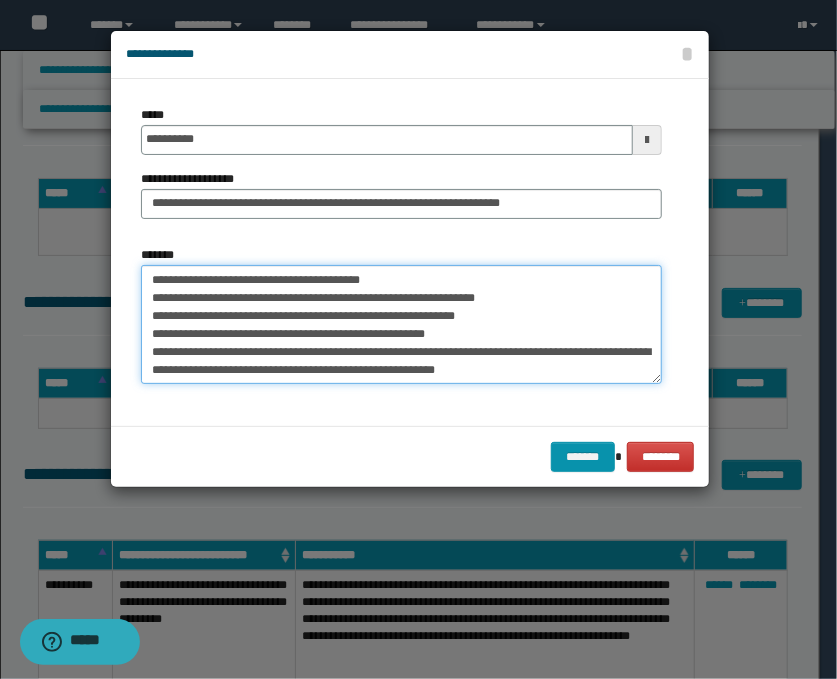 scroll, scrollTop: 126, scrollLeft: 0, axis: vertical 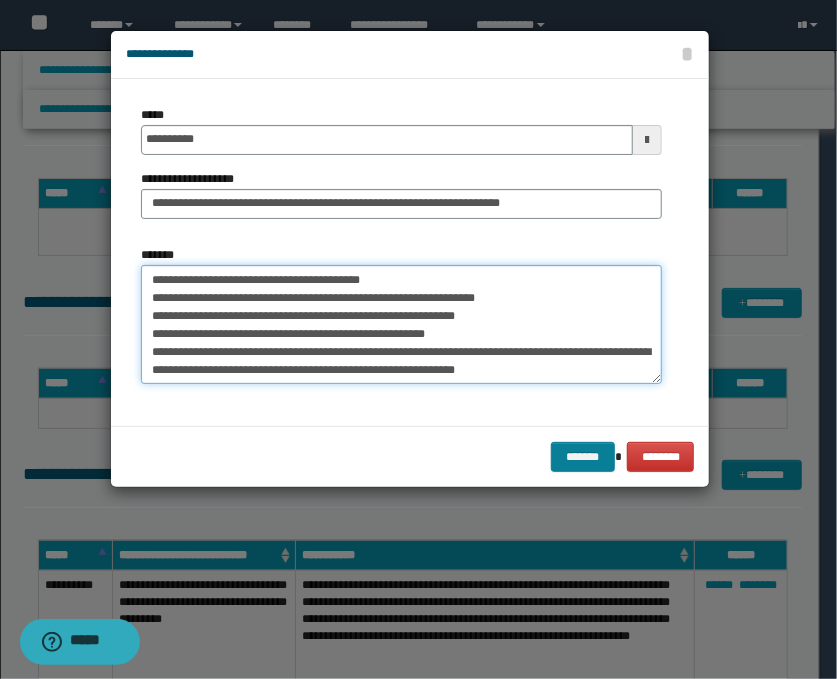 type on "**********" 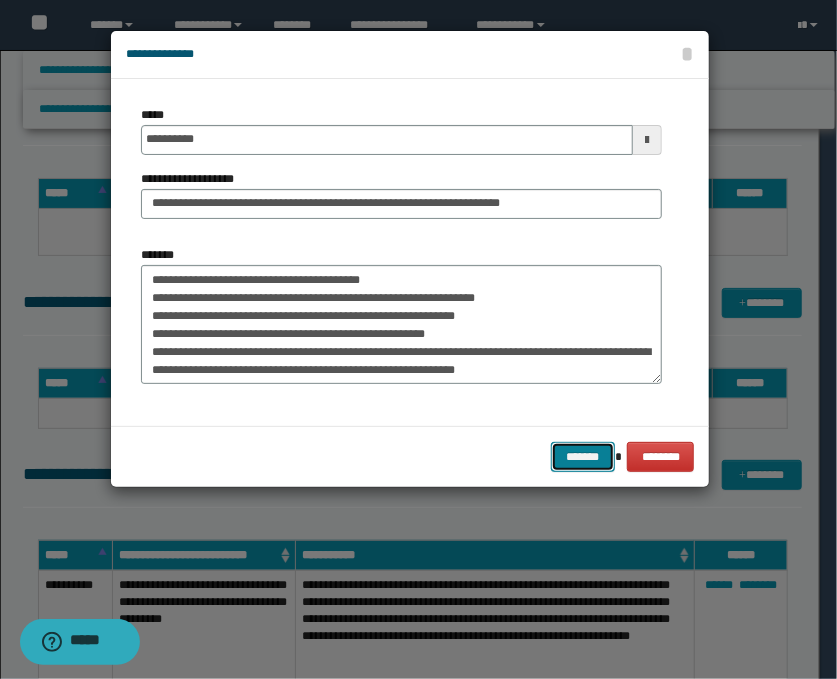 click on "*******" at bounding box center (583, 457) 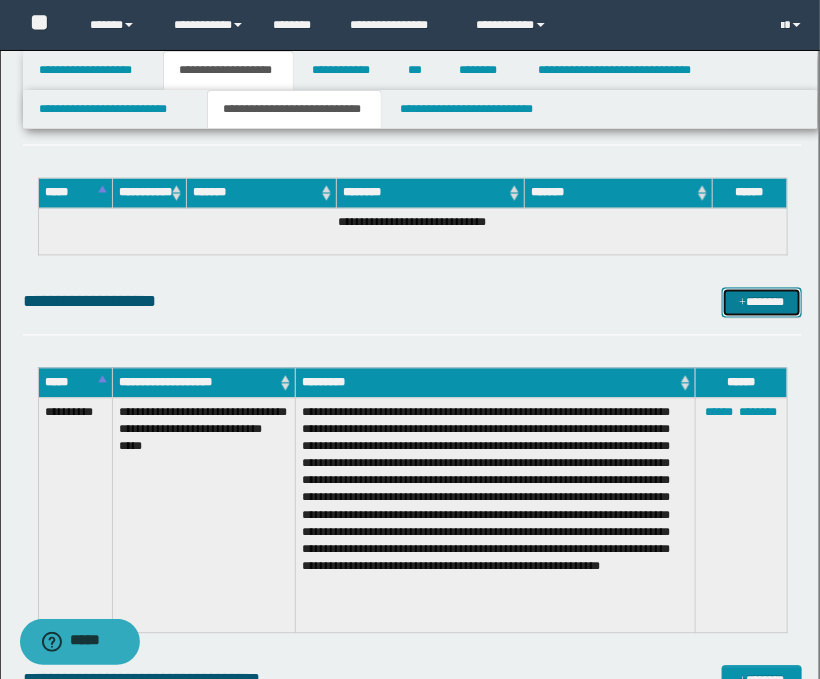 click on "*******" at bounding box center (762, 303) 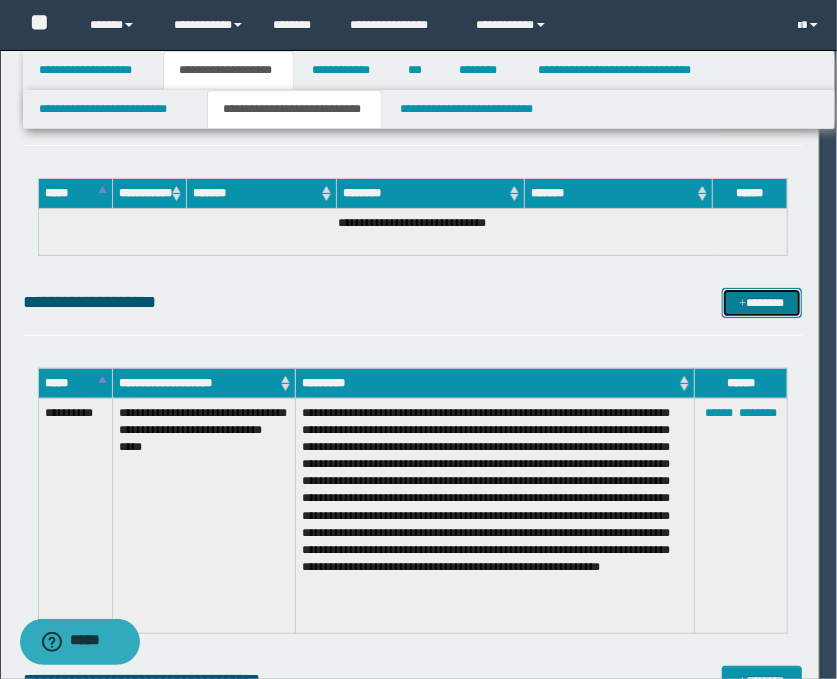 scroll, scrollTop: 0, scrollLeft: 0, axis: both 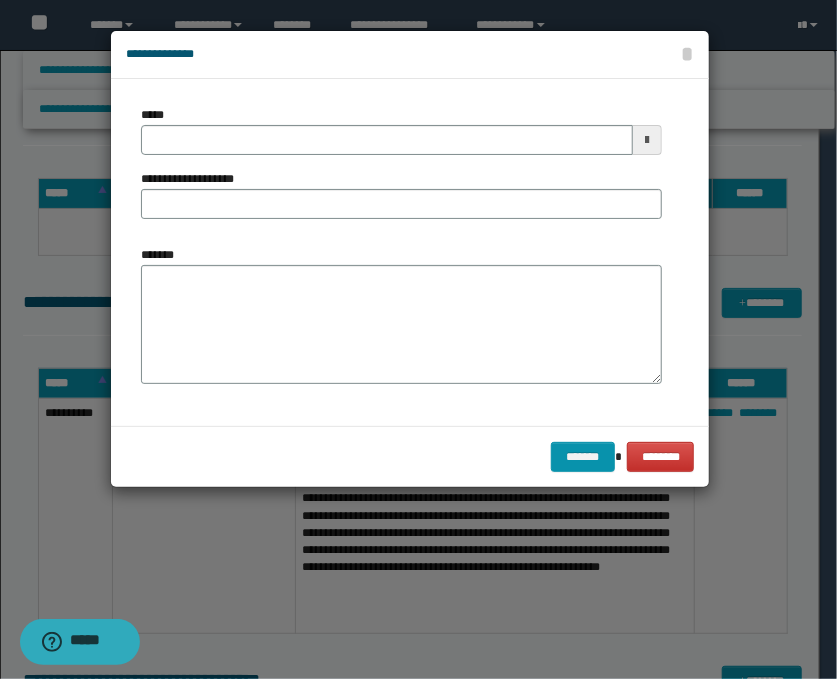 click at bounding box center [647, 140] 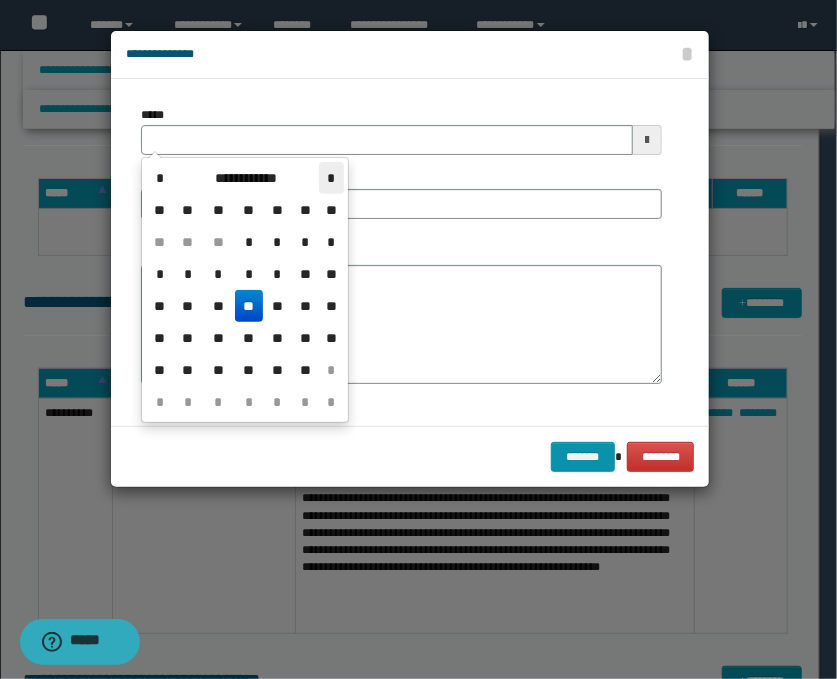 click on "*" at bounding box center (331, 178) 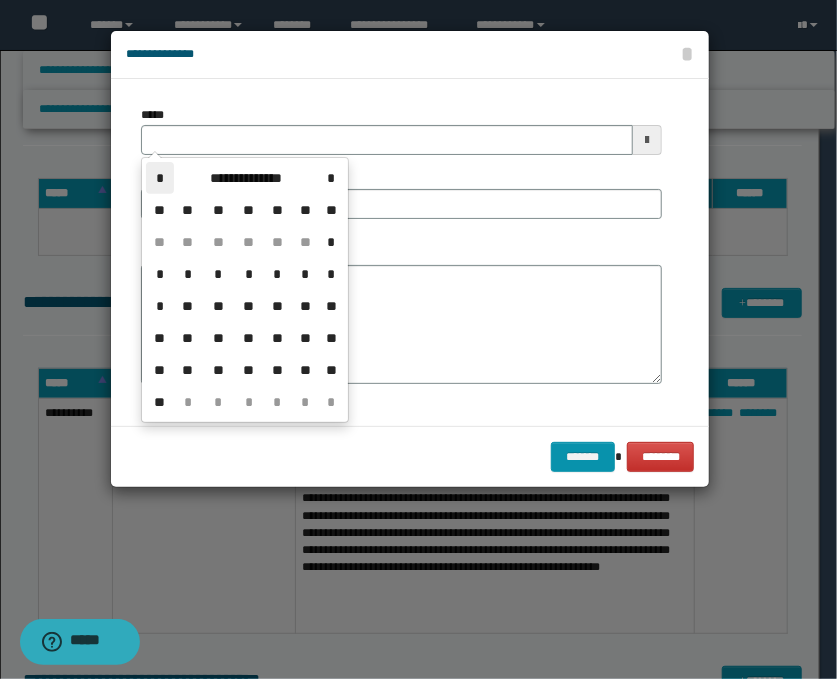 click on "*" at bounding box center [160, 178] 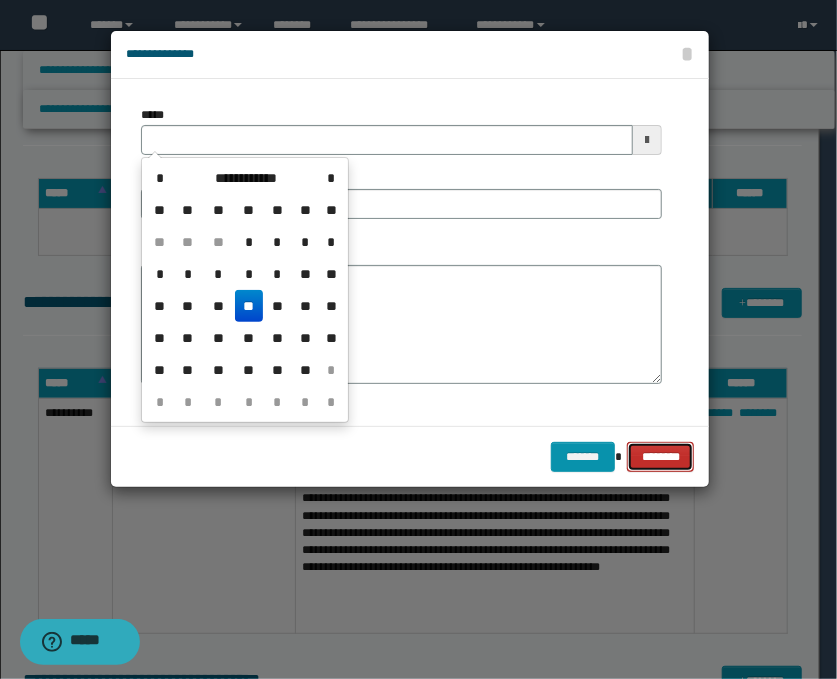click on "********" at bounding box center [660, 457] 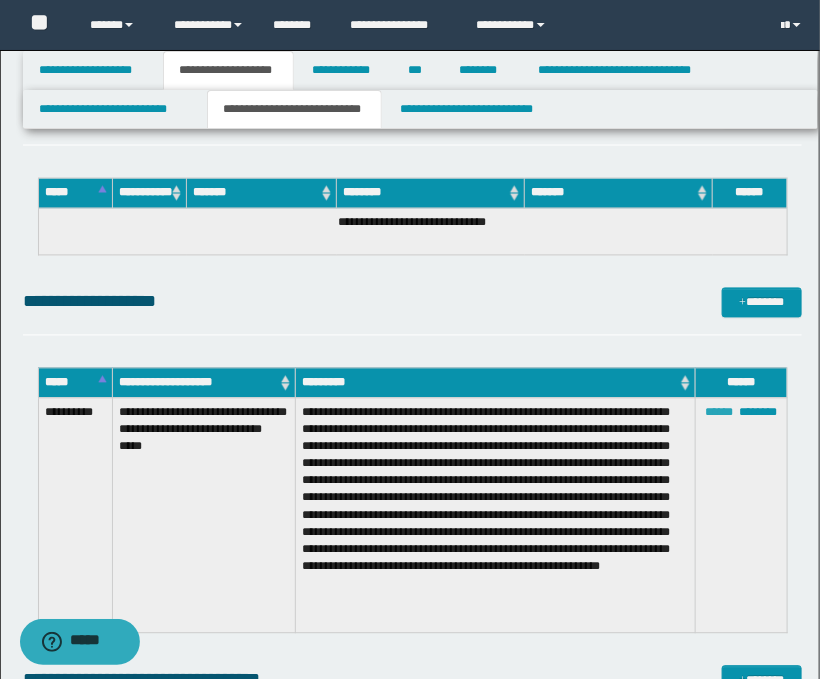 click on "******" at bounding box center (719, 413) 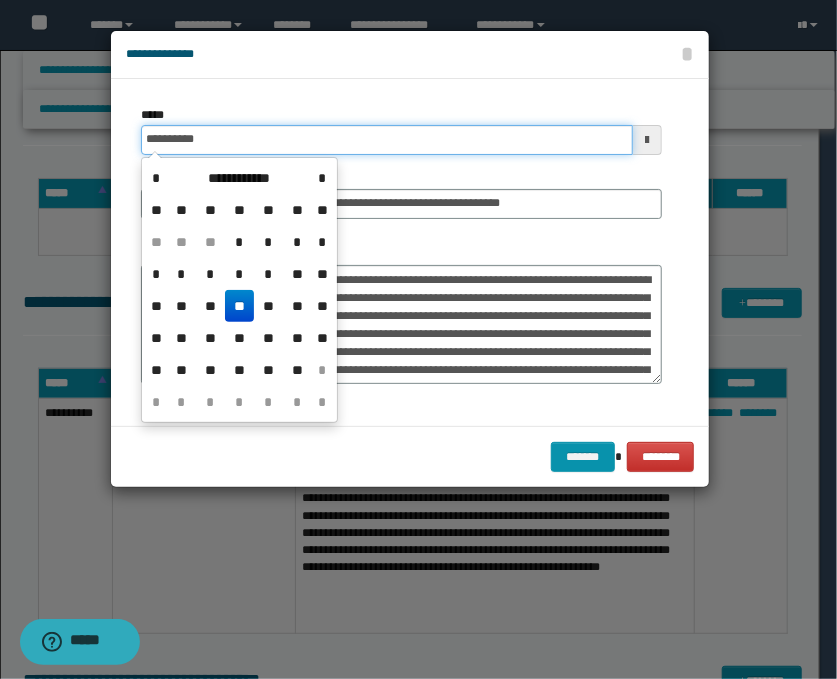 click on "**********" at bounding box center [387, 140] 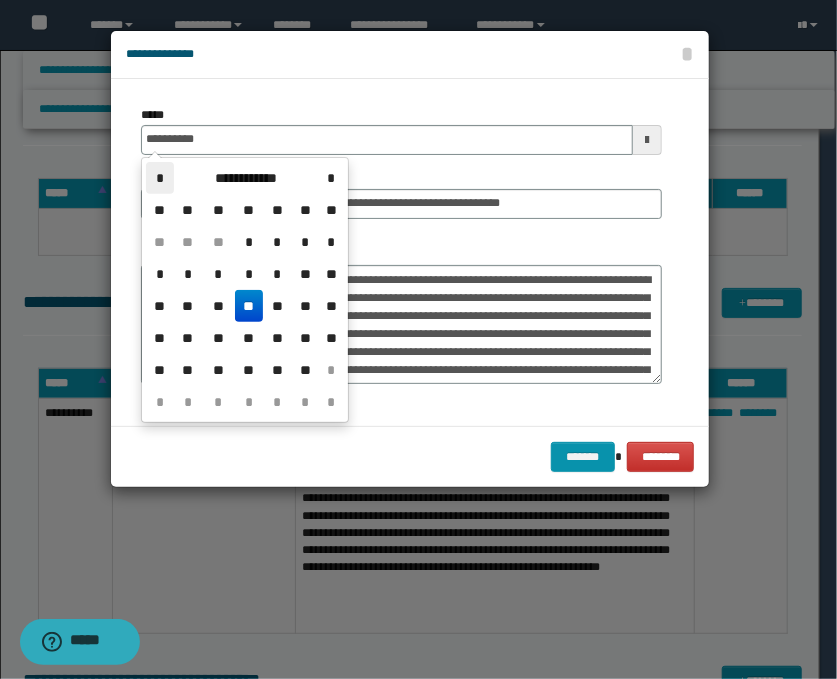 click on "*" at bounding box center (160, 178) 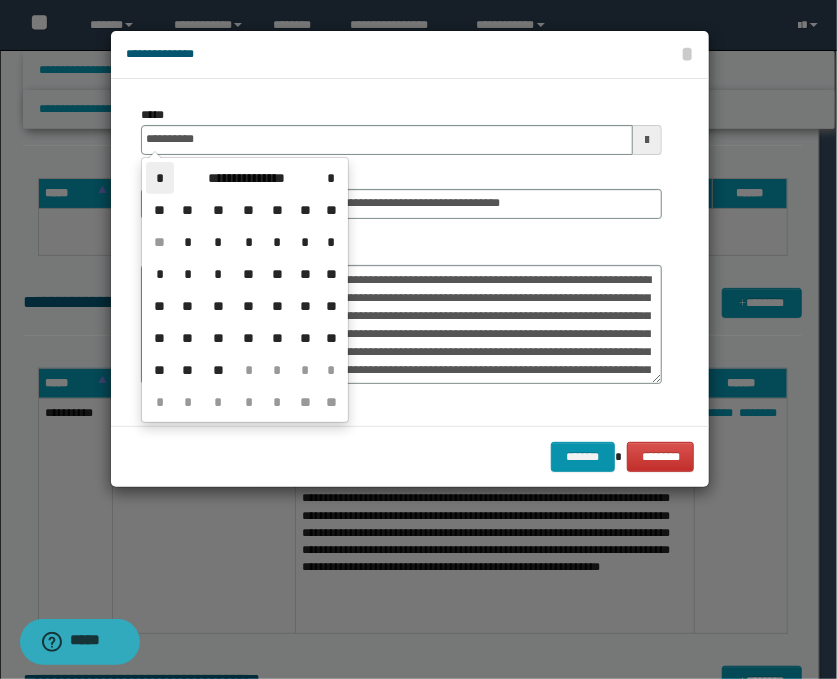 click on "*" at bounding box center (160, 178) 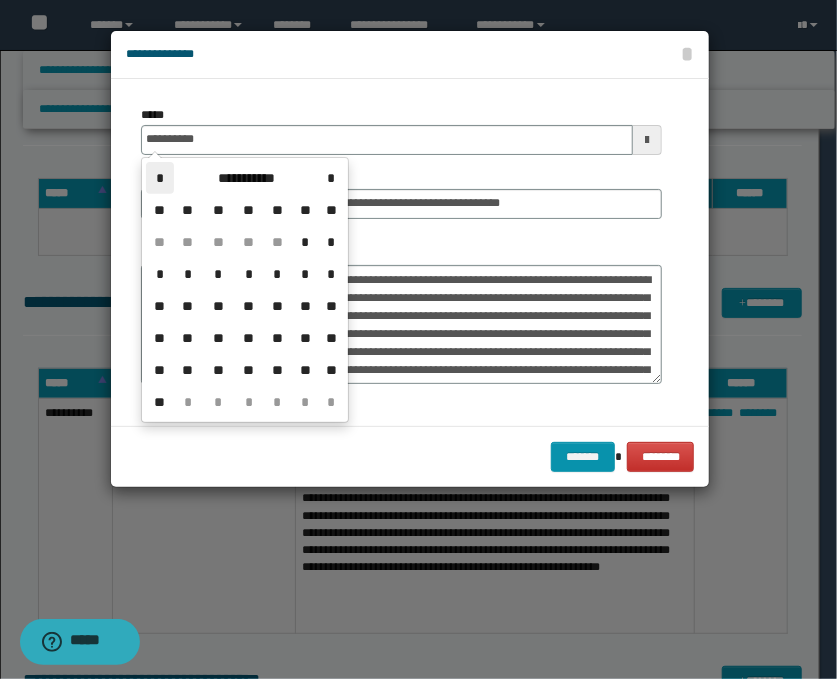 click on "*" at bounding box center (160, 178) 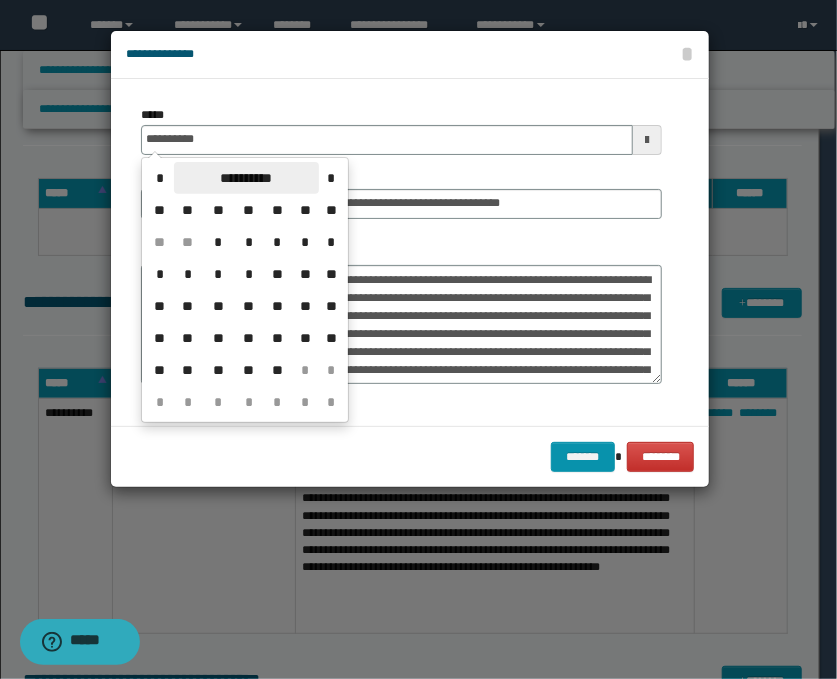 click on "**********" at bounding box center [246, 178] 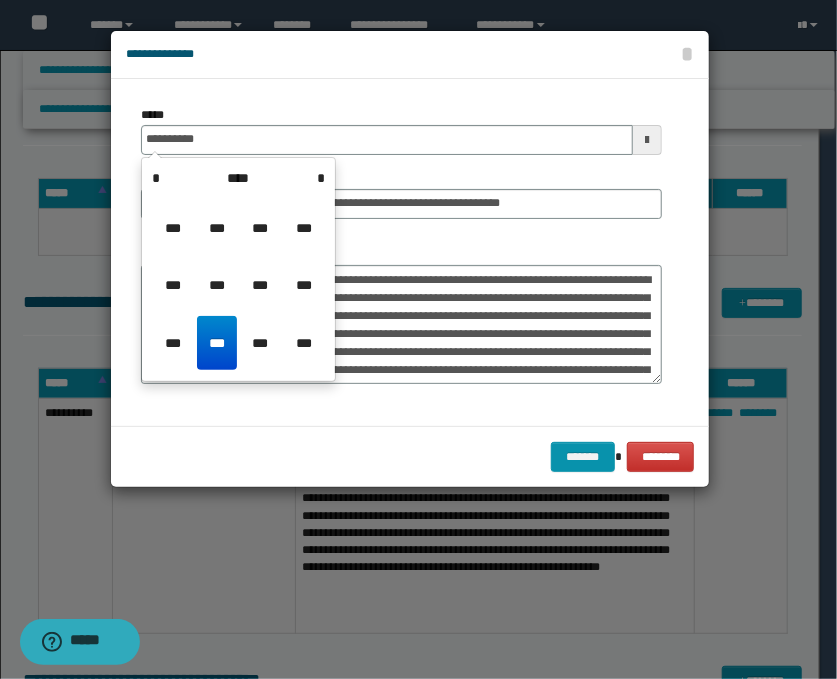 click on "****" at bounding box center (238, 178) 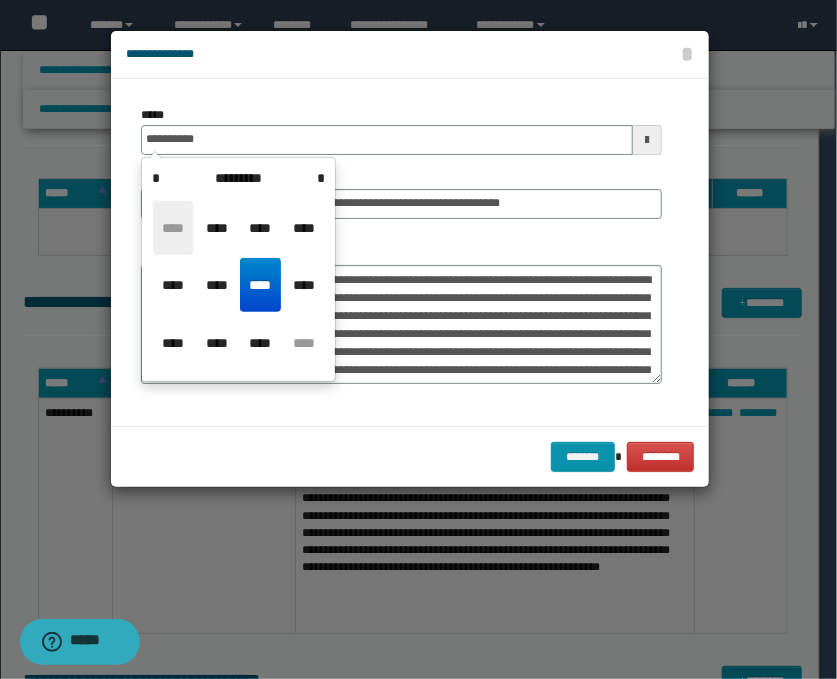 click on "****" at bounding box center [173, 228] 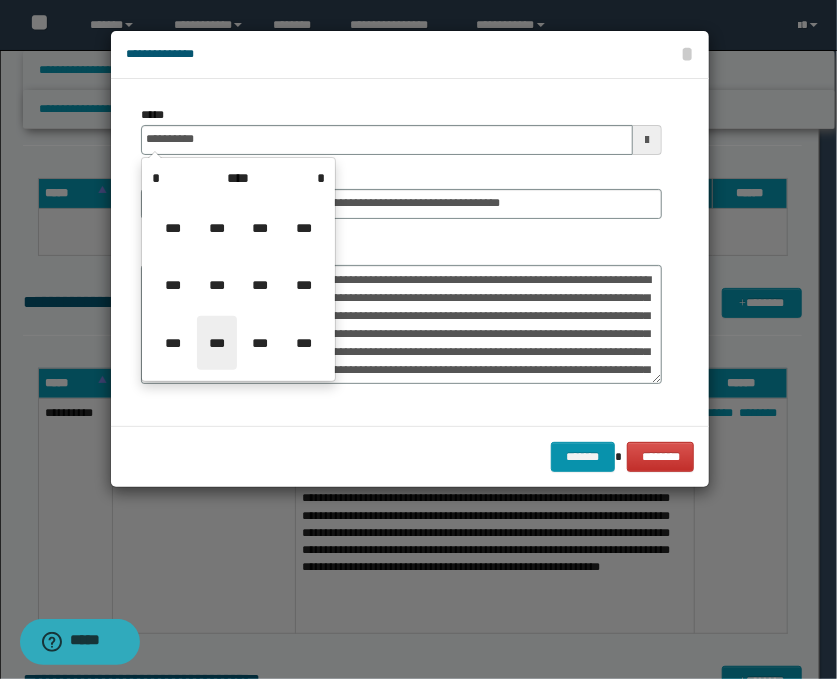 click on "***" at bounding box center (217, 343) 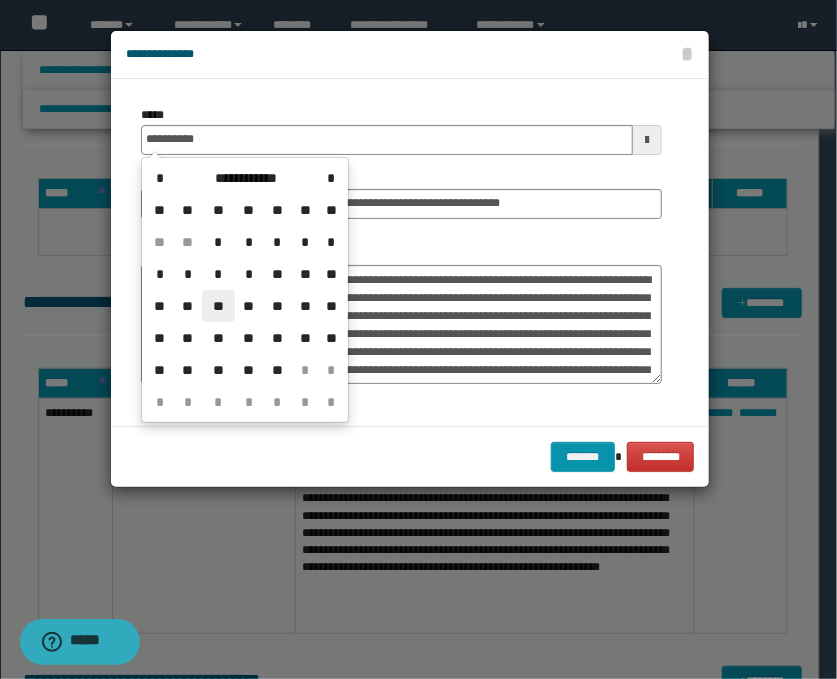 click on "**" at bounding box center [218, 306] 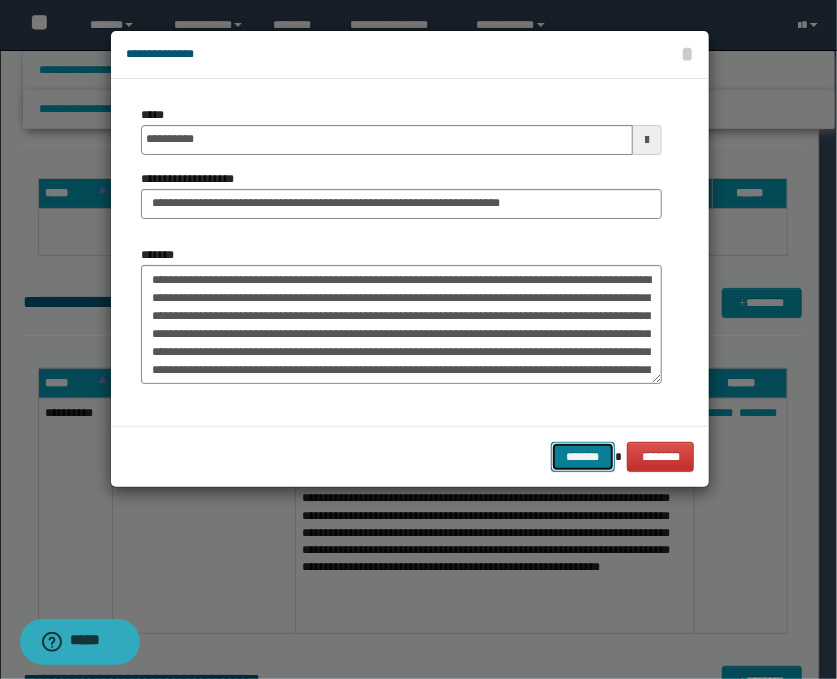 click on "*******" at bounding box center (583, 457) 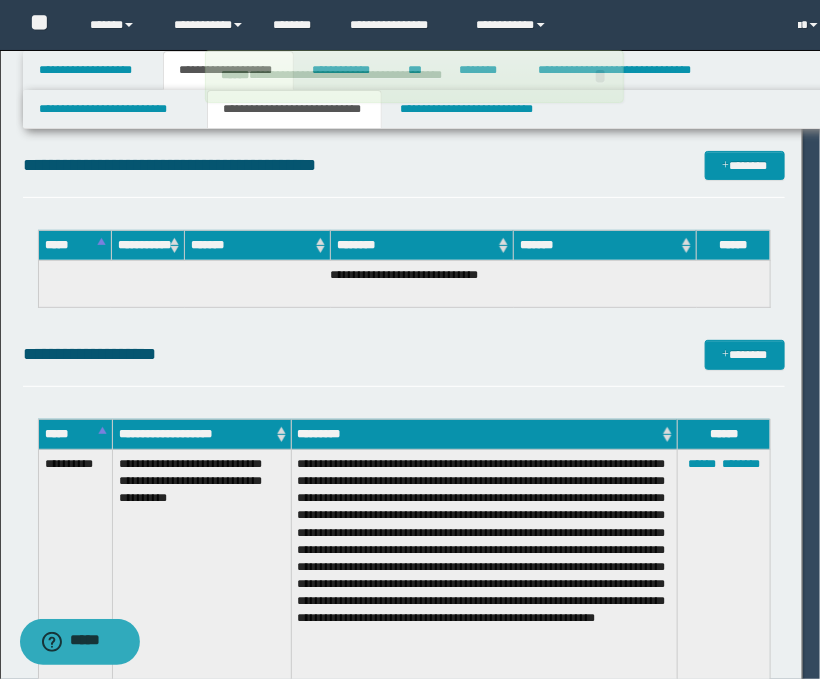 type 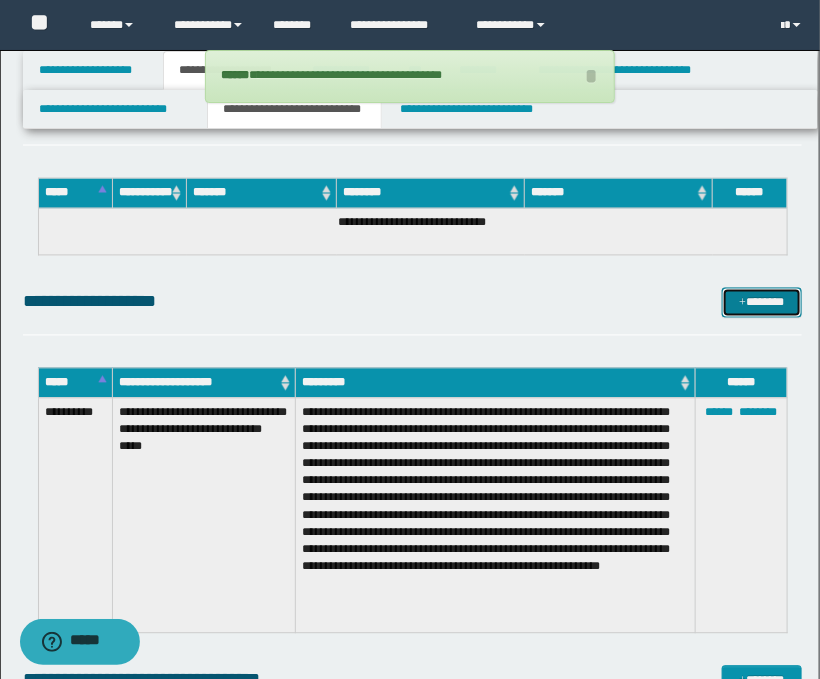 click on "*******" at bounding box center [762, 303] 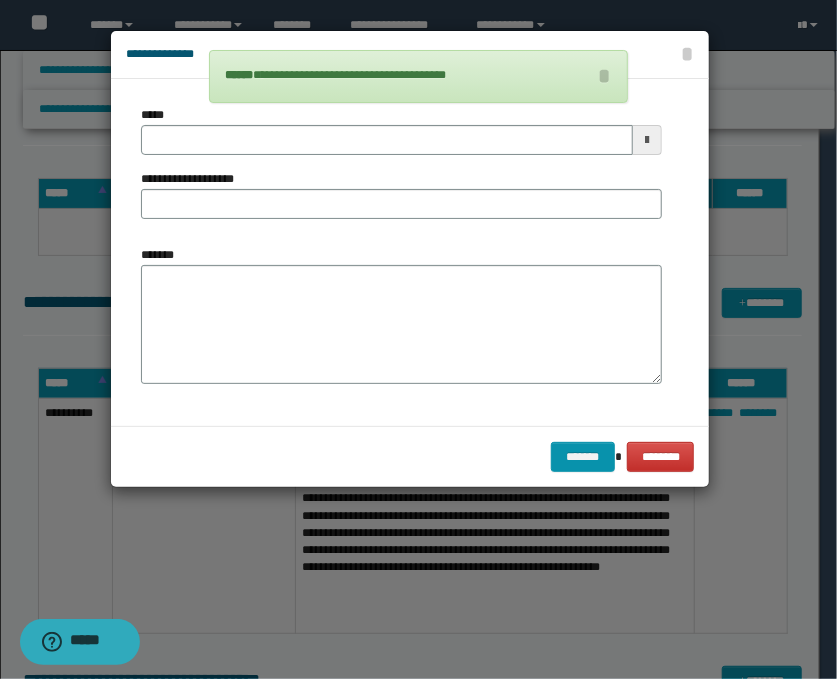 click at bounding box center [647, 140] 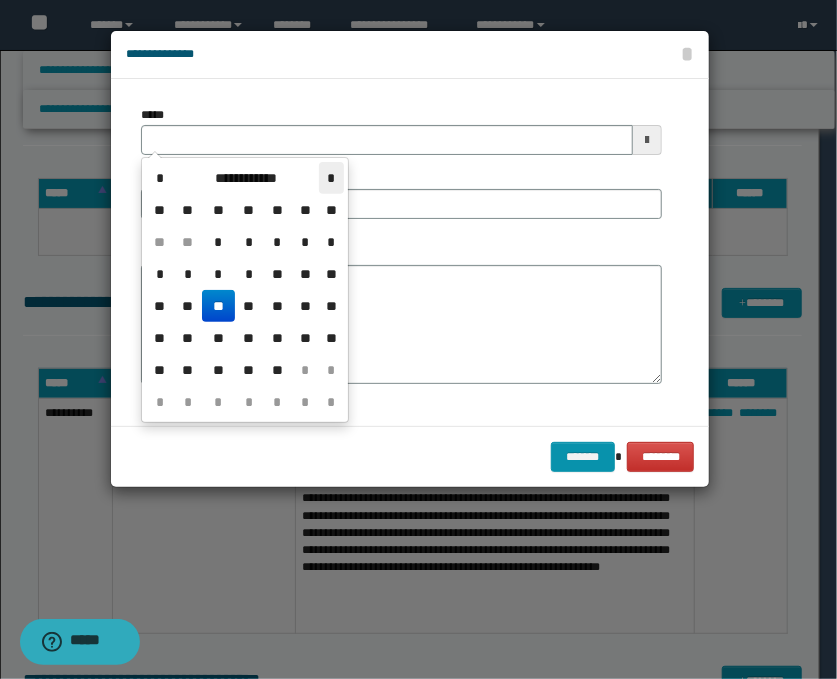 click on "*" at bounding box center (331, 178) 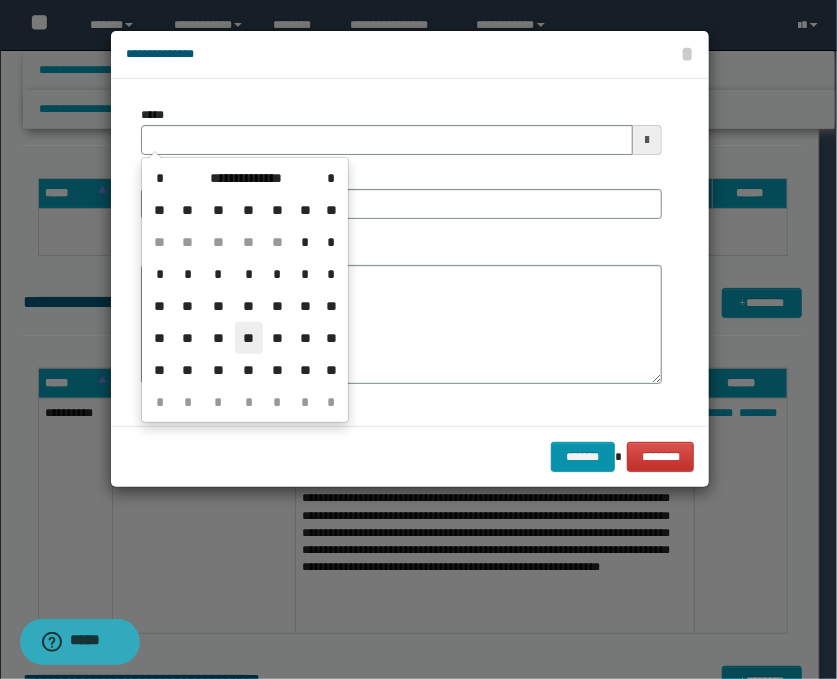 click on "**" at bounding box center [249, 338] 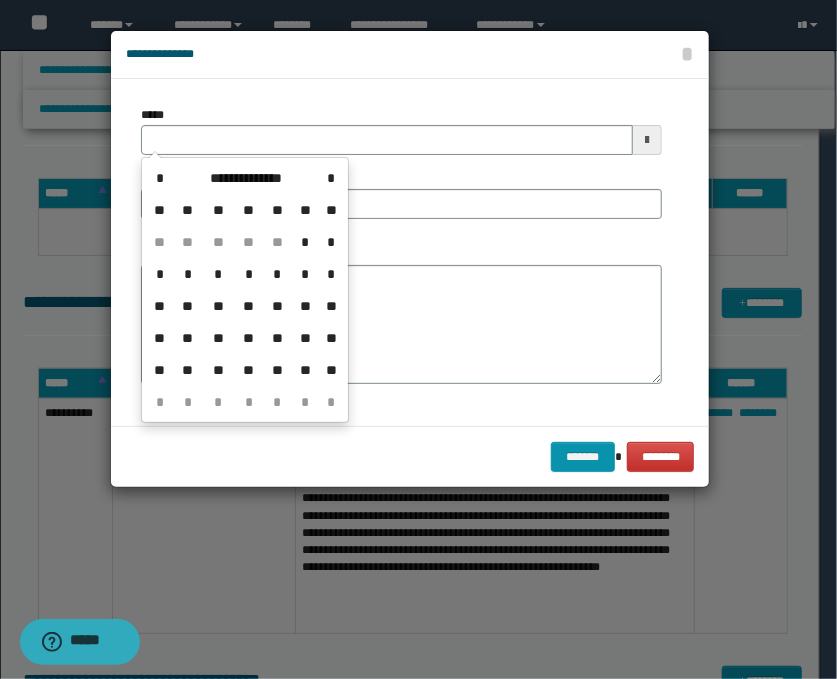 type on "**********" 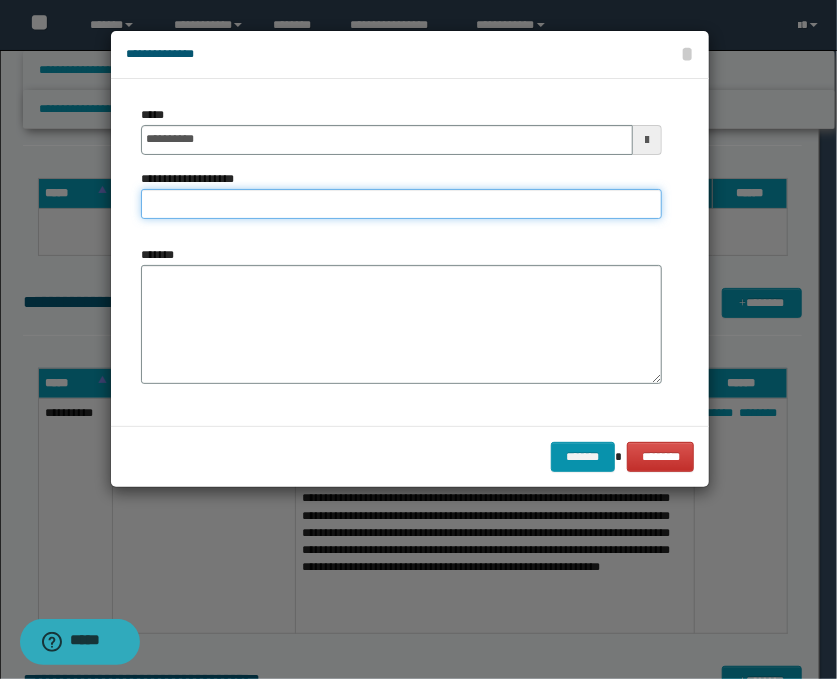 click on "**********" at bounding box center [401, 204] 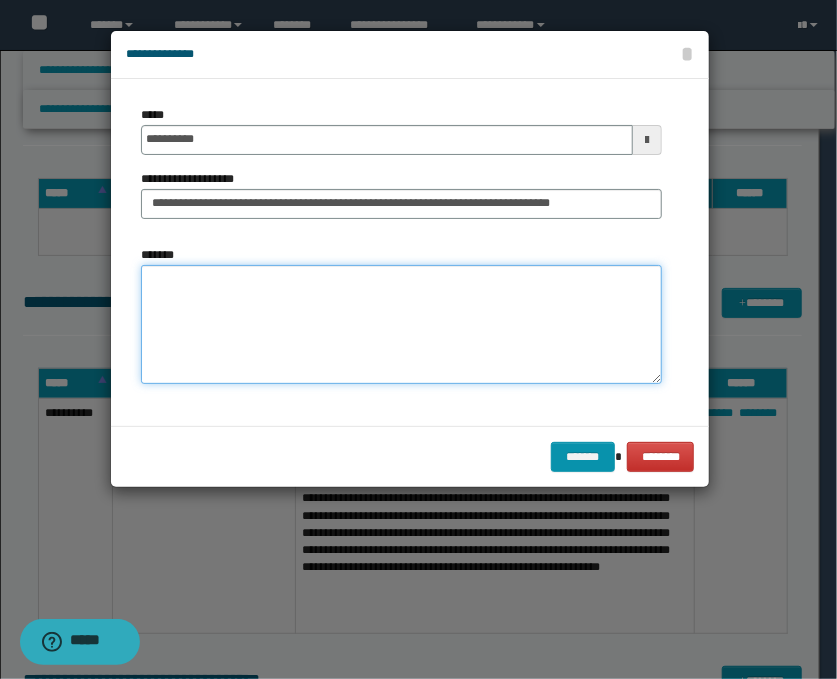 click on "*******" at bounding box center (401, 325) 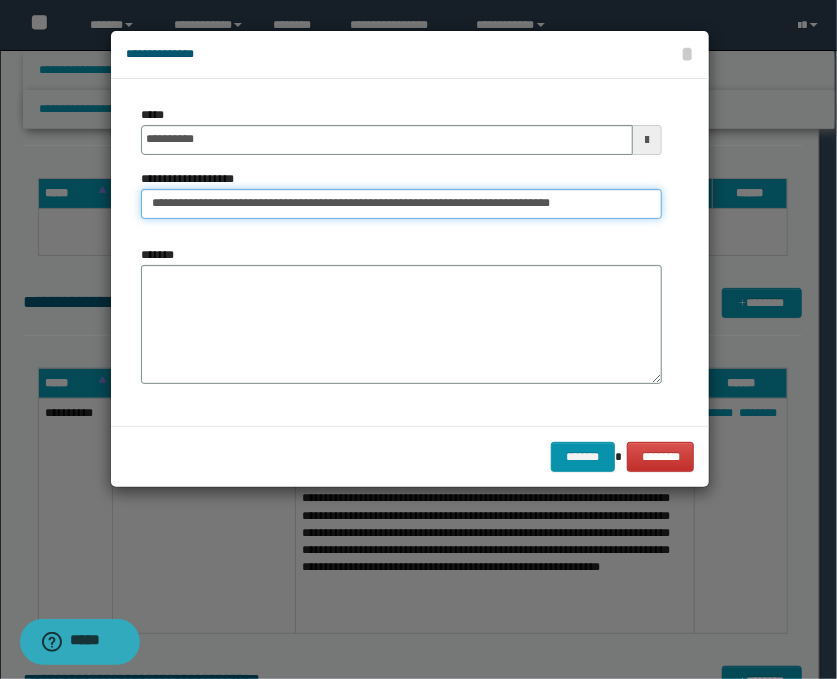 click on "**********" at bounding box center [401, 204] 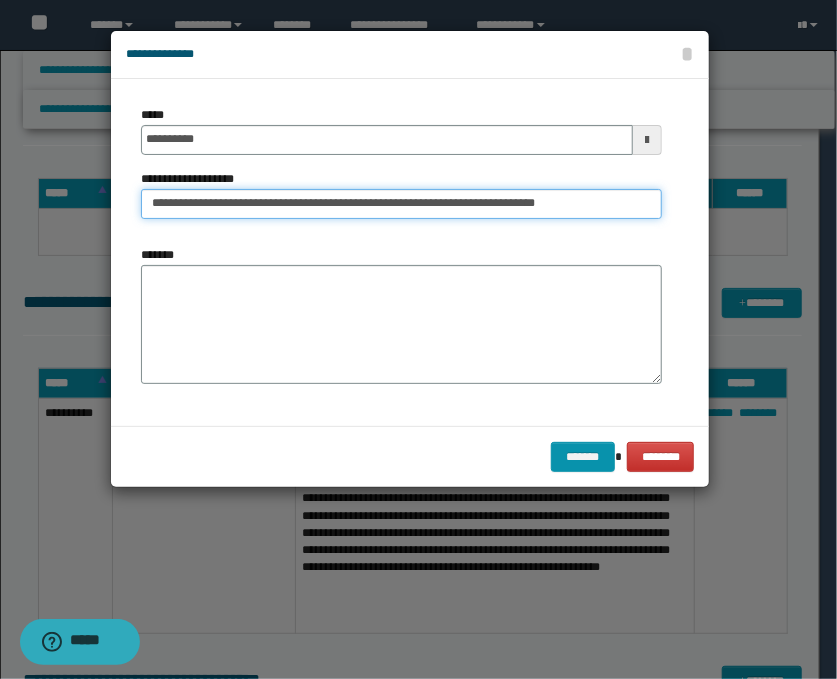 scroll, scrollTop: 0, scrollLeft: 0, axis: both 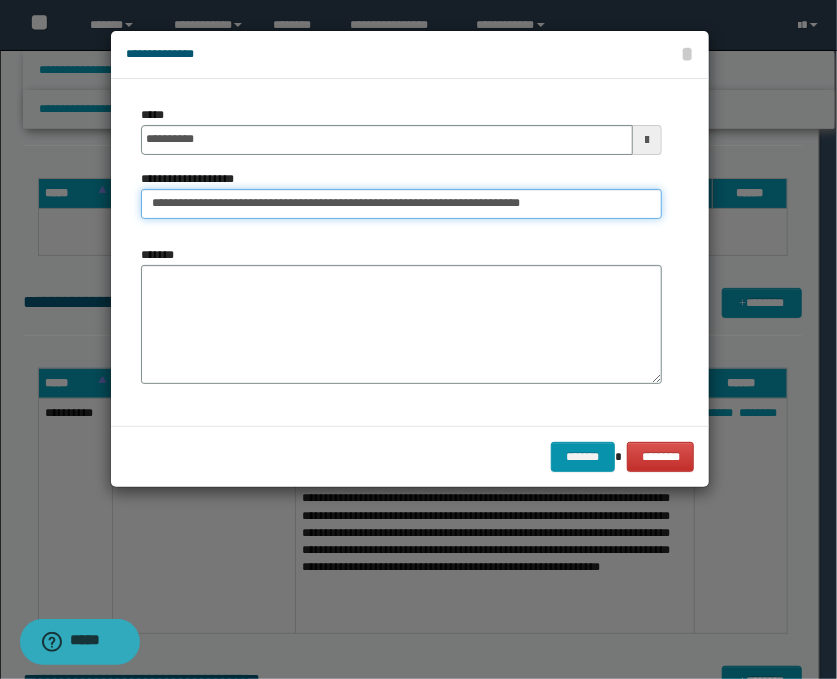 type on "**********" 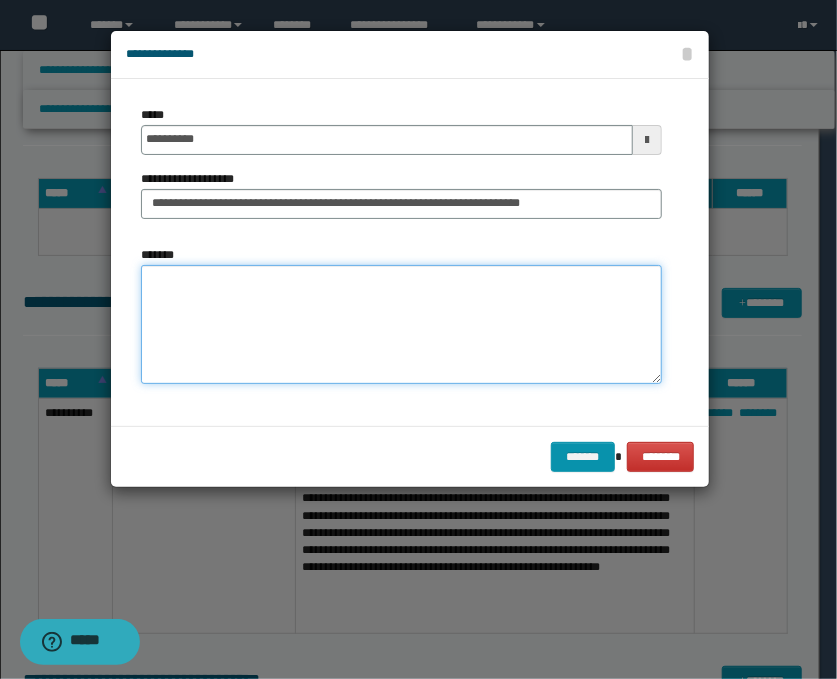 click on "*******" at bounding box center [401, 325] 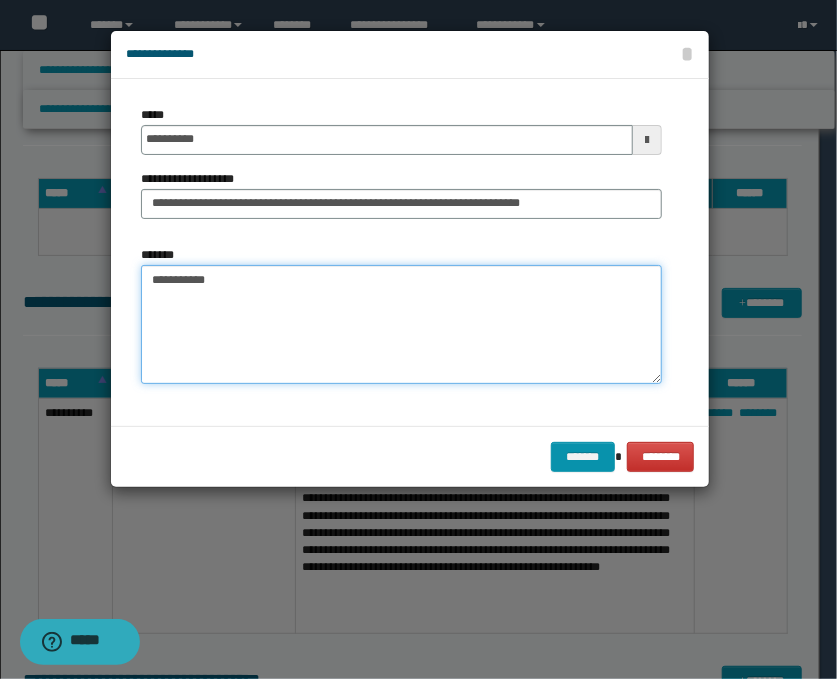 click on "**********" at bounding box center (401, 325) 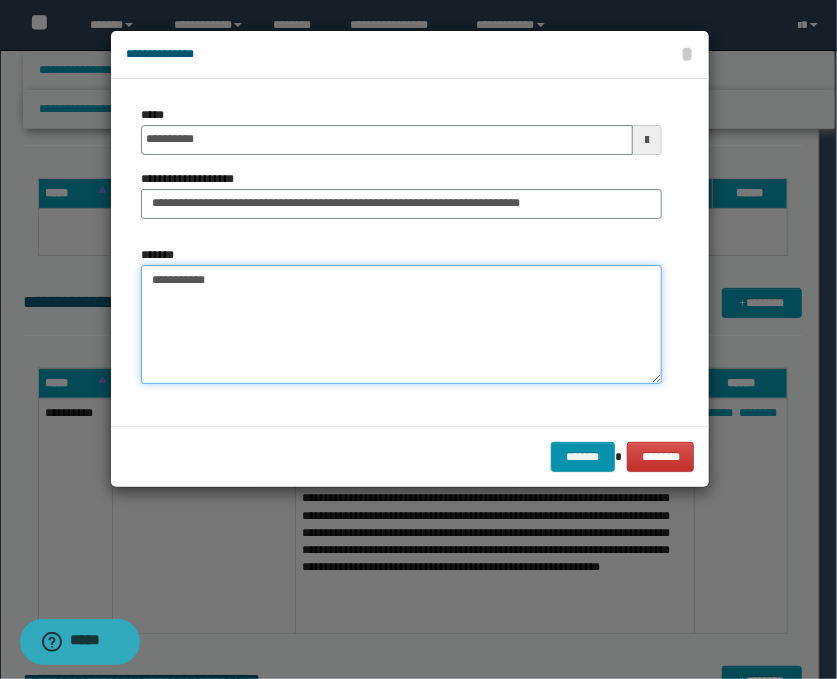 paste on "**********" 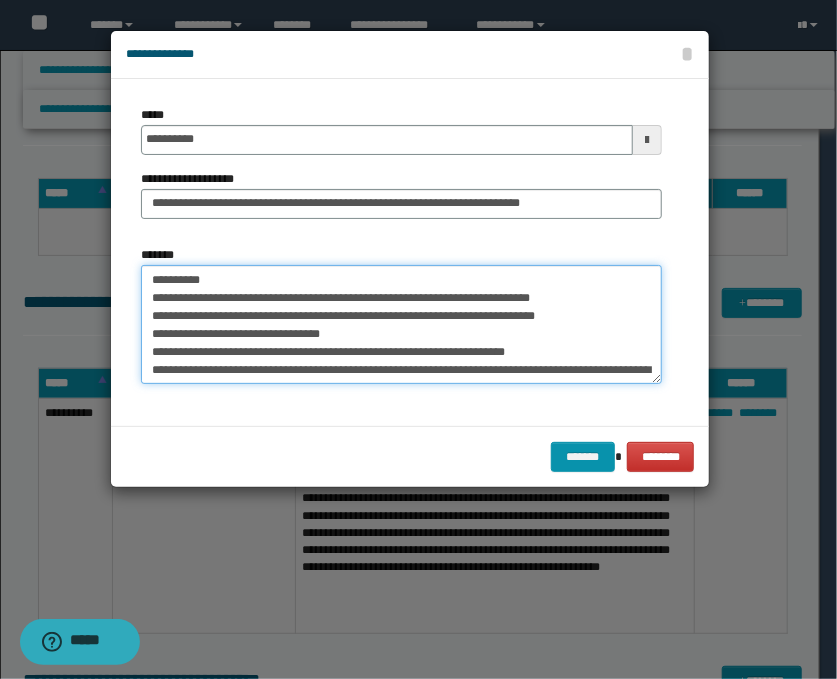 scroll, scrollTop: 174, scrollLeft: 0, axis: vertical 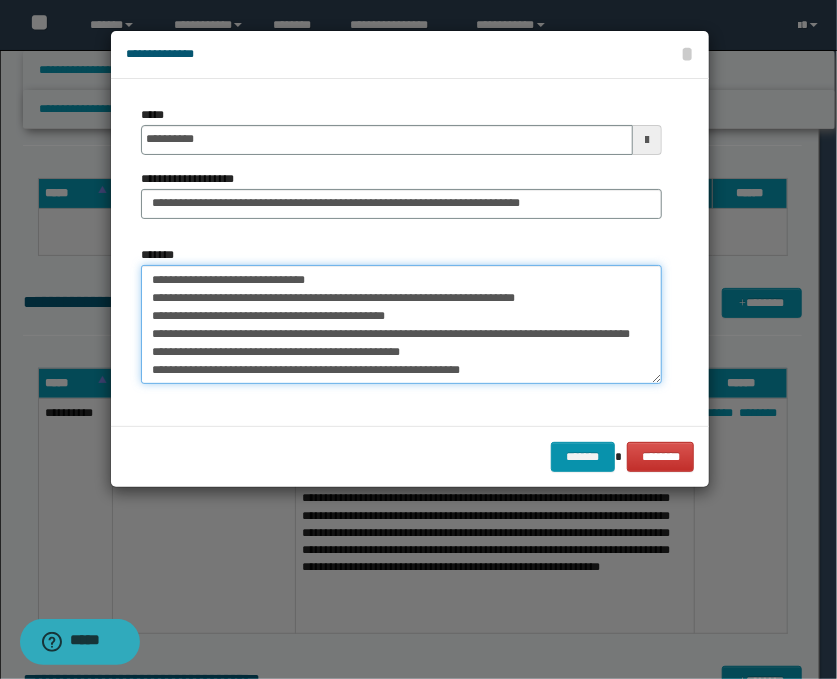 click on "**********" at bounding box center (401, 325) 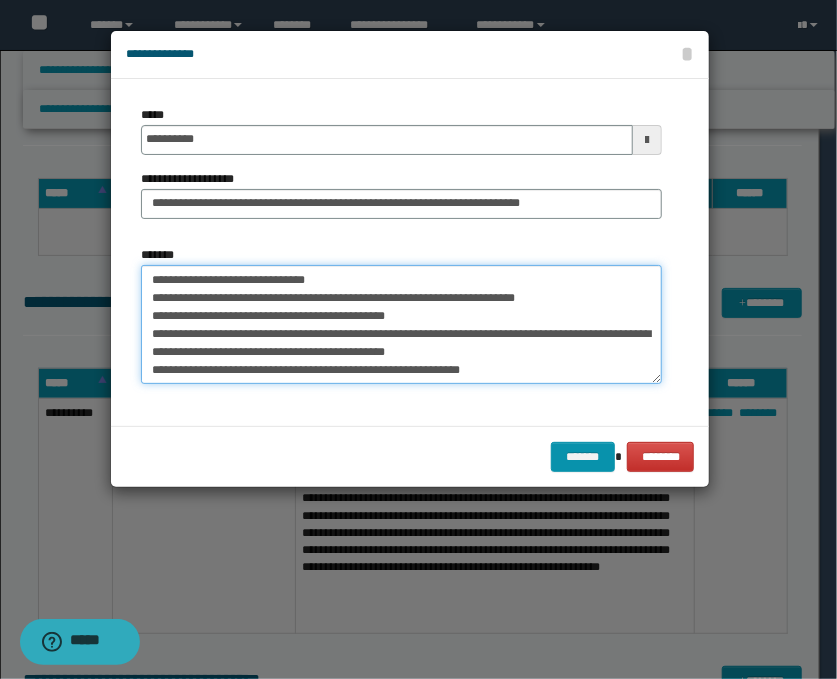 click on "**********" at bounding box center (401, 325) 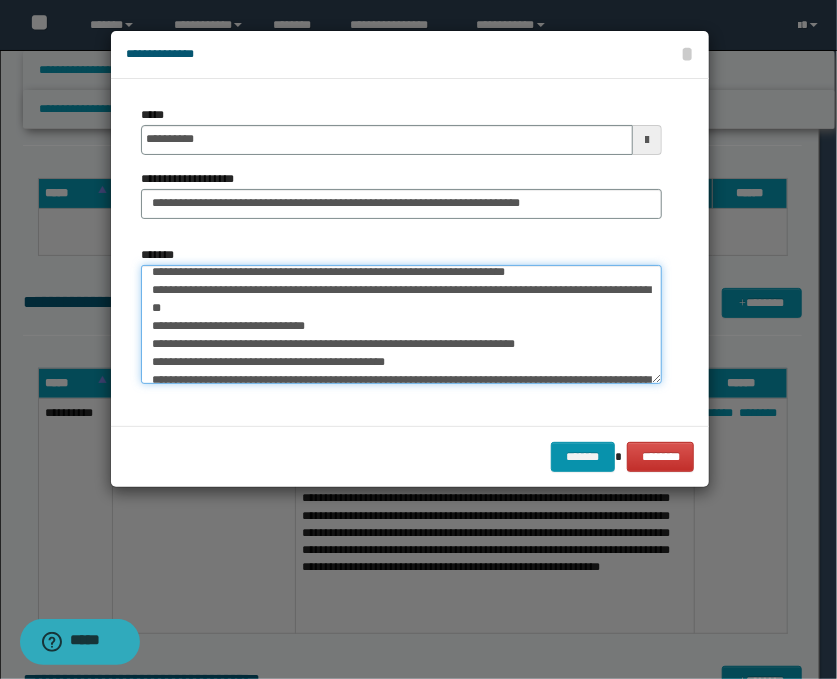 scroll, scrollTop: 0, scrollLeft: 0, axis: both 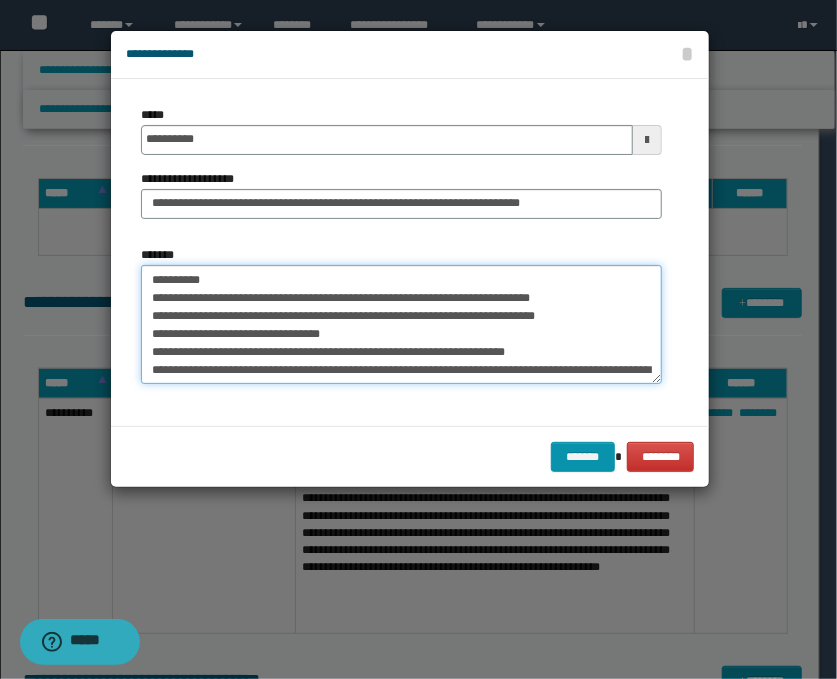 click on "**********" at bounding box center (401, 325) 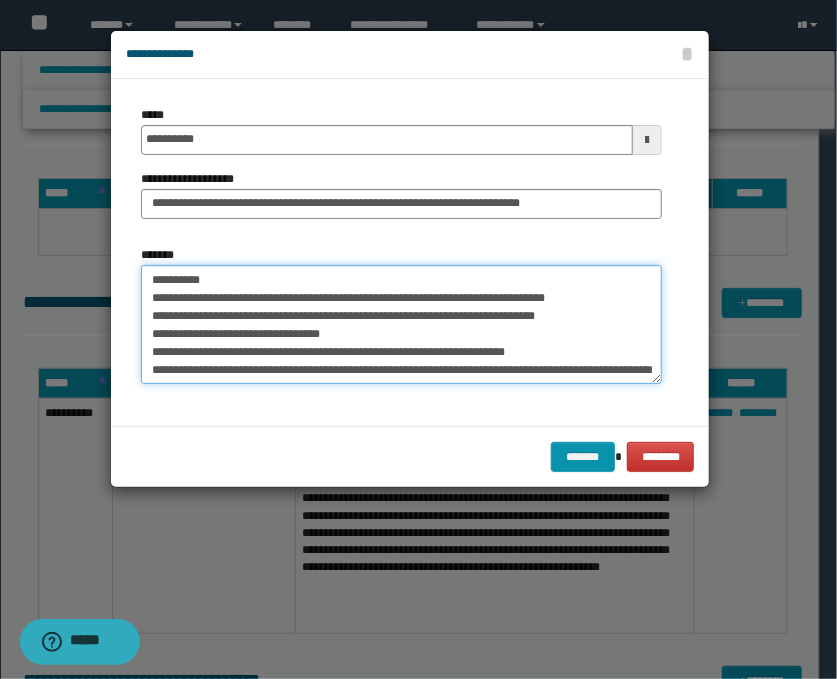 scroll, scrollTop: 44, scrollLeft: 0, axis: vertical 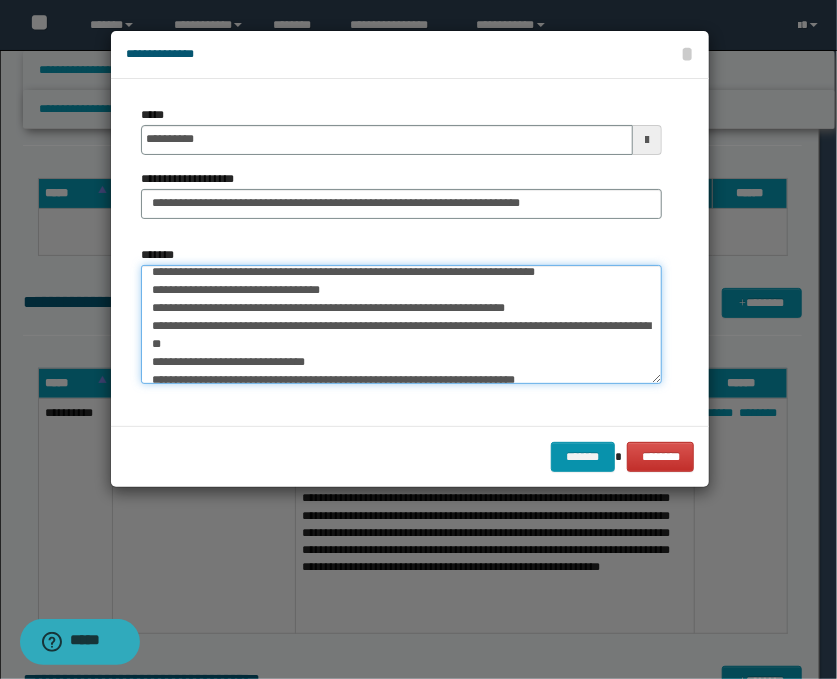 click on "**********" at bounding box center [401, 325] 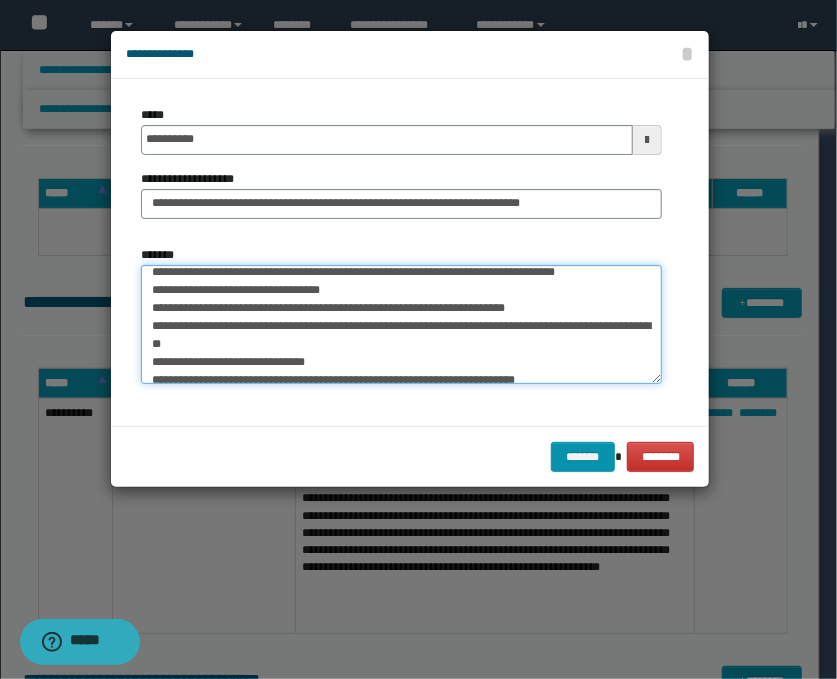 click on "**********" at bounding box center [401, 325] 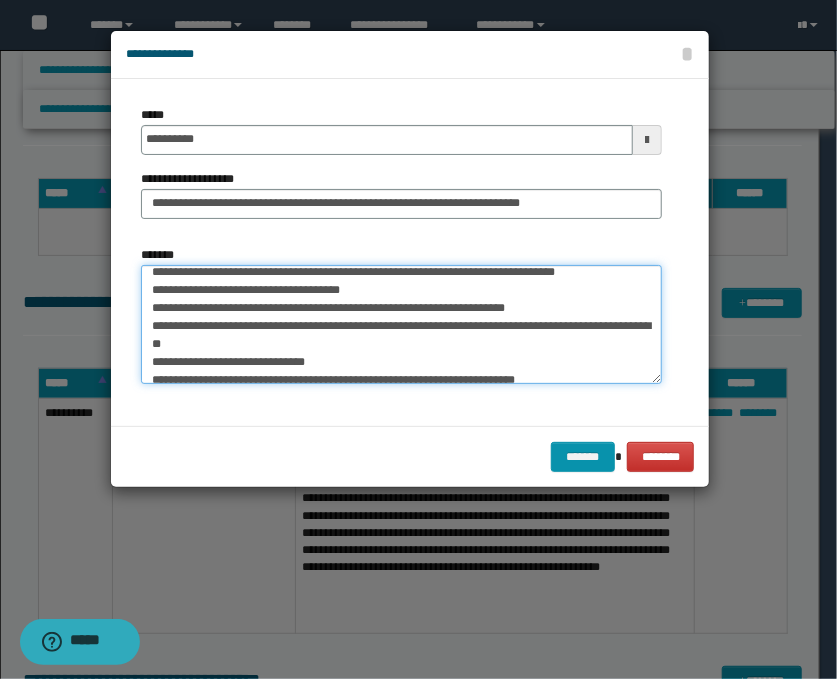 scroll, scrollTop: 88, scrollLeft: 0, axis: vertical 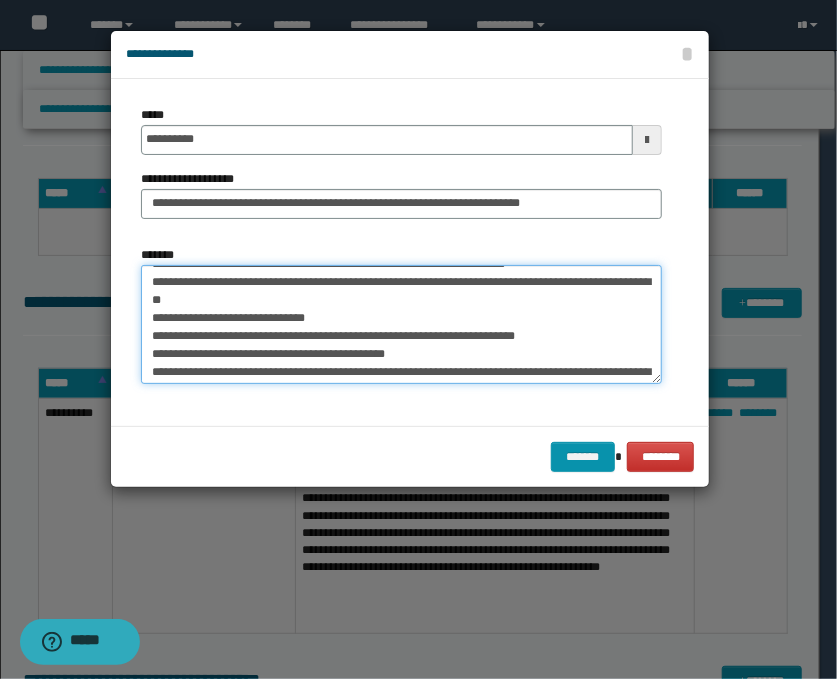 click on "**********" at bounding box center (401, 325) 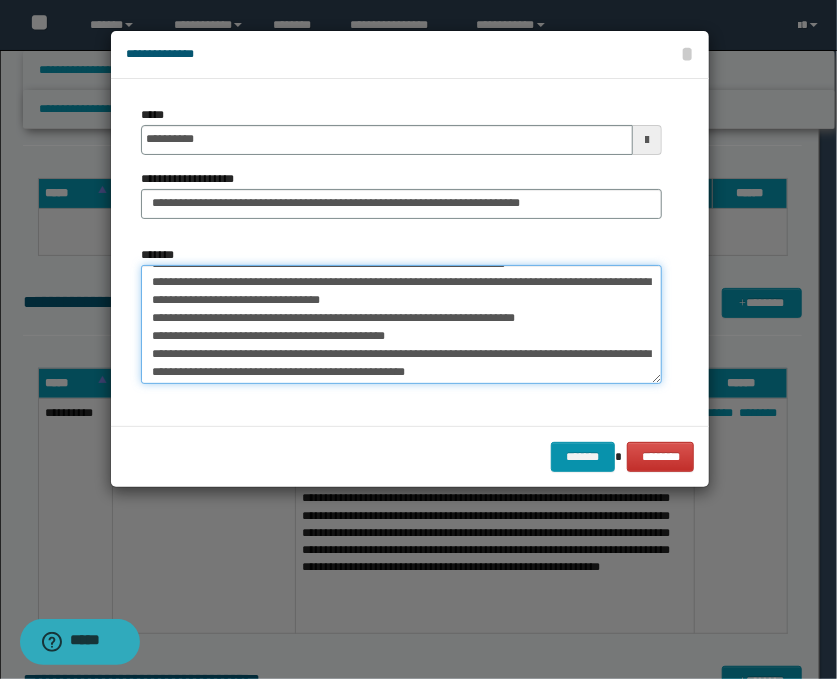 click on "**********" at bounding box center [401, 325] 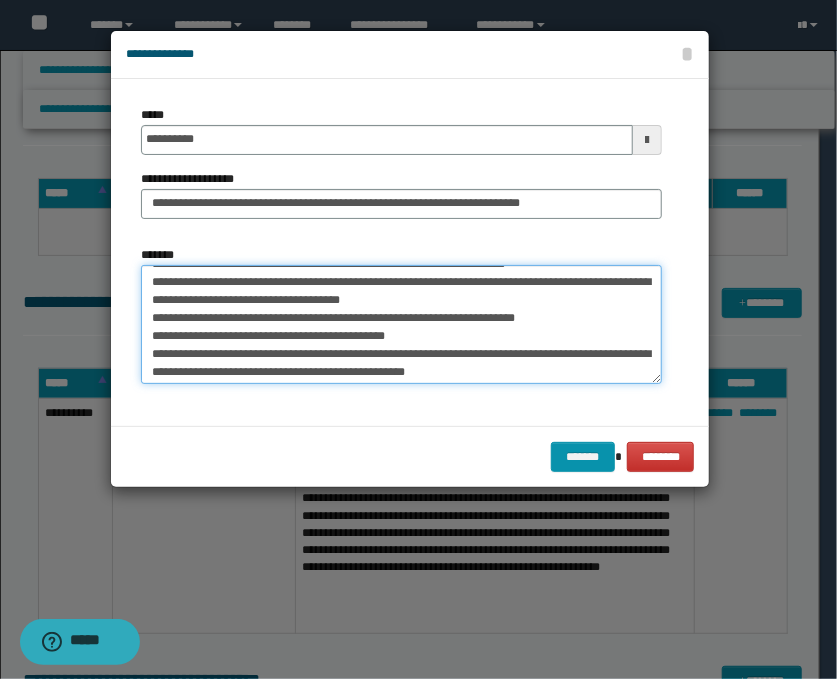 click on "**********" at bounding box center (401, 325) 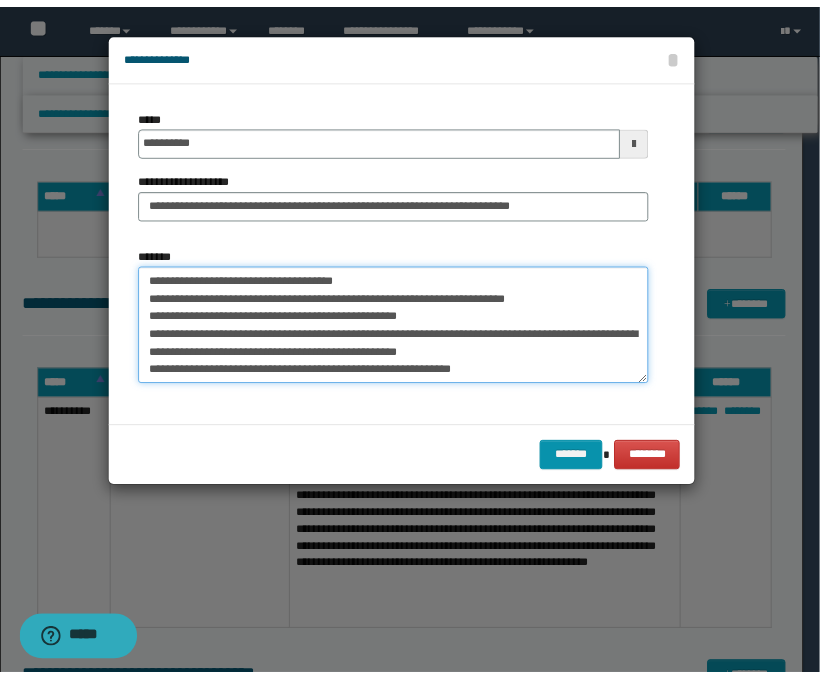 scroll, scrollTop: 161, scrollLeft: 0, axis: vertical 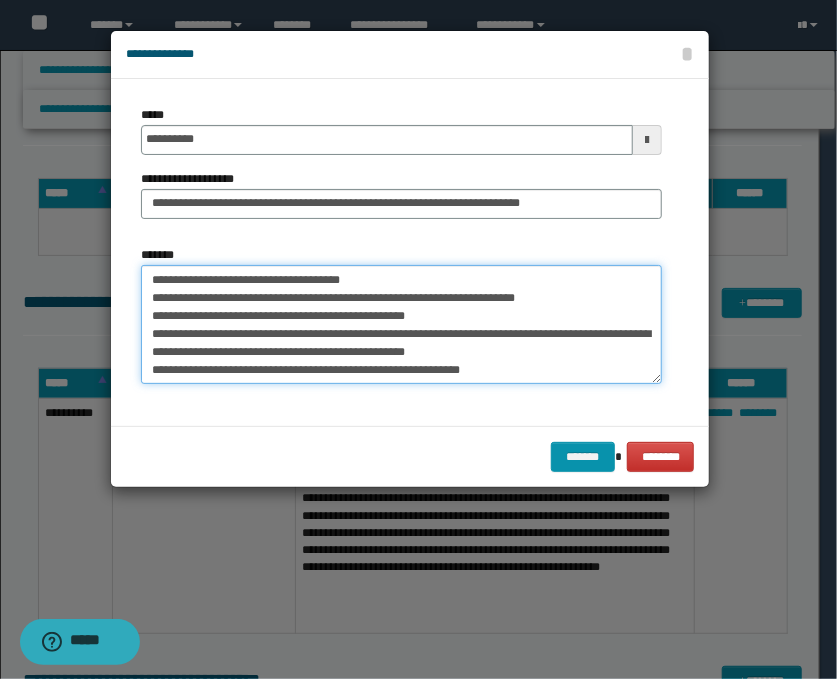 type on "**********" 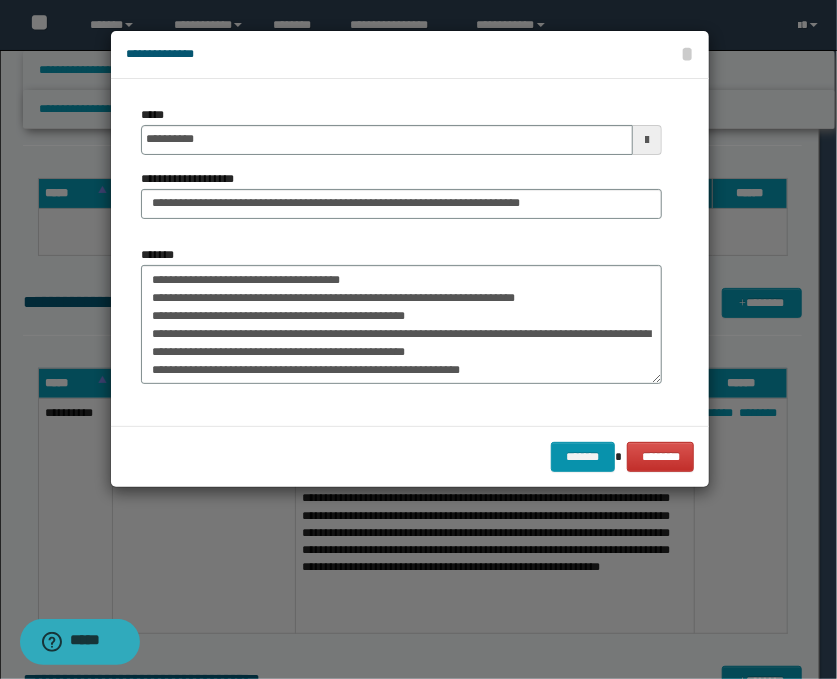 click on "*******
********" at bounding box center [410, 456] 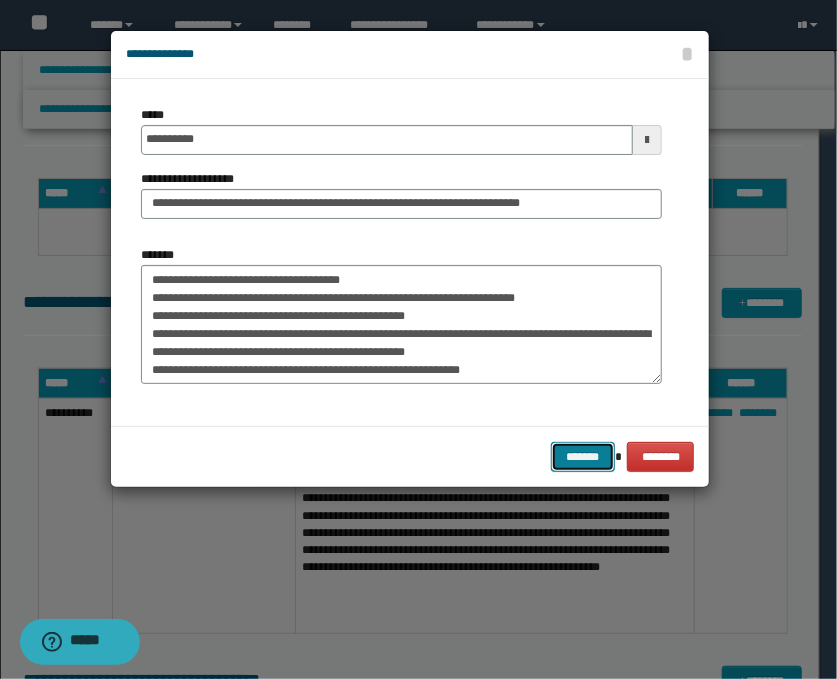 click on "*******" at bounding box center (583, 457) 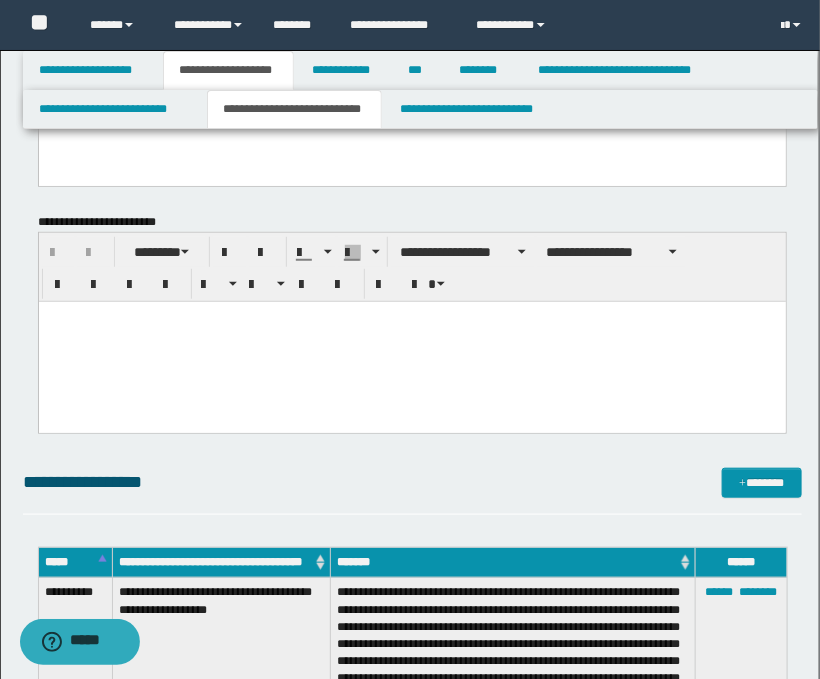 scroll, scrollTop: 0, scrollLeft: 0, axis: both 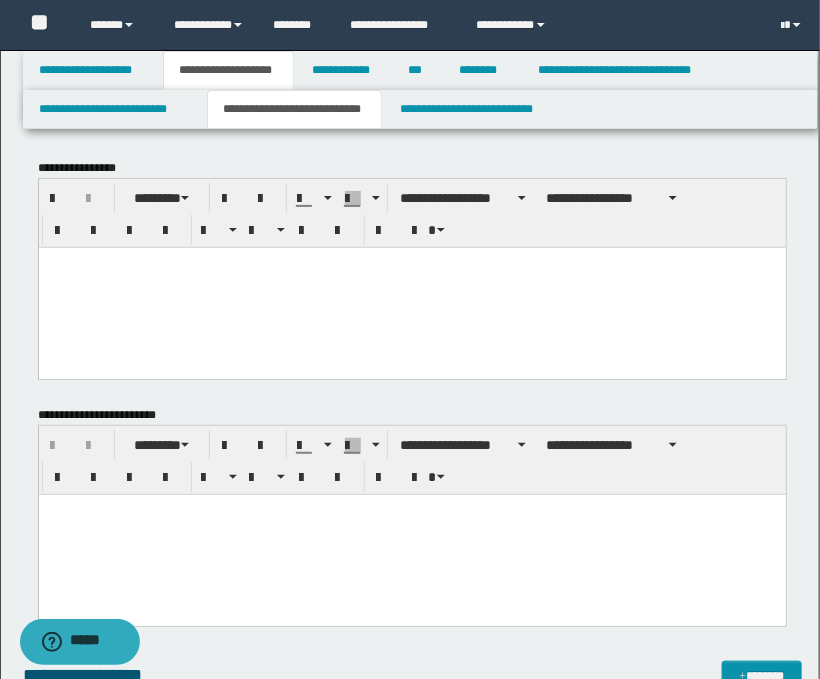click at bounding box center (411, 287) 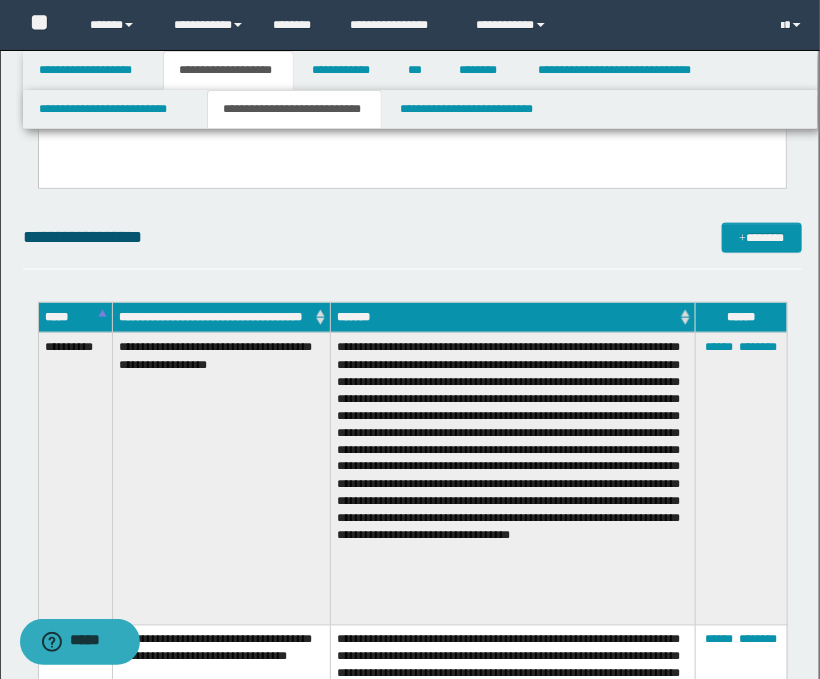 scroll, scrollTop: 666, scrollLeft: 0, axis: vertical 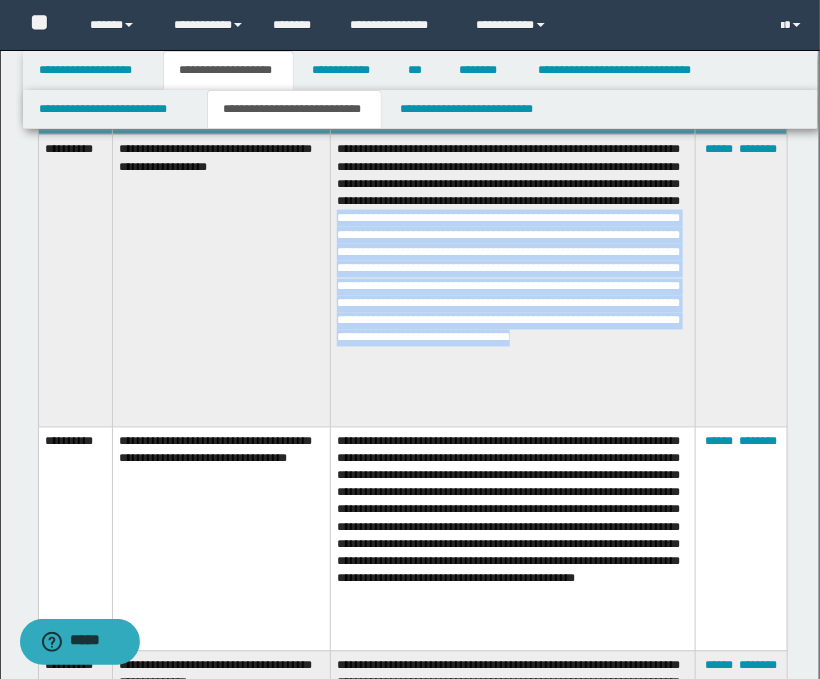 drag, startPoint x: 450, startPoint y: 250, endPoint x: 509, endPoint y: 428, distance: 187.52333 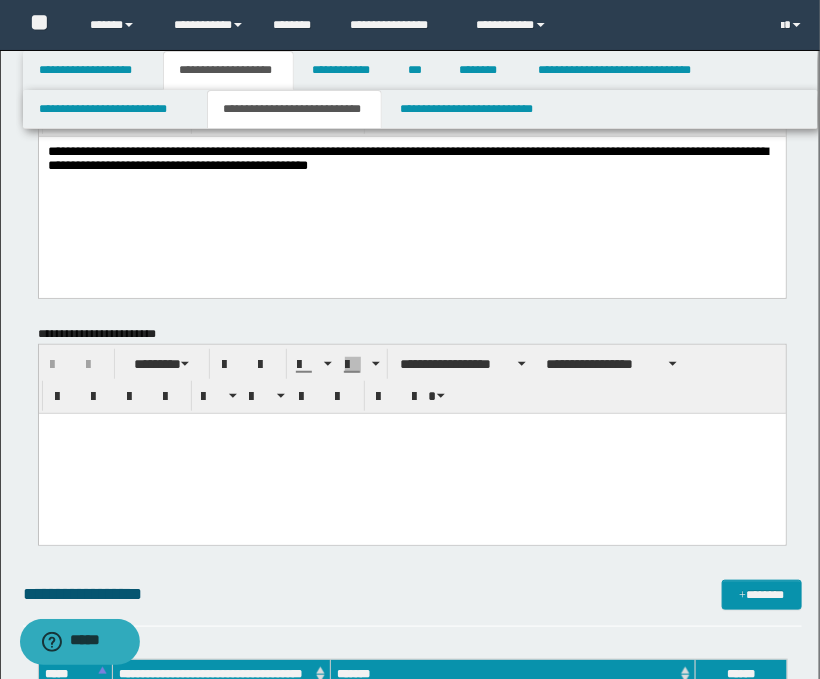 click on "**********" at bounding box center [411, 191] 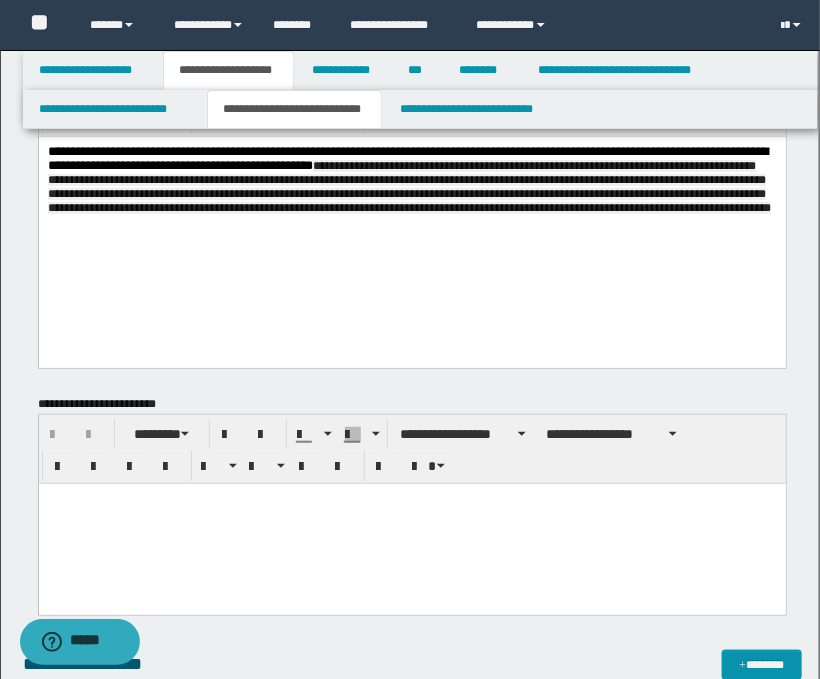 click on "**********" at bounding box center [412, 201] 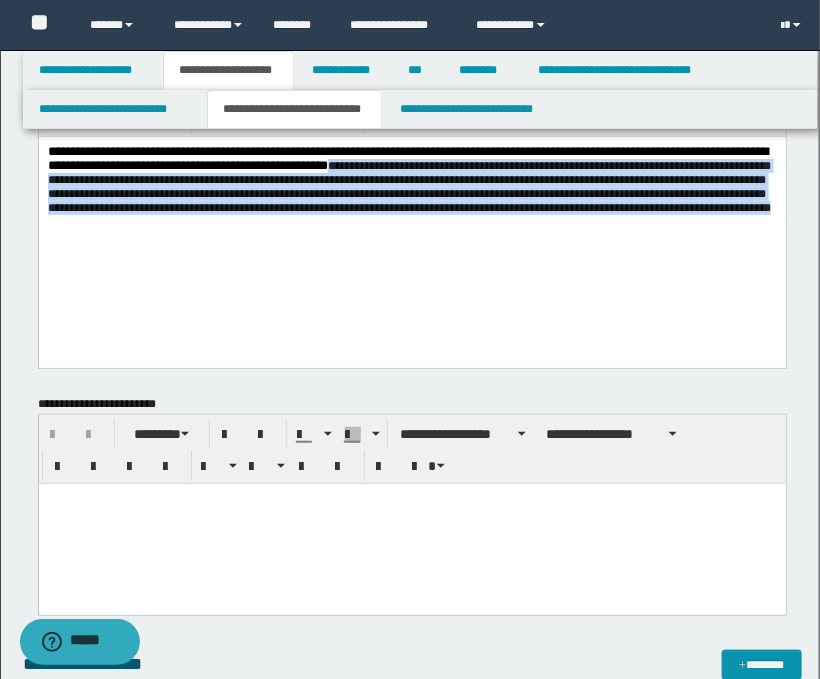 drag, startPoint x: 114, startPoint y: 182, endPoint x: 570, endPoint y: 281, distance: 466.623 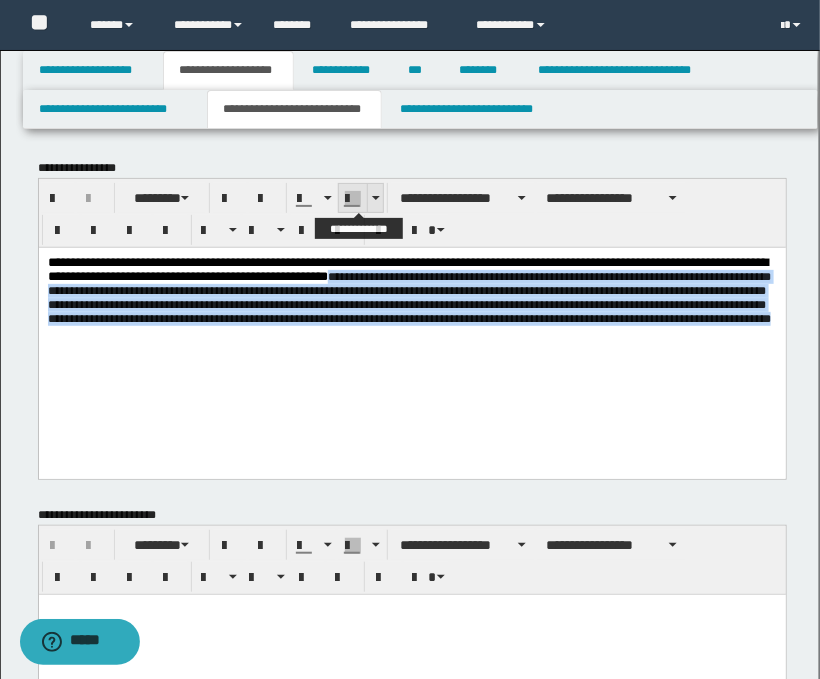 click at bounding box center (376, 198) 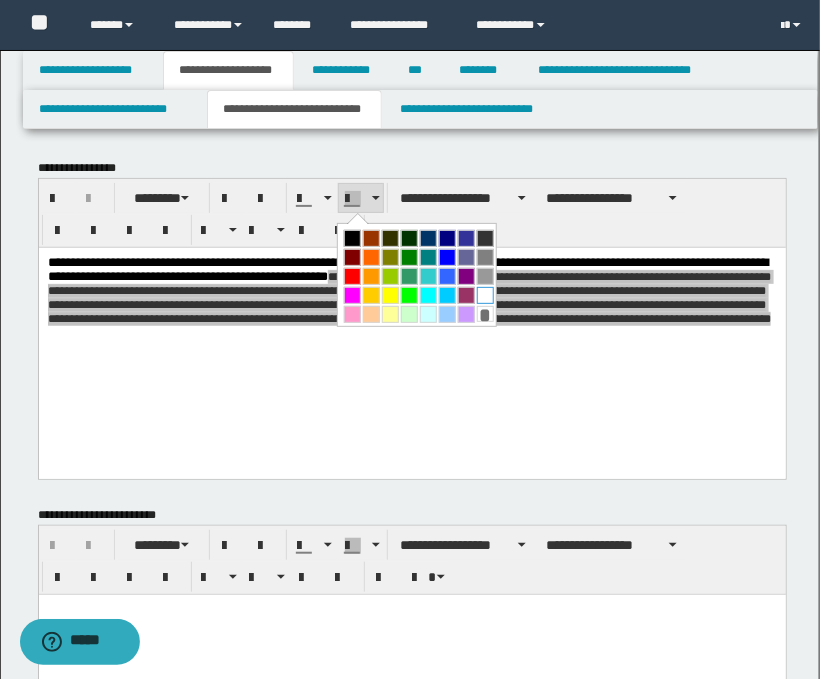 click at bounding box center [485, 295] 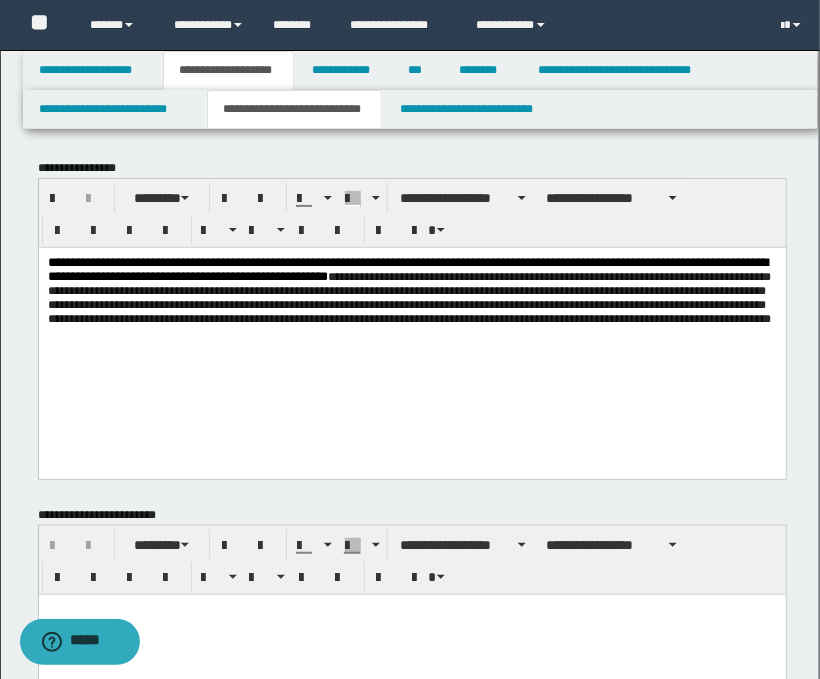 click on "**********" at bounding box center [412, 312] 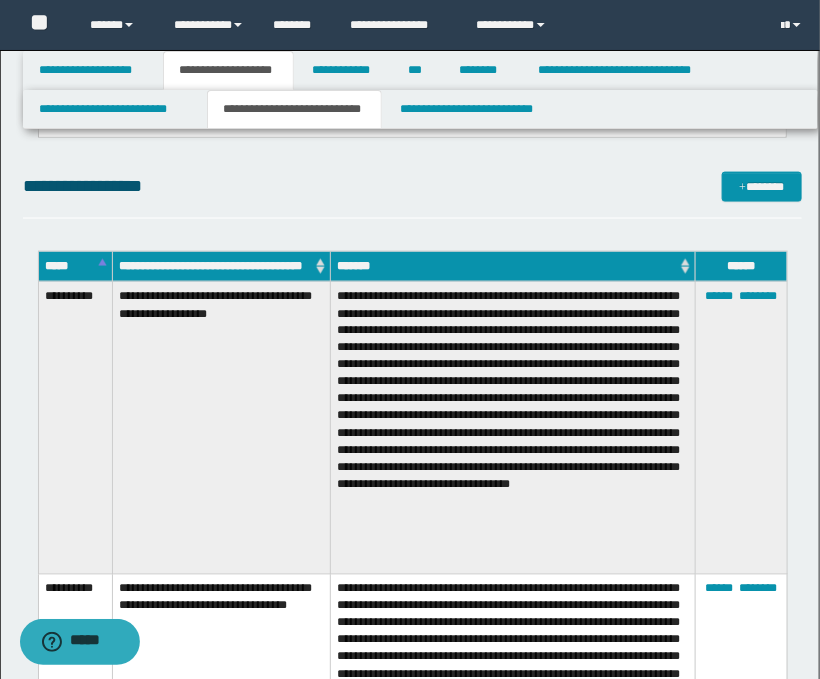 scroll, scrollTop: 777, scrollLeft: 0, axis: vertical 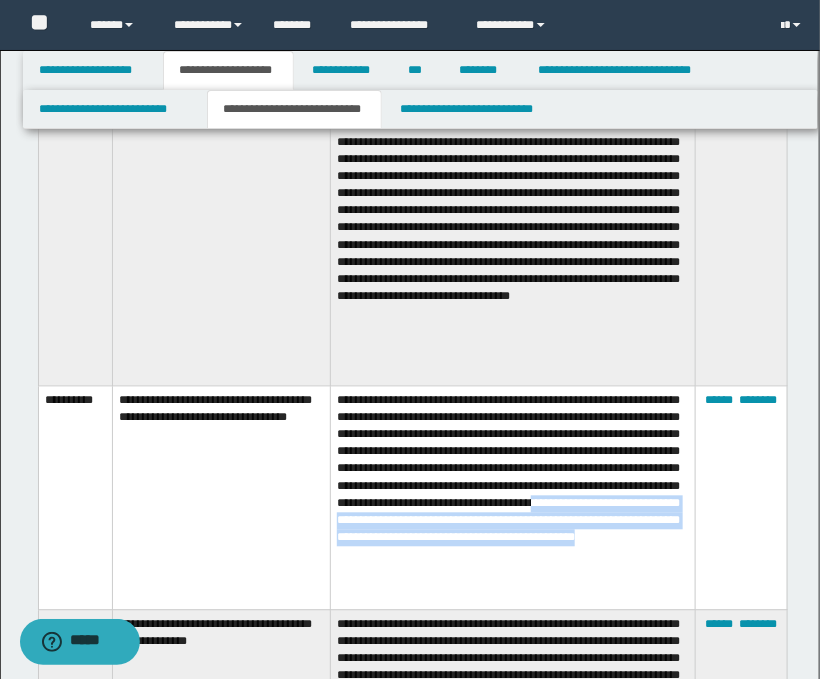 drag, startPoint x: 609, startPoint y: 550, endPoint x: 664, endPoint y: 601, distance: 75.00667 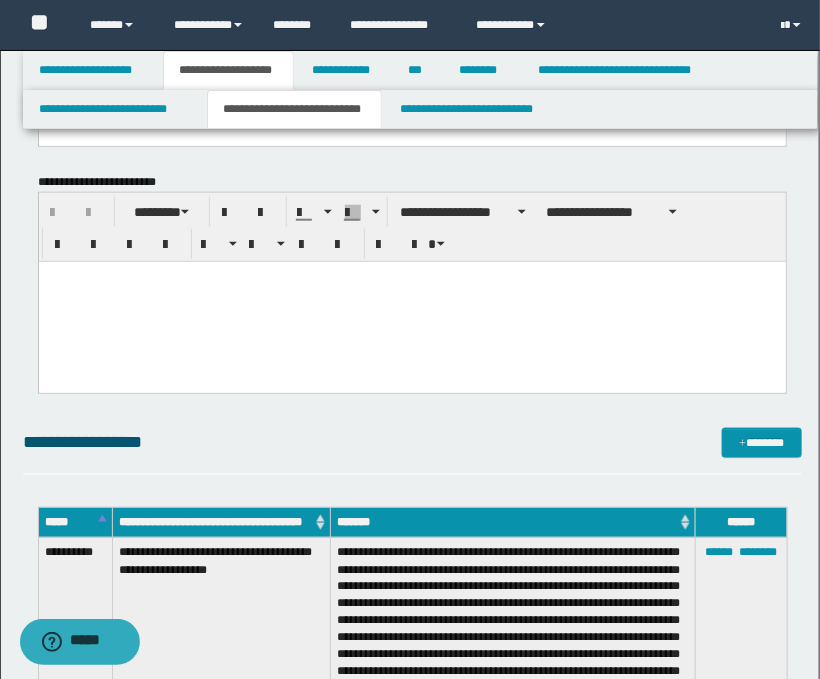 scroll, scrollTop: 0, scrollLeft: 0, axis: both 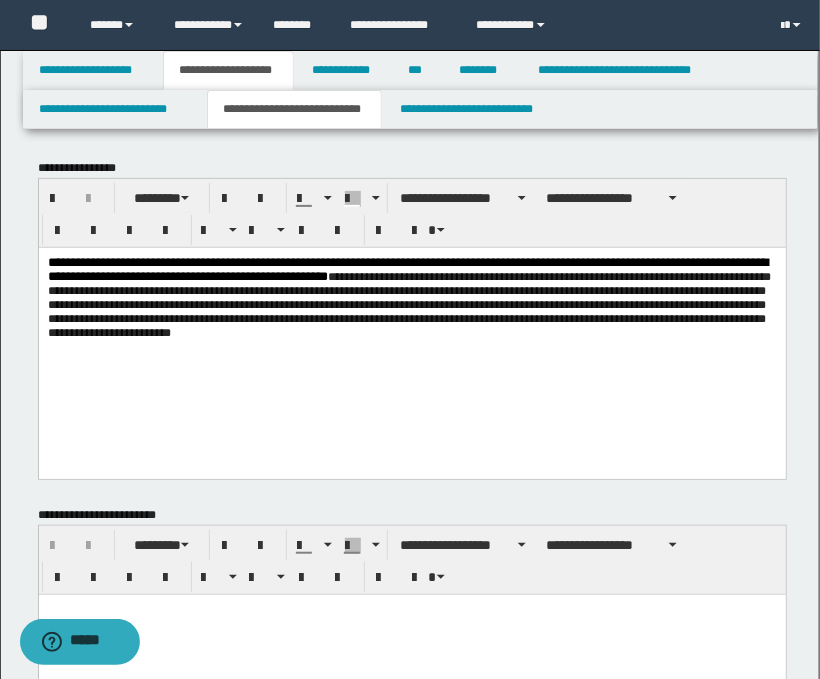 click on "**********" at bounding box center (412, 312) 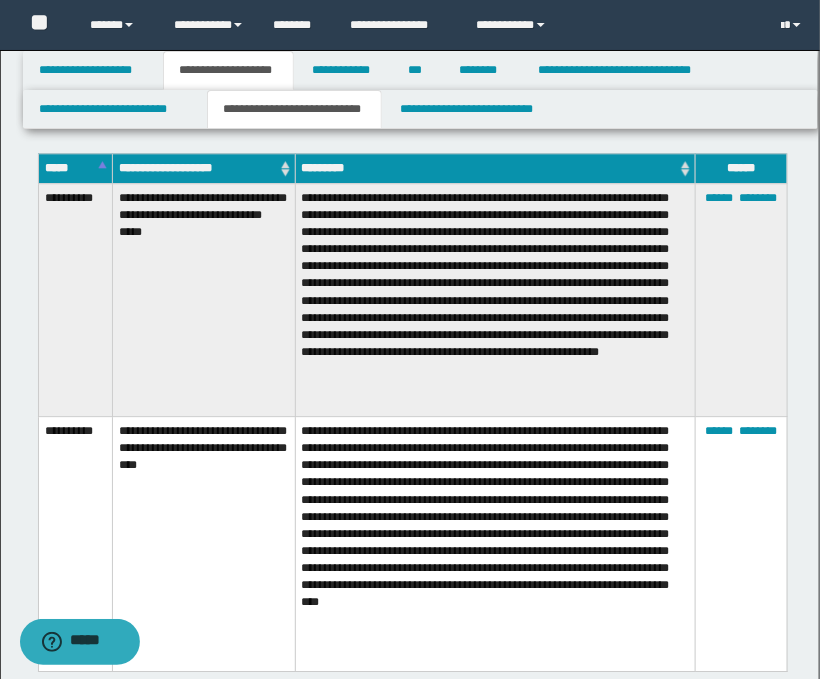 scroll, scrollTop: 3444, scrollLeft: 0, axis: vertical 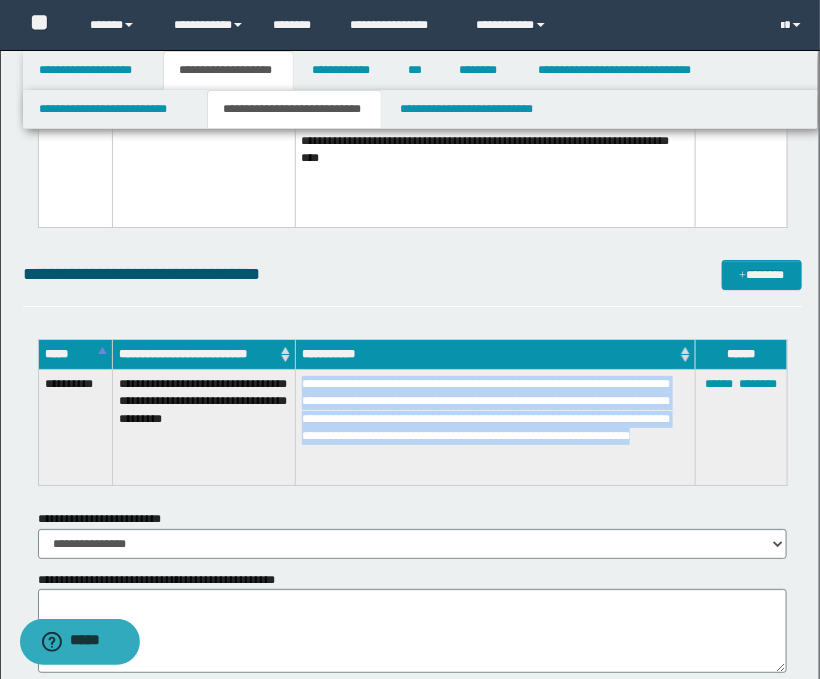 drag, startPoint x: 303, startPoint y: 383, endPoint x: 426, endPoint y: 473, distance: 152.41063 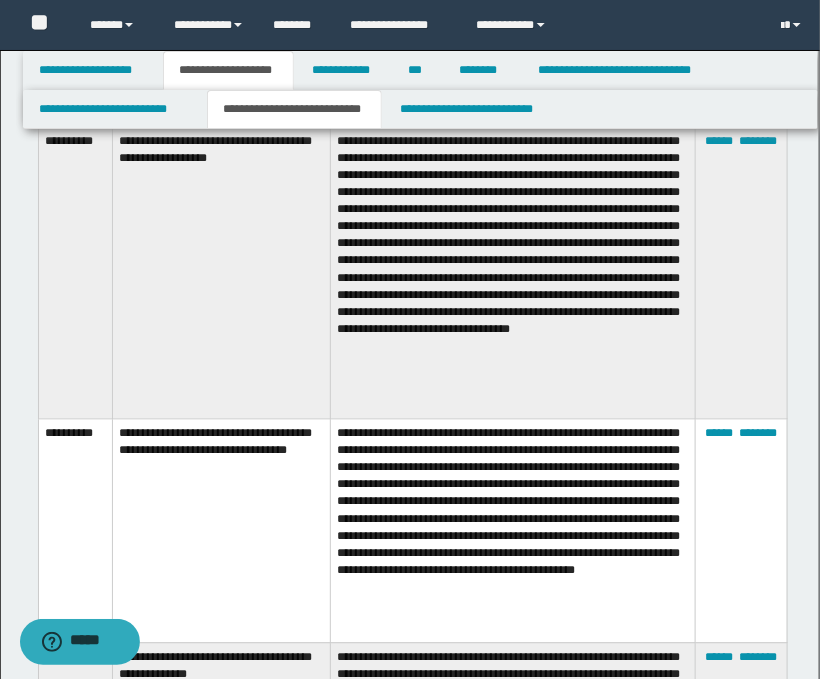 scroll, scrollTop: 222, scrollLeft: 0, axis: vertical 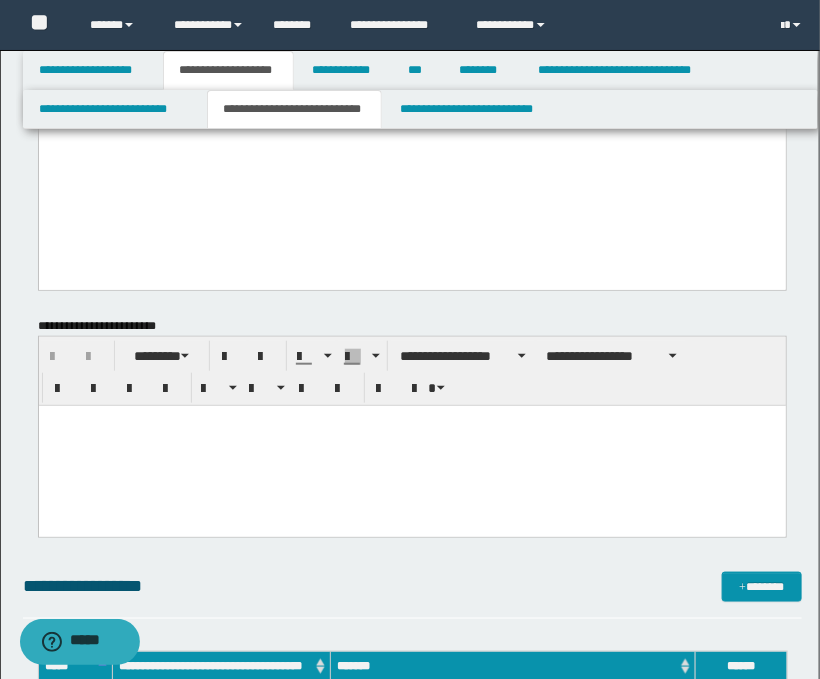 click on "**********" at bounding box center [412, 107] 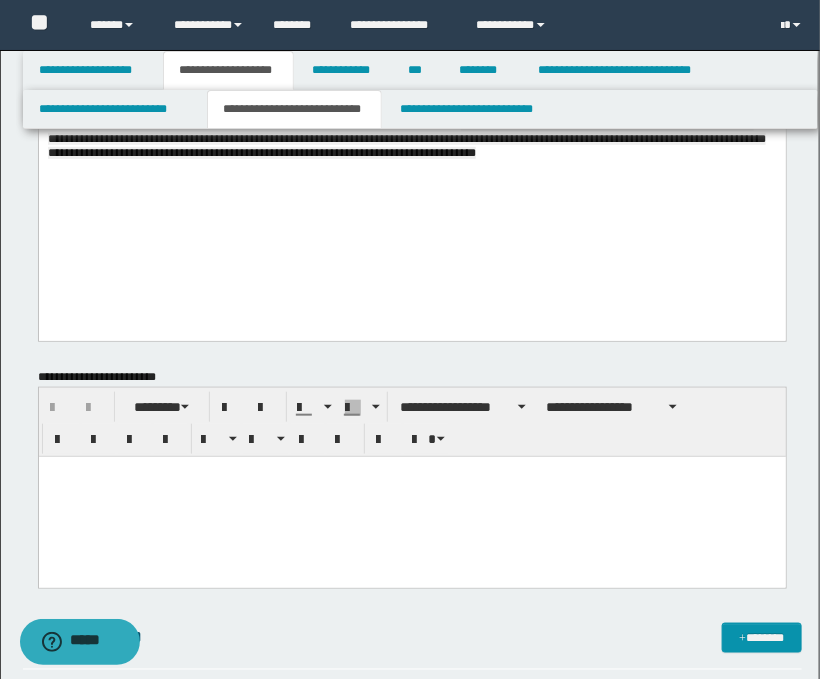 click on "**********" at bounding box center (406, 138) 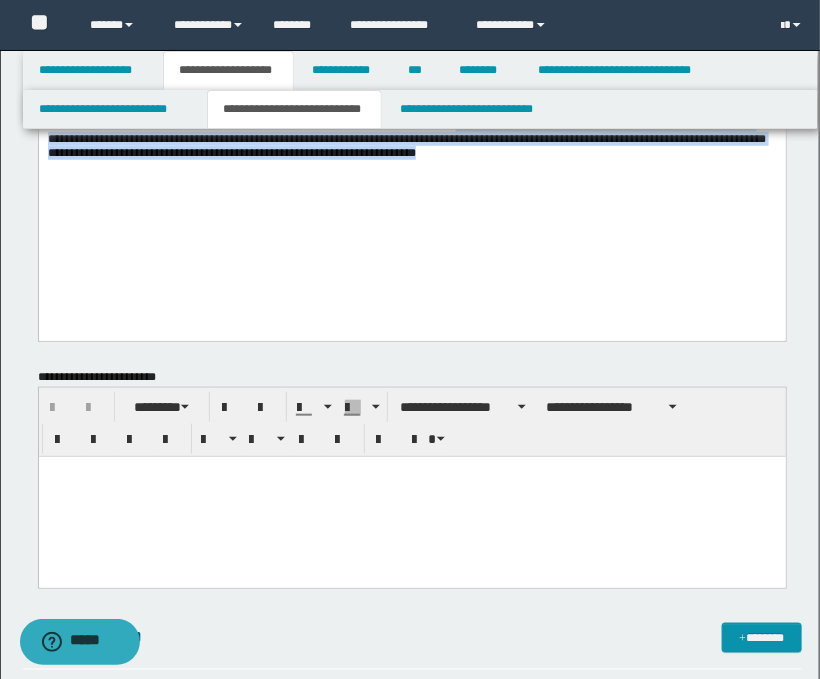 drag, startPoint x: 558, startPoint y: 170, endPoint x: 551, endPoint y: 225, distance: 55.443665 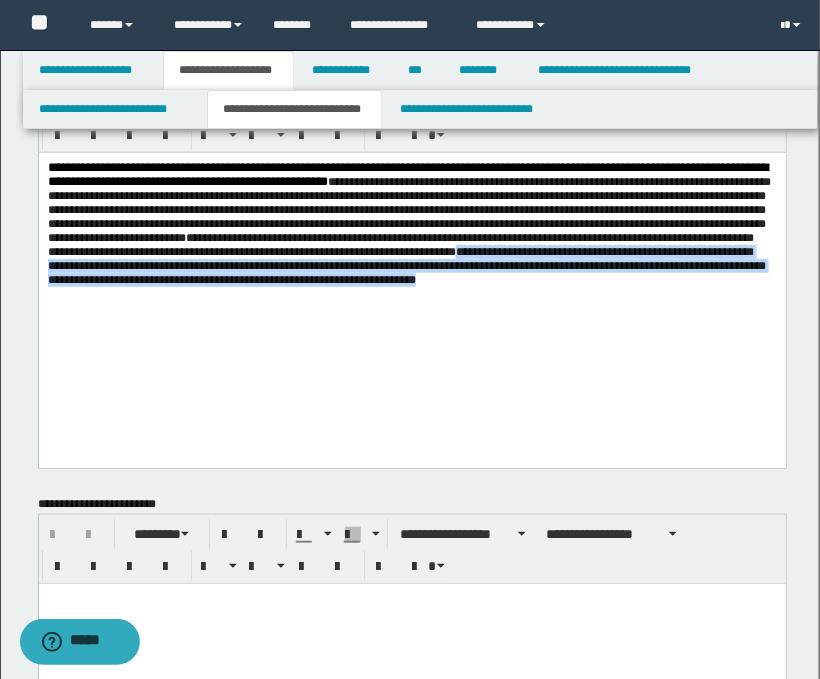 scroll, scrollTop: 0, scrollLeft: 0, axis: both 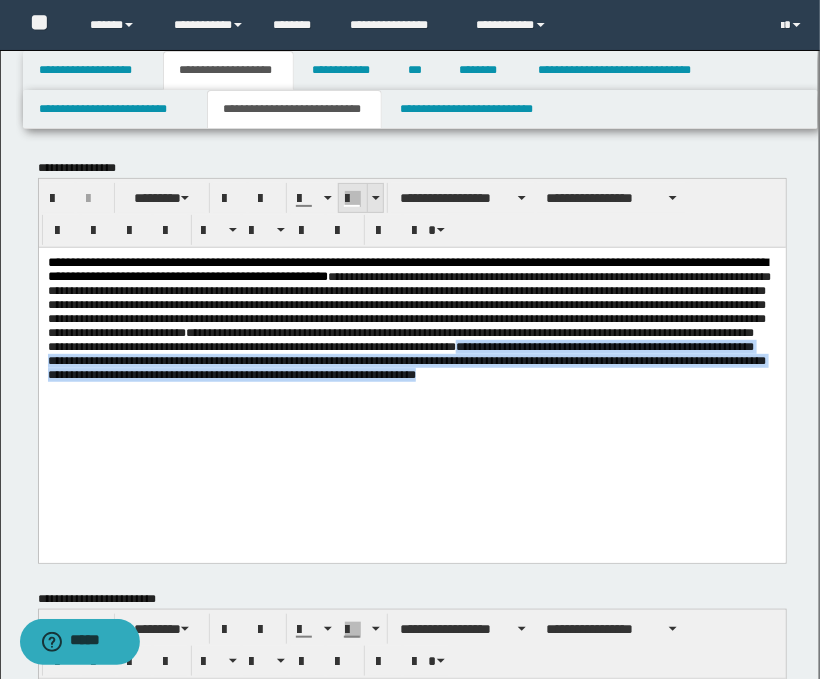 click at bounding box center (375, 198) 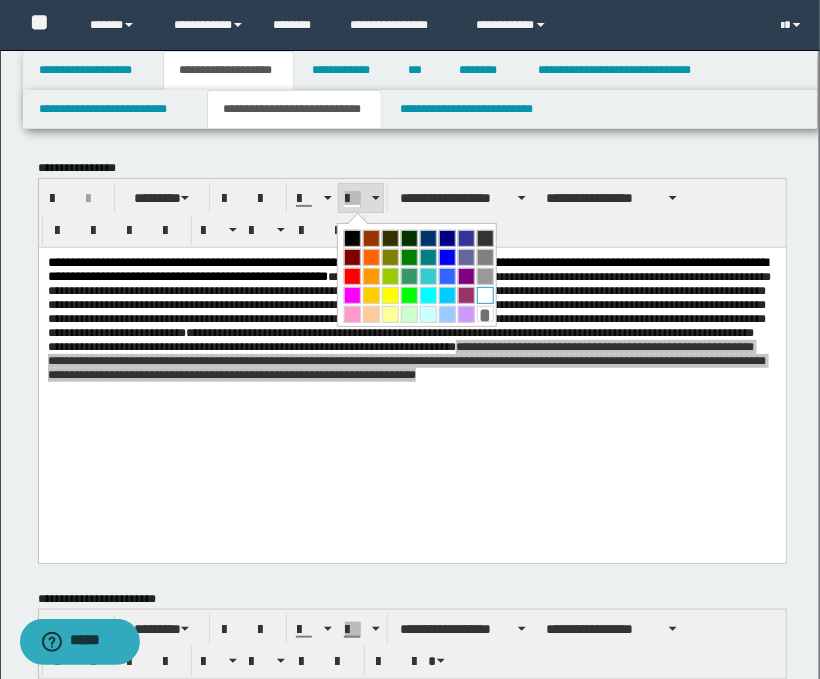 click at bounding box center [485, 295] 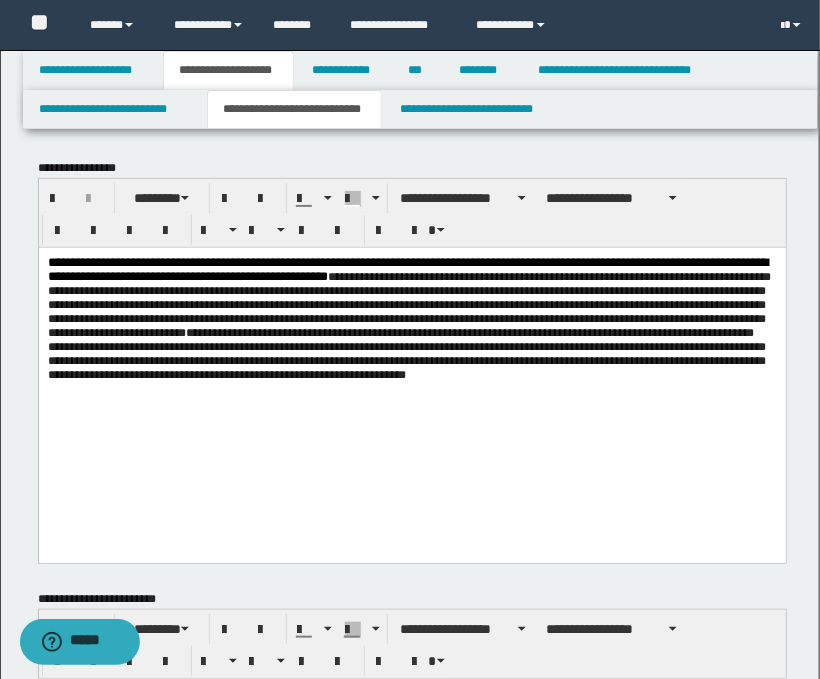 click on "**********" at bounding box center (411, 379) 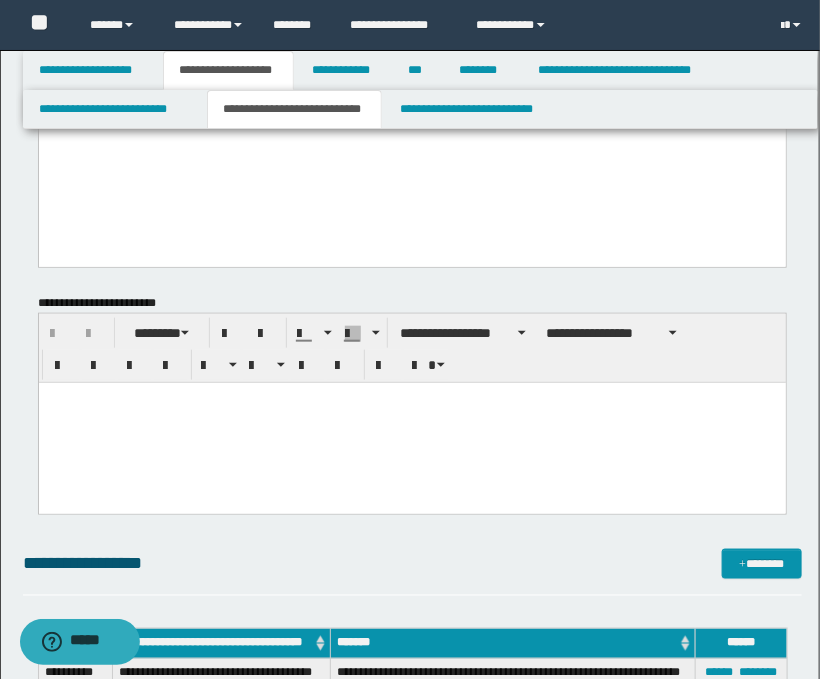 scroll, scrollTop: 111, scrollLeft: 0, axis: vertical 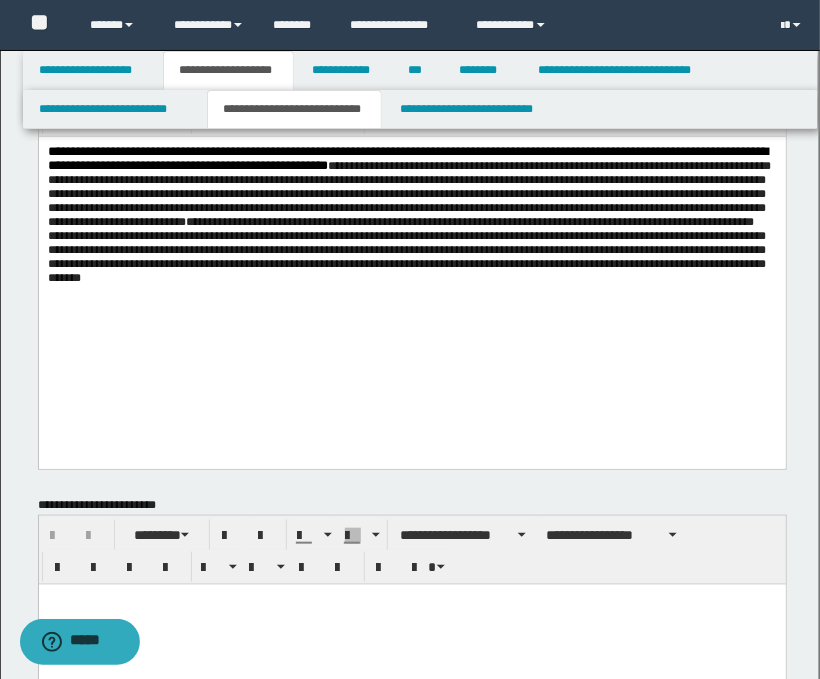 click on "**********" at bounding box center [408, 221] 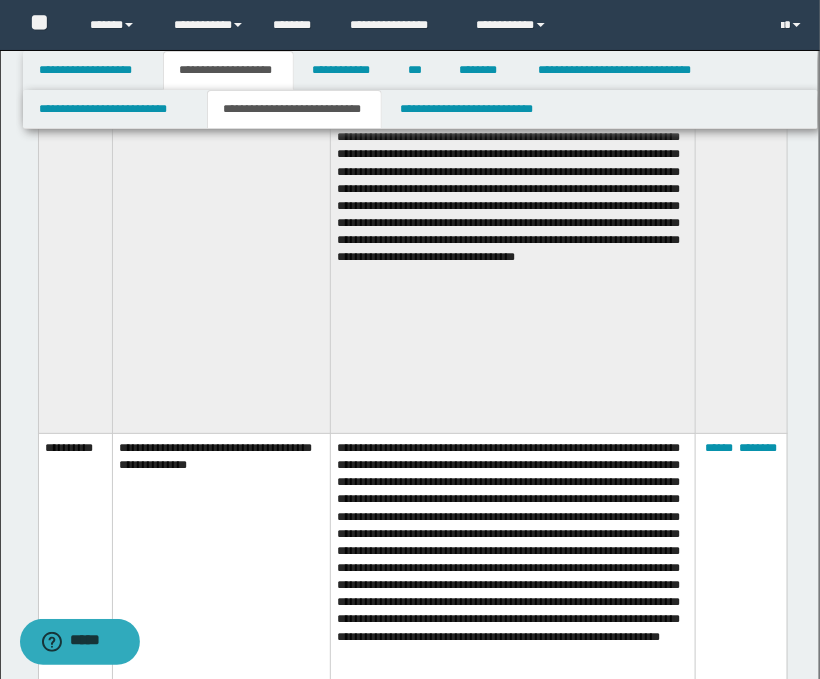 scroll, scrollTop: 2000, scrollLeft: 0, axis: vertical 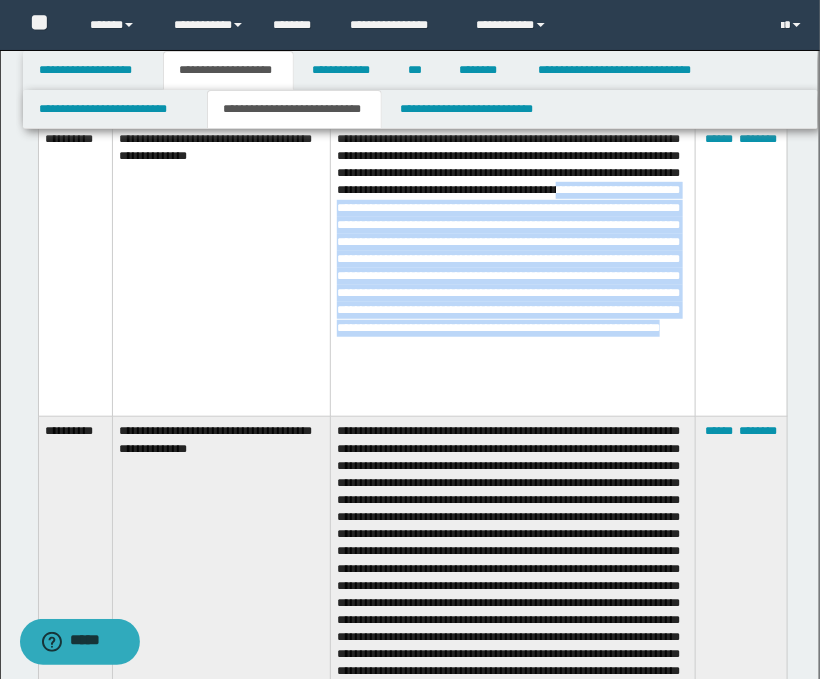 drag, startPoint x: 643, startPoint y: 222, endPoint x: 592, endPoint y: 427, distance: 211.24867 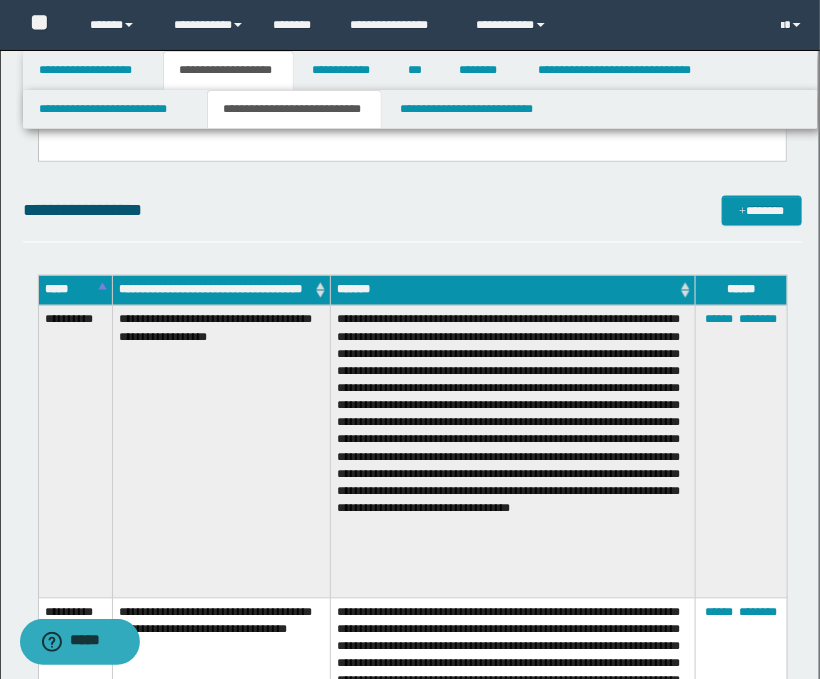 scroll, scrollTop: 111, scrollLeft: 0, axis: vertical 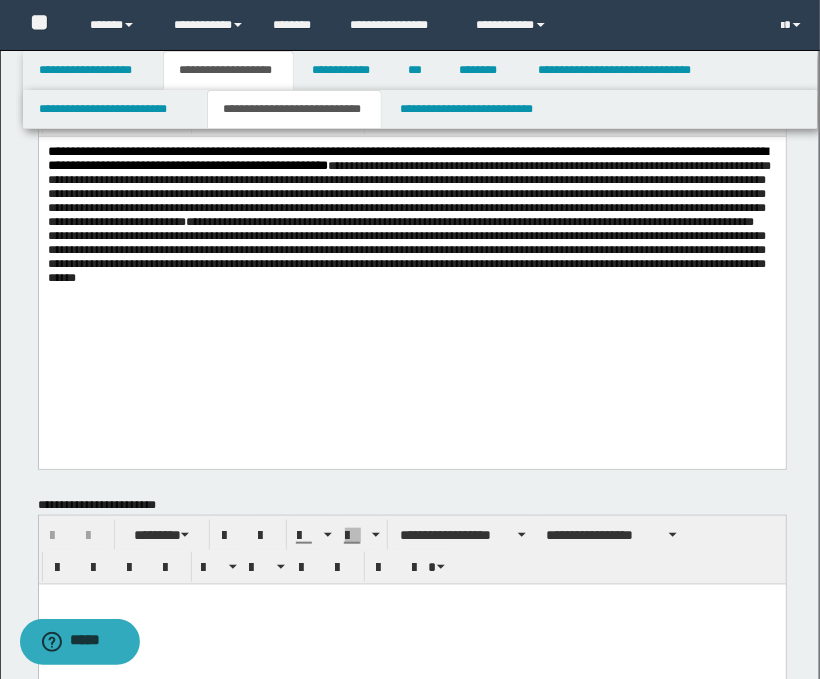 click on "**********" at bounding box center [412, 252] 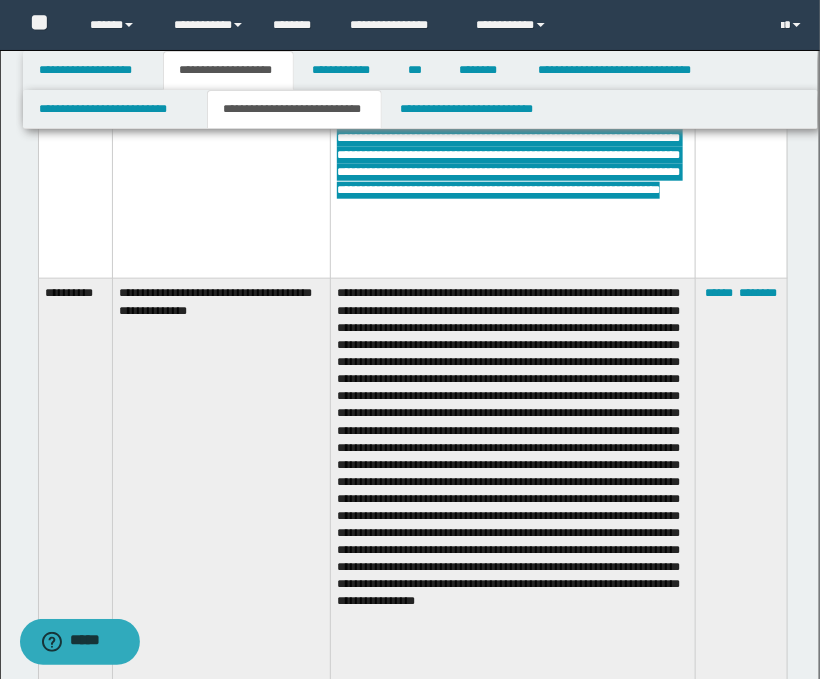 scroll, scrollTop: 2444, scrollLeft: 0, axis: vertical 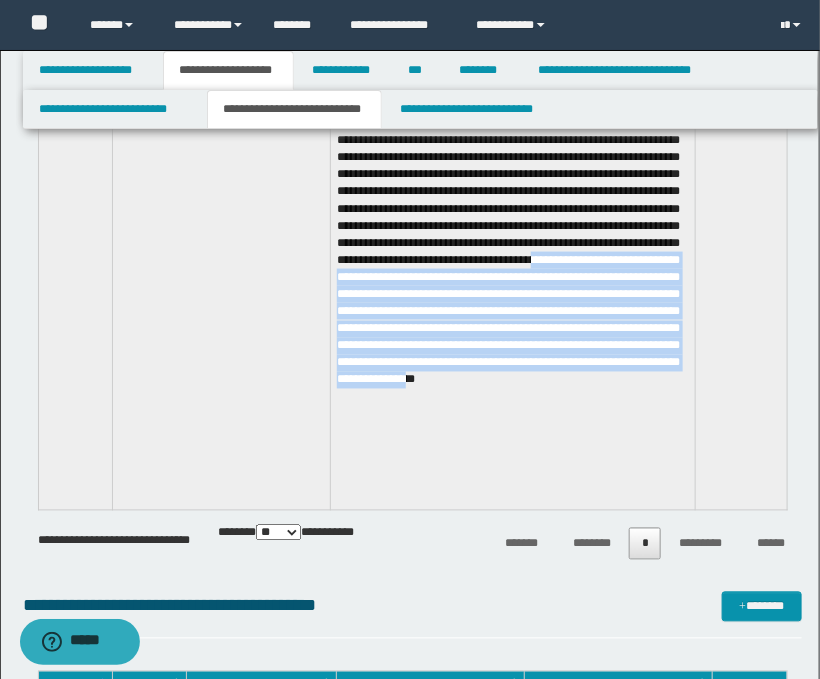 drag, startPoint x: 393, startPoint y: 358, endPoint x: 587, endPoint y: 495, distance: 237.49738 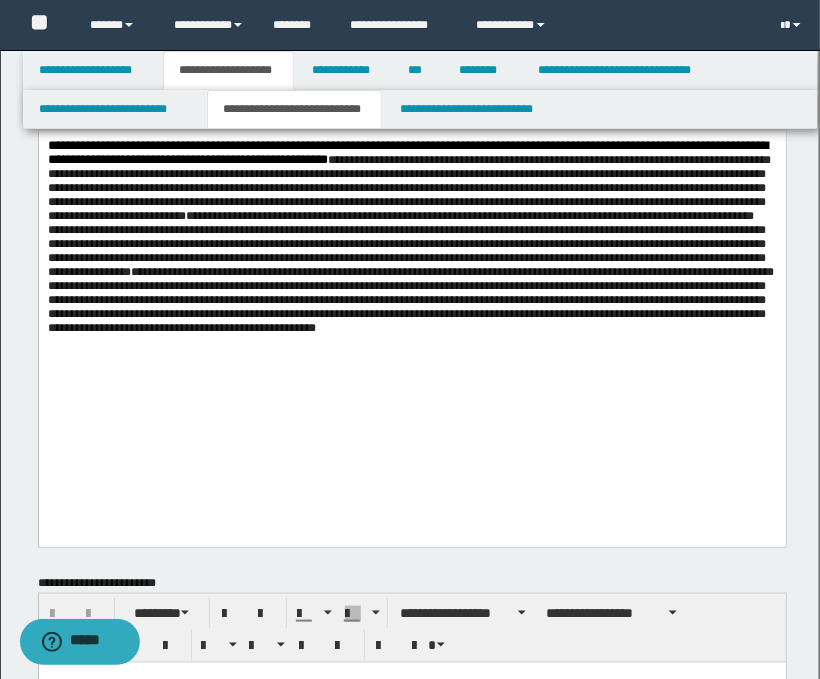 scroll, scrollTop: 111, scrollLeft: 0, axis: vertical 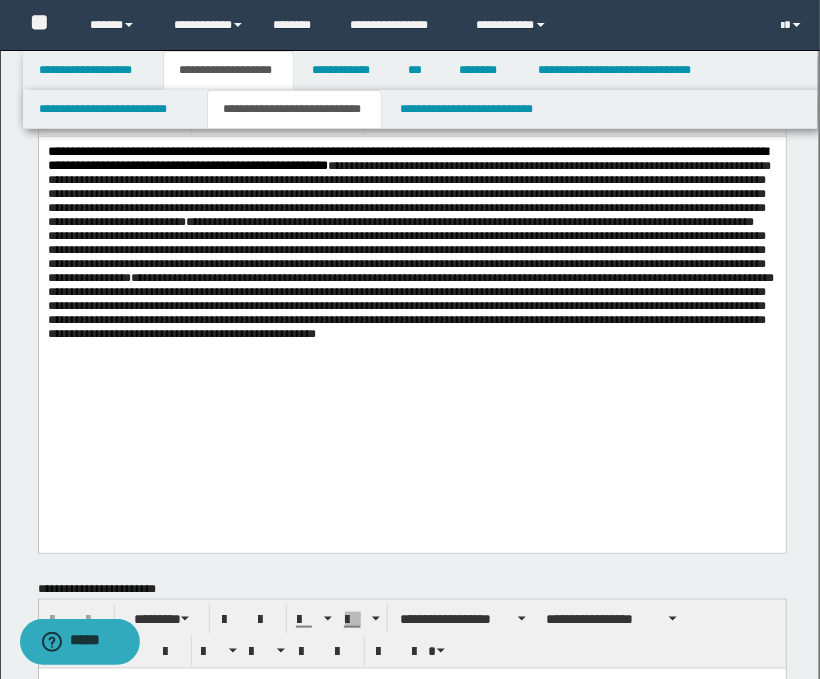 click on "**********" at bounding box center [411, 319] 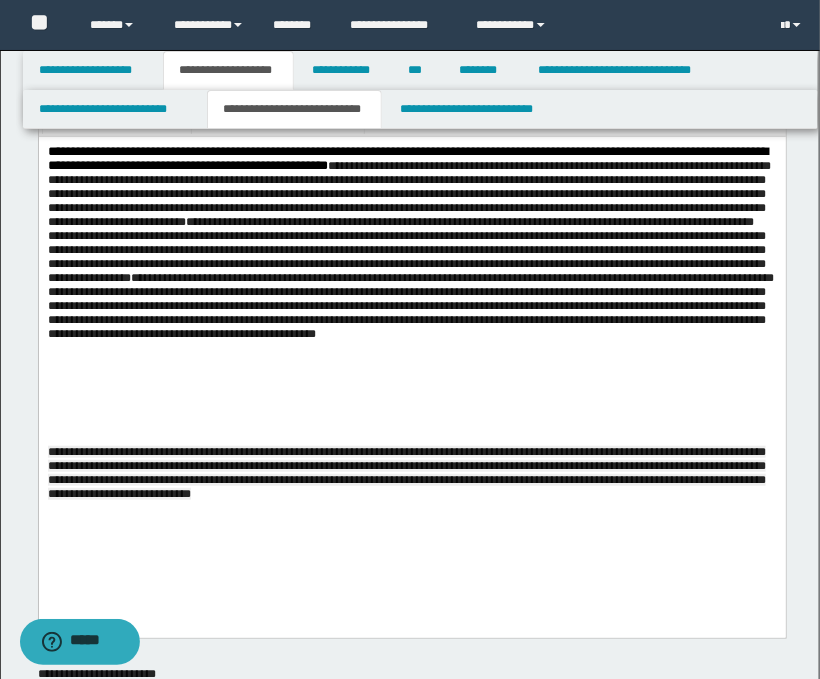click on "**********" at bounding box center (406, 472) 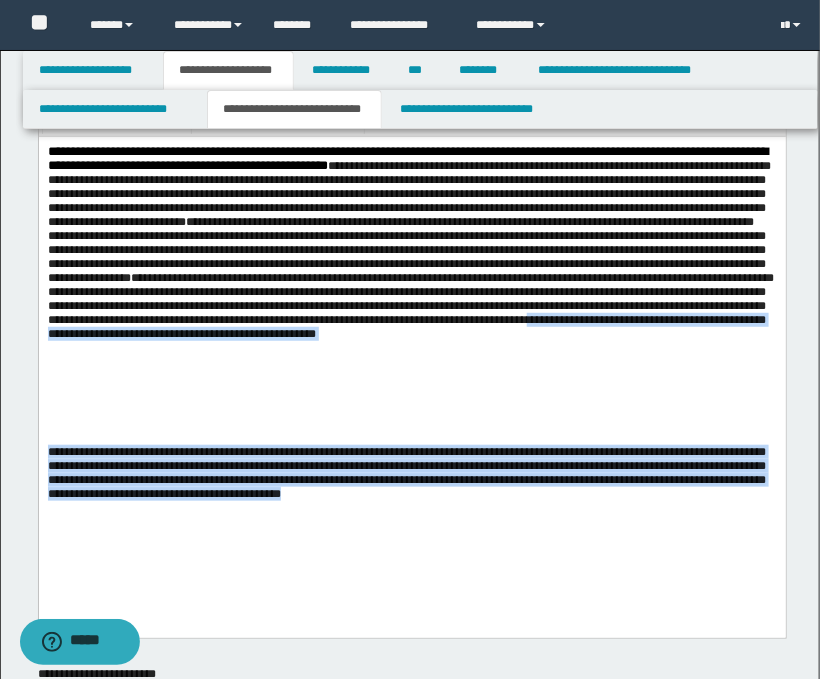 drag, startPoint x: 45, startPoint y: 444, endPoint x: 350, endPoint y: 538, distance: 319.1567 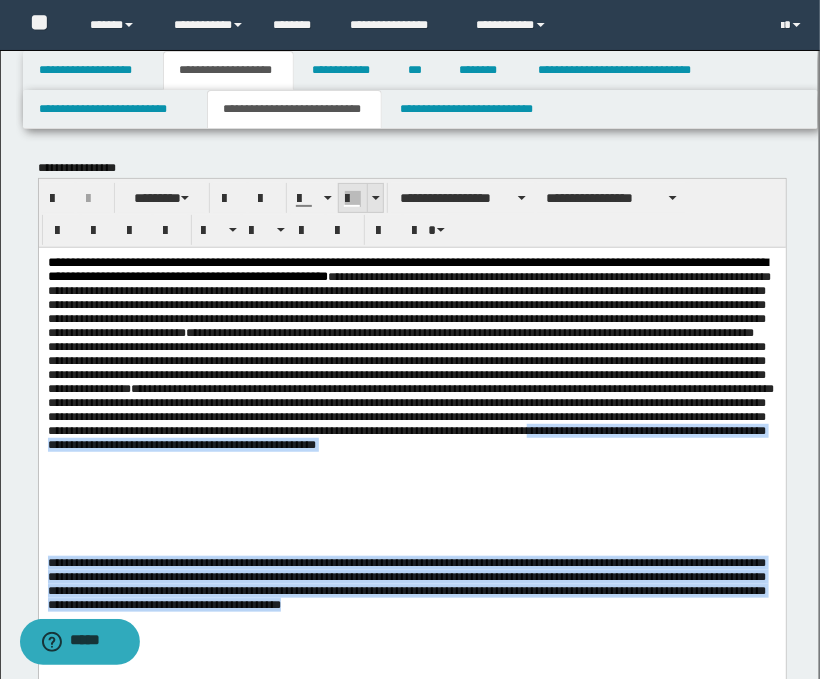 click at bounding box center [376, 198] 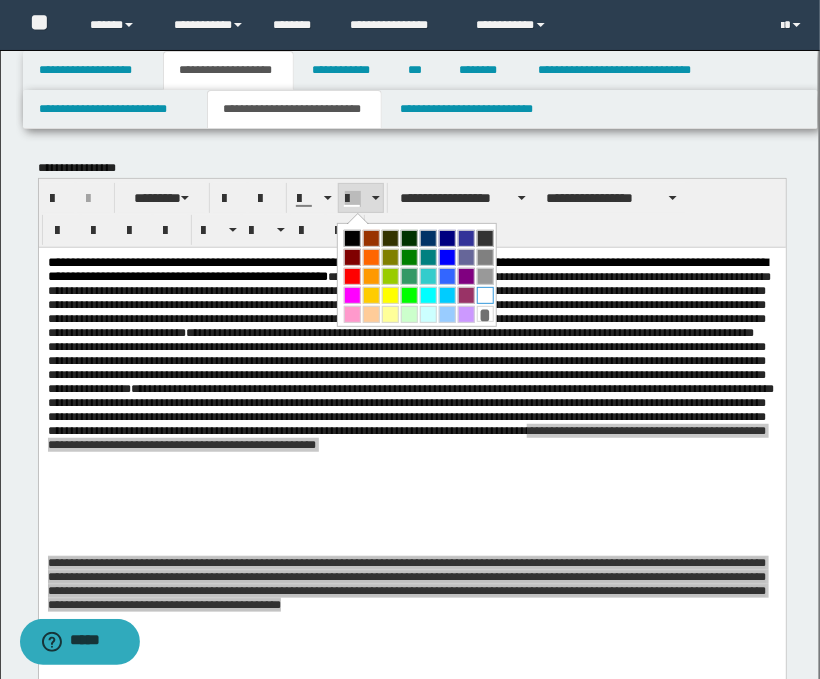 click at bounding box center [485, 295] 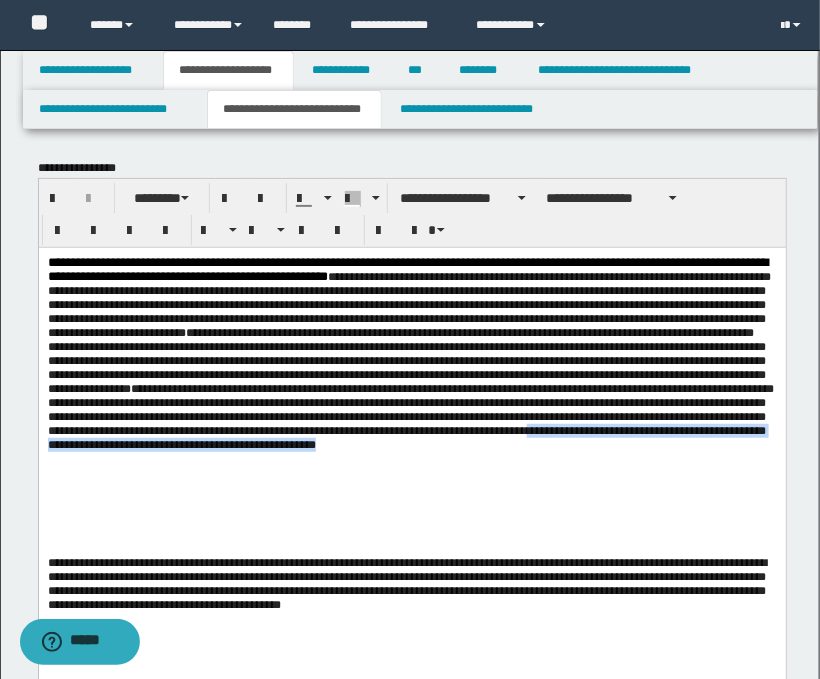 click on "**********" at bounding box center (410, 360) 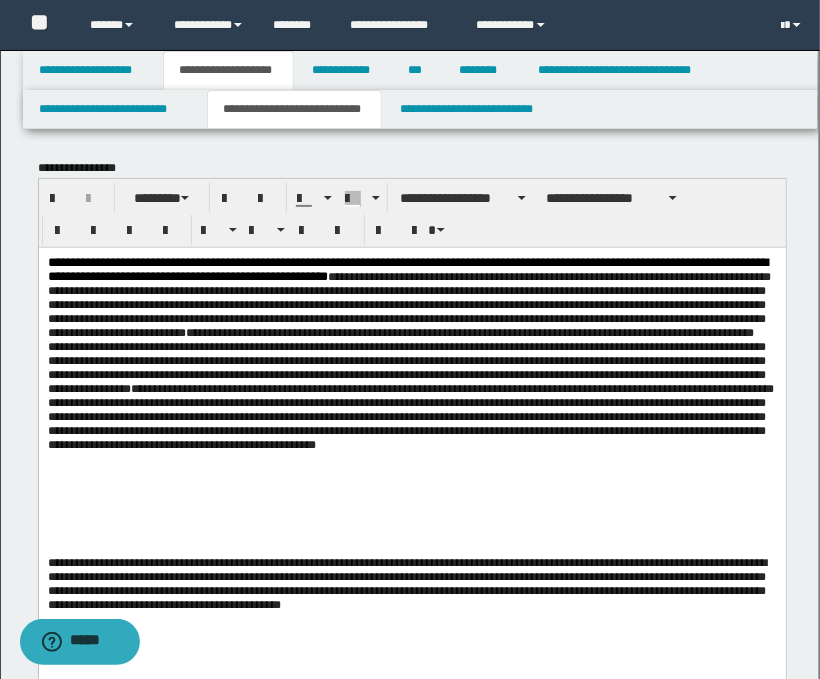 click on "**********" at bounding box center [411, 458] 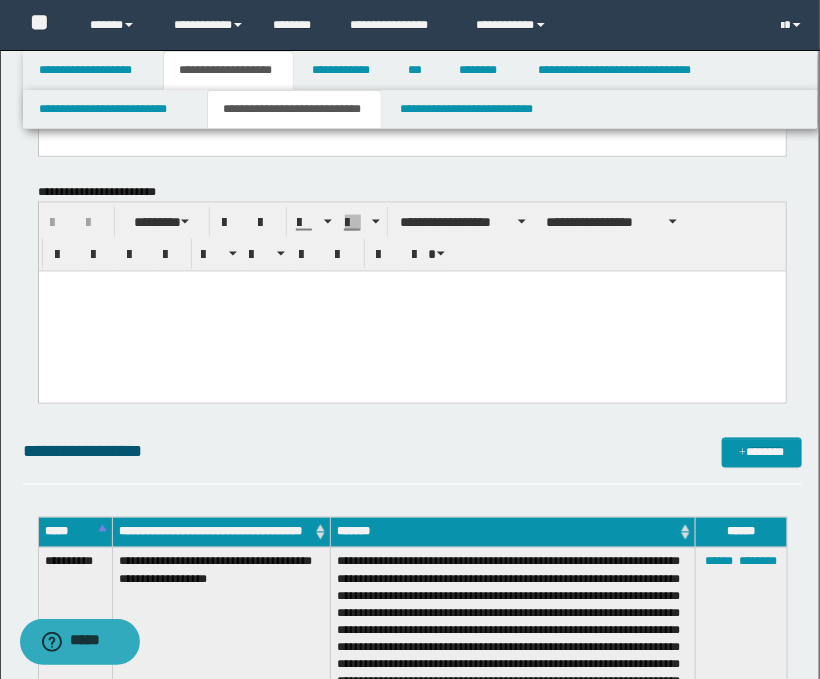 scroll, scrollTop: 666, scrollLeft: 0, axis: vertical 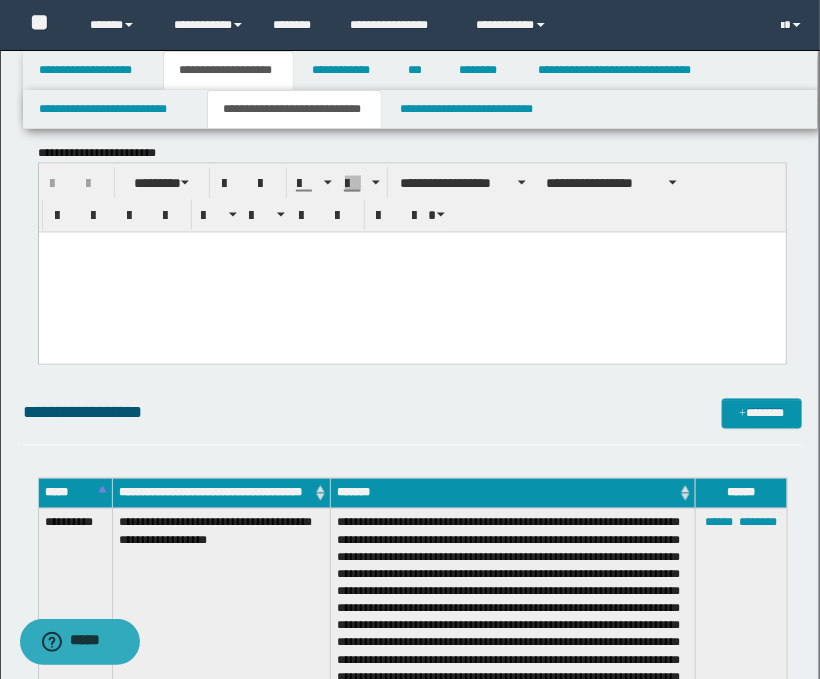 click at bounding box center [411, 272] 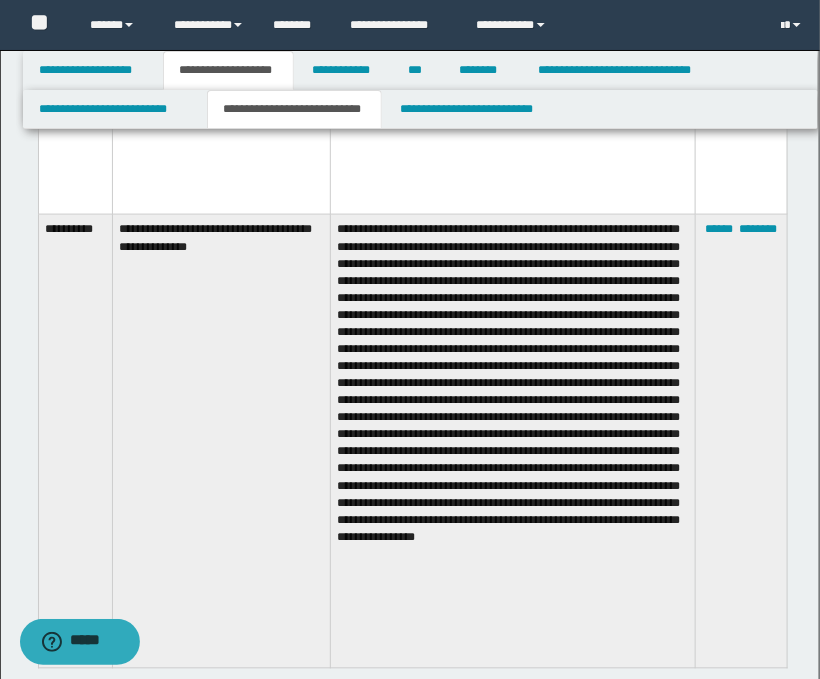 scroll, scrollTop: 2444, scrollLeft: 0, axis: vertical 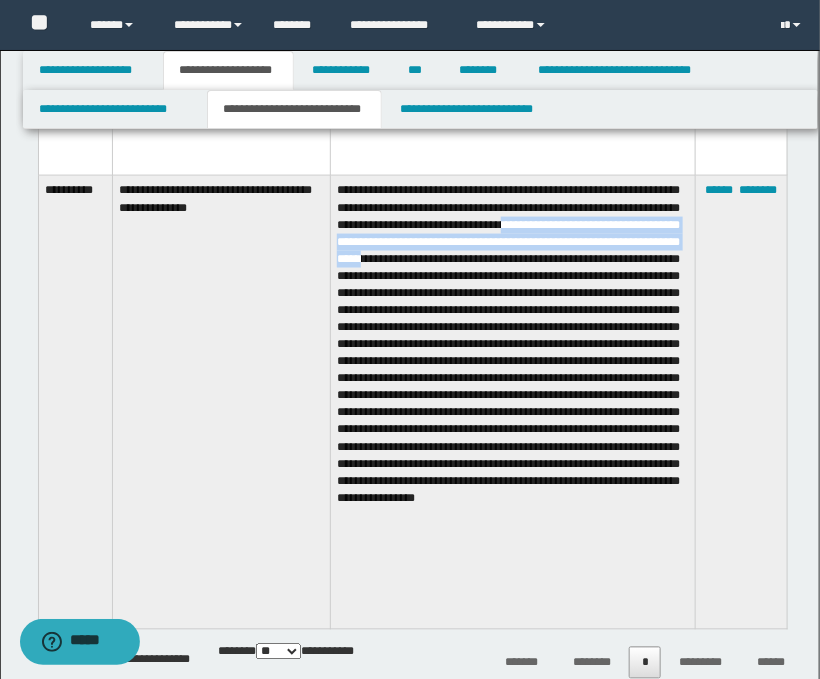 drag, startPoint x: 442, startPoint y: 264, endPoint x: 477, endPoint y: 308, distance: 56.22277 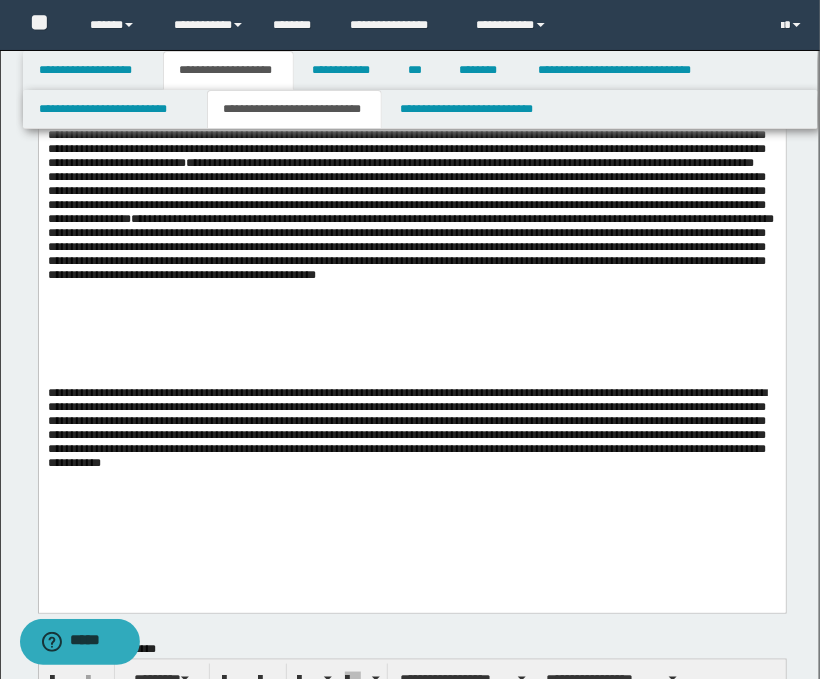 scroll, scrollTop: 444, scrollLeft: 0, axis: vertical 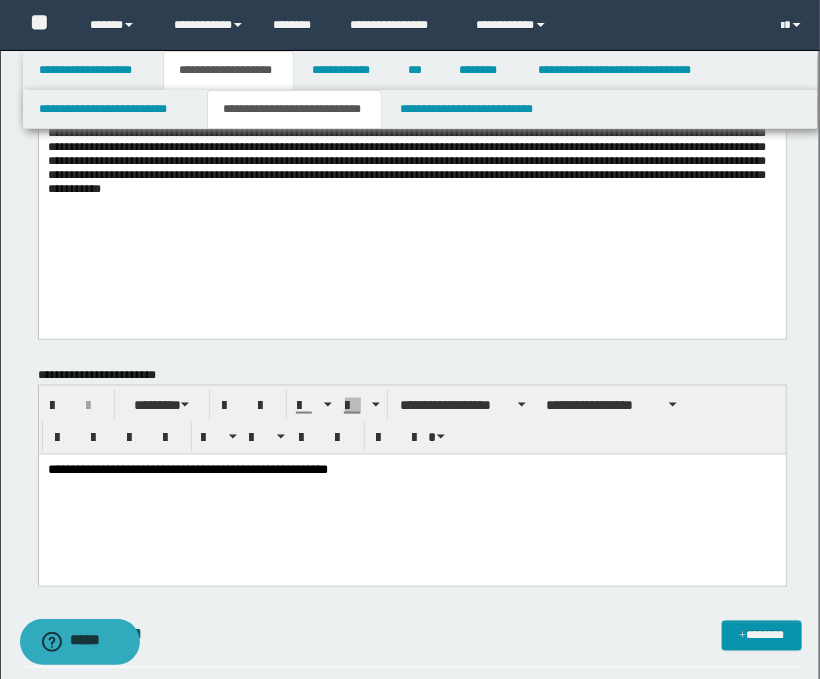 click on "**********" at bounding box center [411, 494] 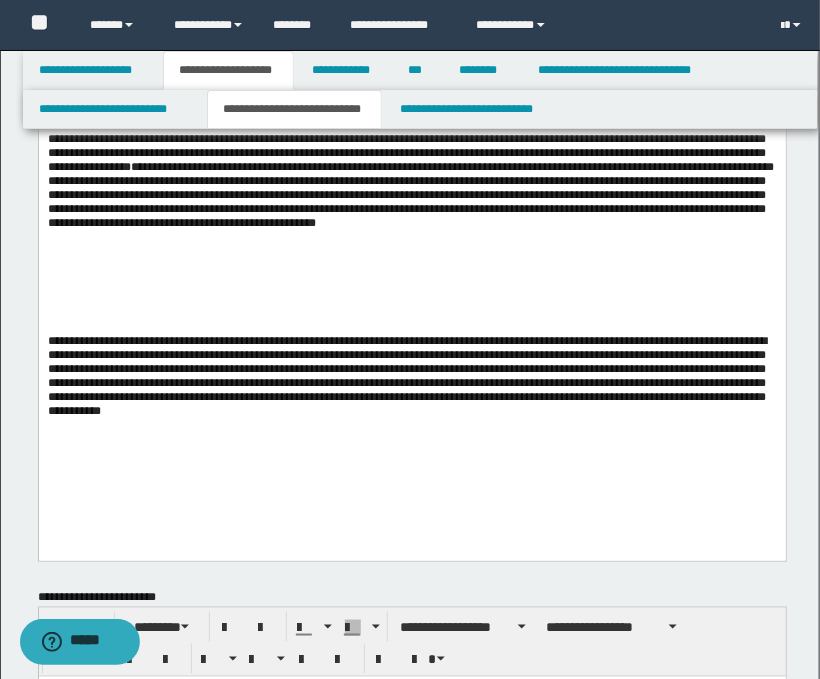 scroll, scrollTop: 0, scrollLeft: 0, axis: both 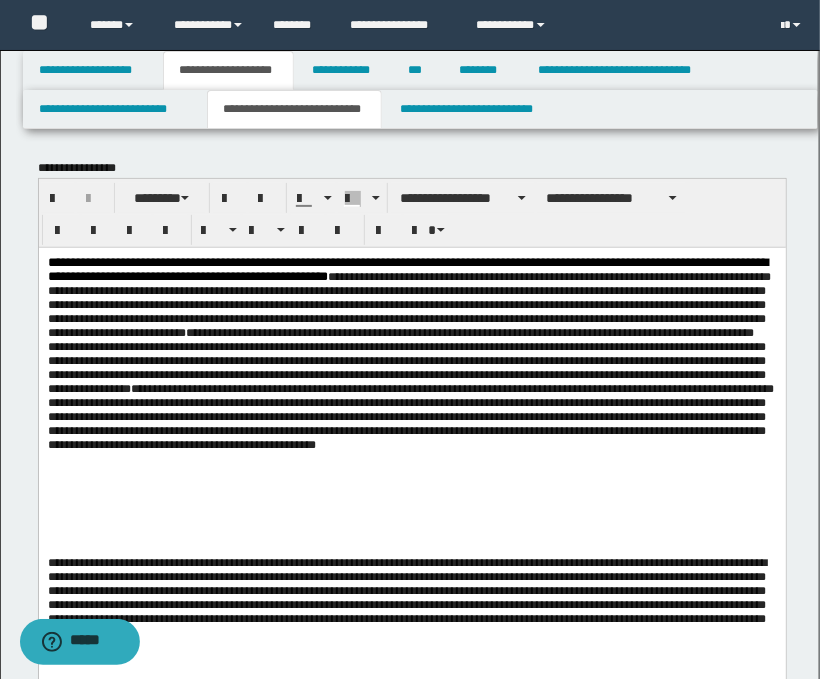 click on "**********" at bounding box center (412, 405) 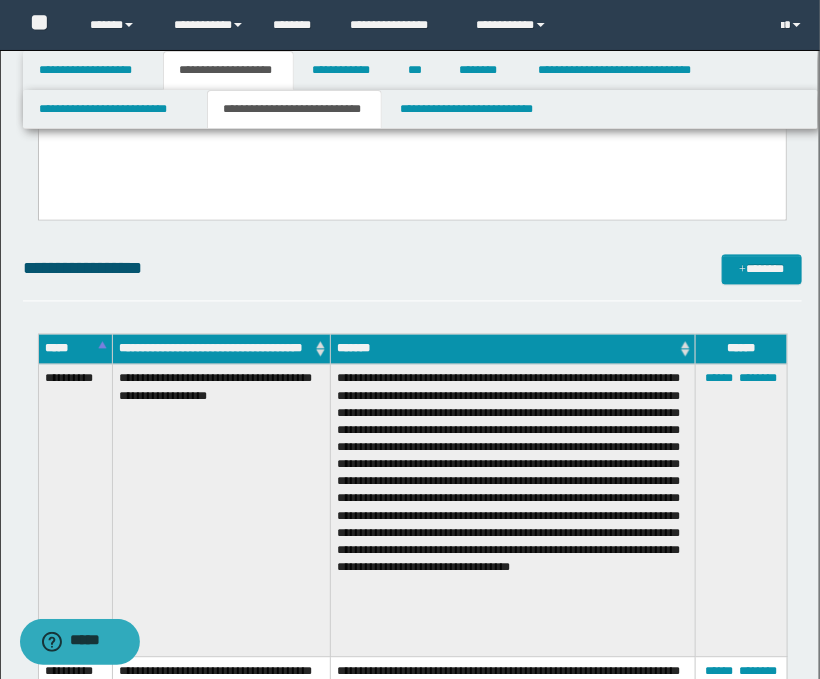 scroll, scrollTop: 555, scrollLeft: 0, axis: vertical 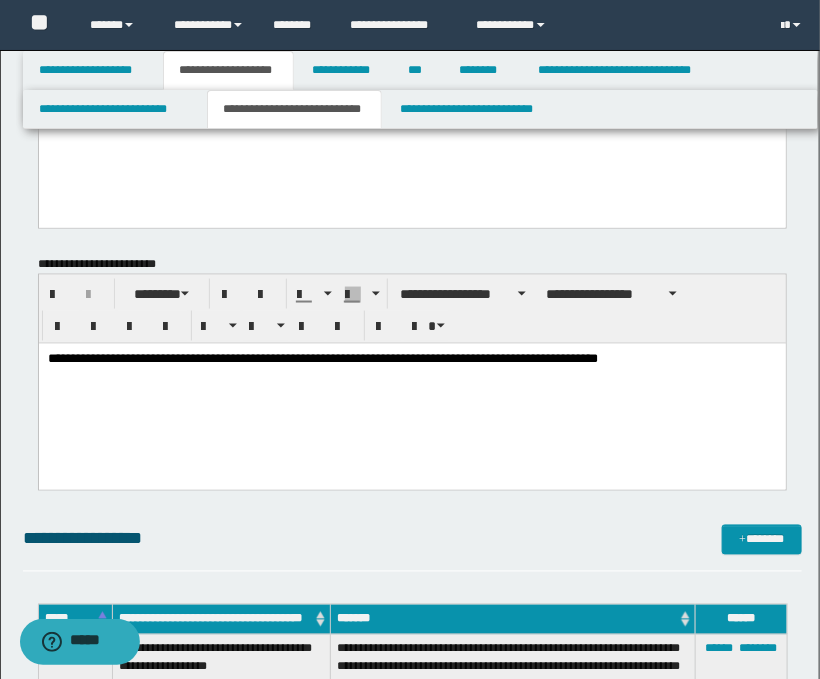 click on "**********" at bounding box center (412, 366) 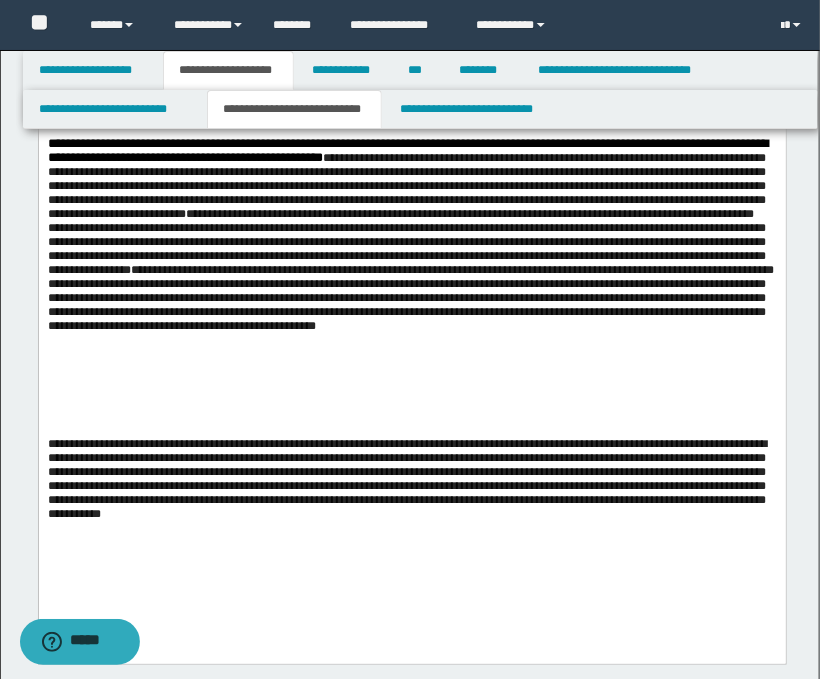 scroll, scrollTop: 0, scrollLeft: 0, axis: both 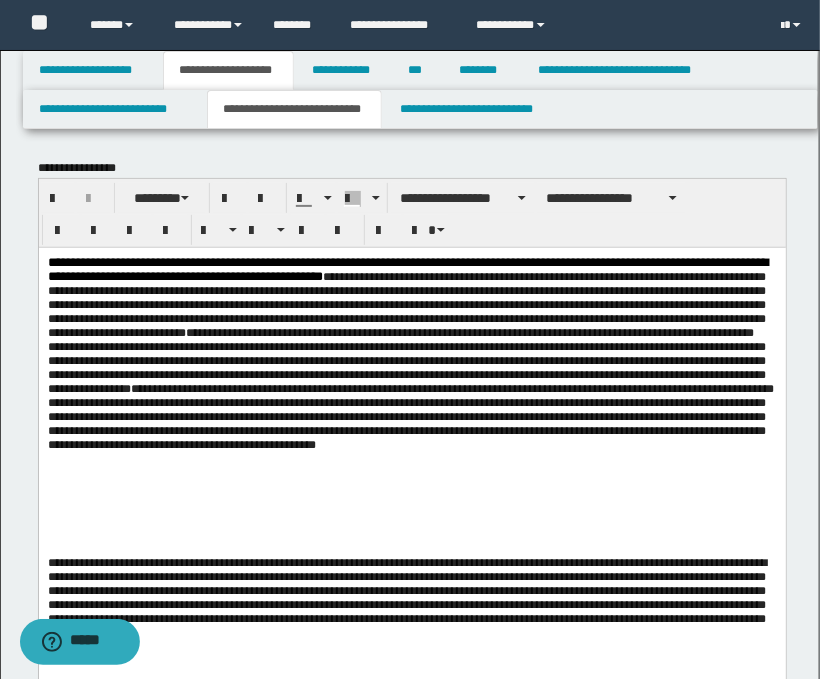 click on "**********" at bounding box center [410, 360] 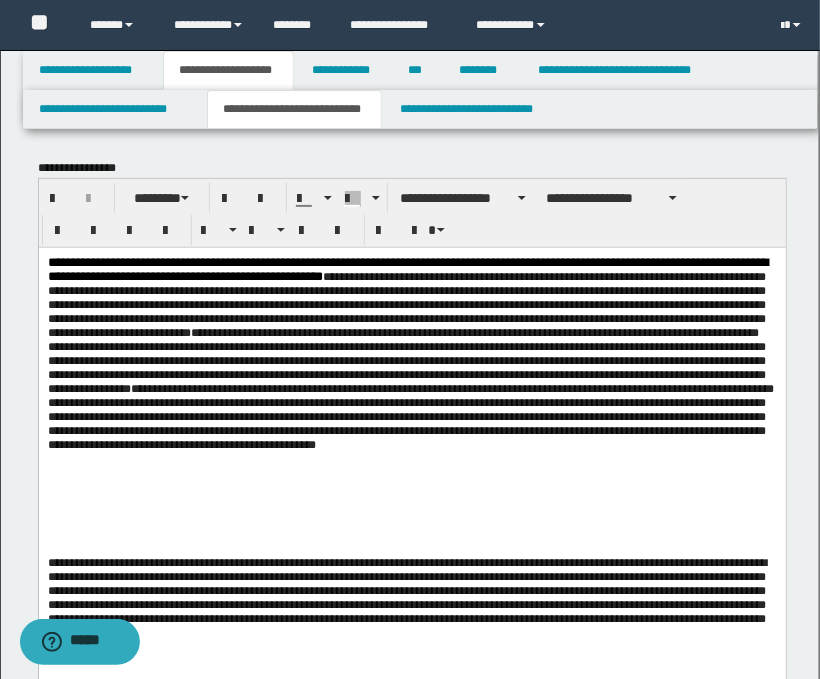 click on "**********" at bounding box center (410, 360) 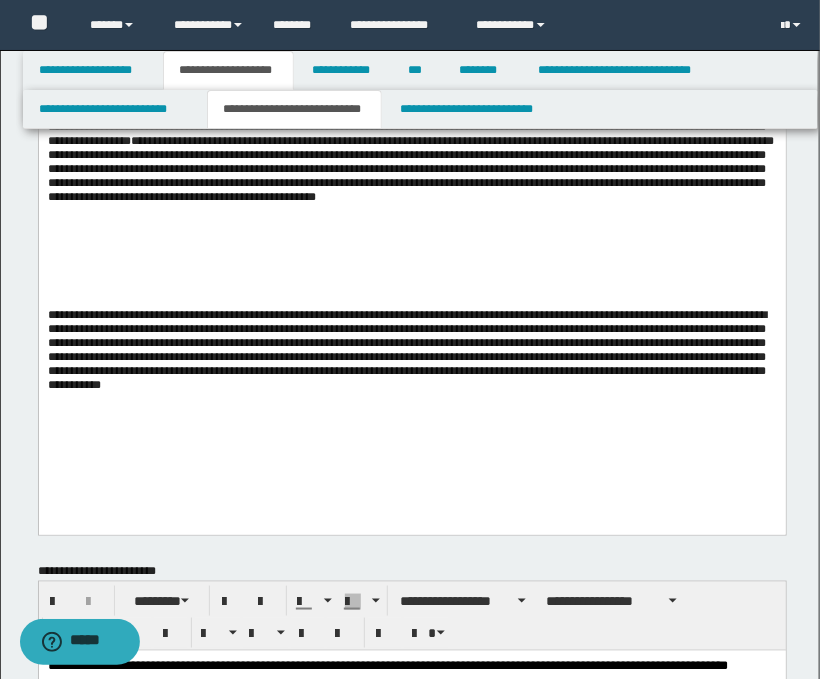 scroll, scrollTop: 555, scrollLeft: 0, axis: vertical 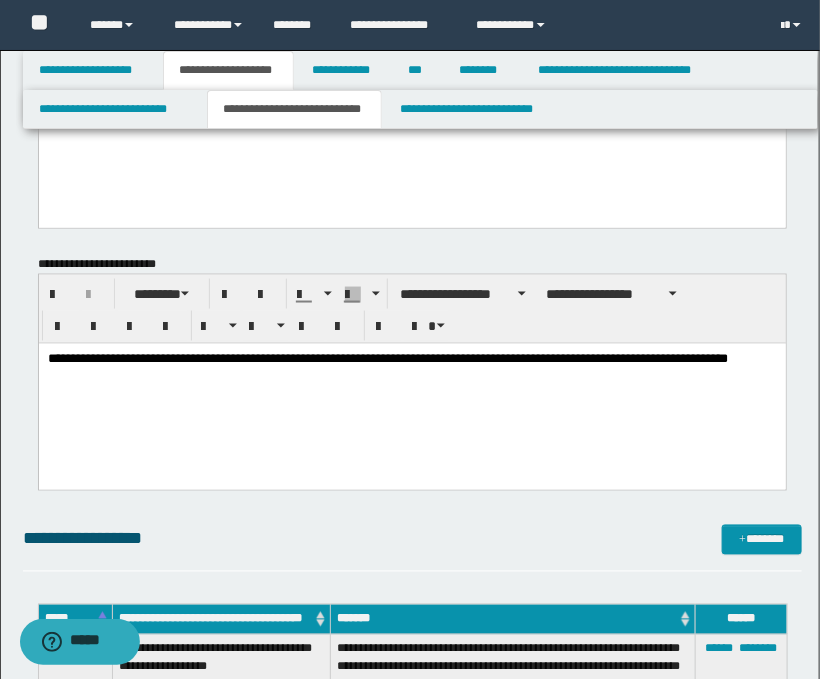 click on "**********" at bounding box center (411, 391) 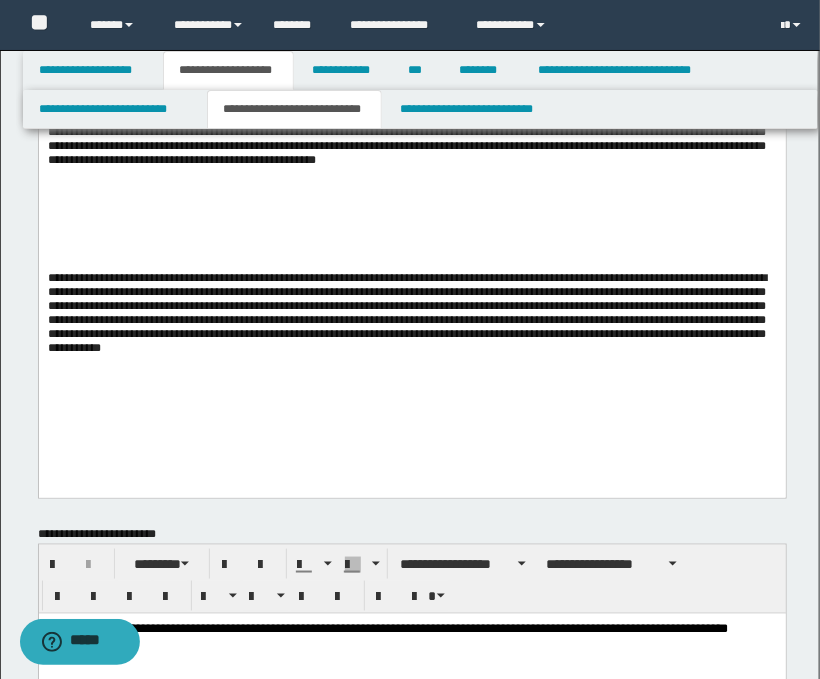 scroll, scrollTop: 0, scrollLeft: 0, axis: both 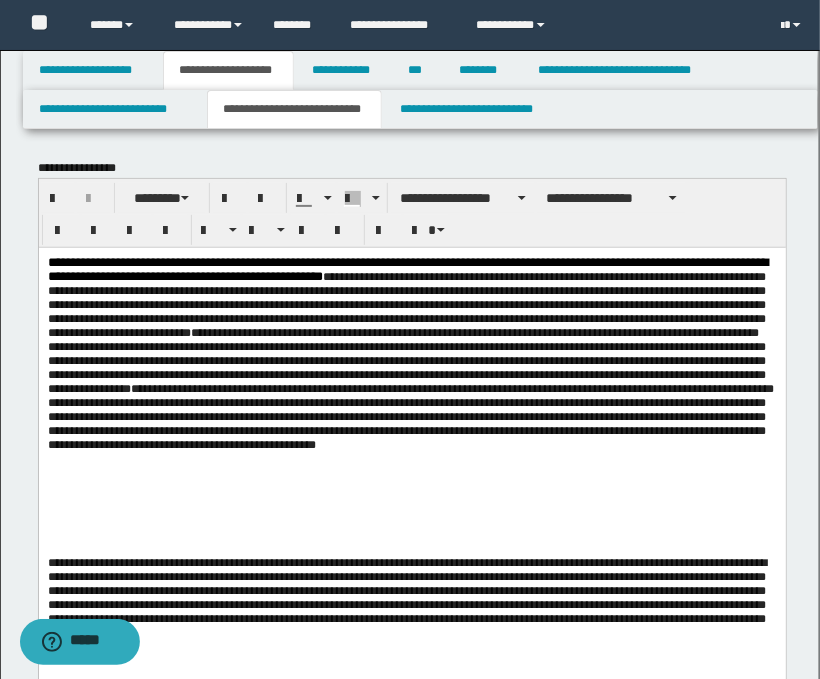 click on "**********" at bounding box center (410, 360) 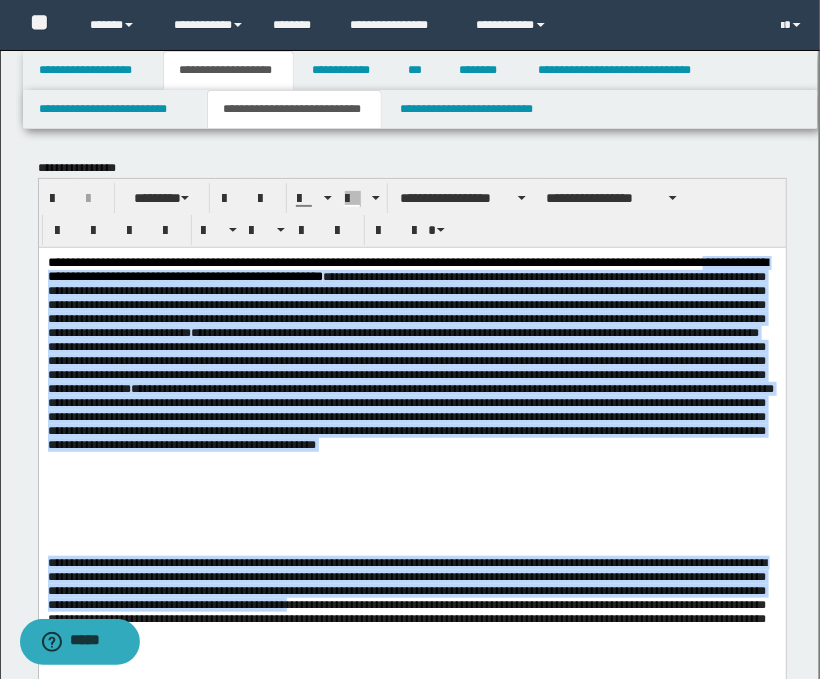 drag, startPoint x: 316, startPoint y: 277, endPoint x: 316, endPoint y: 612, distance: 335 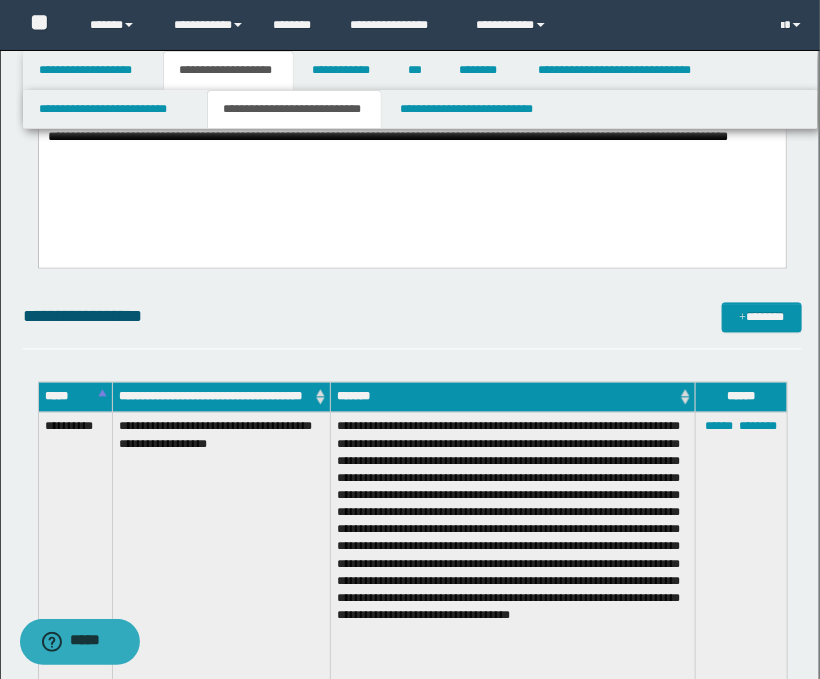 scroll, scrollTop: 555, scrollLeft: 0, axis: vertical 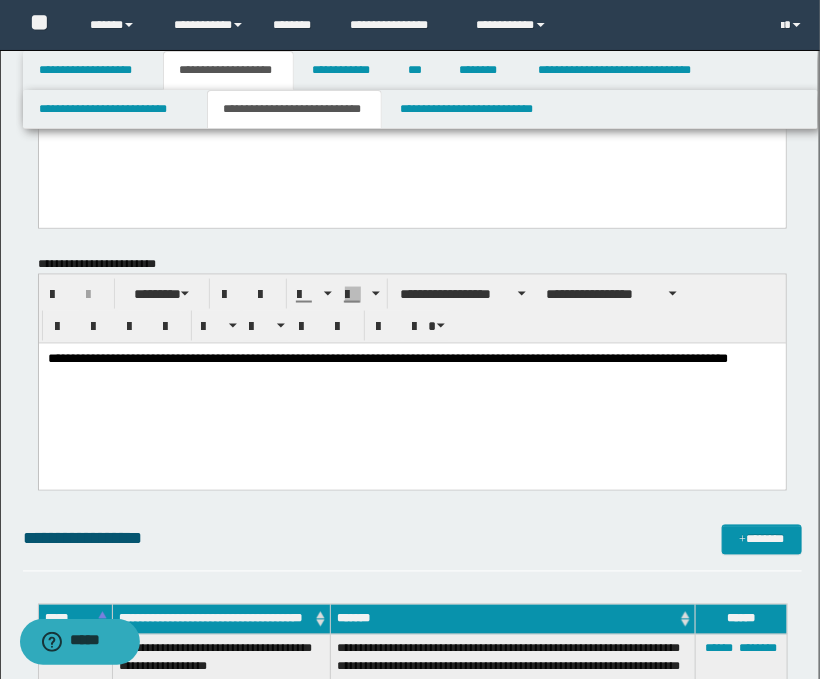 click on "**********" at bounding box center [411, 391] 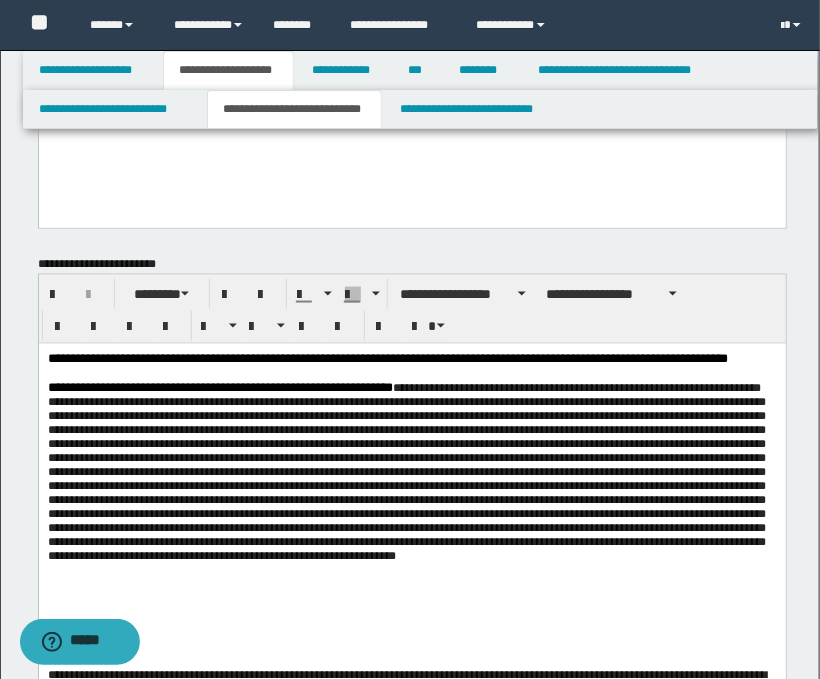 click on "**********" at bounding box center (412, 524) 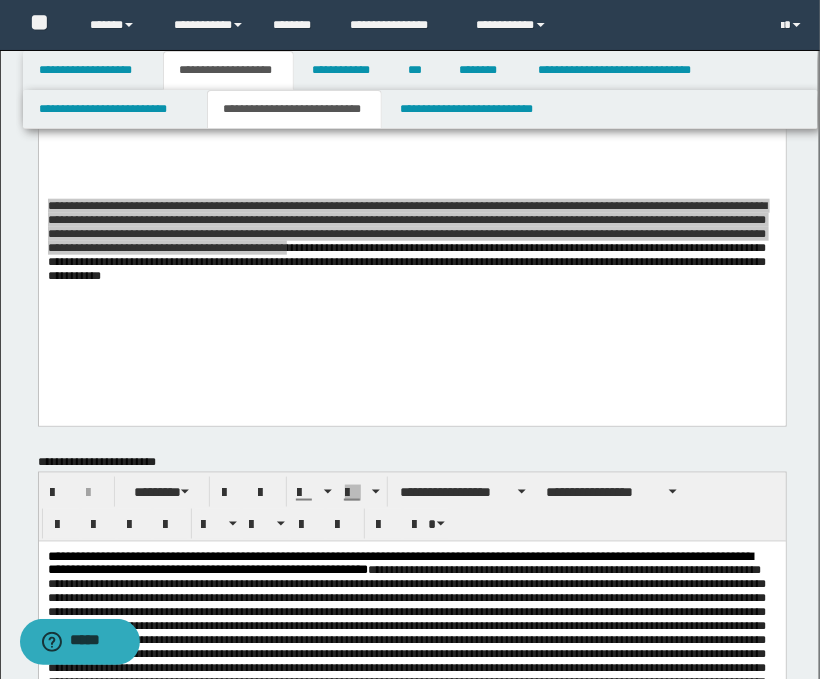 scroll, scrollTop: 222, scrollLeft: 0, axis: vertical 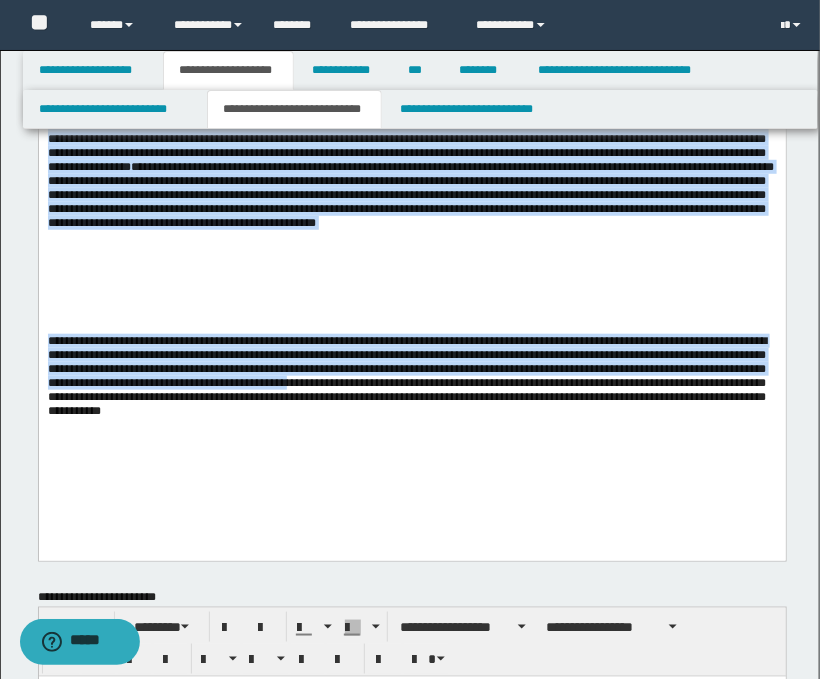 click on "**********" at bounding box center [406, 375] 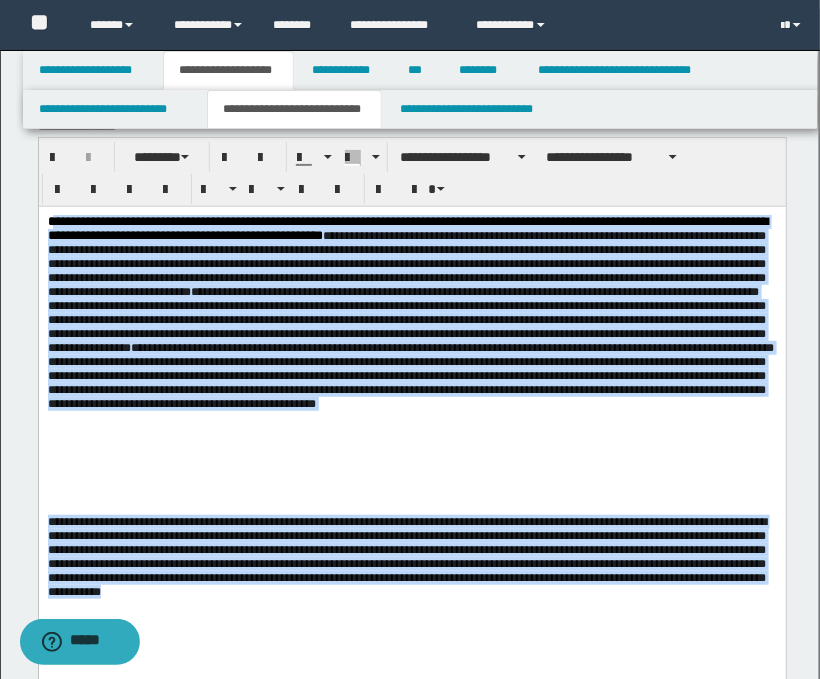 scroll, scrollTop: 0, scrollLeft: 0, axis: both 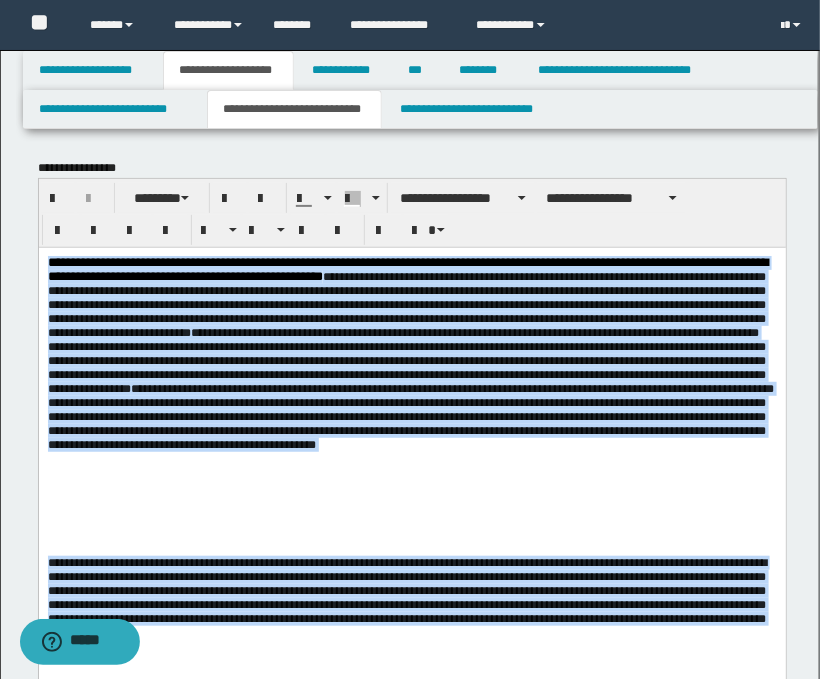 drag, startPoint x: 492, startPoint y: 668, endPoint x: 39, endPoint y: 265, distance: 606.3151 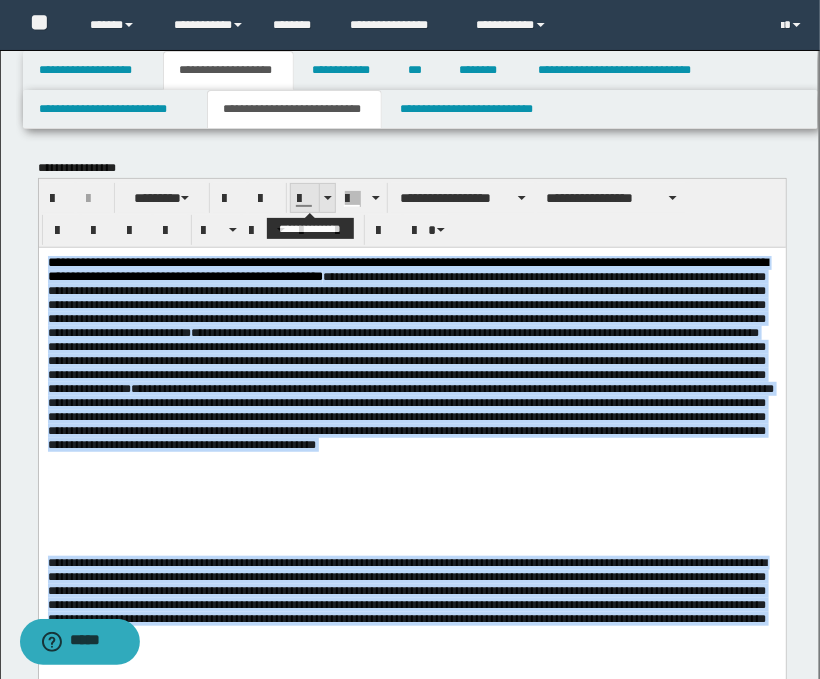 click at bounding box center [327, 198] 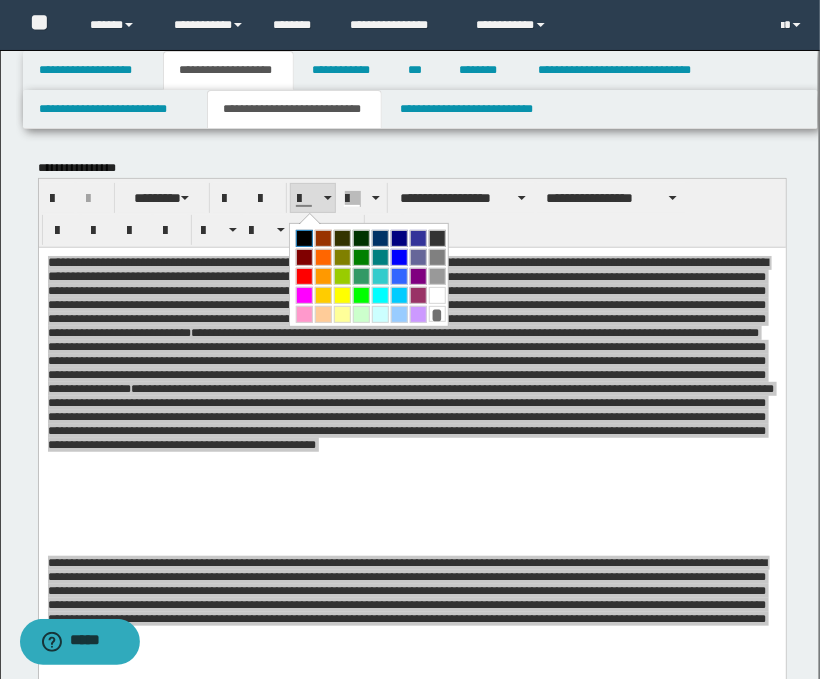 click at bounding box center (304, 238) 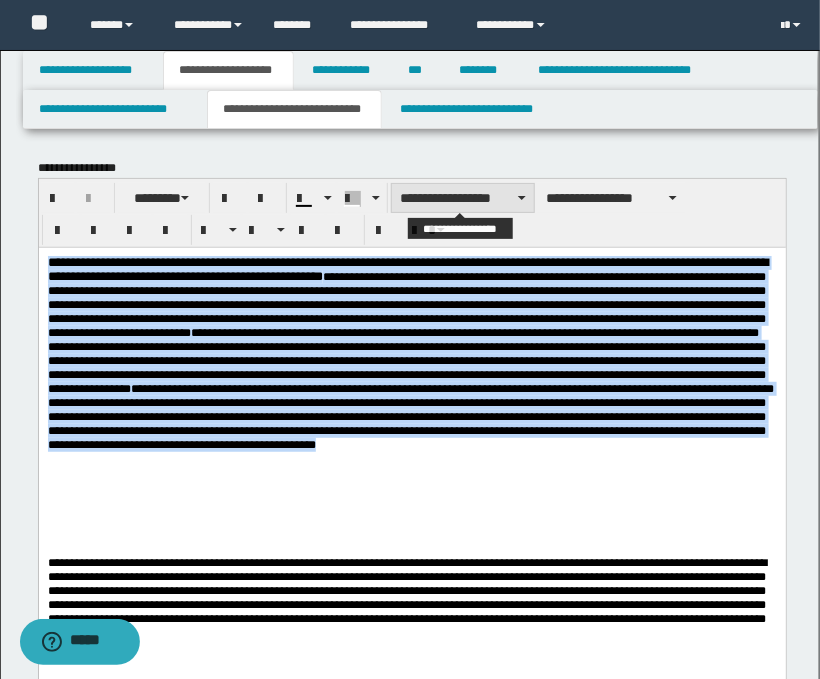 click on "**********" at bounding box center (463, 198) 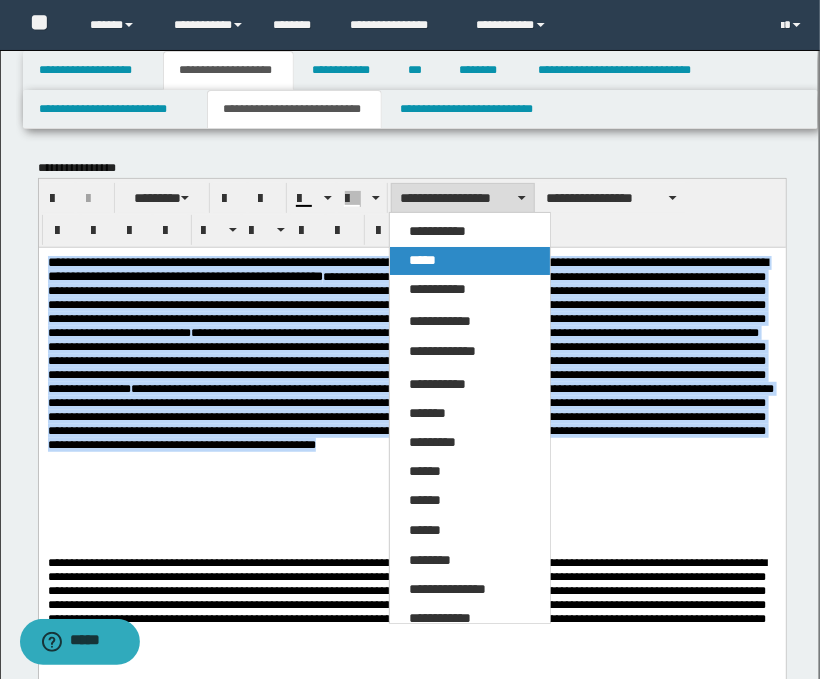 click on "*****" at bounding box center [423, 260] 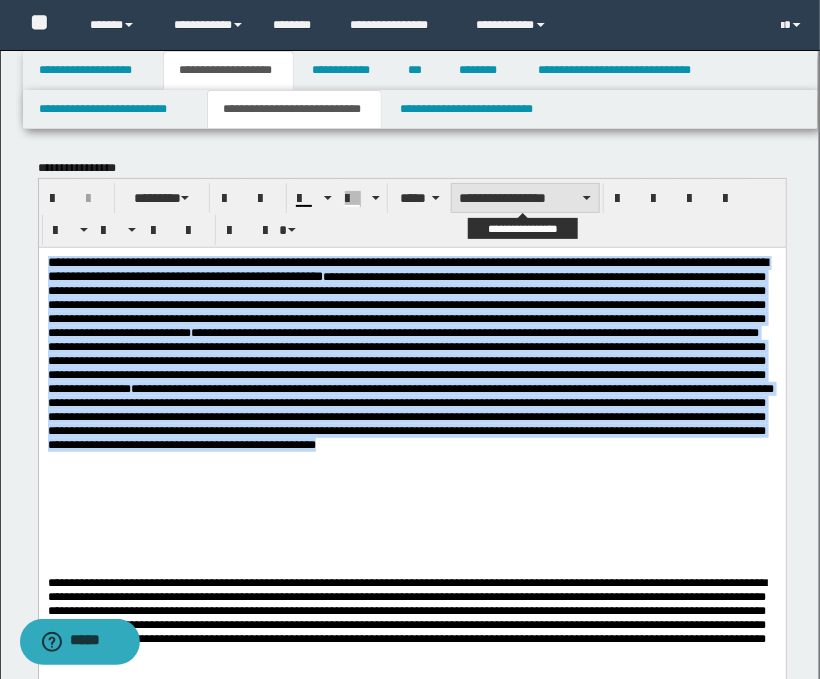 click on "**********" at bounding box center (525, 198) 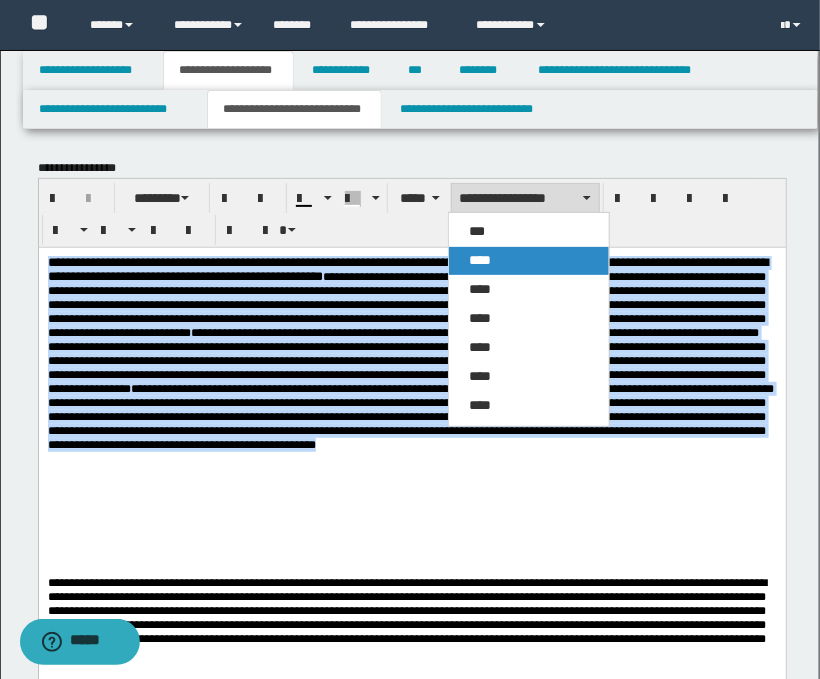 click on "****" at bounding box center (480, 260) 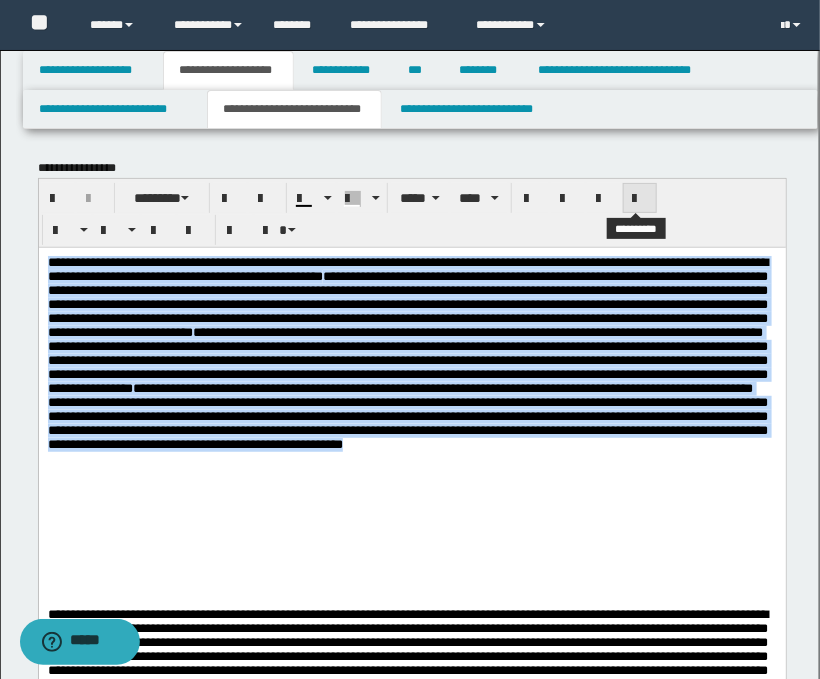 click at bounding box center (640, 199) 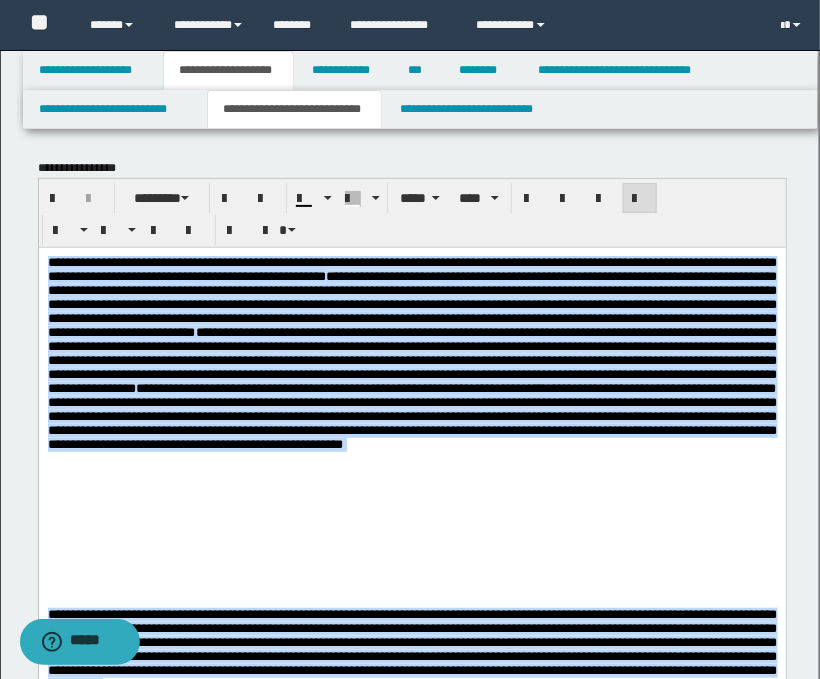 click on "**********" at bounding box center [412, 359] 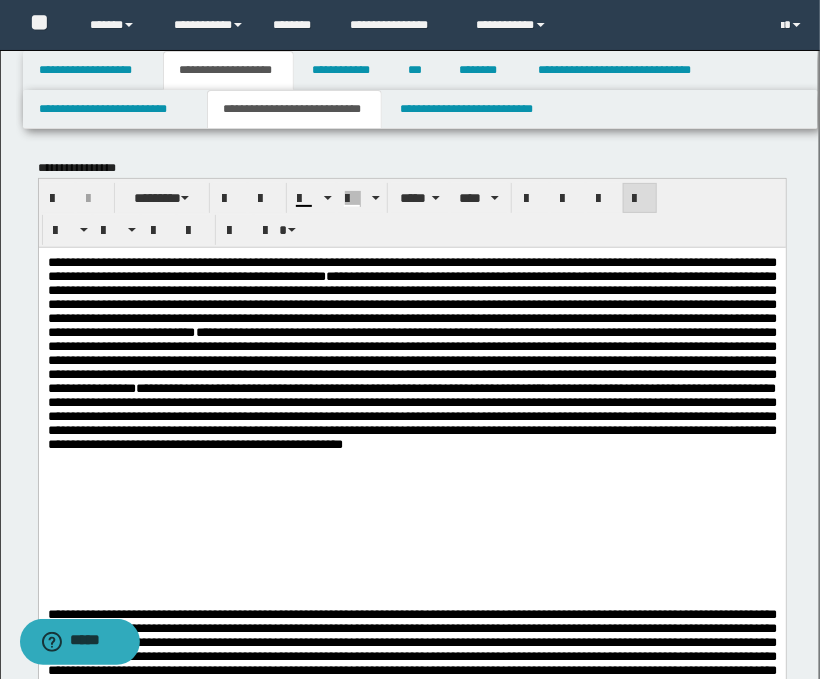 scroll, scrollTop: 222, scrollLeft: 0, axis: vertical 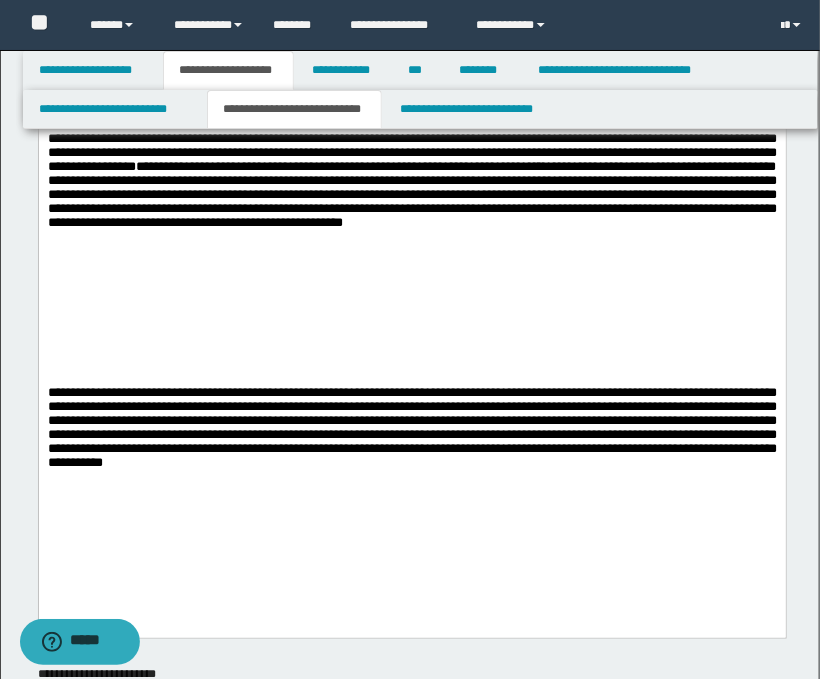 click on "**********" at bounding box center [411, 276] 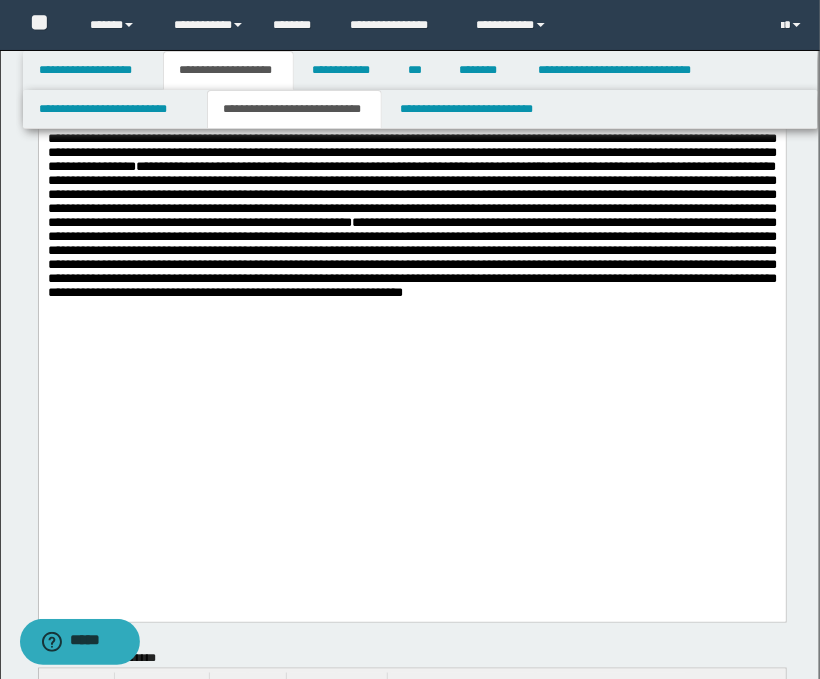 click on "**********" at bounding box center [412, 256] 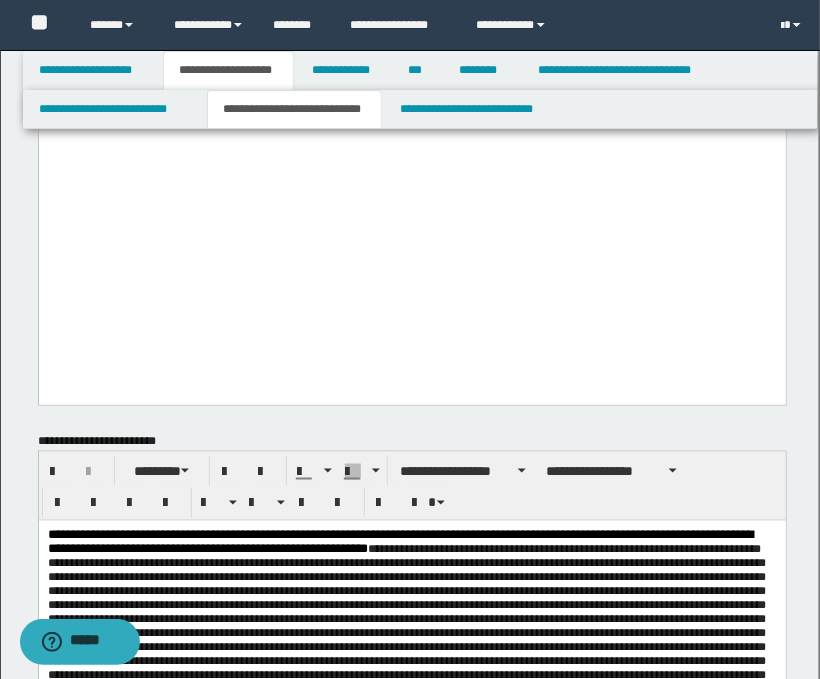 scroll, scrollTop: 777, scrollLeft: 0, axis: vertical 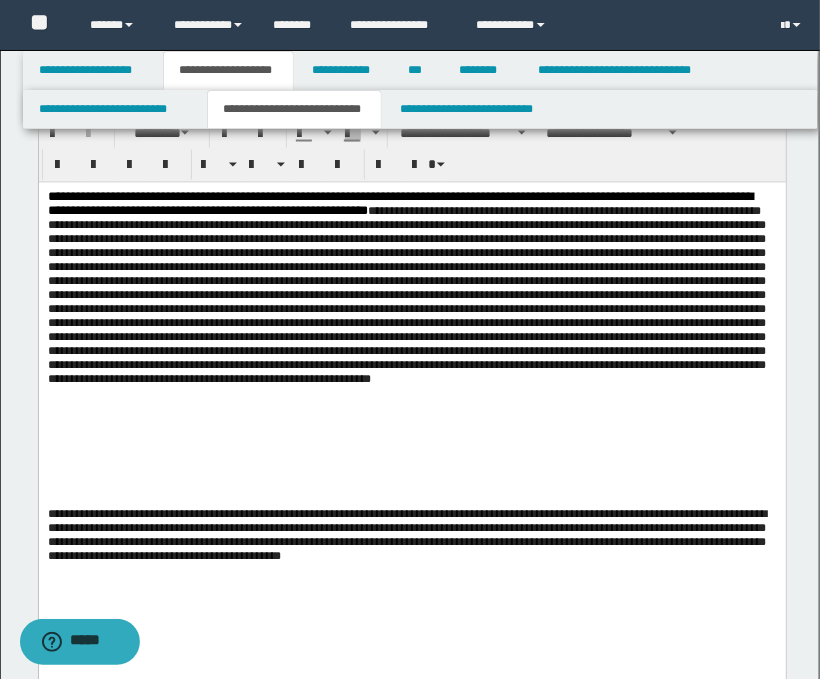click on "**********" at bounding box center [412, 348] 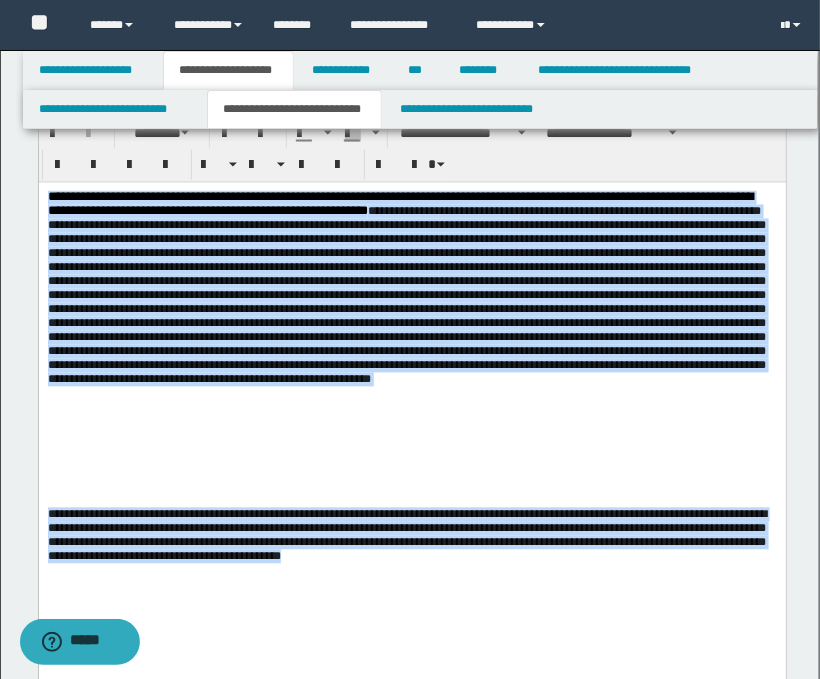 drag, startPoint x: 47, startPoint y: 195, endPoint x: 359, endPoint y: 605, distance: 515.2126 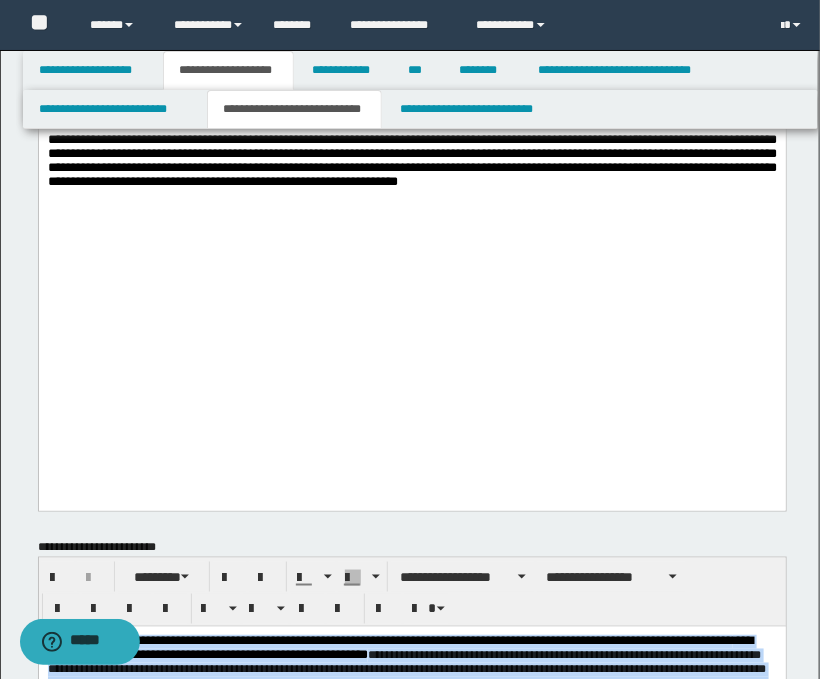 scroll, scrollTop: 444, scrollLeft: 0, axis: vertical 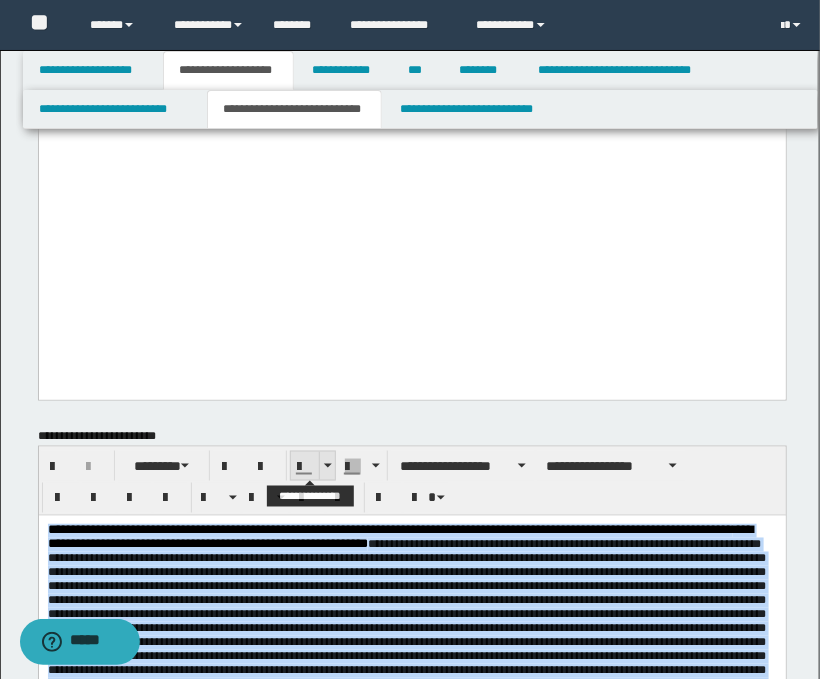 click at bounding box center (328, 466) 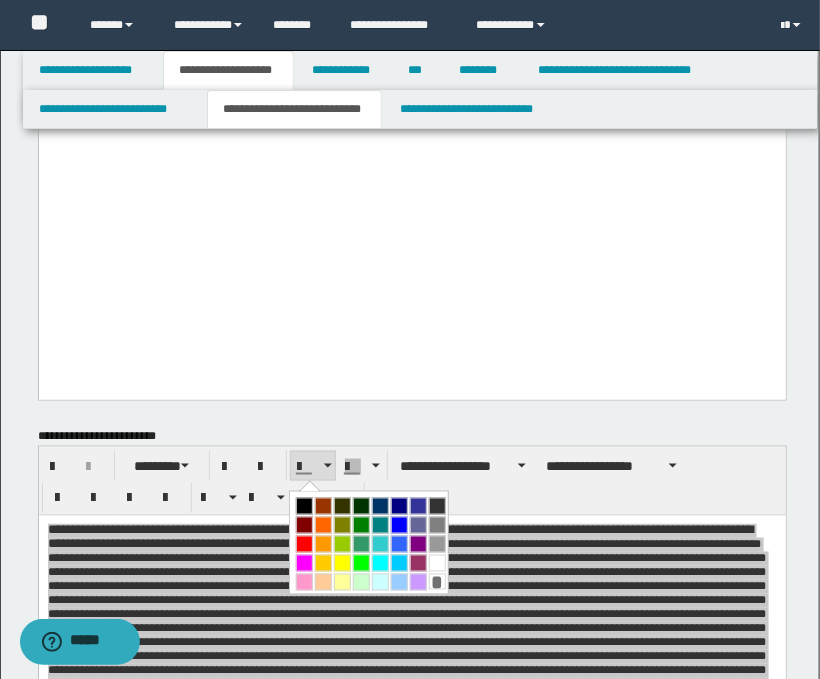 click at bounding box center (304, 506) 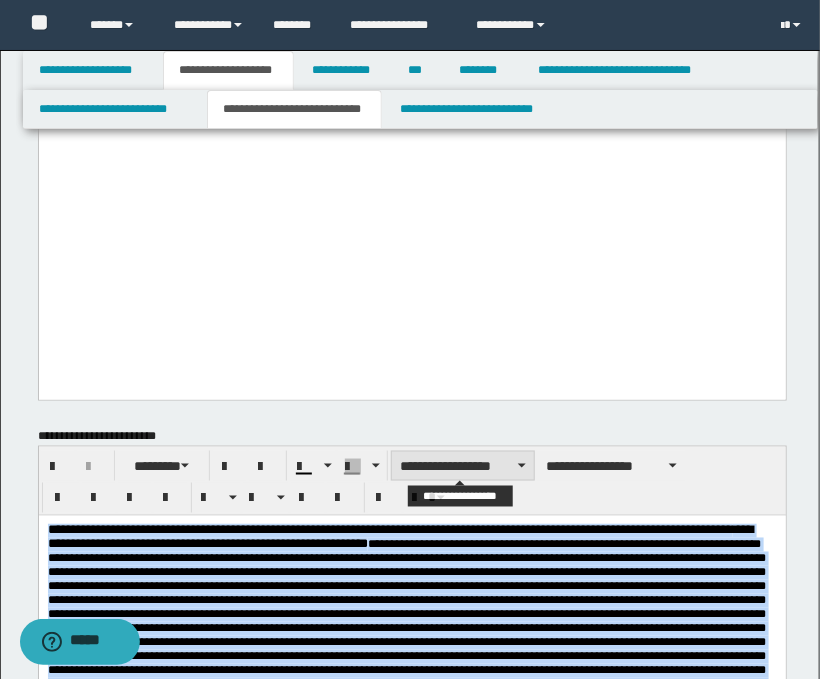 click on "**********" at bounding box center (463, 466) 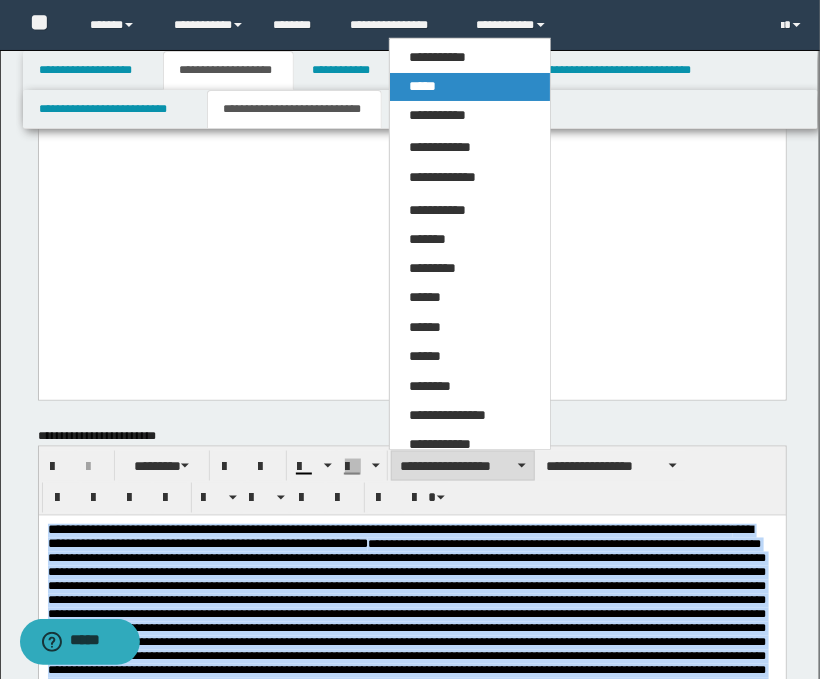 click on "*****" at bounding box center [423, 86] 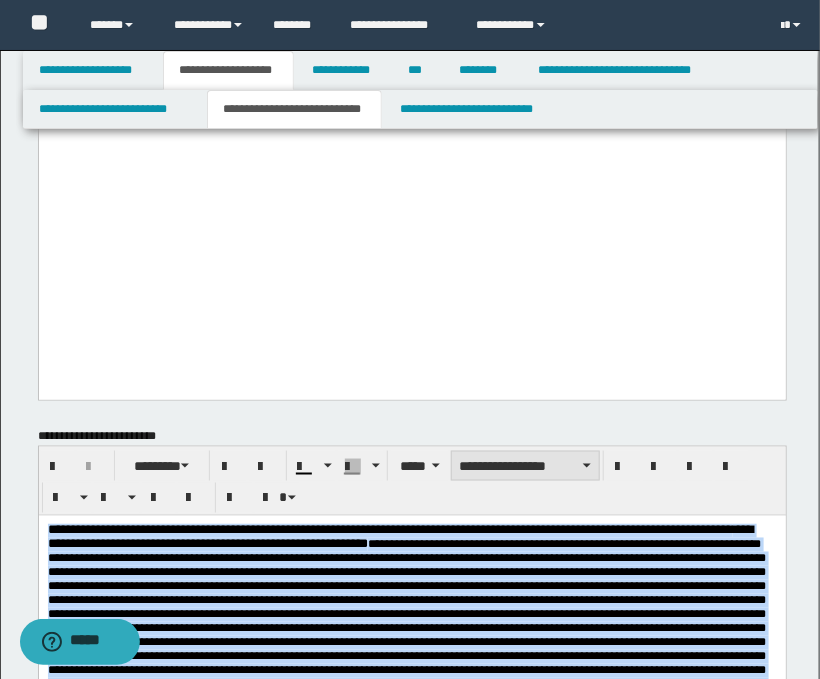 click on "**********" at bounding box center (525, 466) 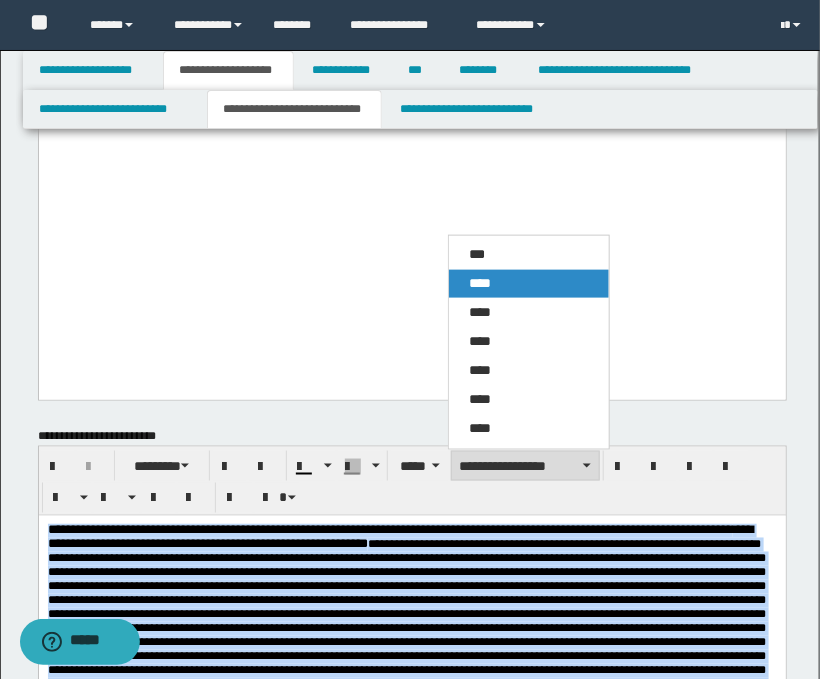 click on "****" at bounding box center (529, 284) 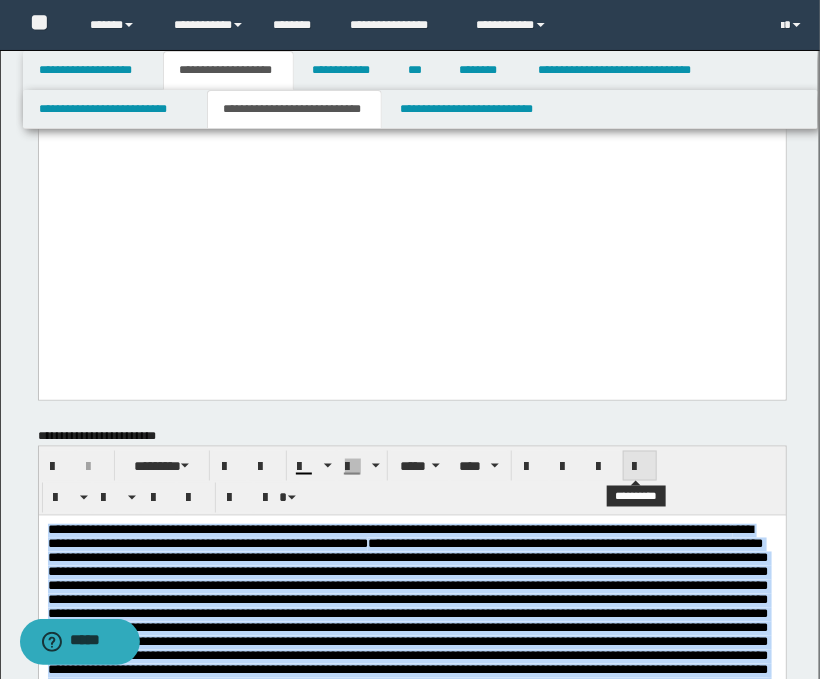 click at bounding box center [640, 467] 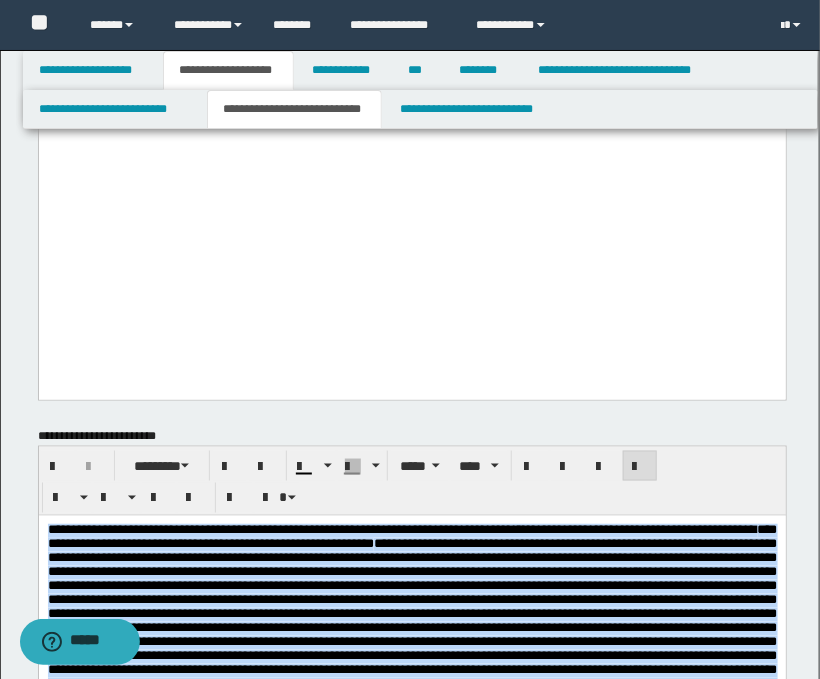 click on "**********" at bounding box center [412, 620] 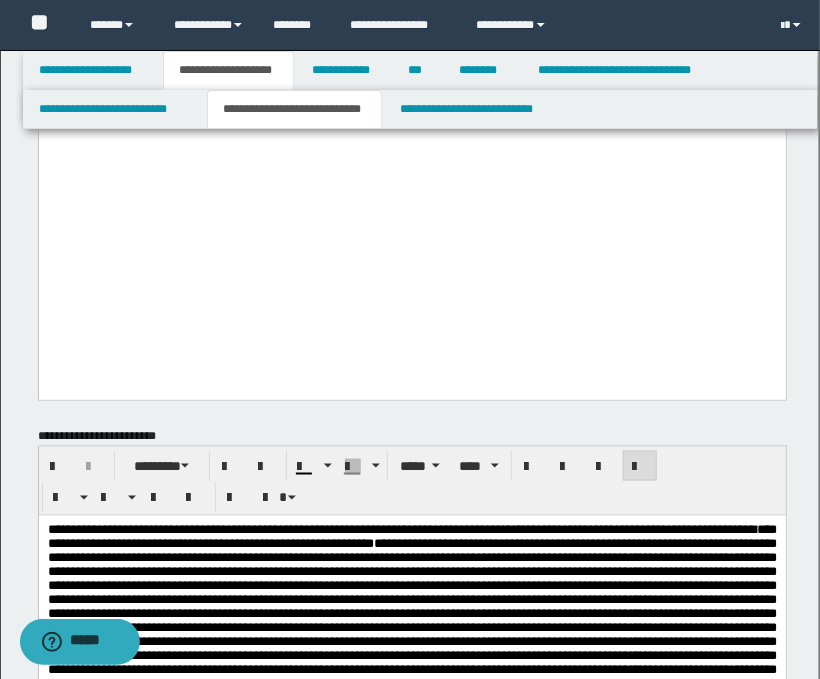 click on "**********" at bounding box center (412, 620) 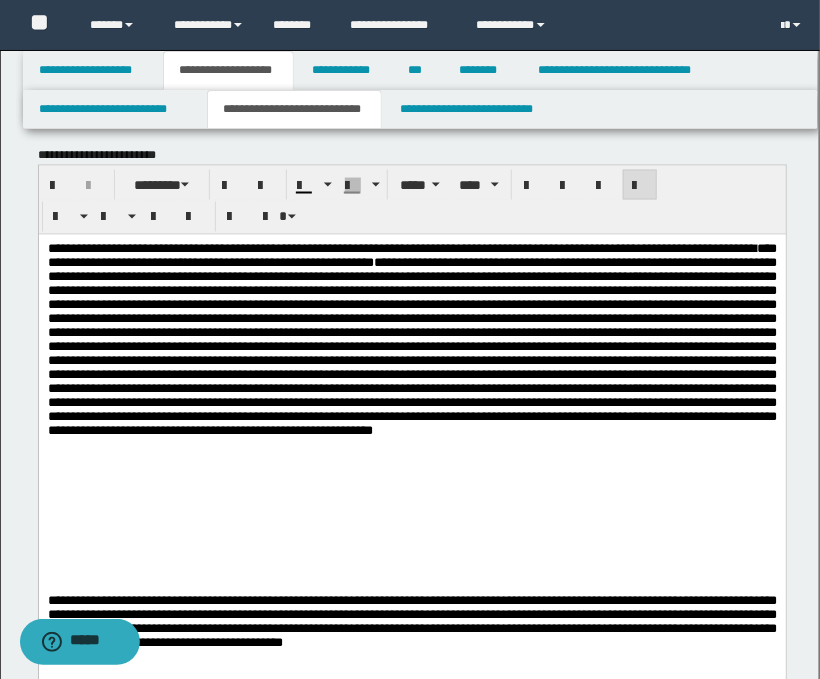 scroll, scrollTop: 777, scrollLeft: 0, axis: vertical 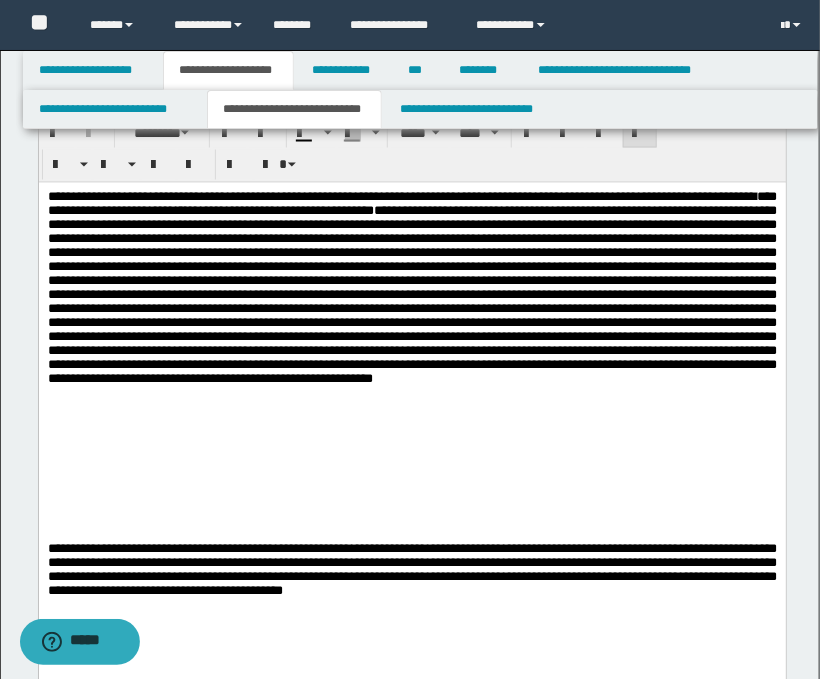 click on "**********" at bounding box center [411, 419] 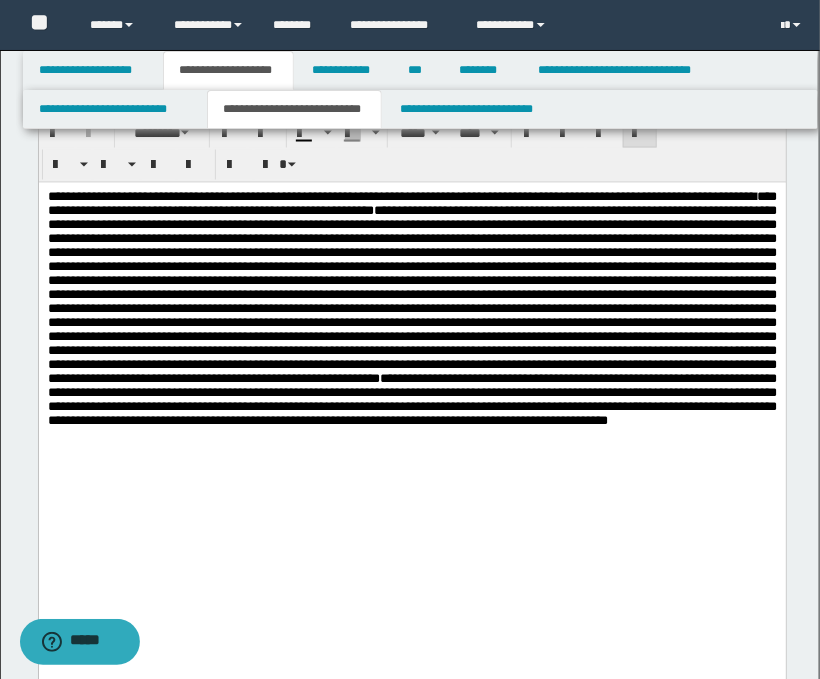 click on "**********" at bounding box center [412, 399] 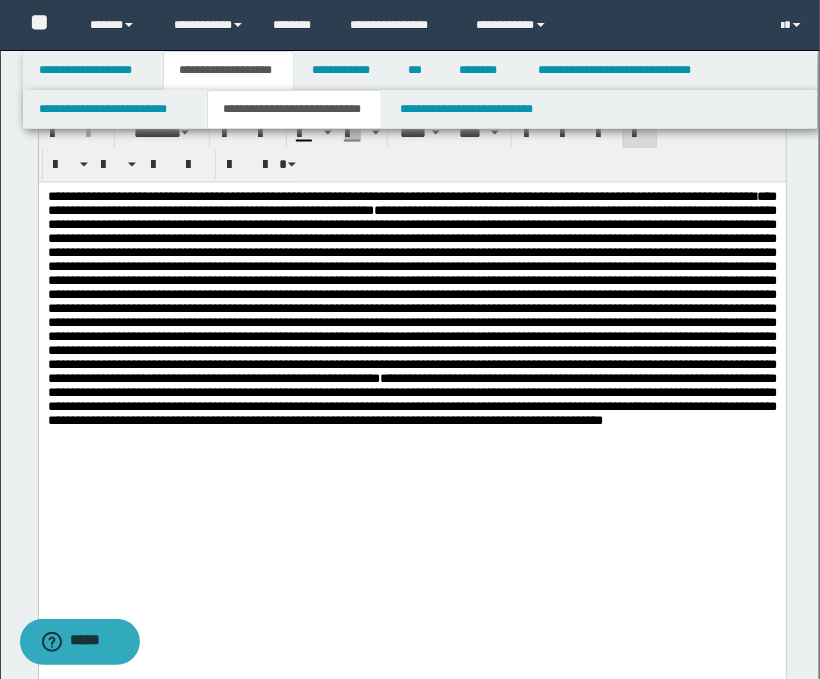 click on "**********" at bounding box center [412, 399] 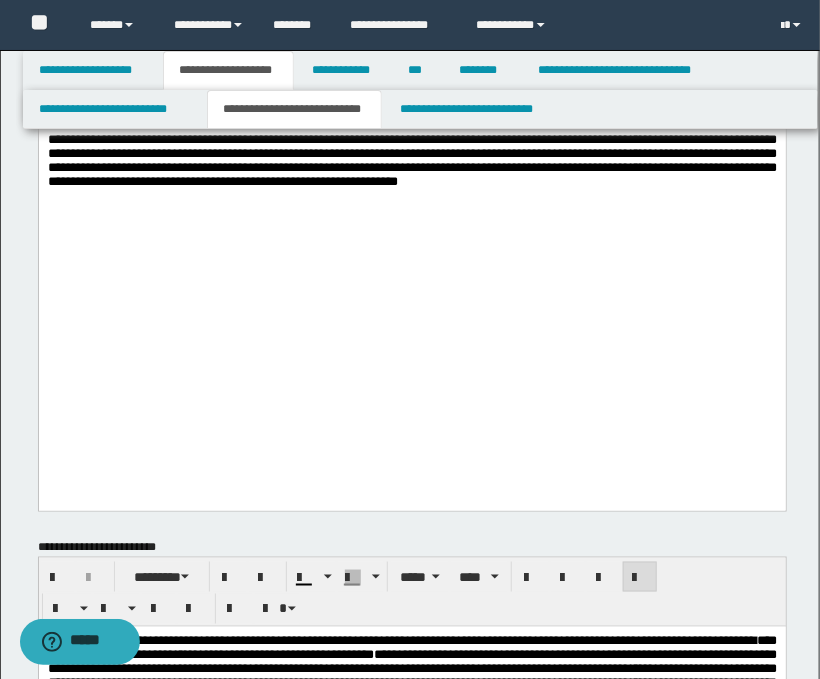 scroll, scrollTop: 0, scrollLeft: 0, axis: both 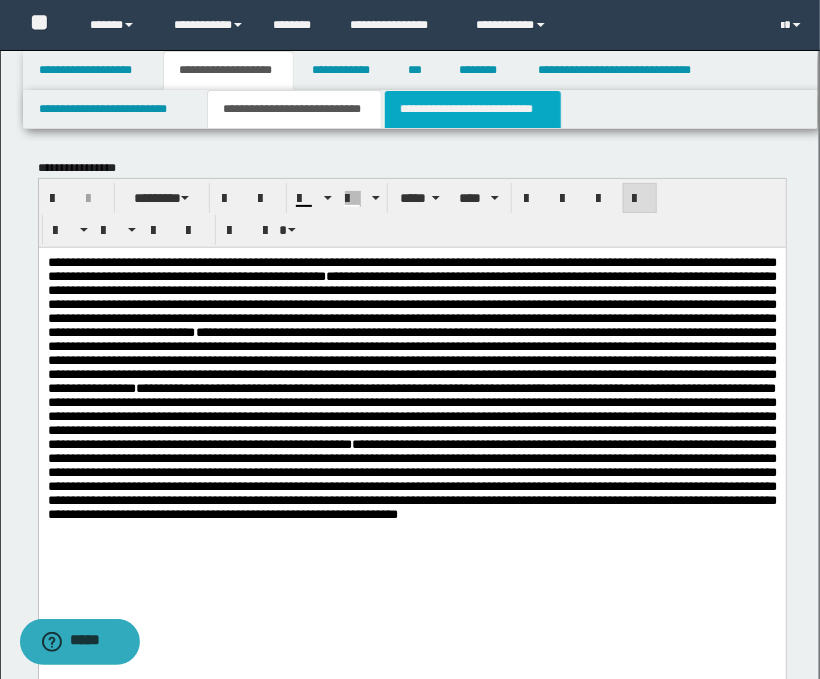 click on "**********" at bounding box center (472, 109) 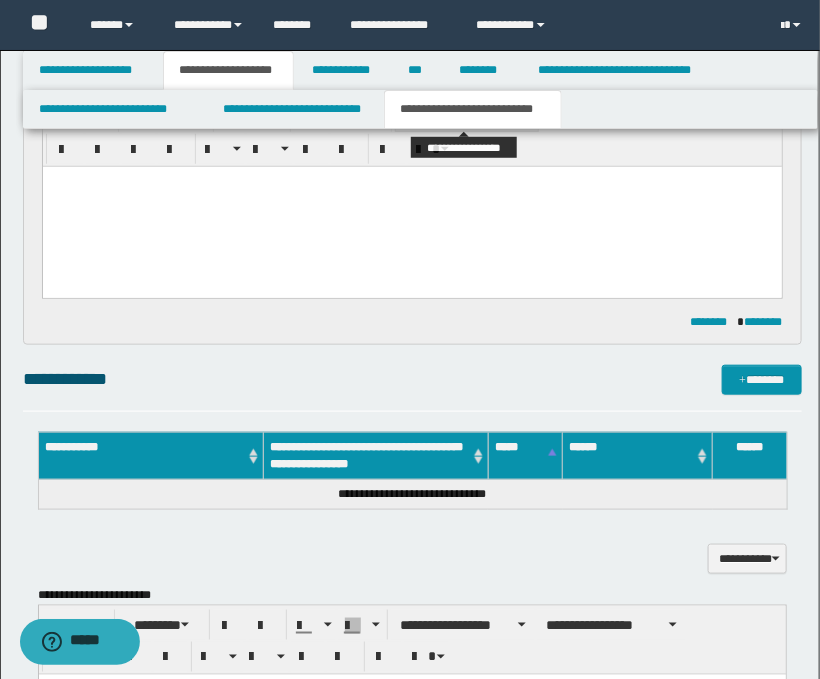 scroll, scrollTop: 333, scrollLeft: 0, axis: vertical 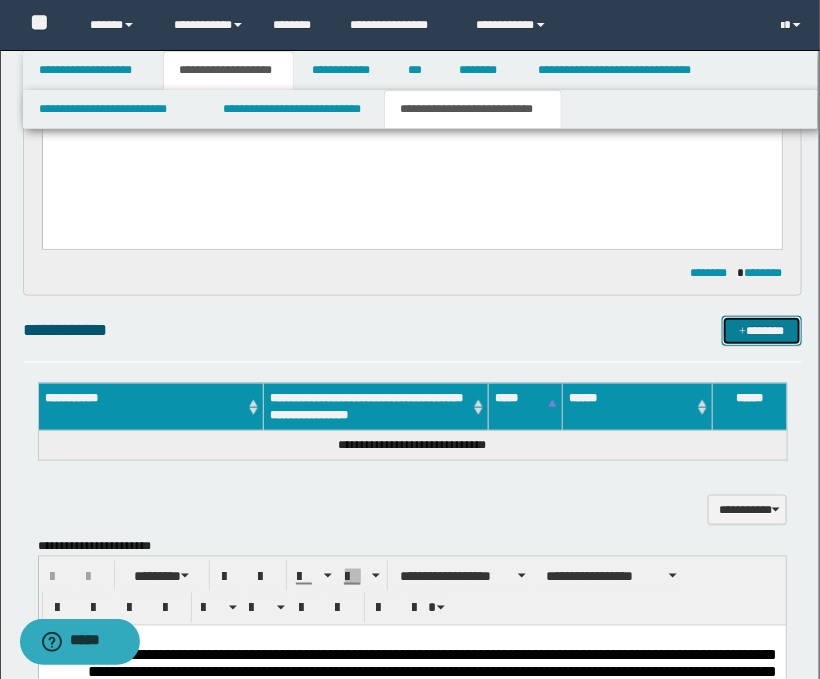 click on "*******" at bounding box center [762, 331] 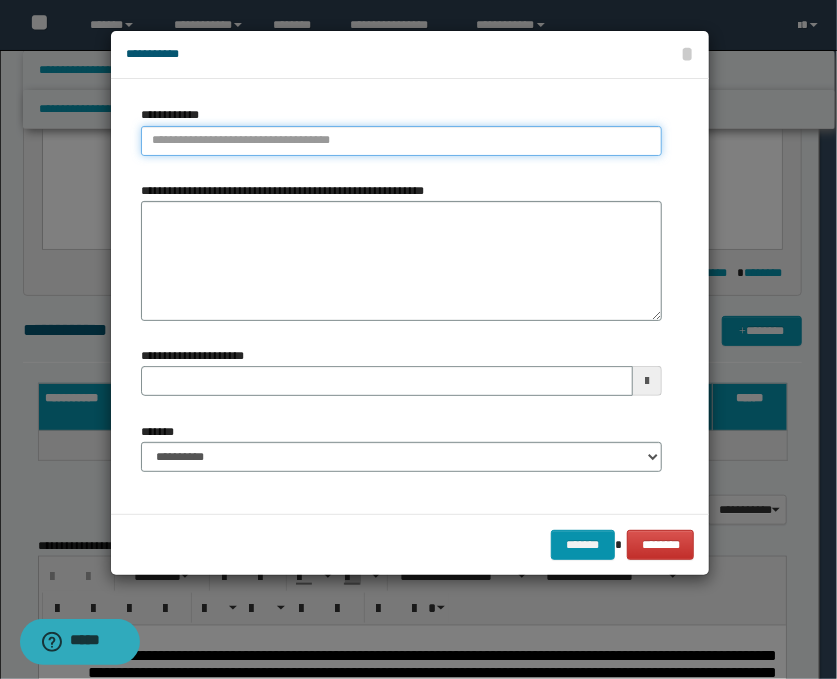 click on "**********" at bounding box center [401, 141] 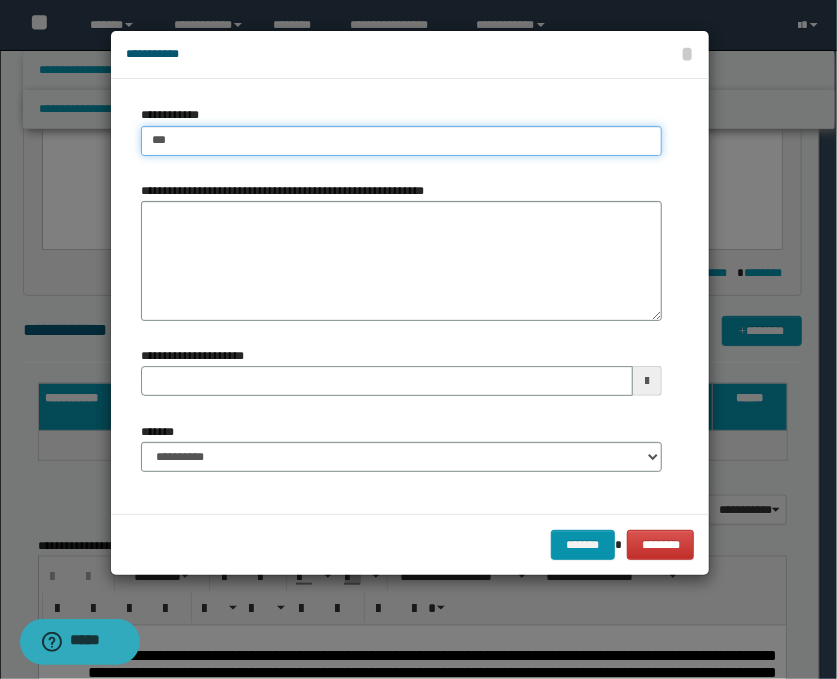 type on "****" 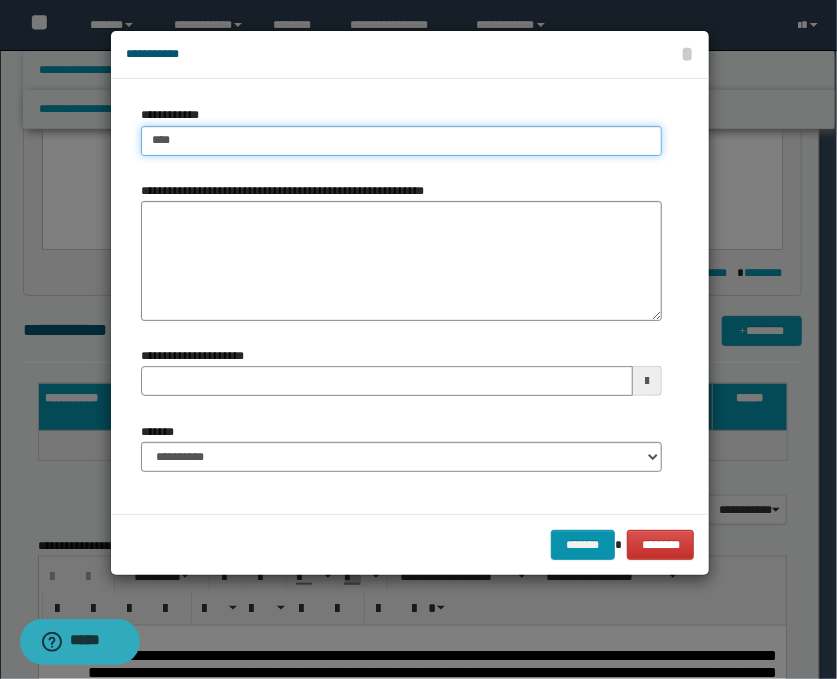 type on "****" 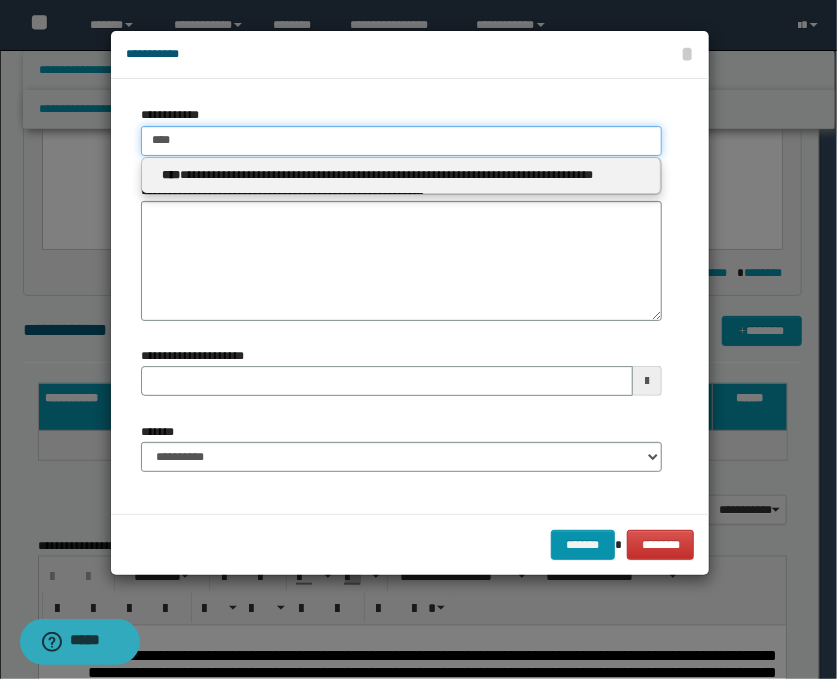 type on "****" 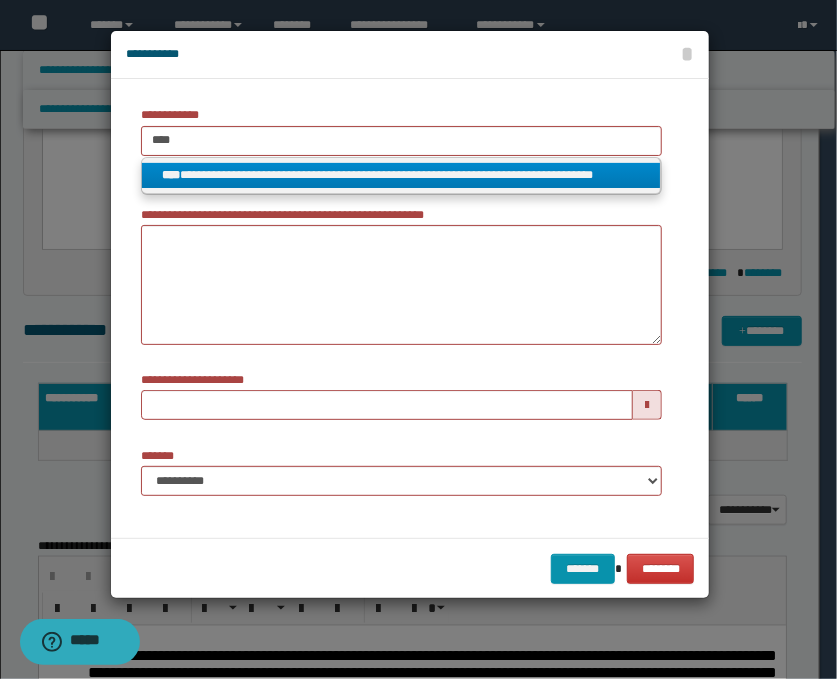 click on "**********" at bounding box center (401, 175) 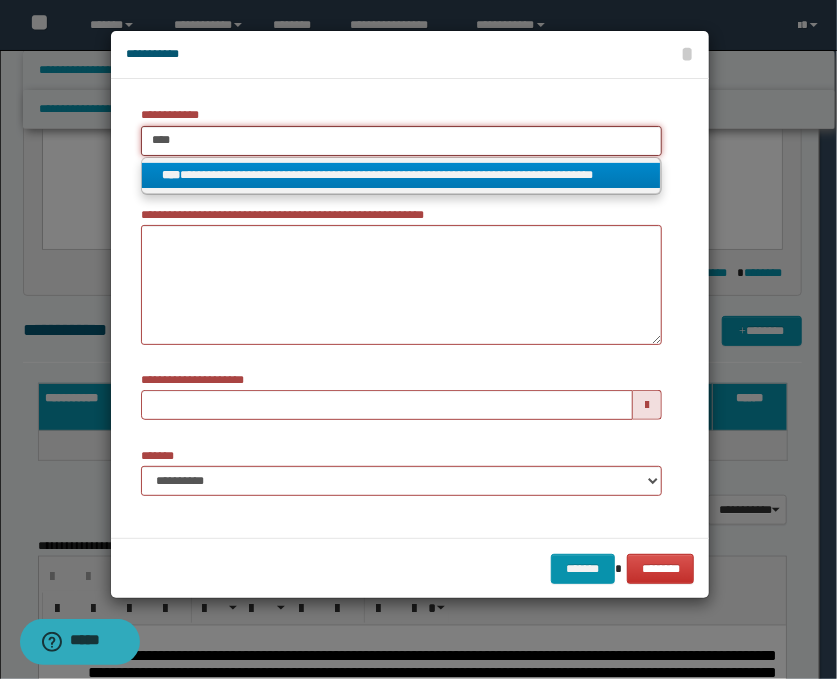 type 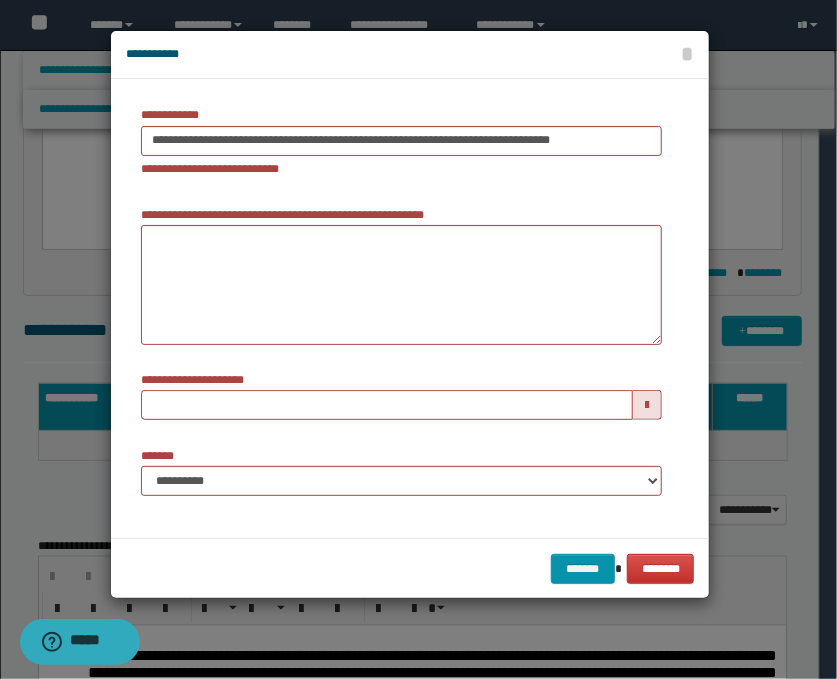 click at bounding box center (647, 405) 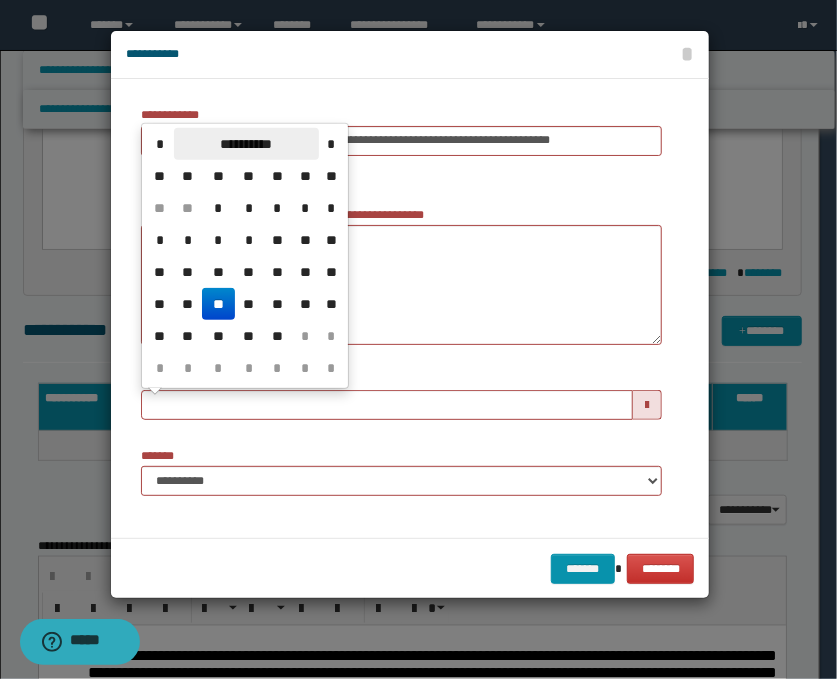 click on "**********" at bounding box center [246, 144] 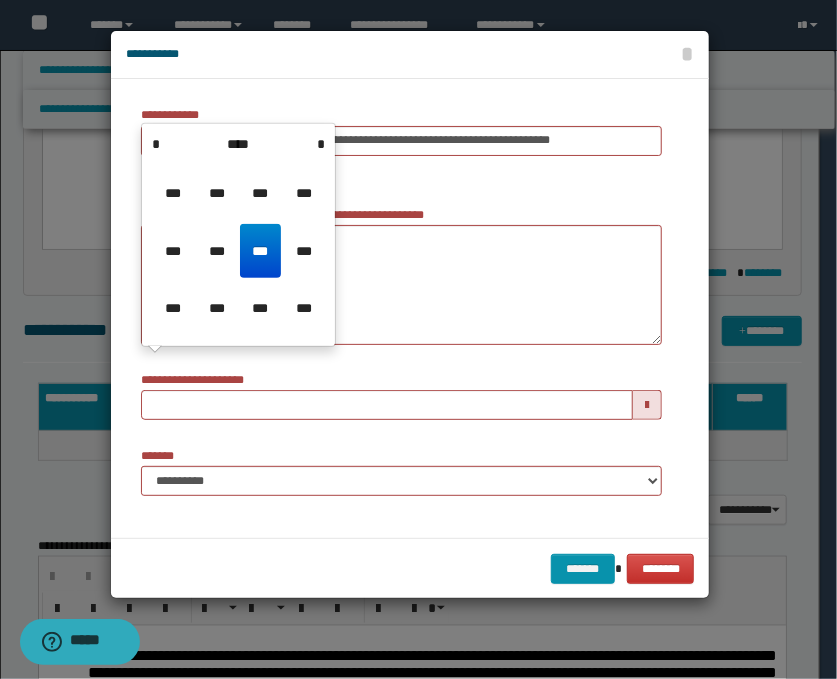 click on "****" at bounding box center [238, 144] 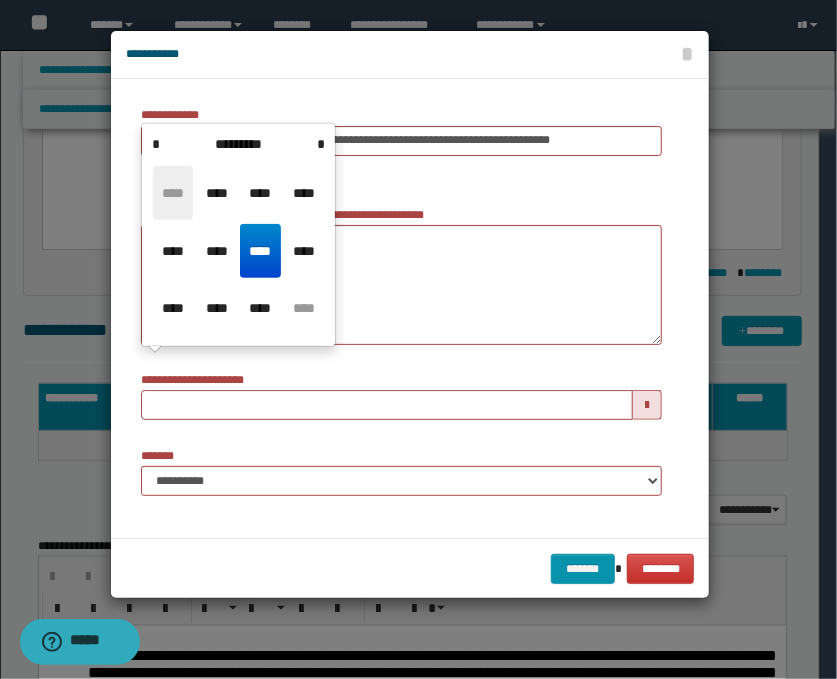 click on "****" at bounding box center [173, 193] 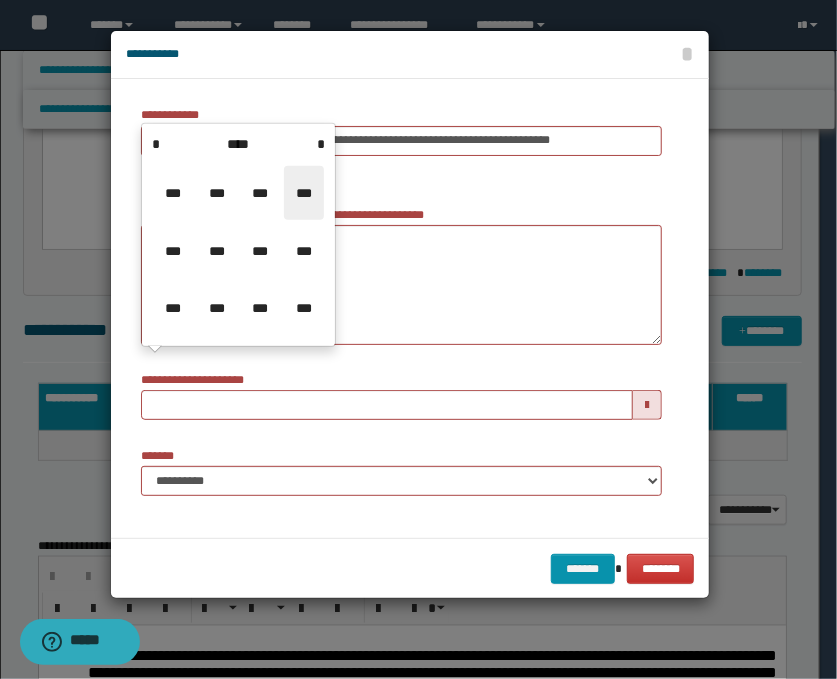 click on "***" at bounding box center (304, 193) 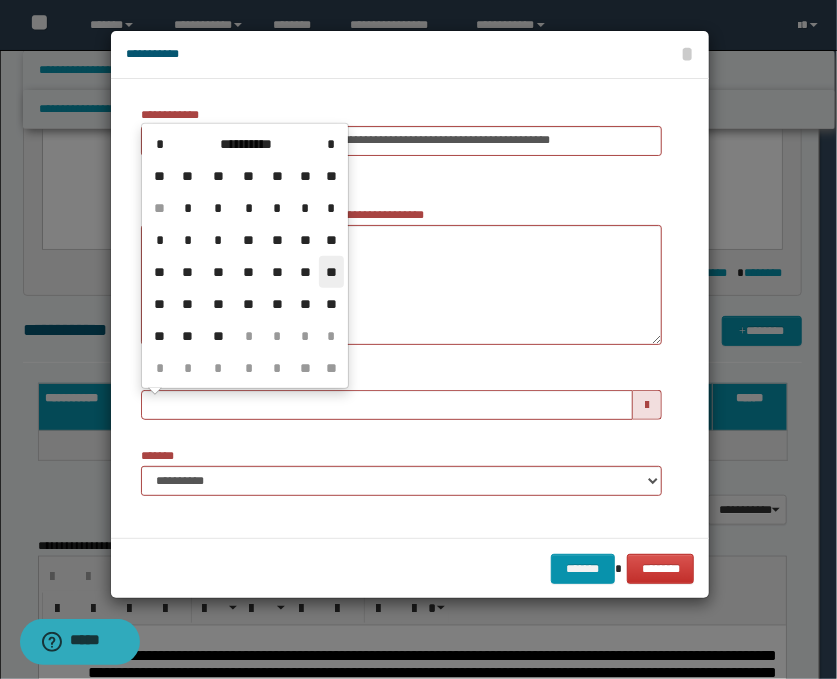 click on "**" at bounding box center (331, 272) 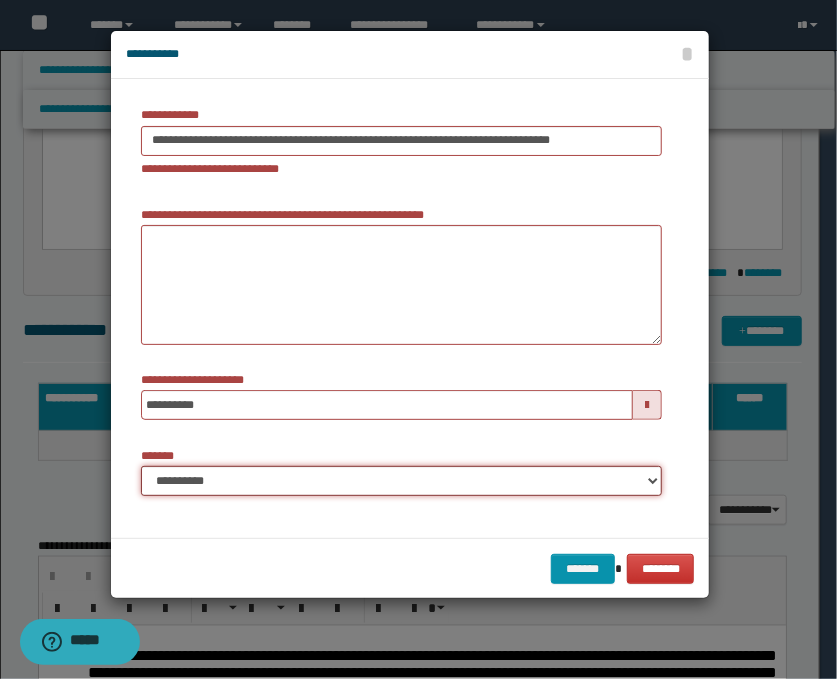 click on "**********" at bounding box center [401, 481] 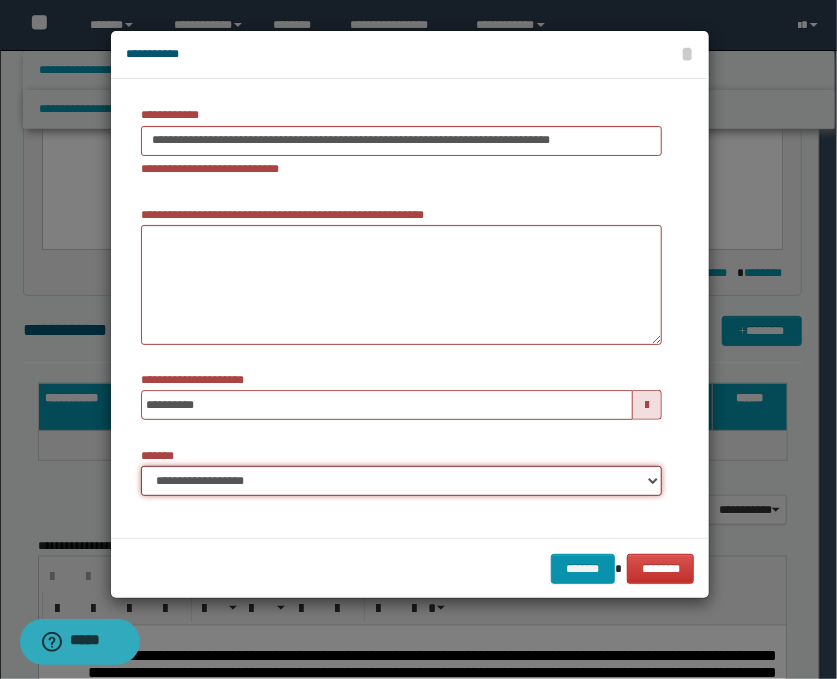 click on "**********" at bounding box center [401, 481] 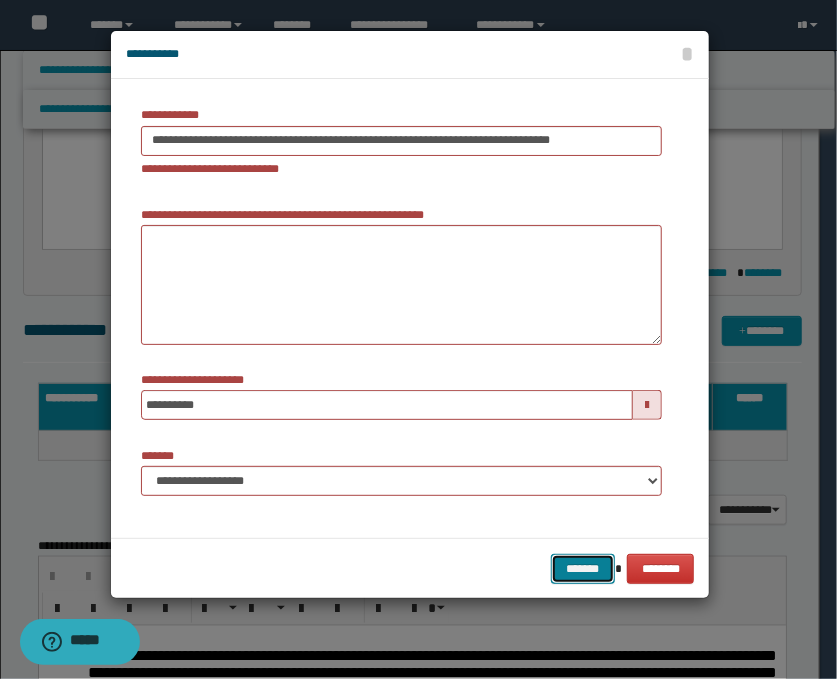 click on "*******" at bounding box center (583, 569) 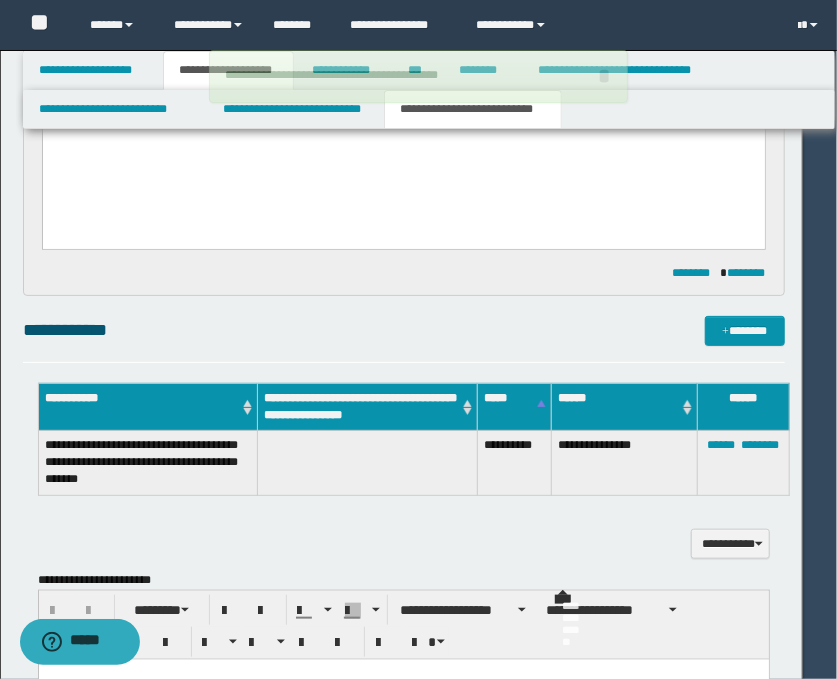 type 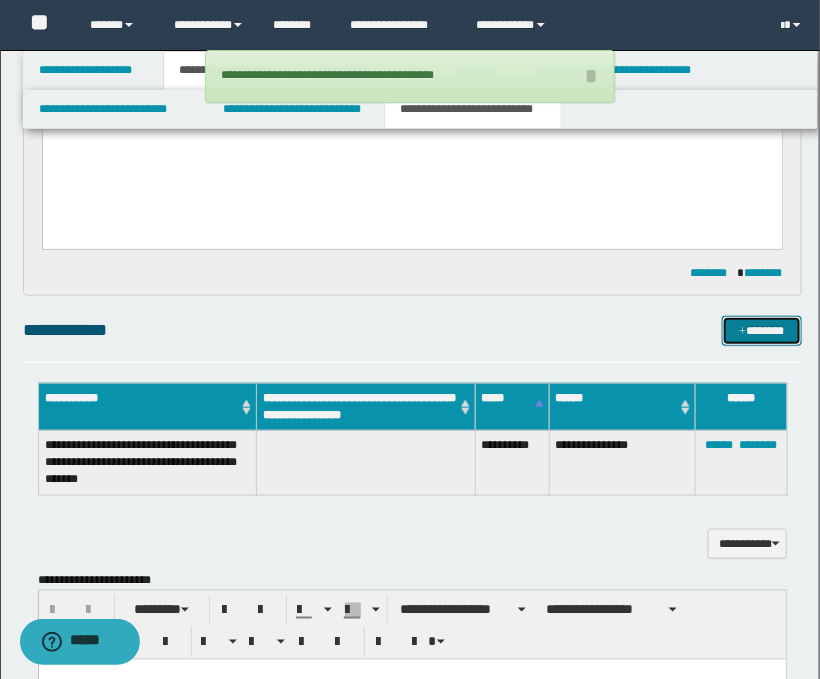 click on "*******" at bounding box center [762, 331] 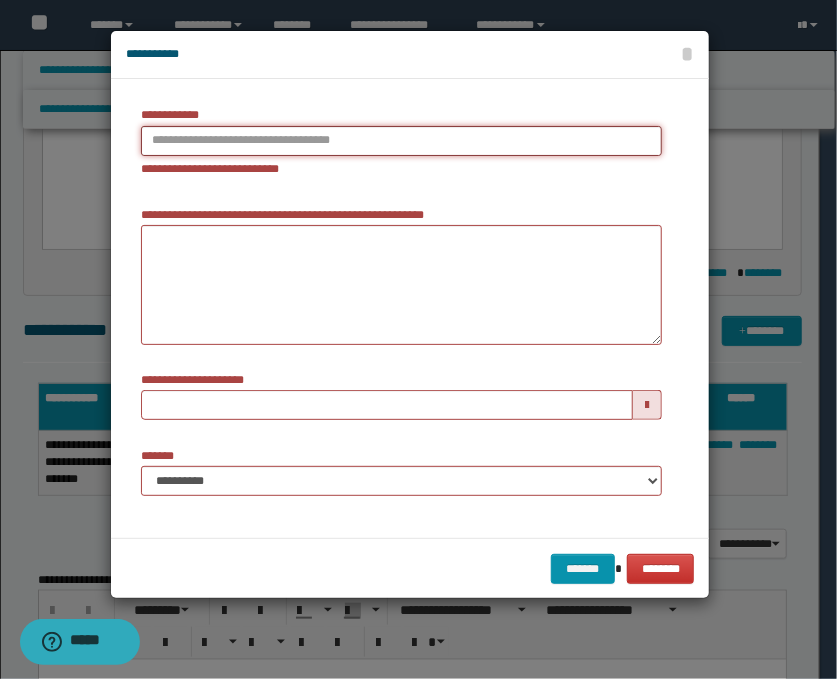 type on "**********" 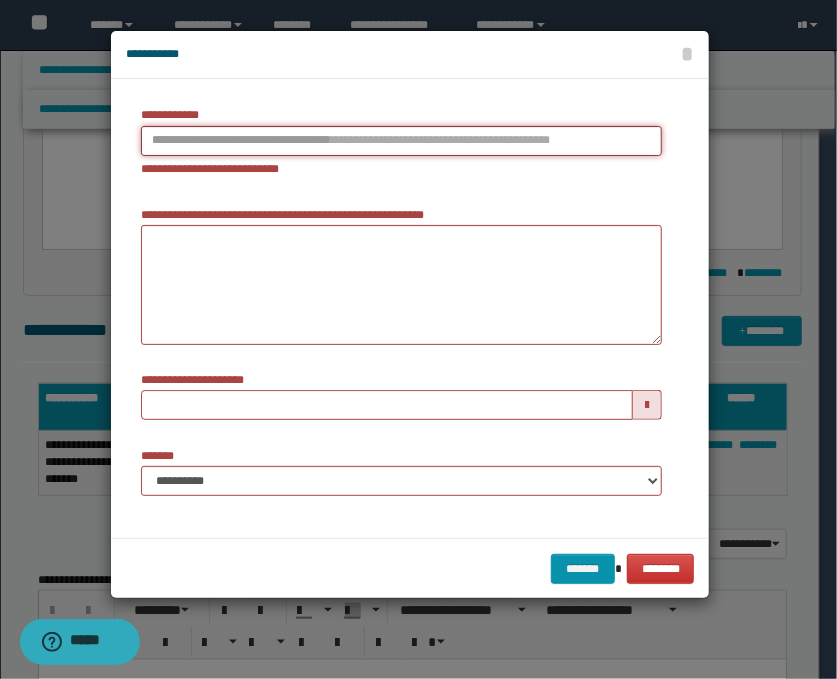 click on "**********" at bounding box center (401, 141) 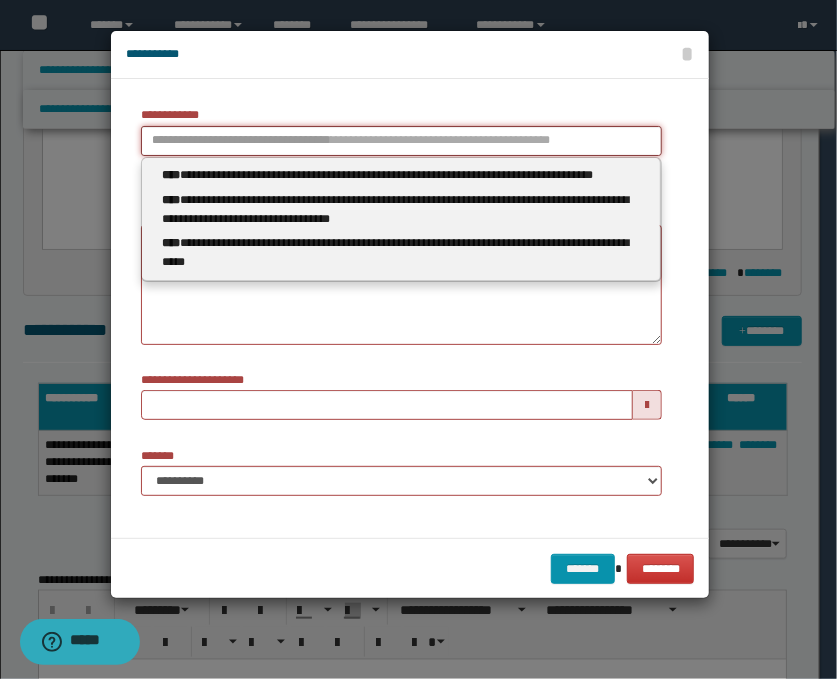 type 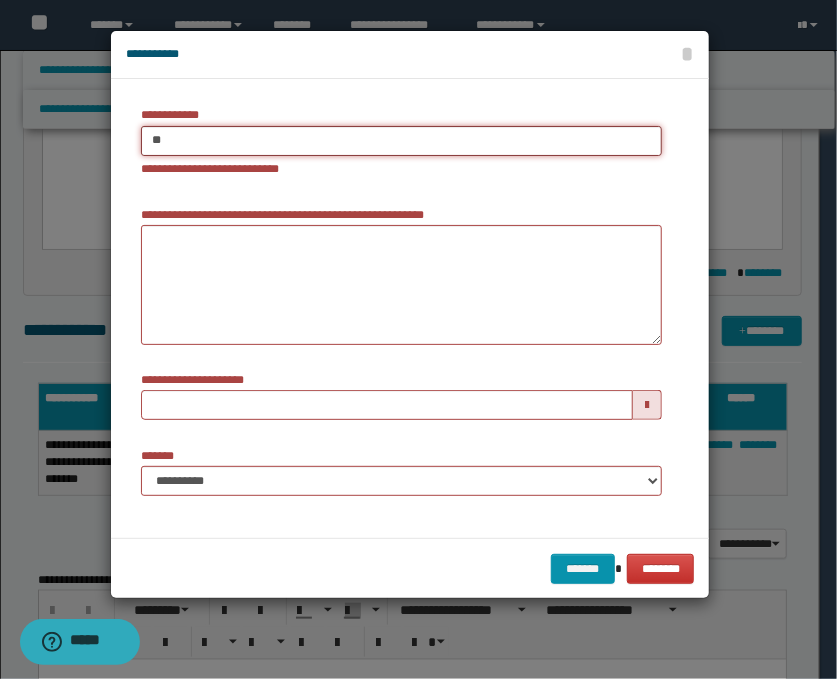 type on "***" 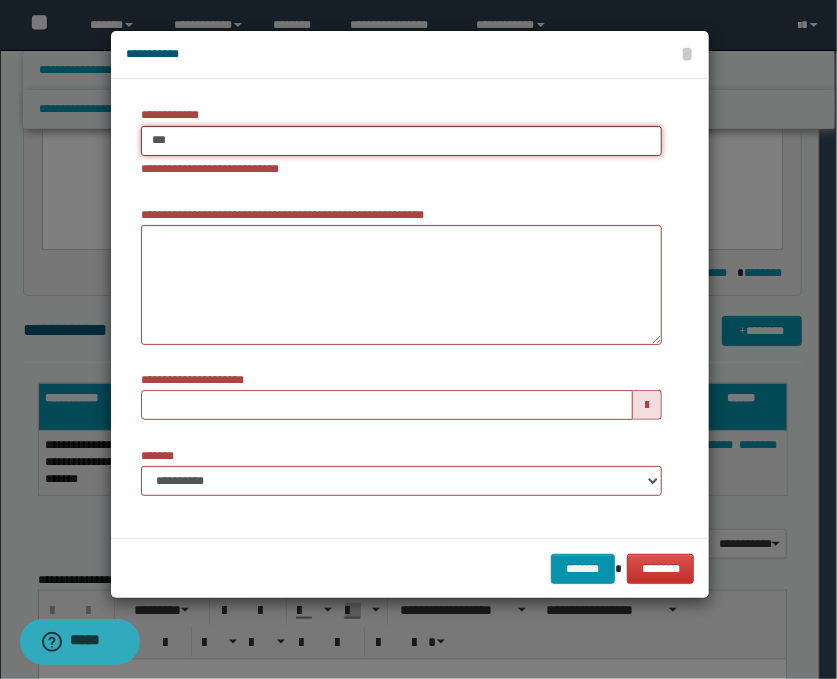 type on "***" 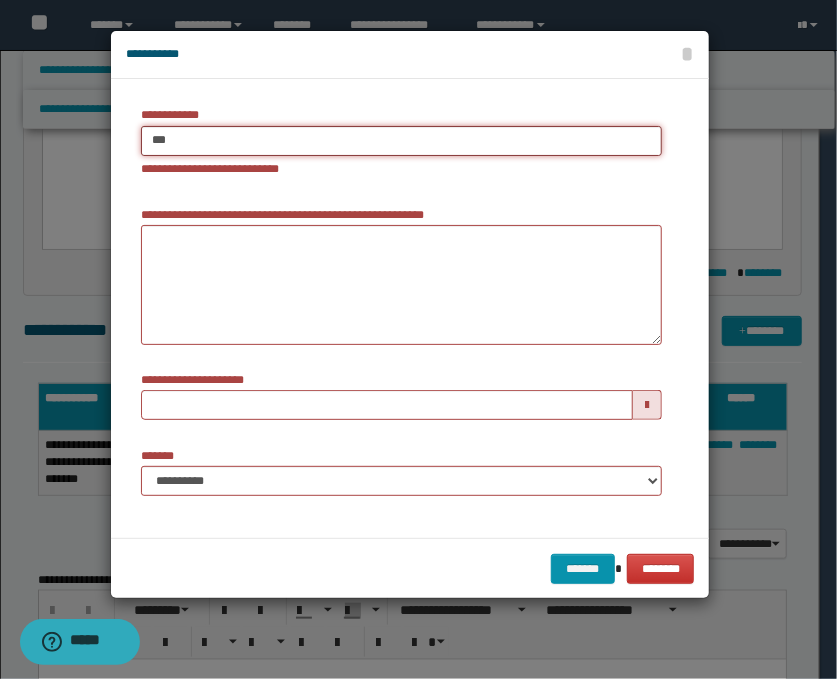 type 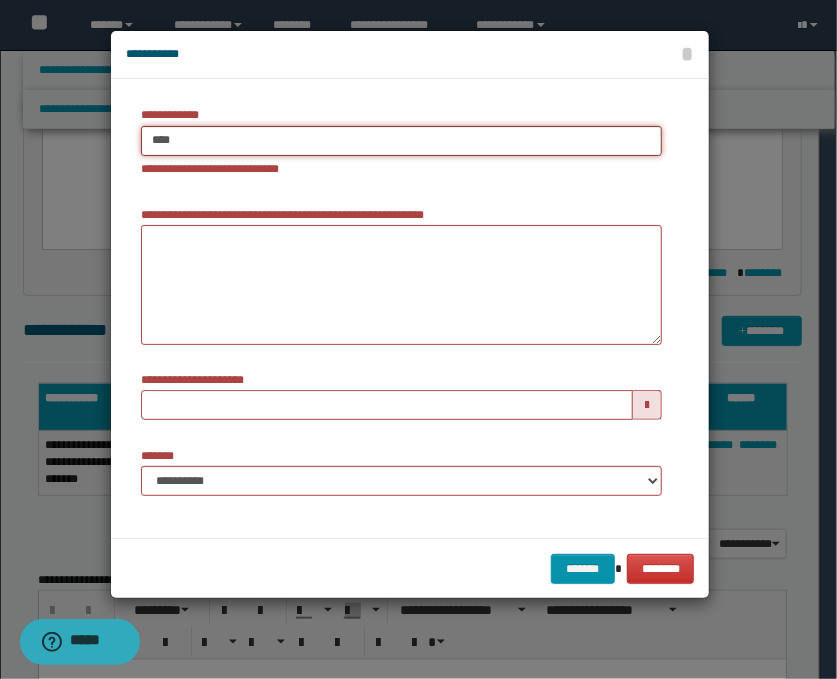type on "****" 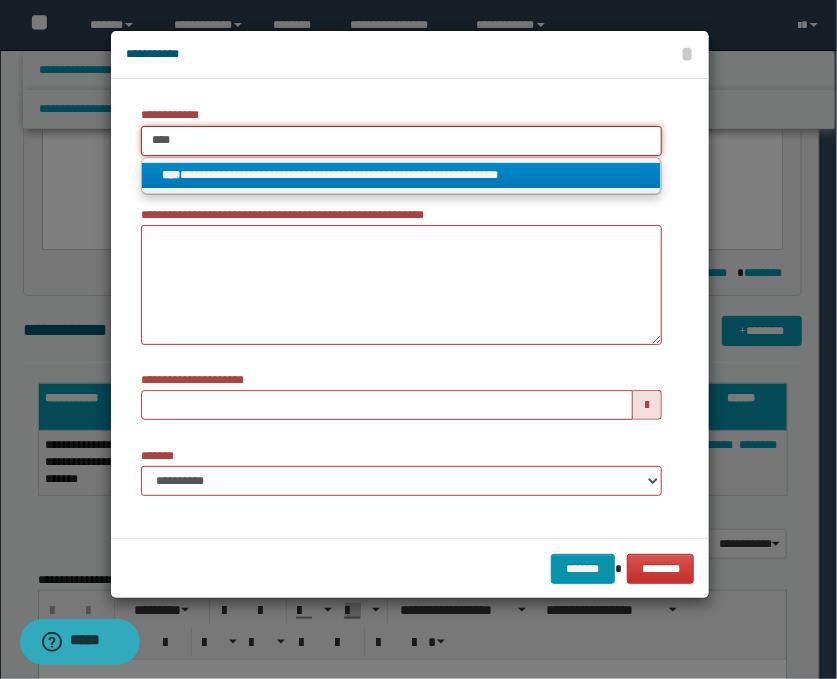 type on "****" 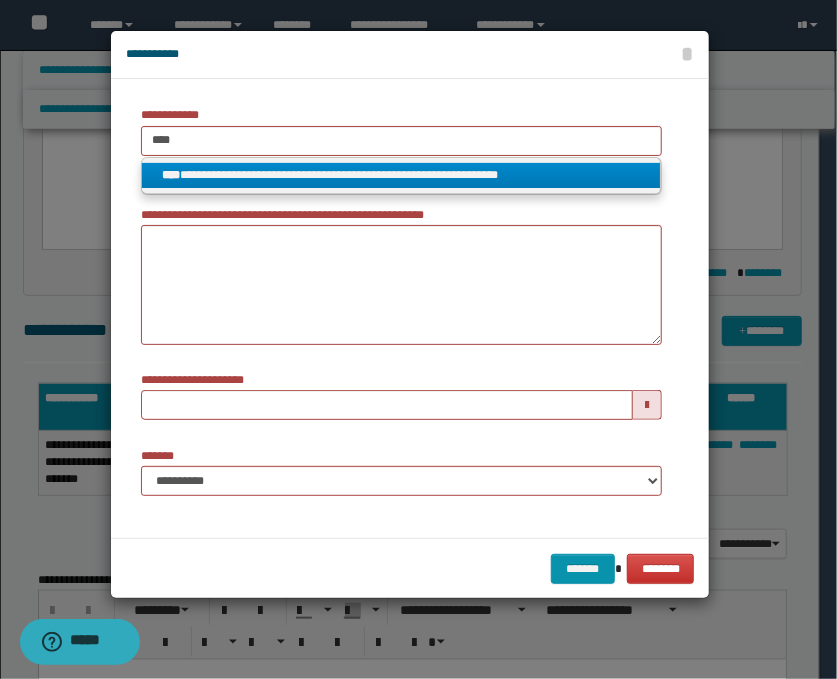 click on "**********" at bounding box center (401, 175) 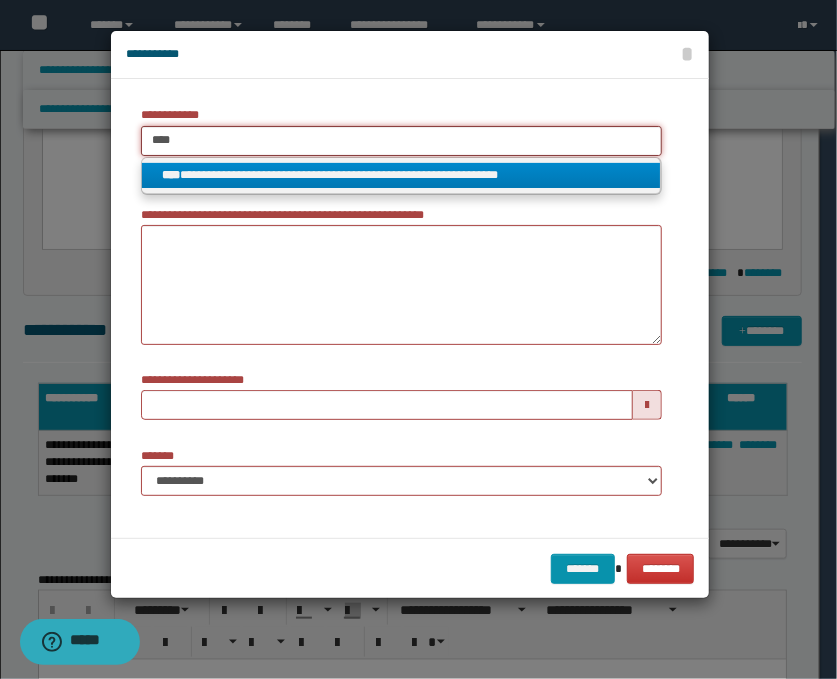 type 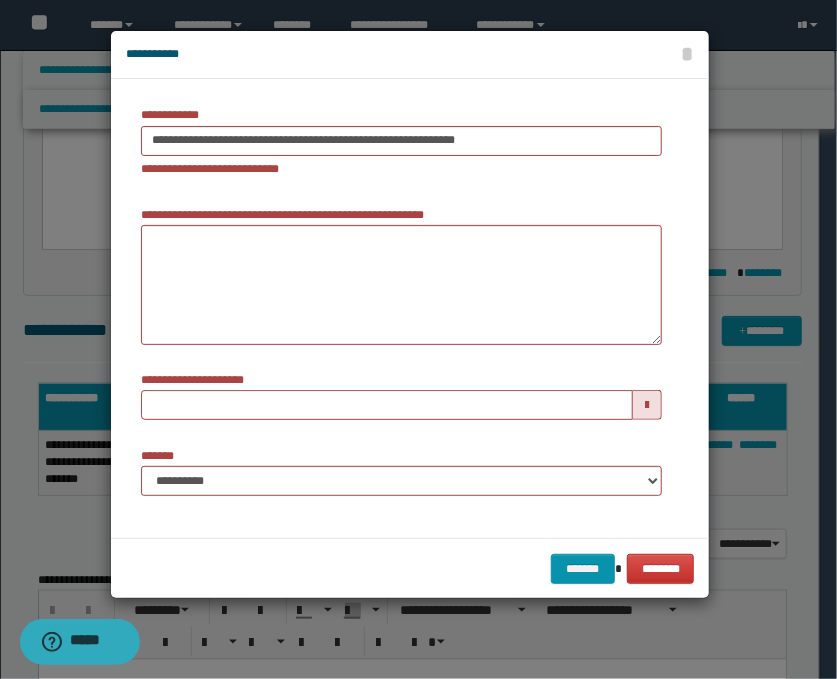 click at bounding box center (647, 405) 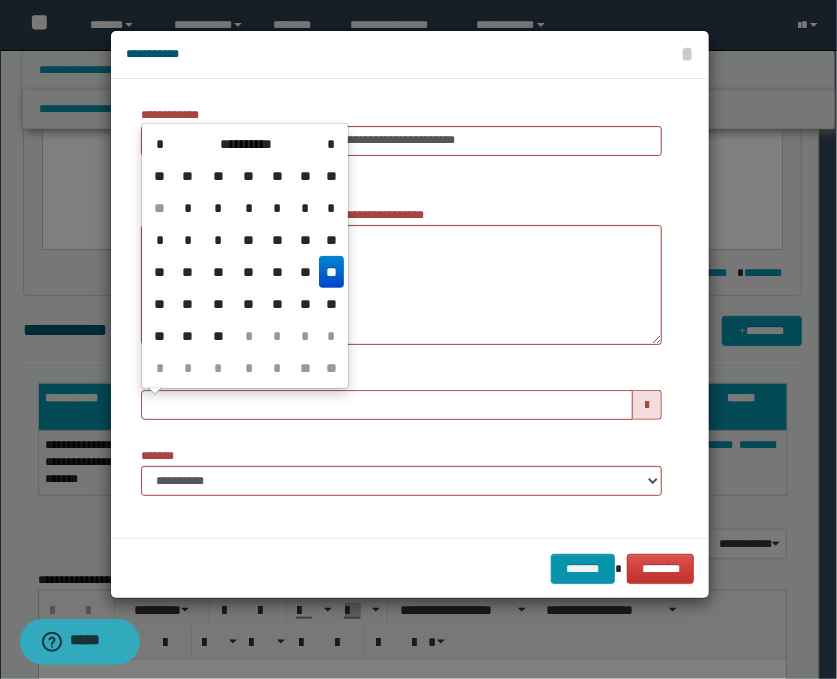 click on "**" at bounding box center [331, 272] 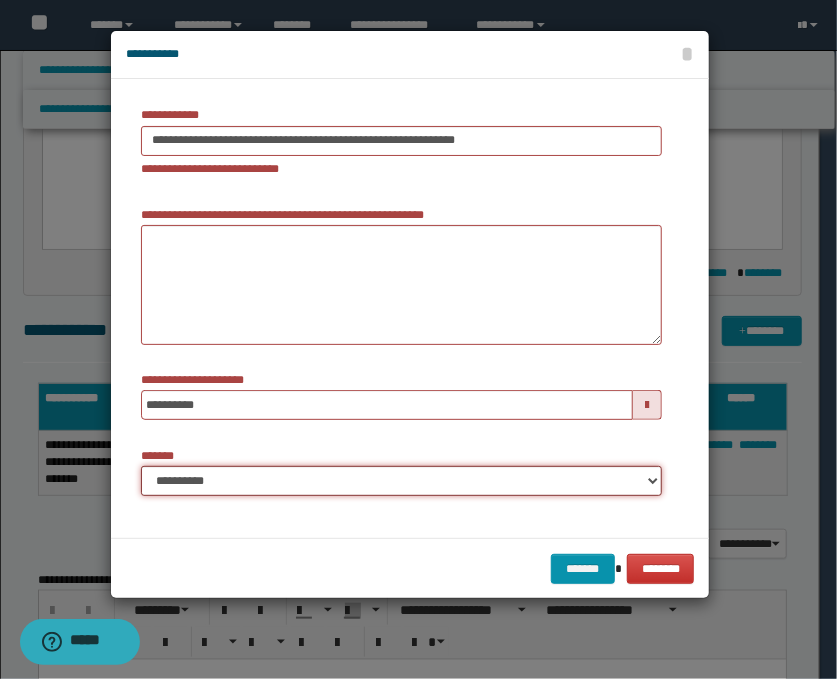 click on "**********" at bounding box center [401, 481] 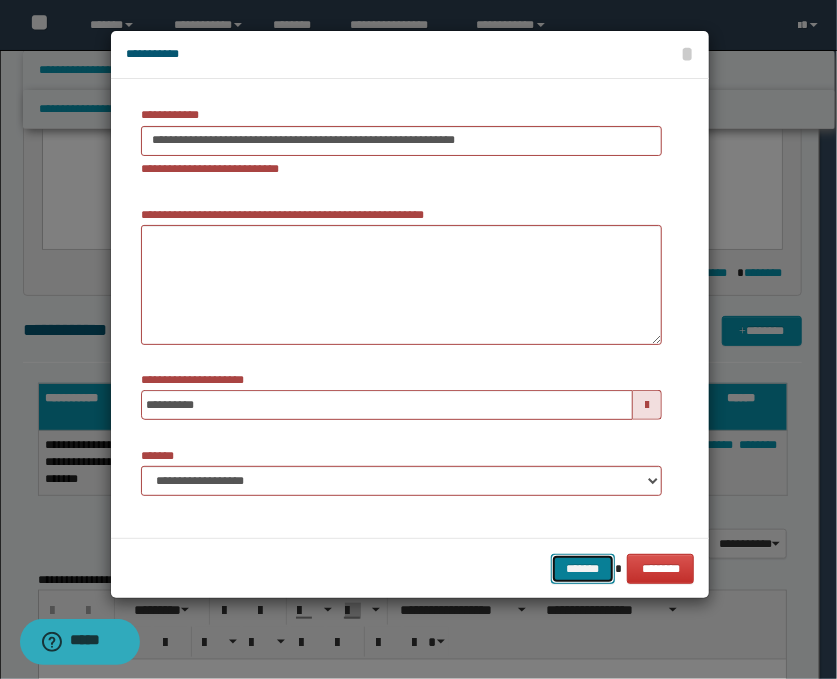 click on "*******" at bounding box center (583, 569) 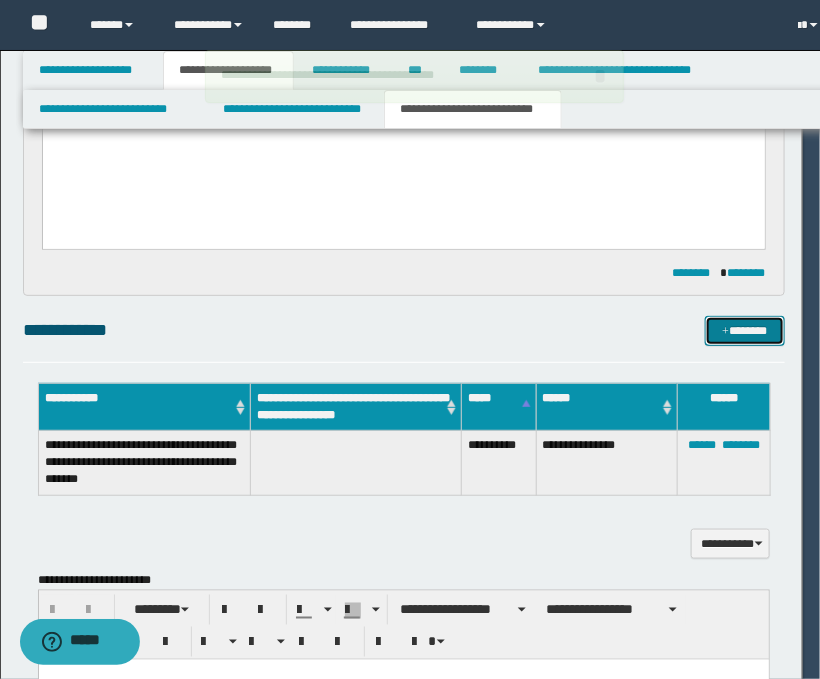 type 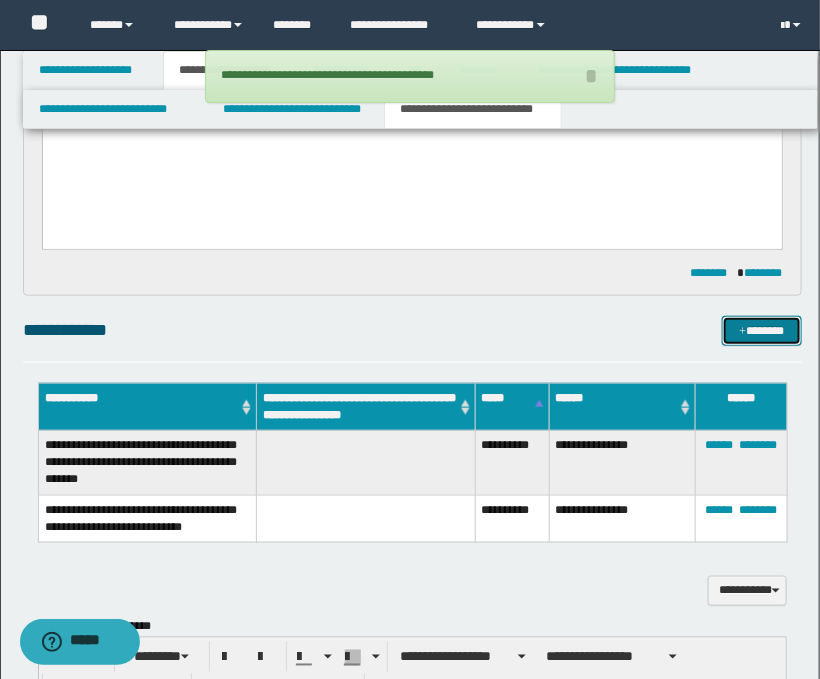 click on "*******" at bounding box center [762, 331] 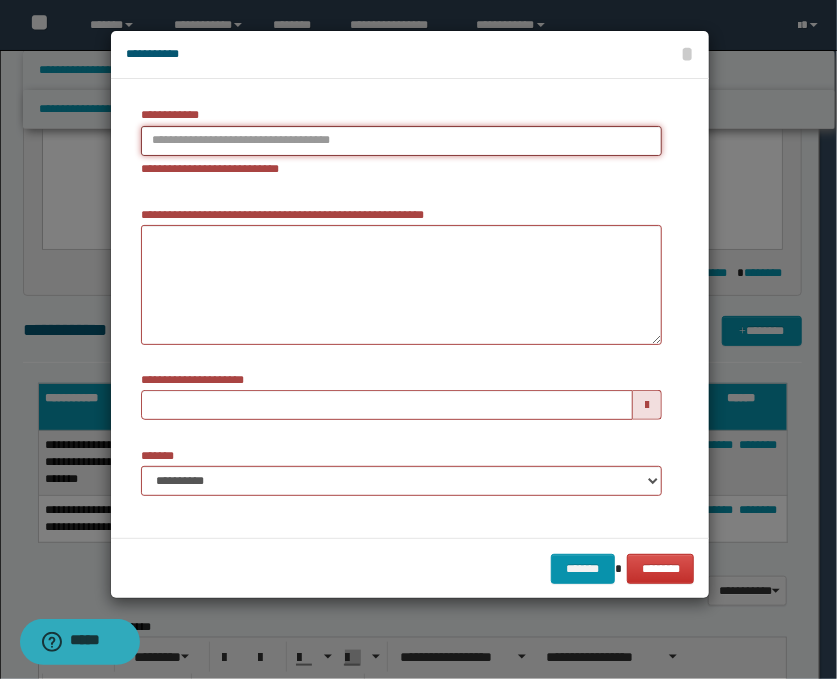 type on "**********" 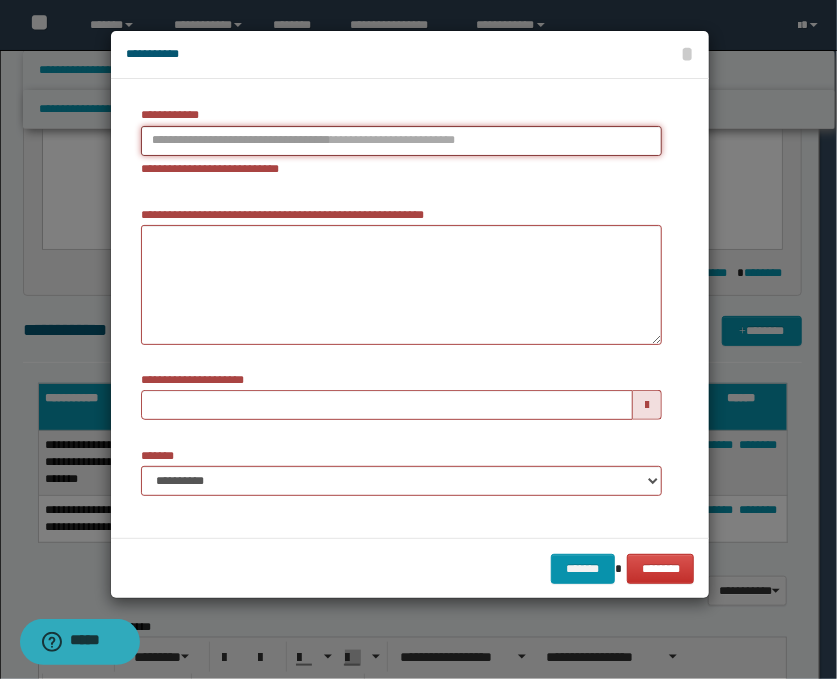 click on "**********" at bounding box center [401, 141] 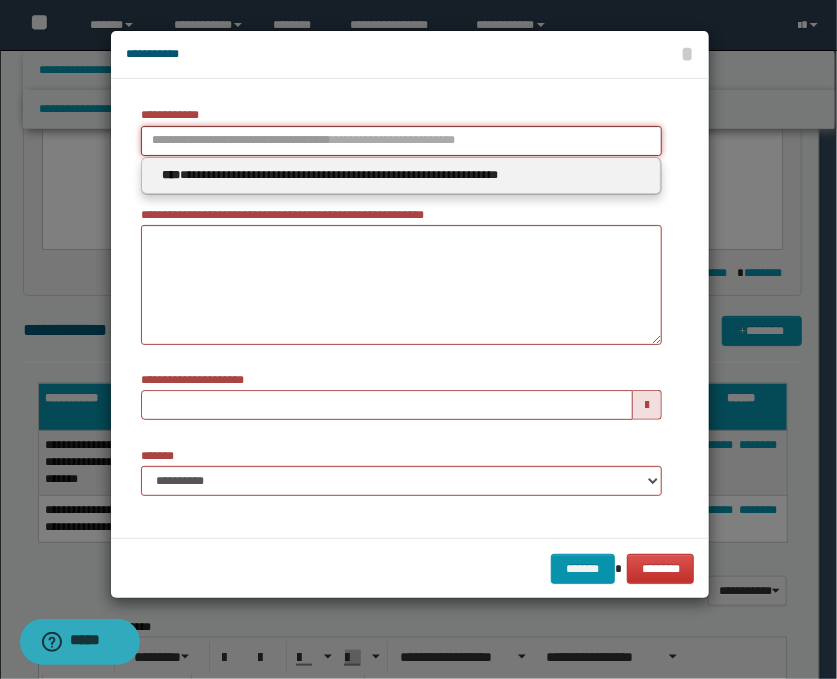 type 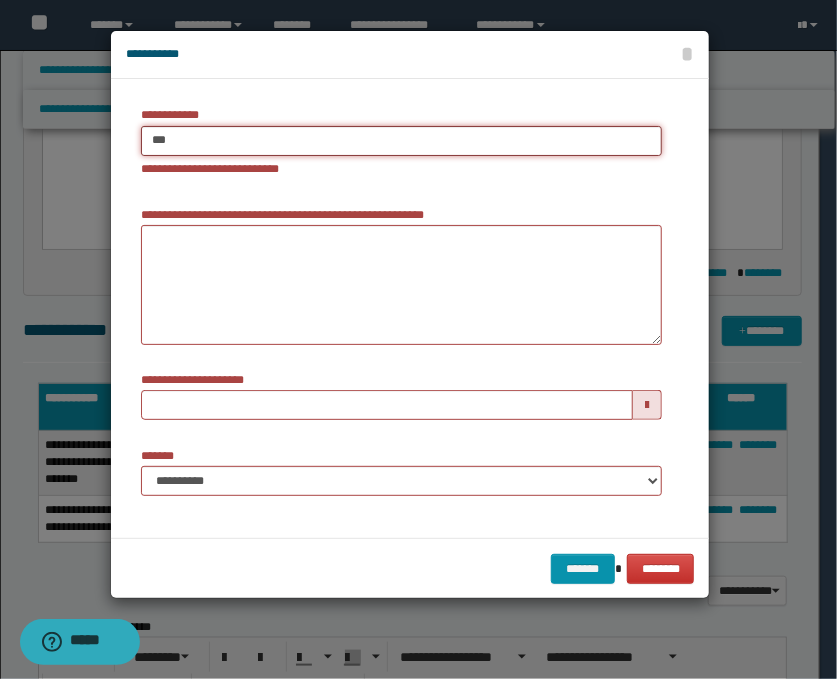 type on "****" 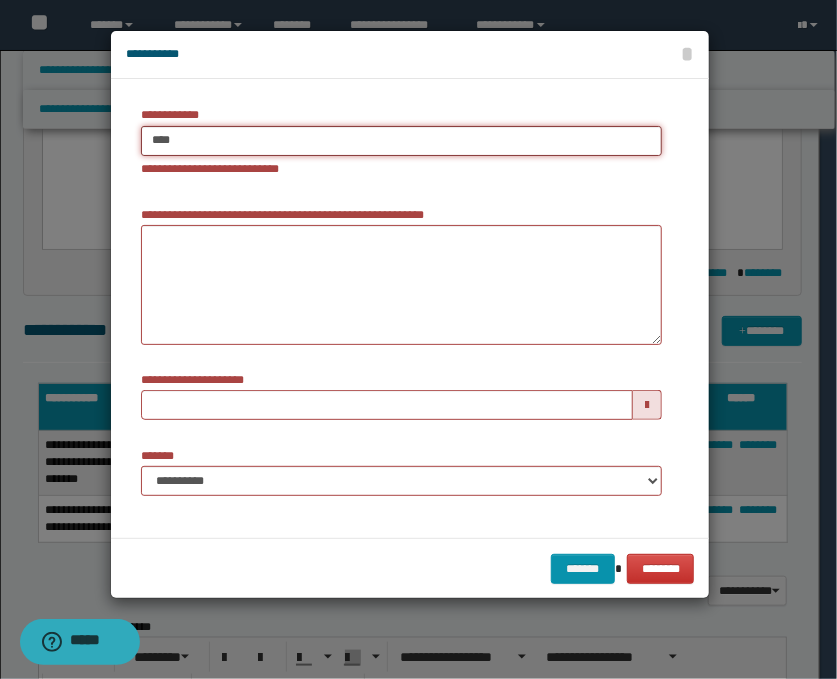 type on "****" 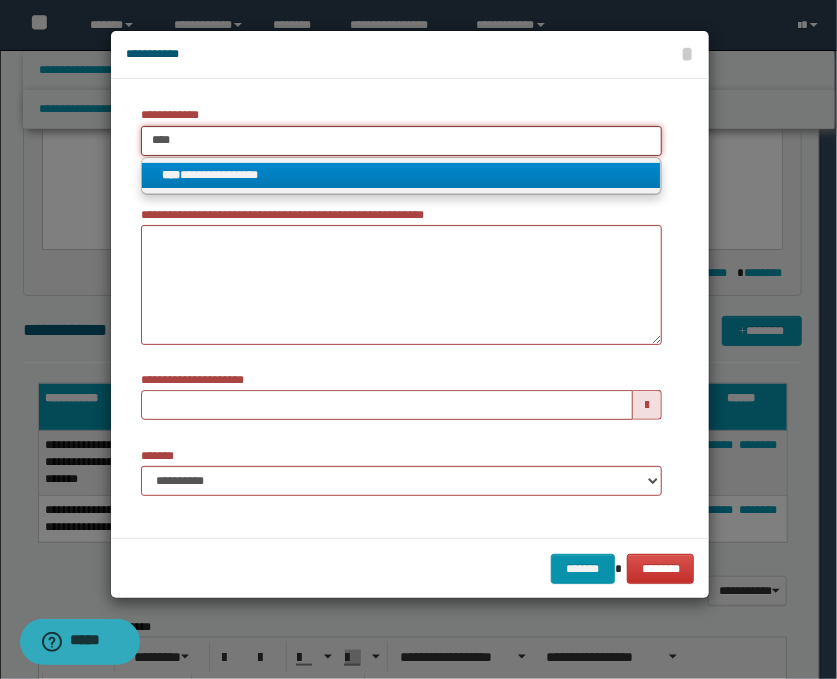type on "****" 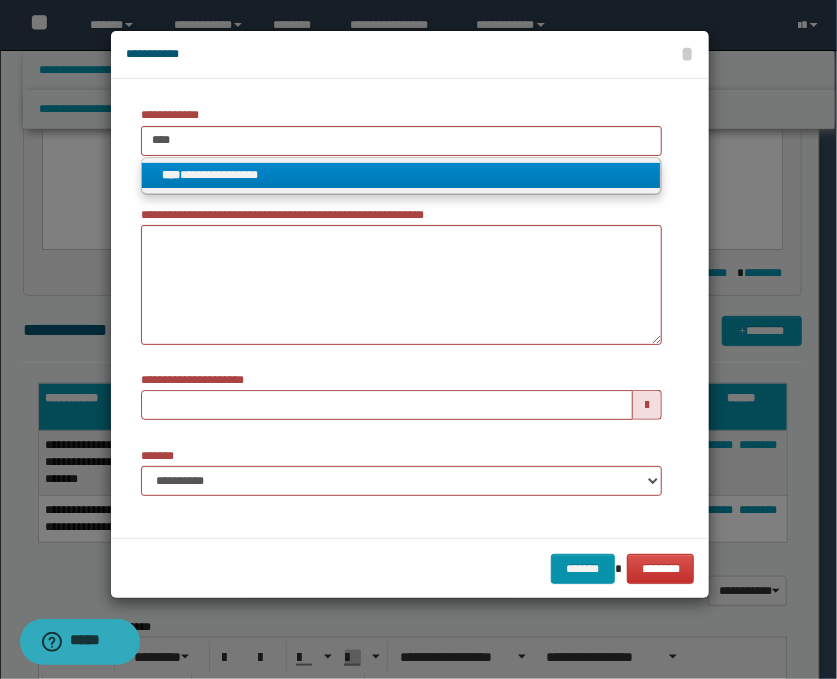 click on "**********" at bounding box center (401, 175) 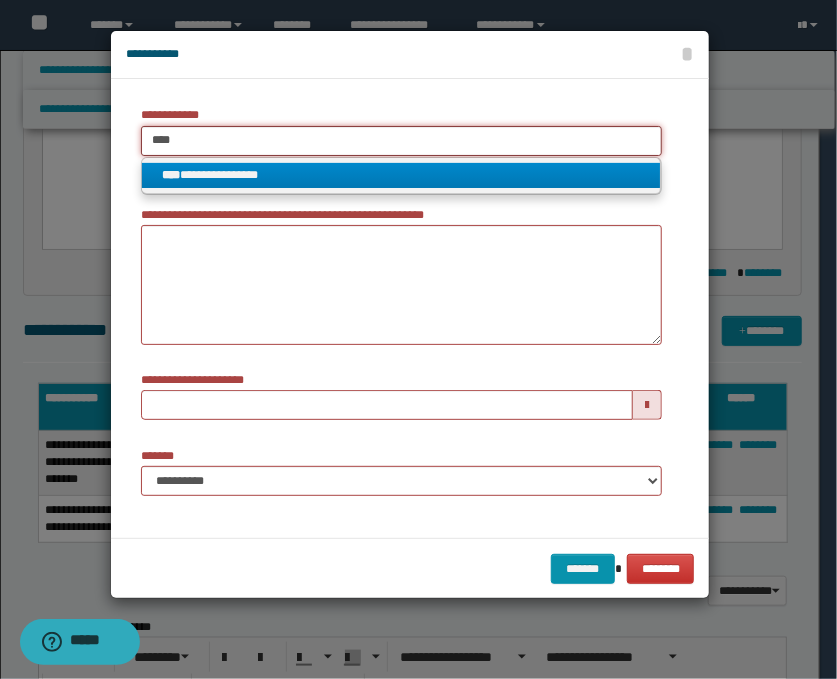 type 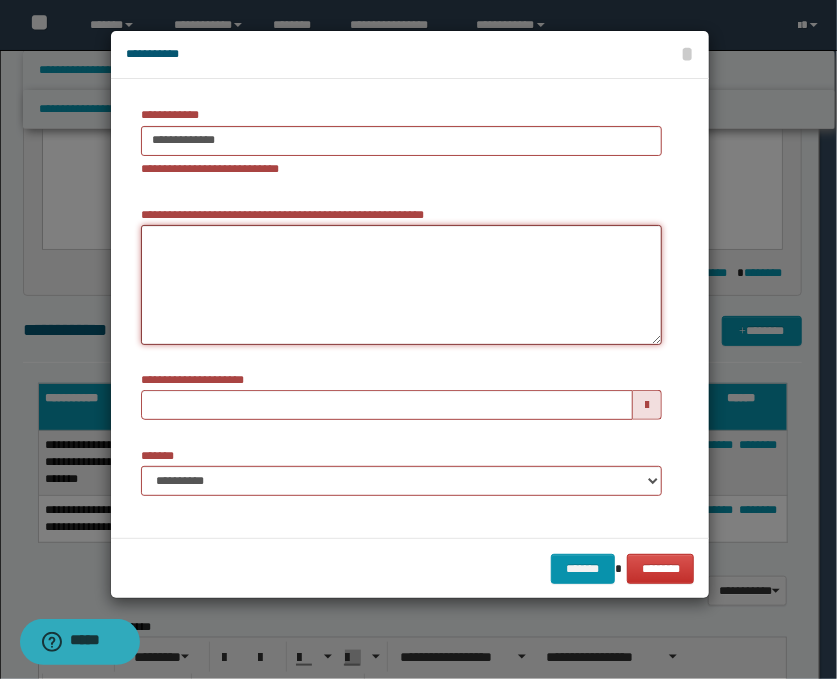 click on "**********" at bounding box center (401, 285) 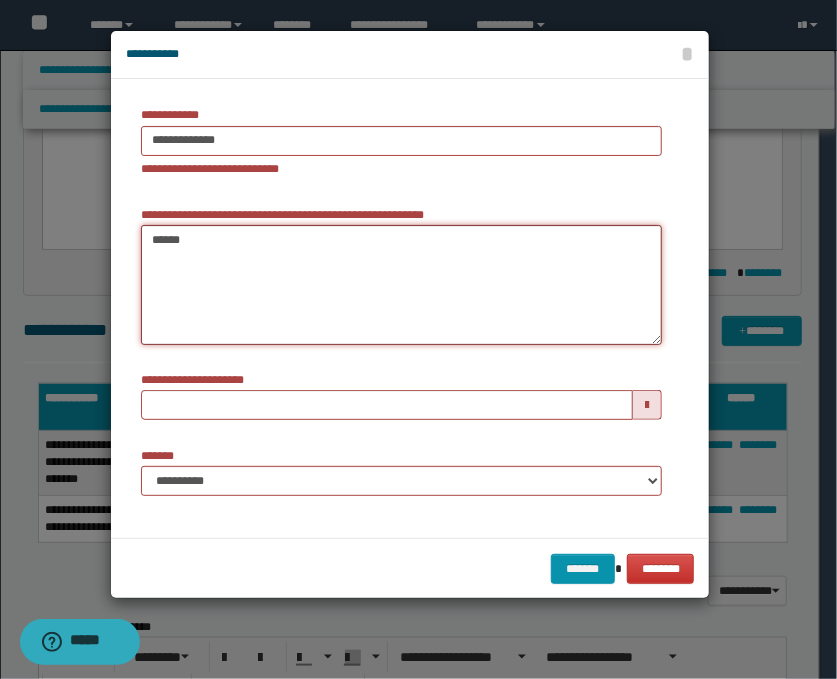 type on "*******" 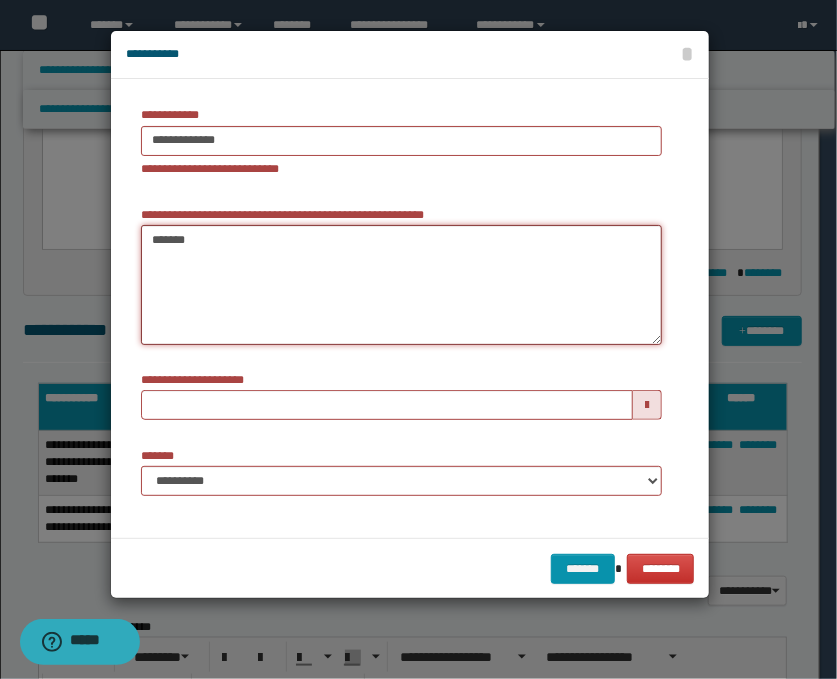 type 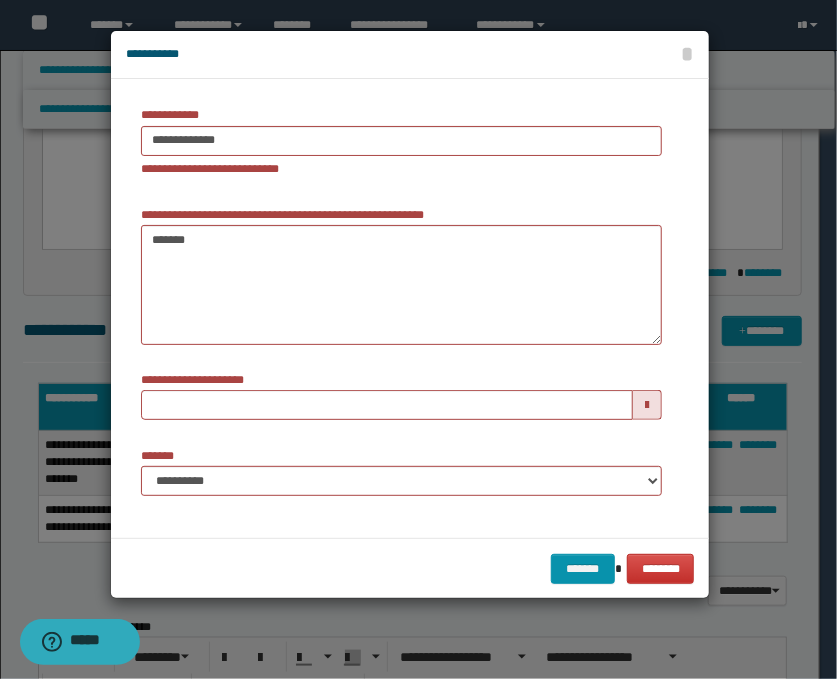 click at bounding box center (647, 405) 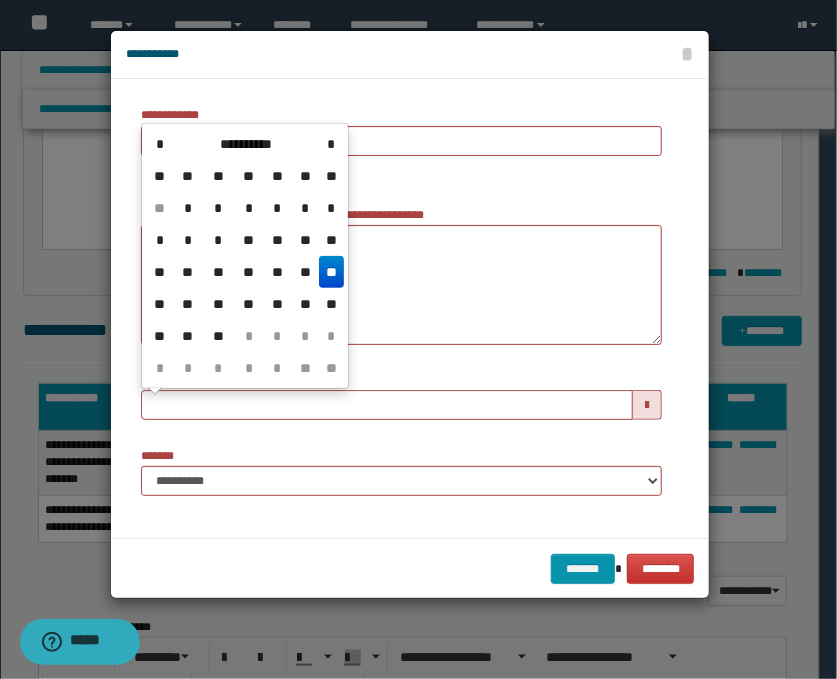 click on "**" at bounding box center [331, 272] 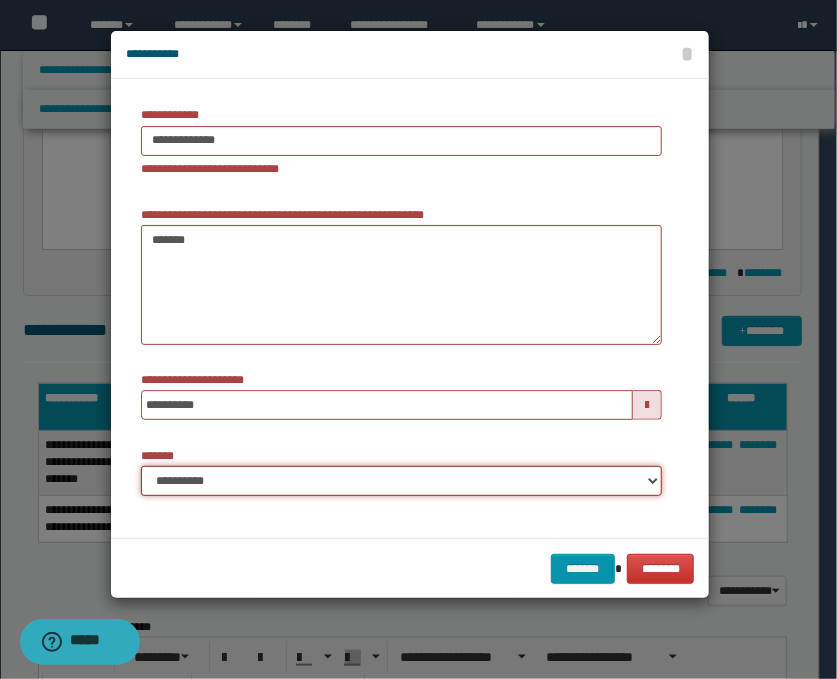 click on "**********" at bounding box center [401, 481] 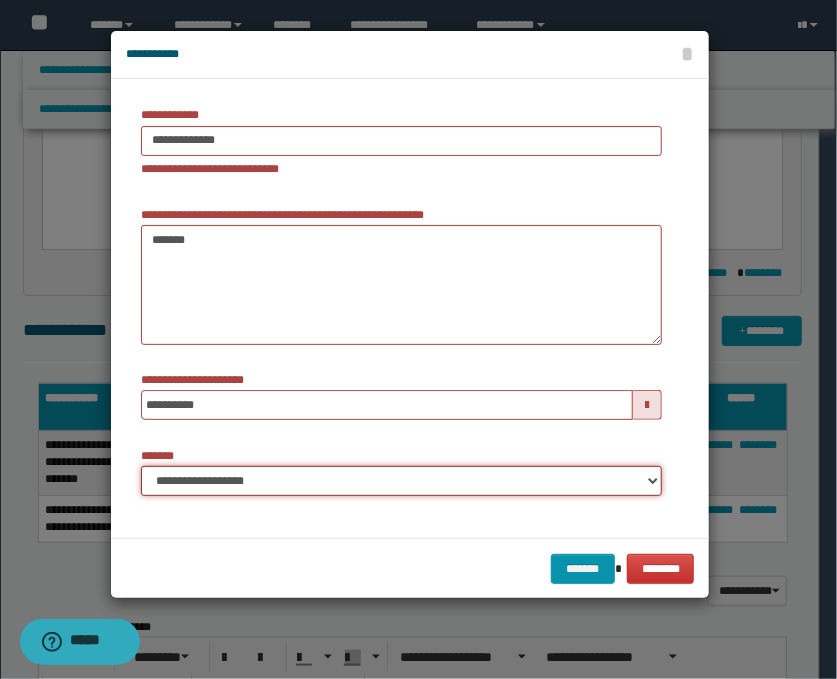 click on "**********" at bounding box center (401, 481) 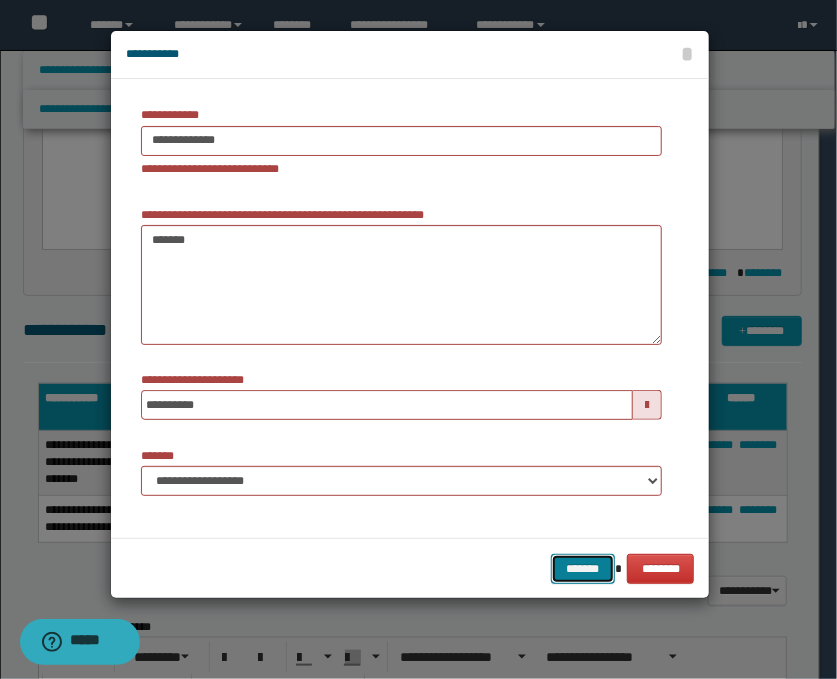 click on "*******" at bounding box center (583, 569) 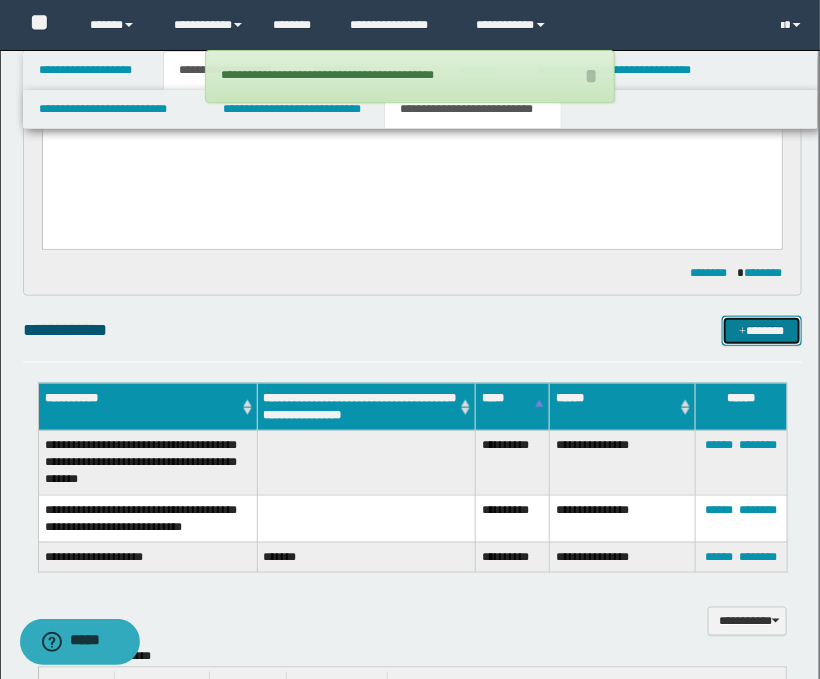 click on "*******" at bounding box center (762, 331) 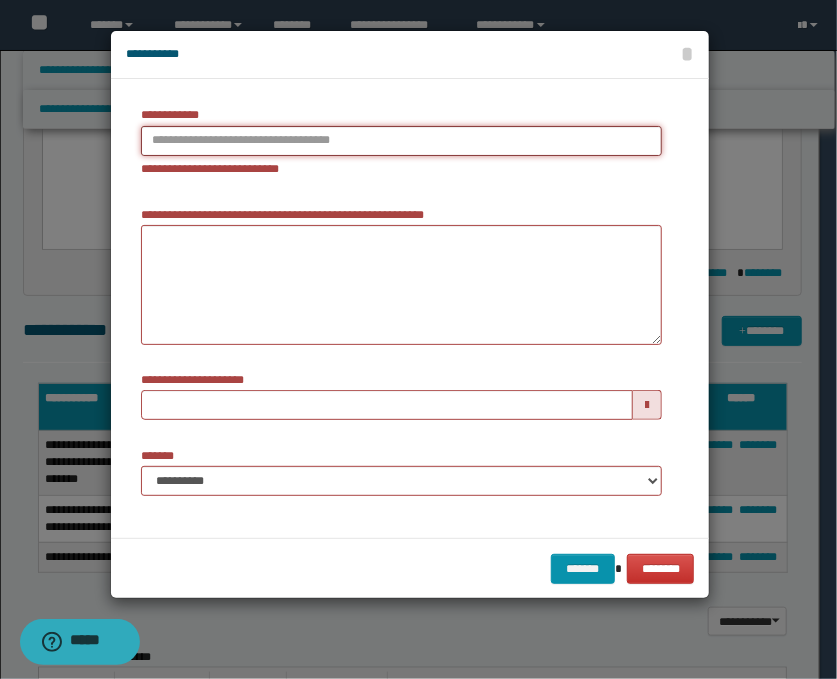 type on "**********" 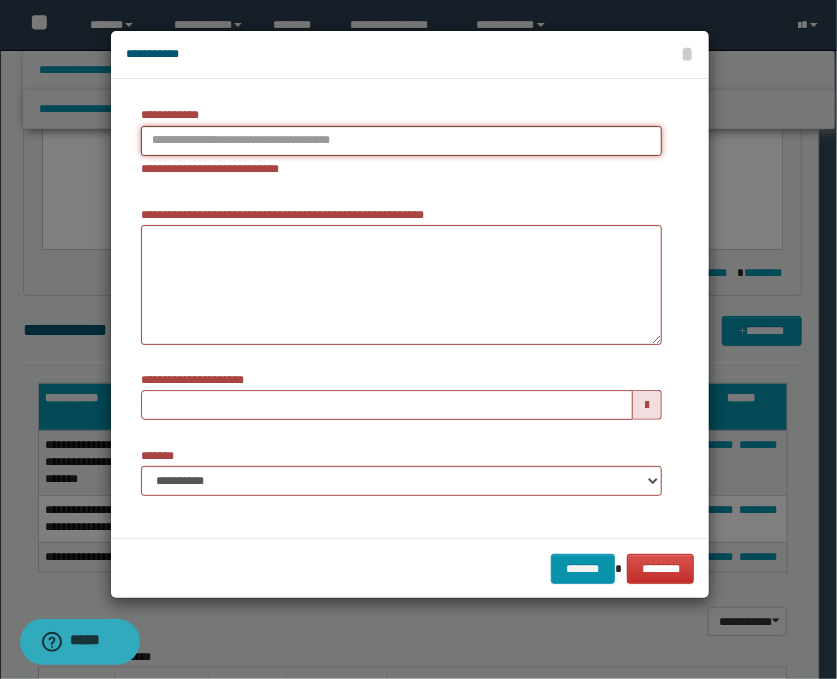 click on "**********" at bounding box center [401, 141] 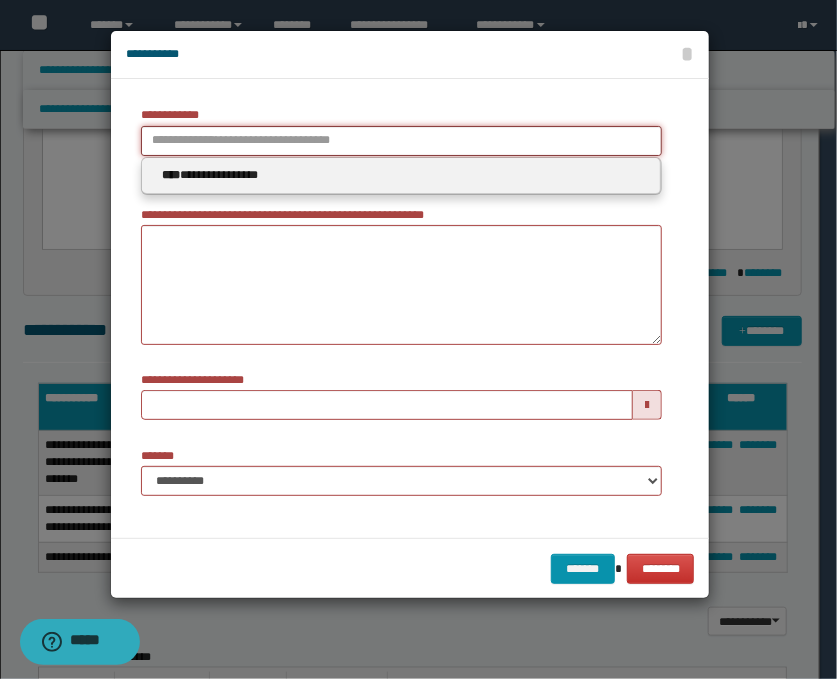 type 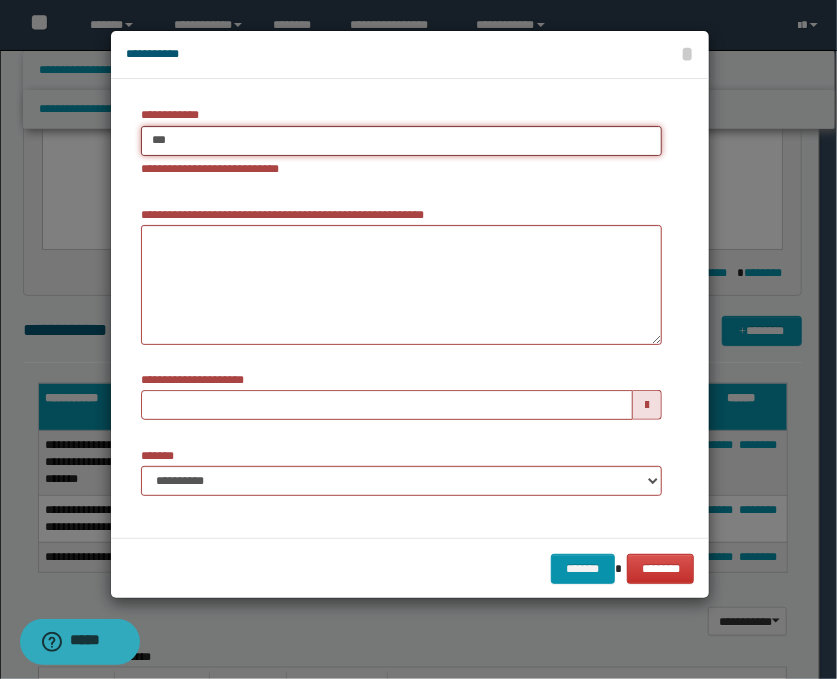 type on "****" 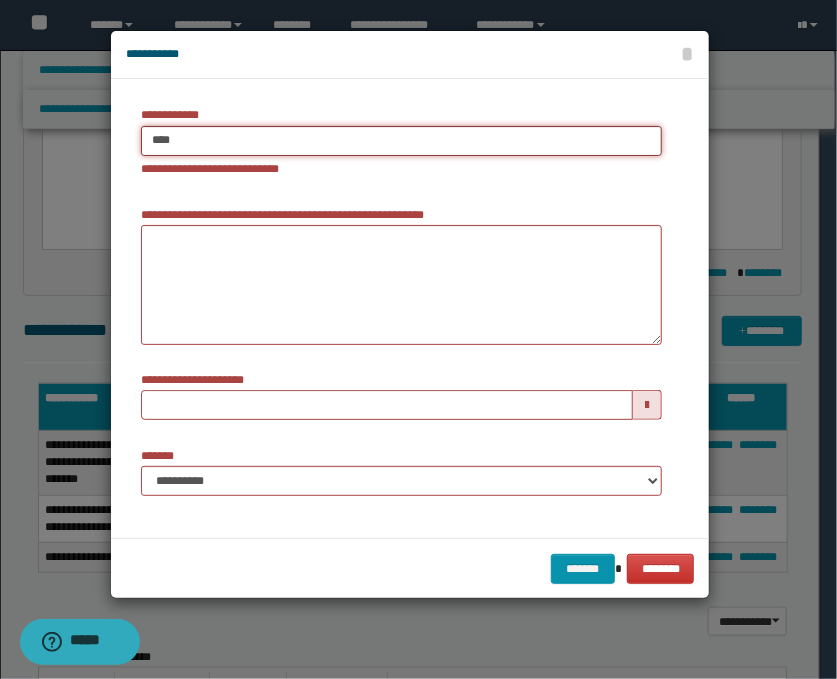 type on "****" 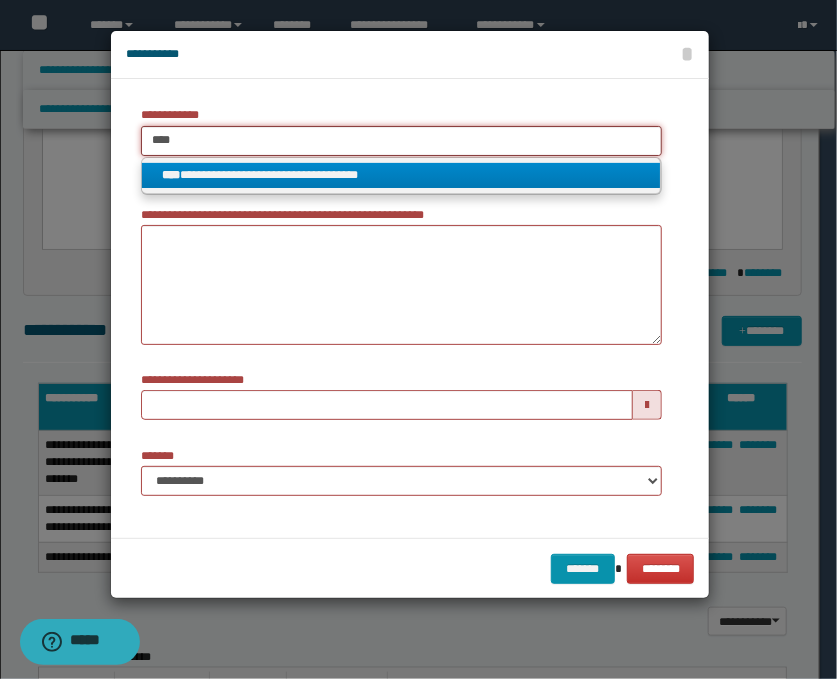 type on "****" 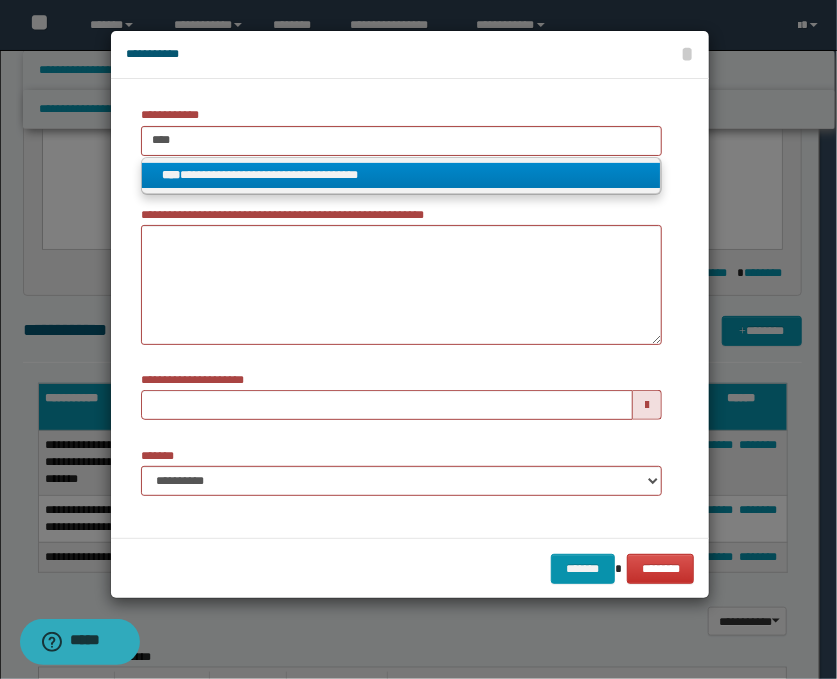 click on "**********" at bounding box center [401, 175] 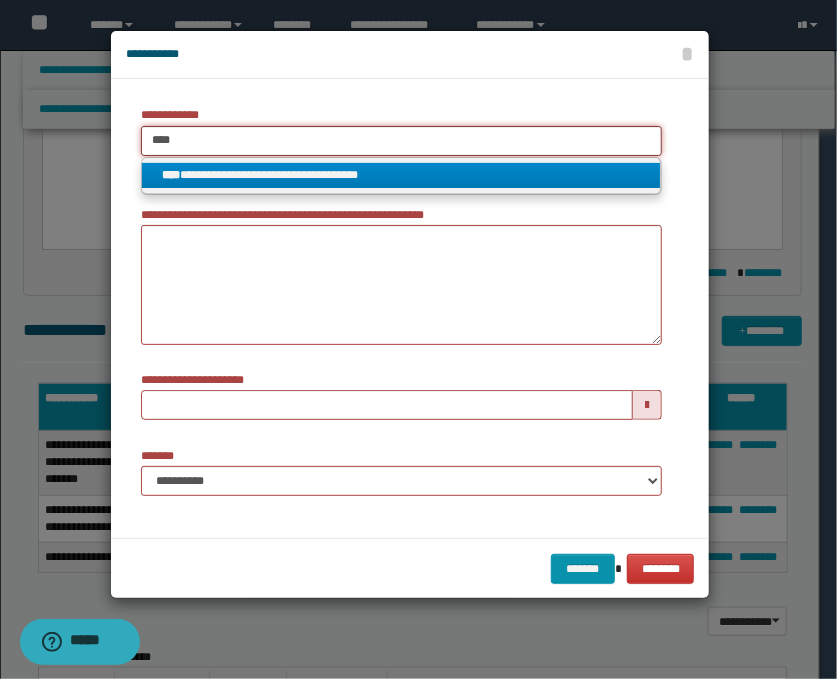 type 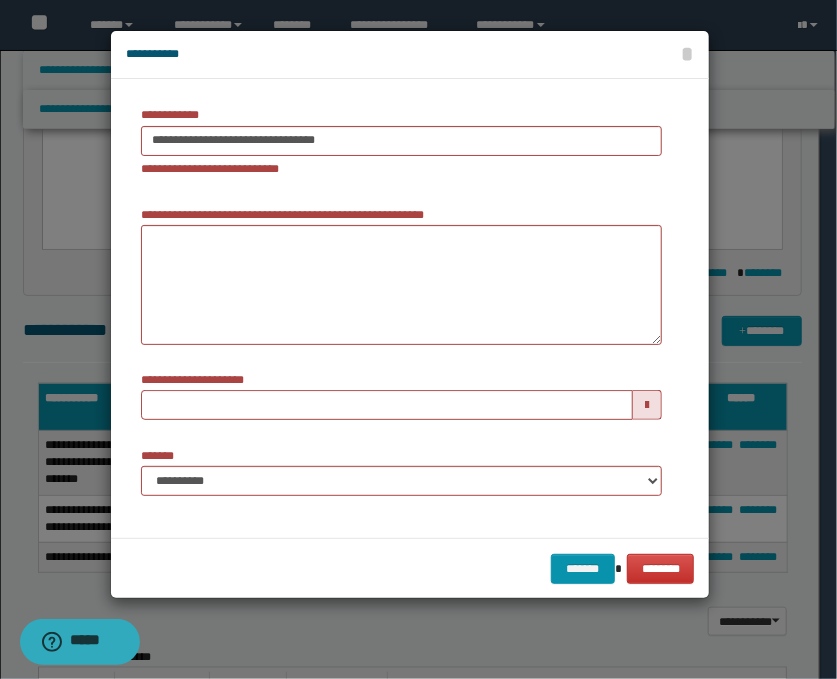 click at bounding box center (647, 405) 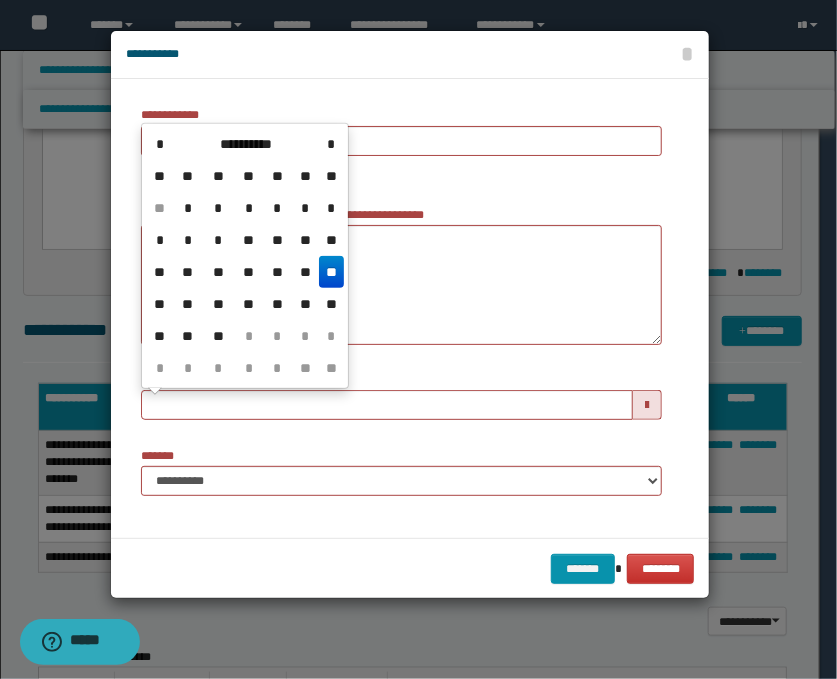 click on "**" at bounding box center [331, 272] 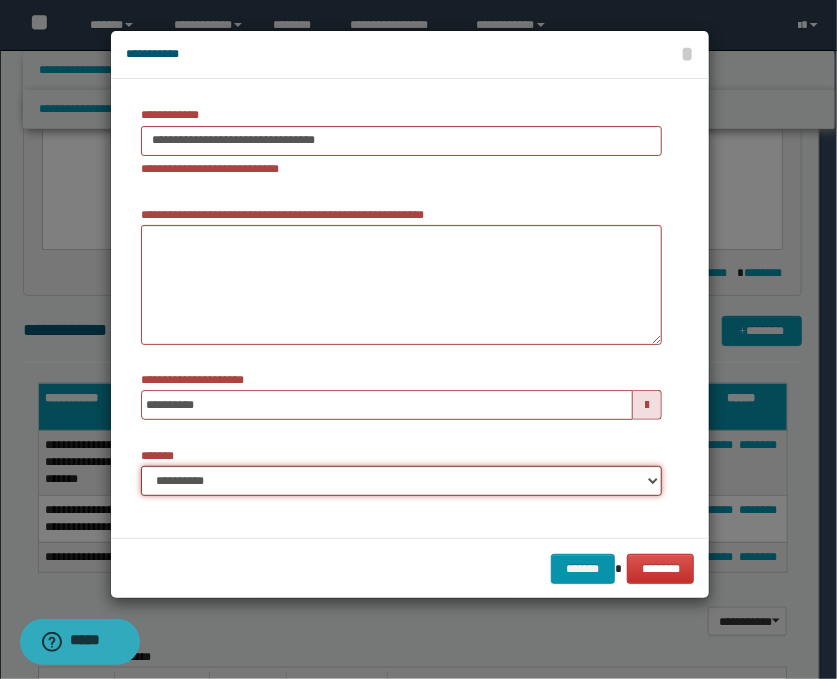 click on "**********" at bounding box center (401, 481) 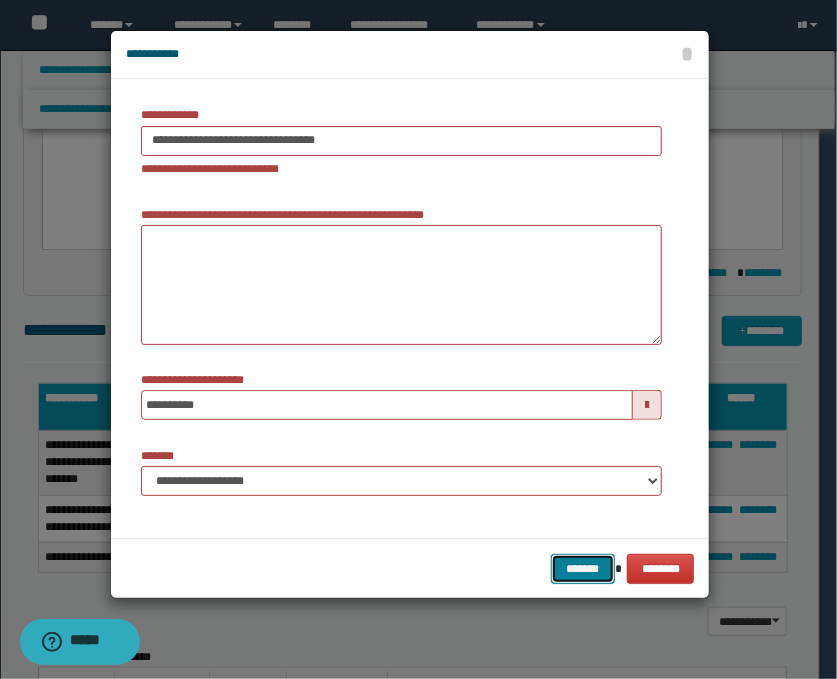 click on "*******" at bounding box center (583, 569) 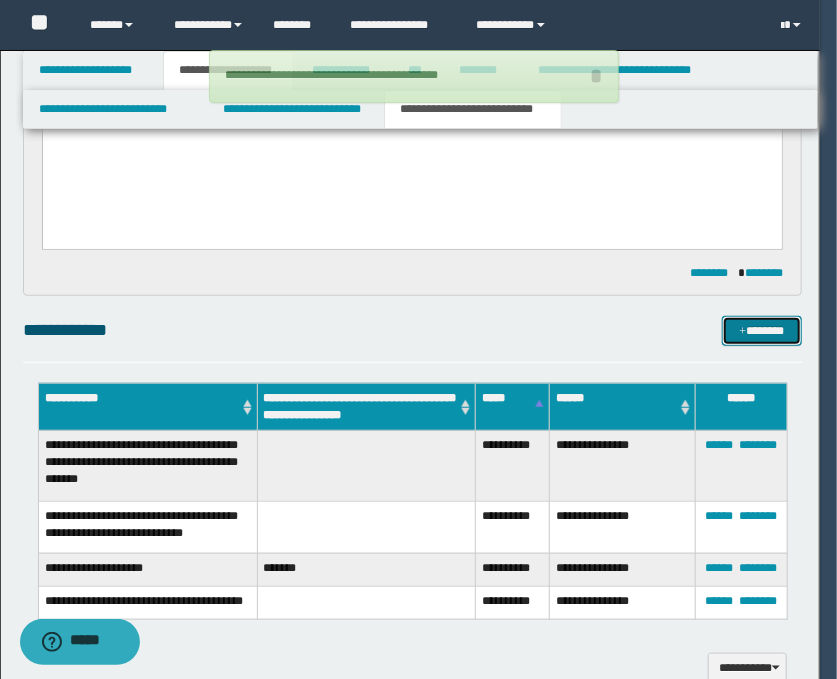 type 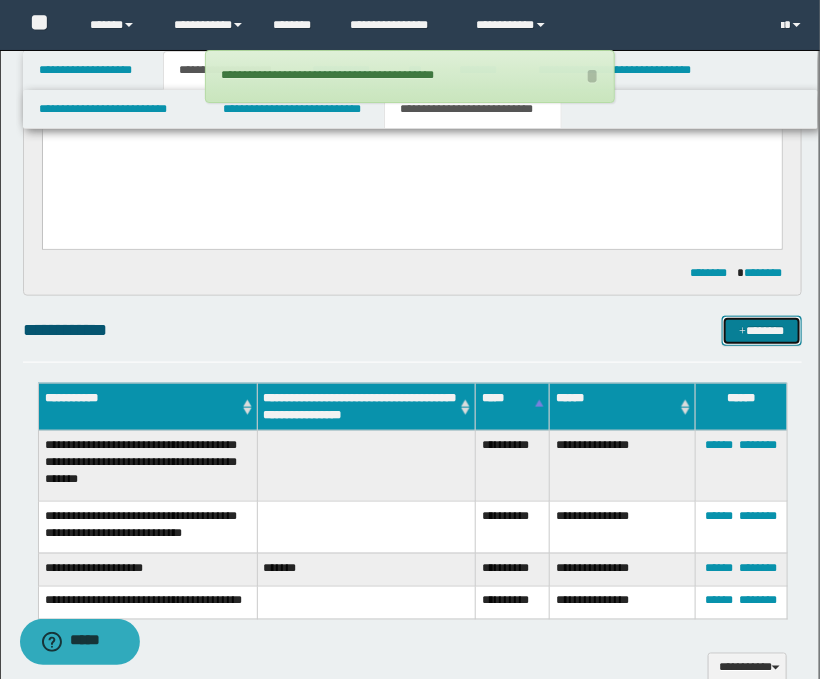 click on "*******" at bounding box center (762, 331) 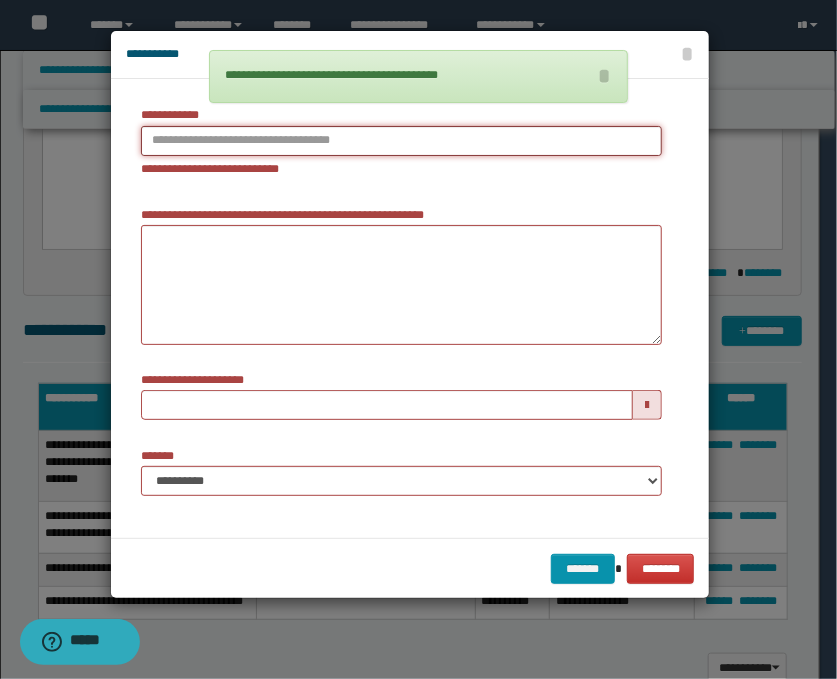 type on "**********" 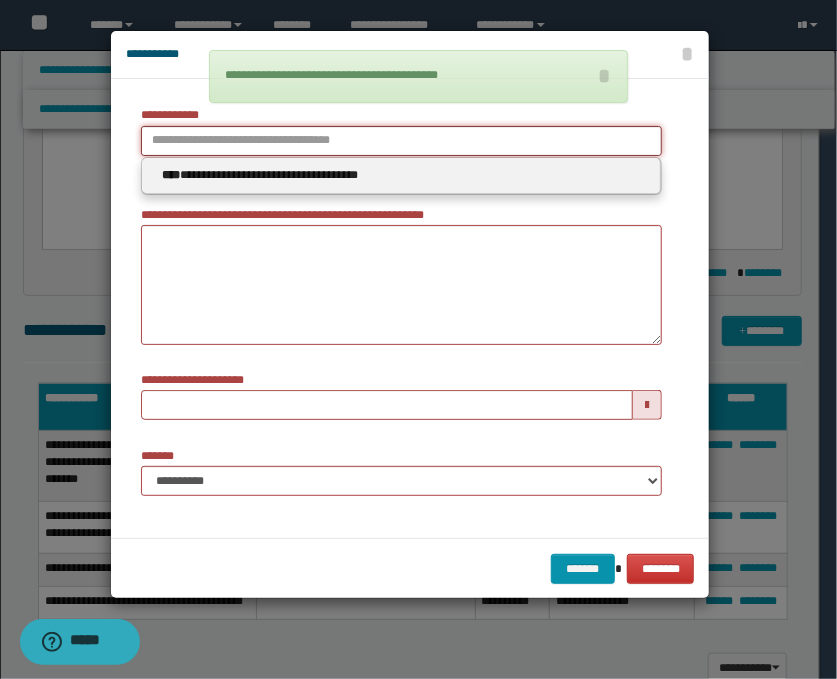 click on "**********" at bounding box center [401, 141] 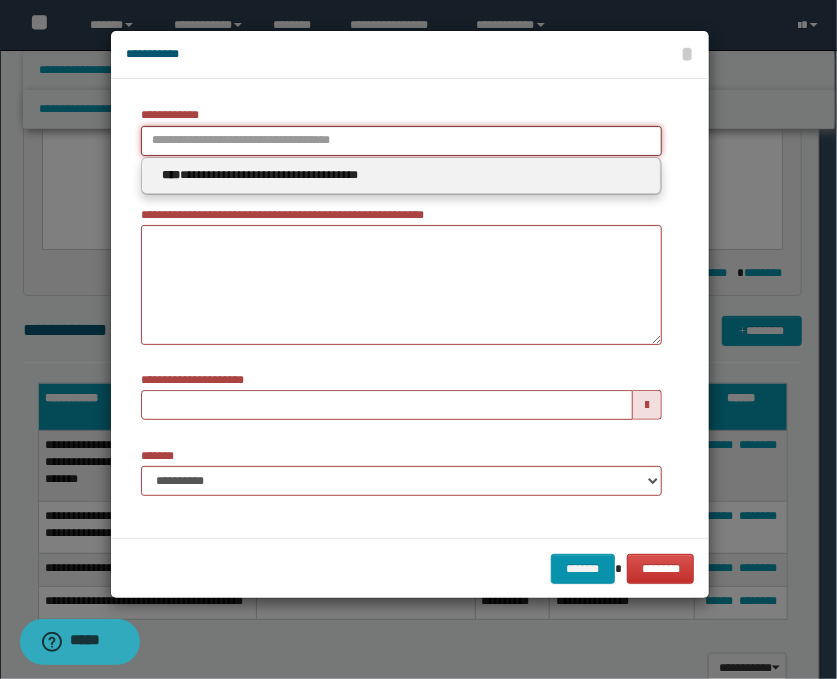 type 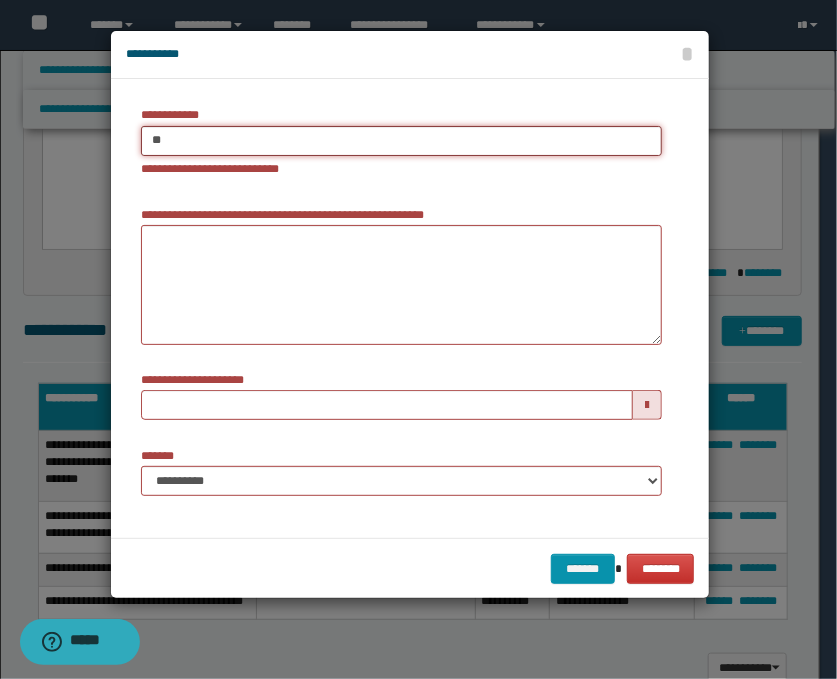 type on "***" 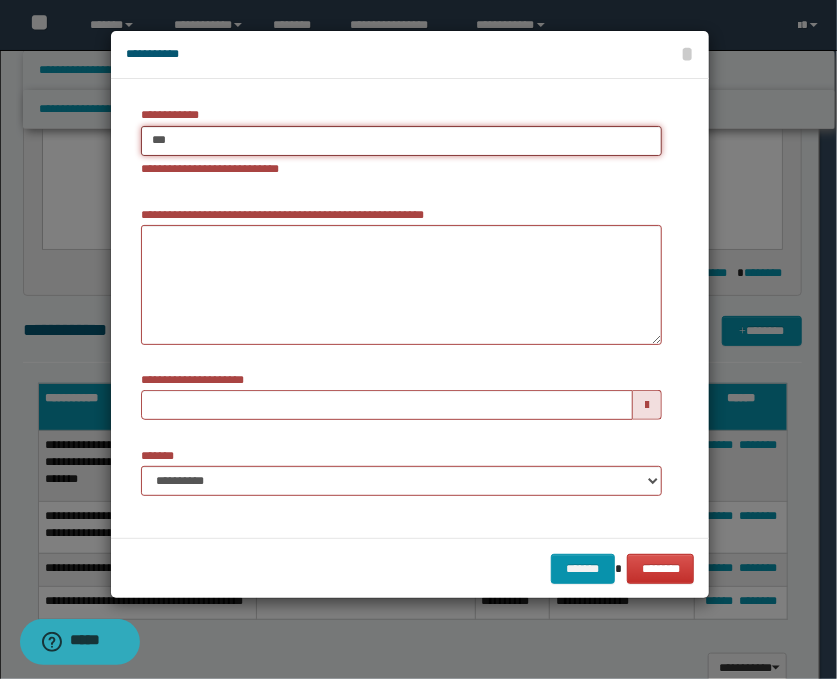 type on "***" 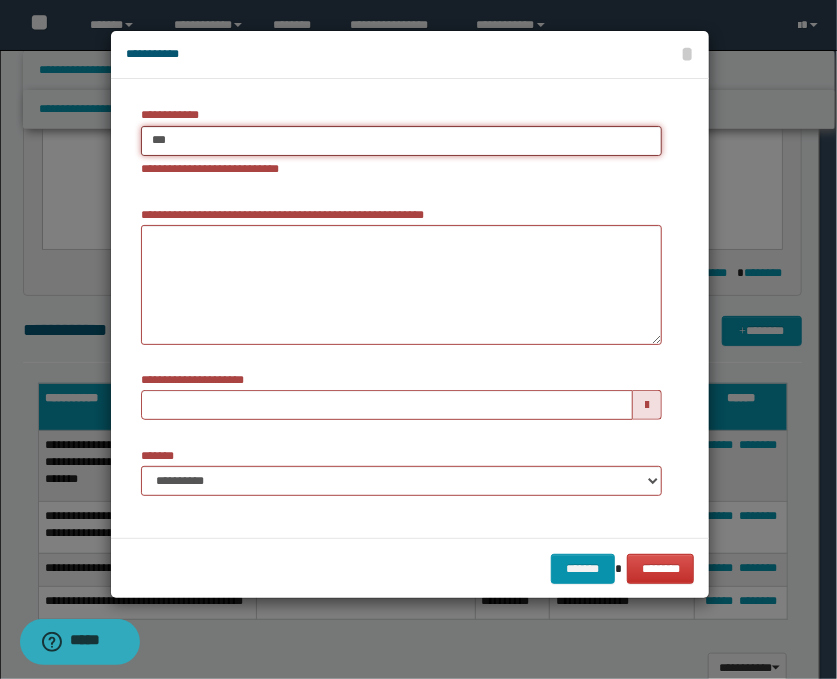 type 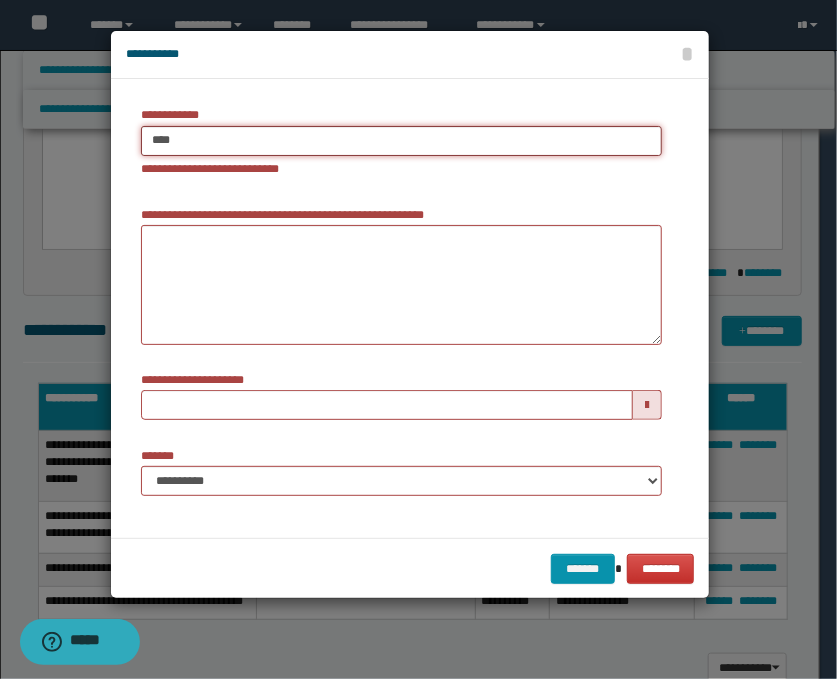 type on "****" 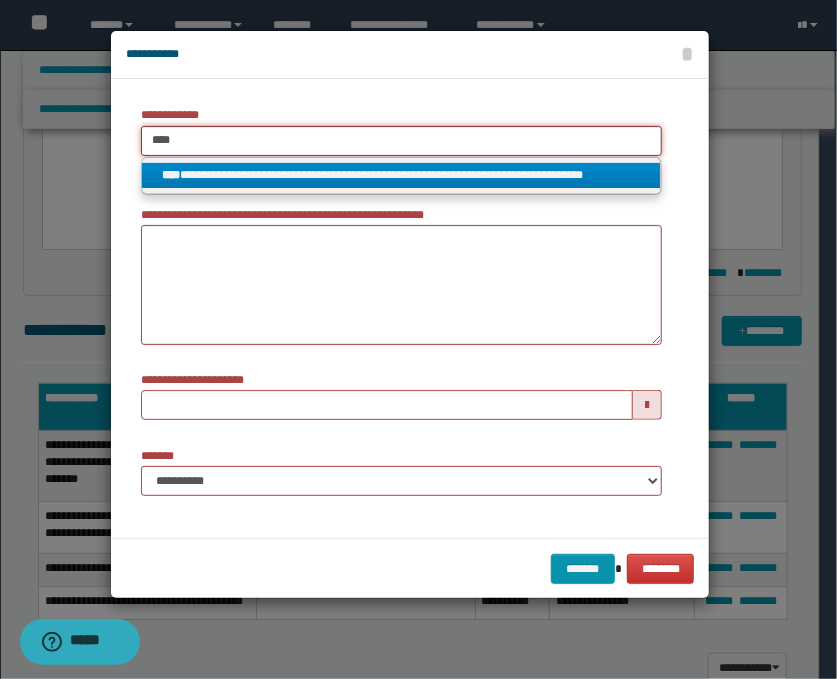 type on "****" 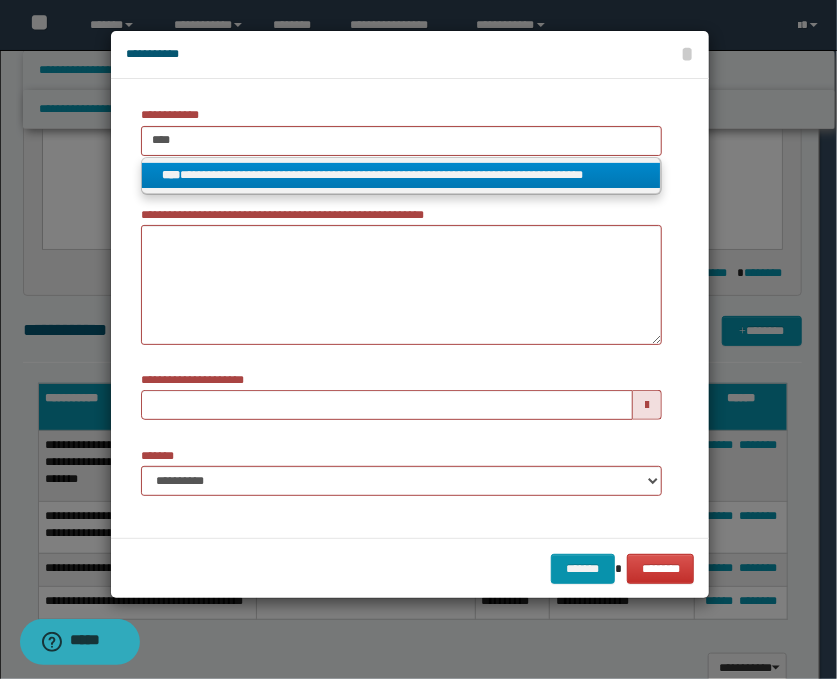 click on "**********" at bounding box center (401, 175) 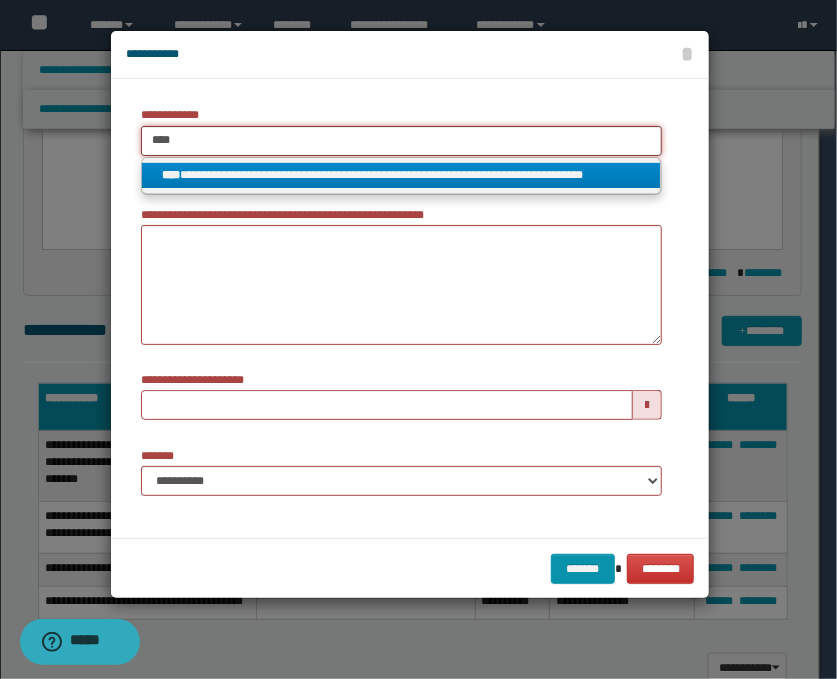 type 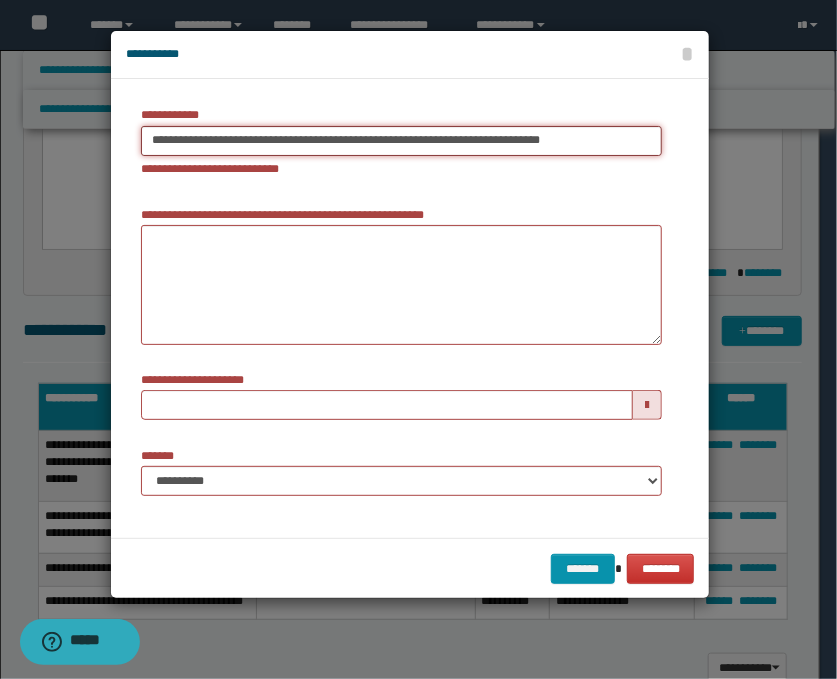 type 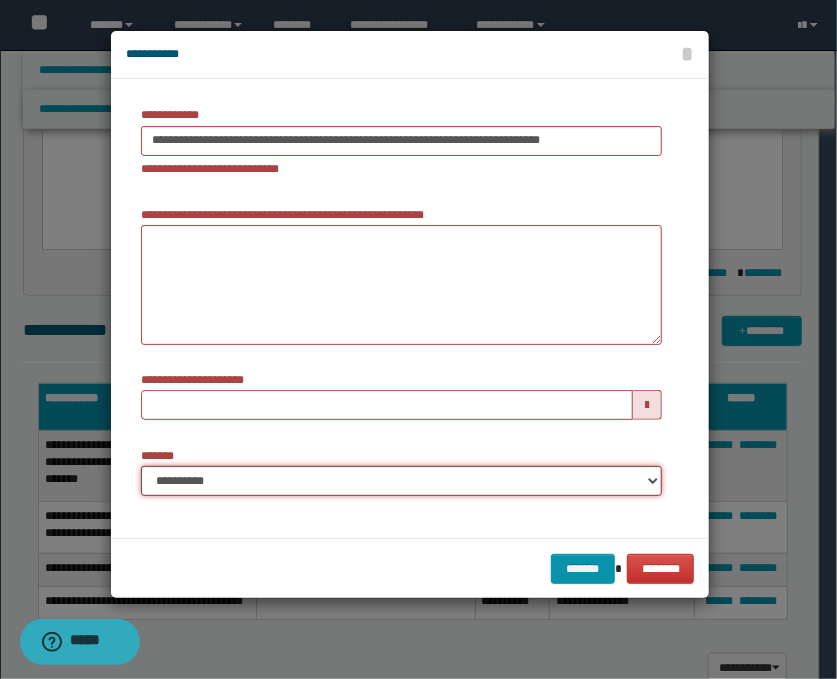 click on "**********" at bounding box center (401, 481) 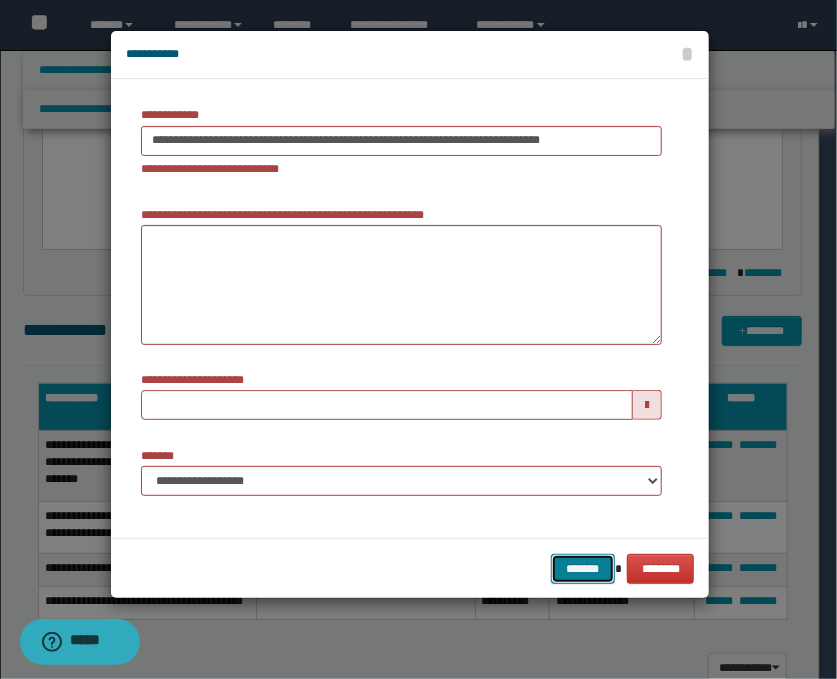 click on "*******" at bounding box center [583, 569] 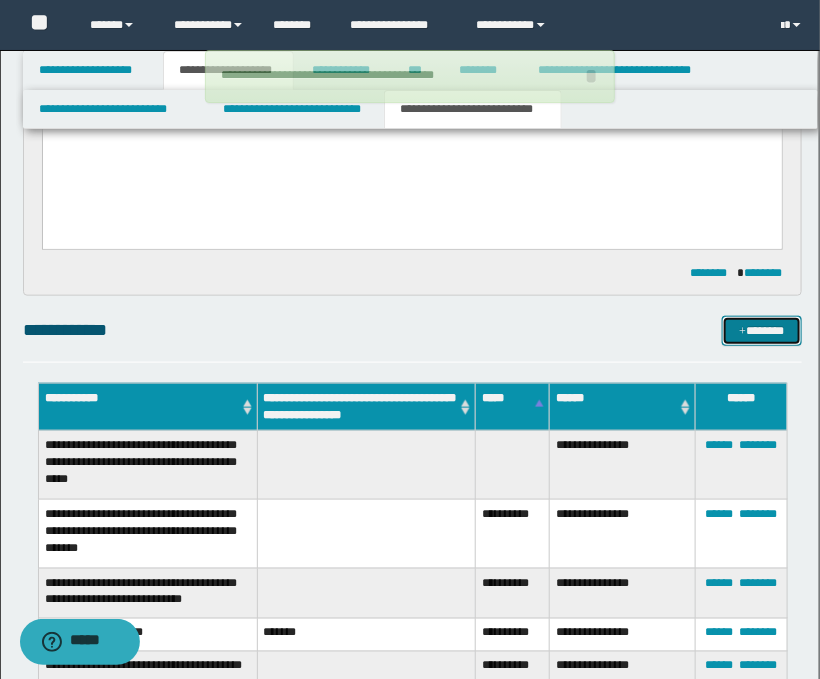 type 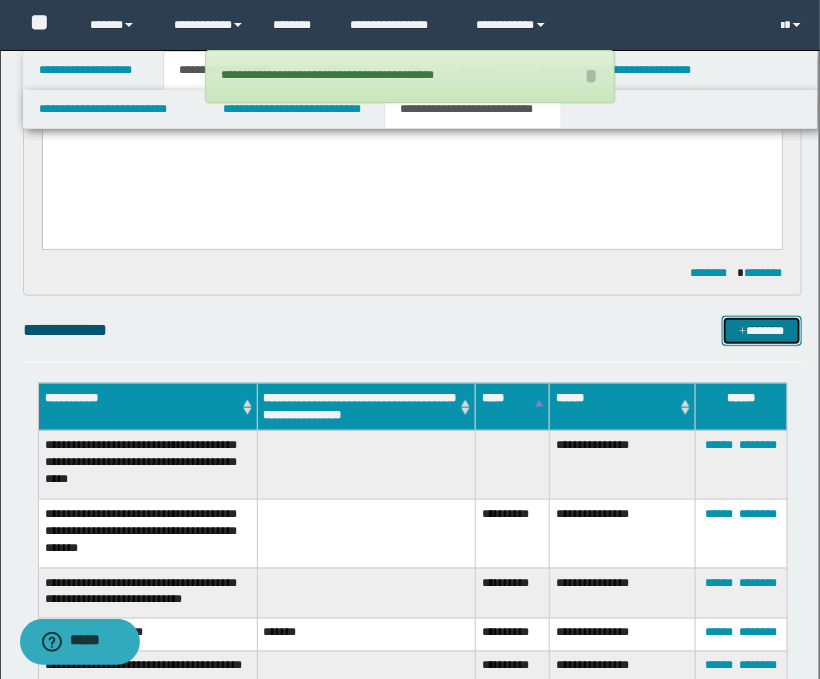 click on "*******" at bounding box center (762, 331) 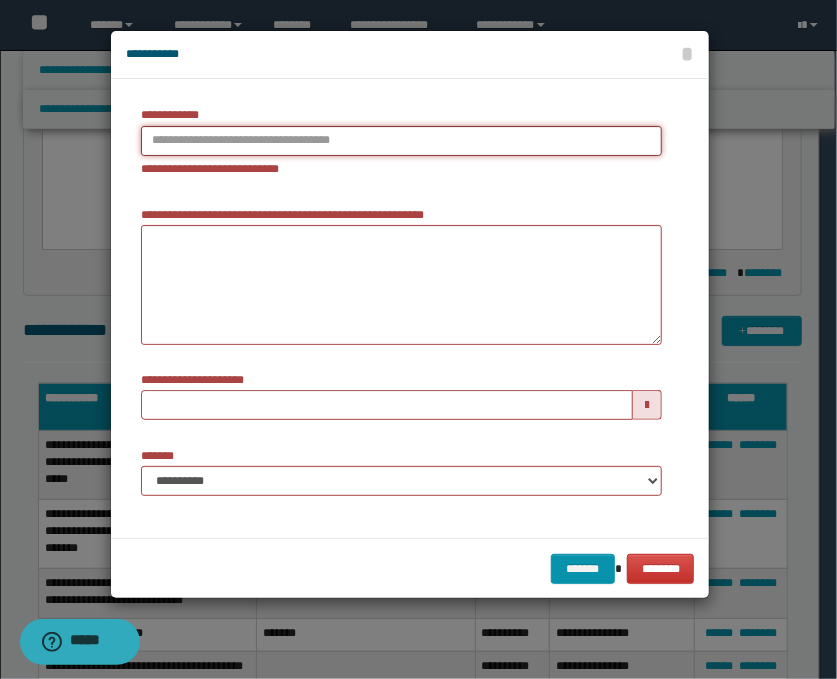 type on "**********" 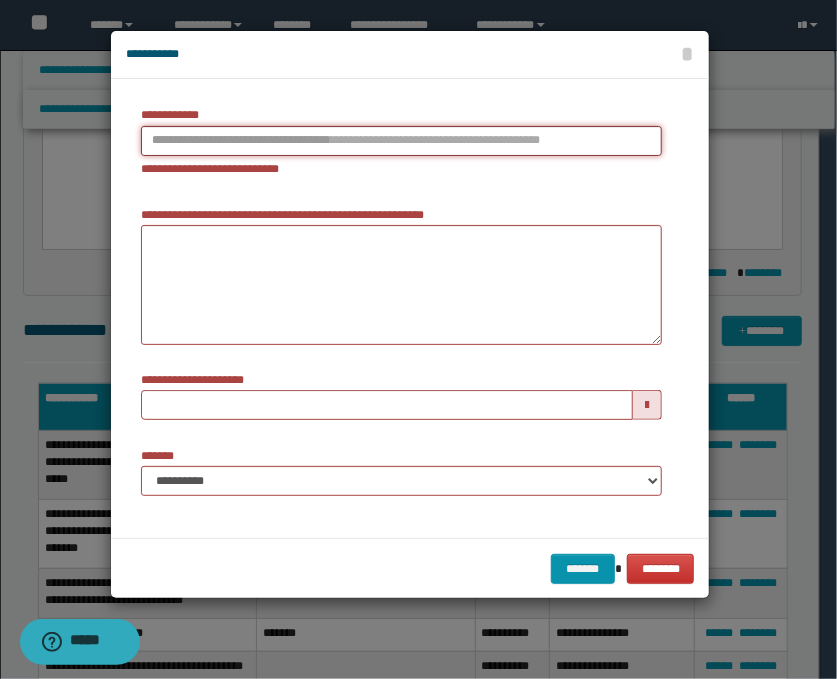 click on "**********" at bounding box center (401, 141) 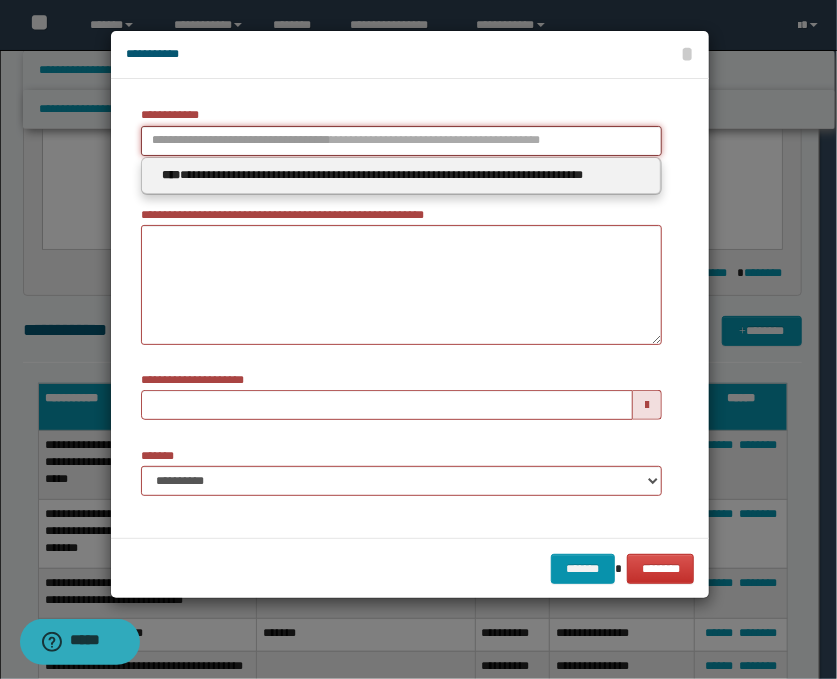 type 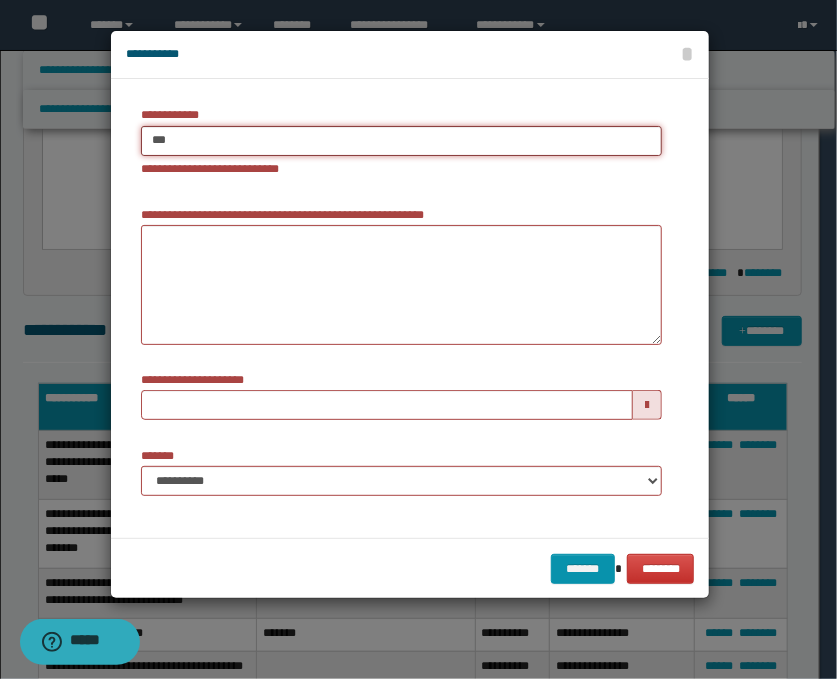 type on "****" 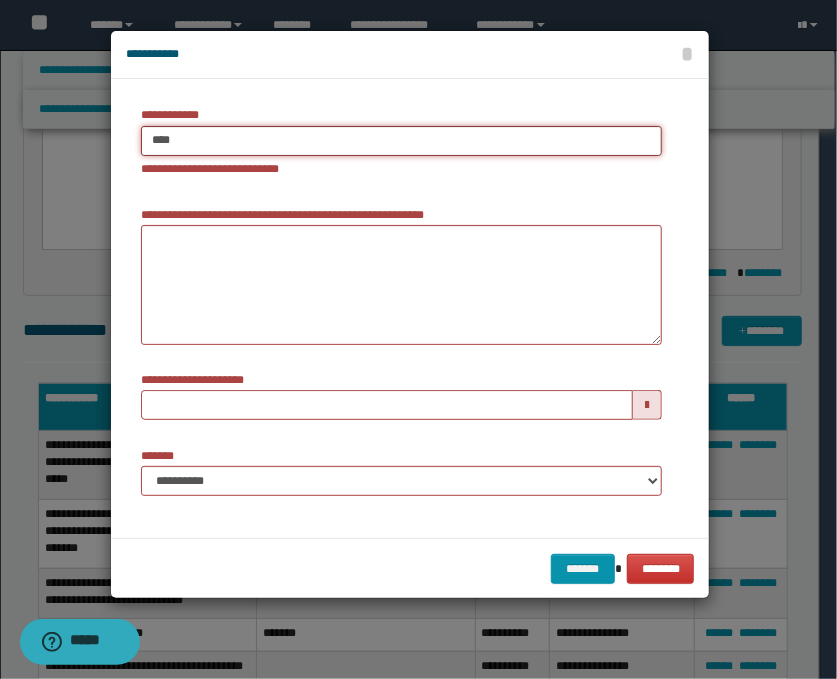 type on "****" 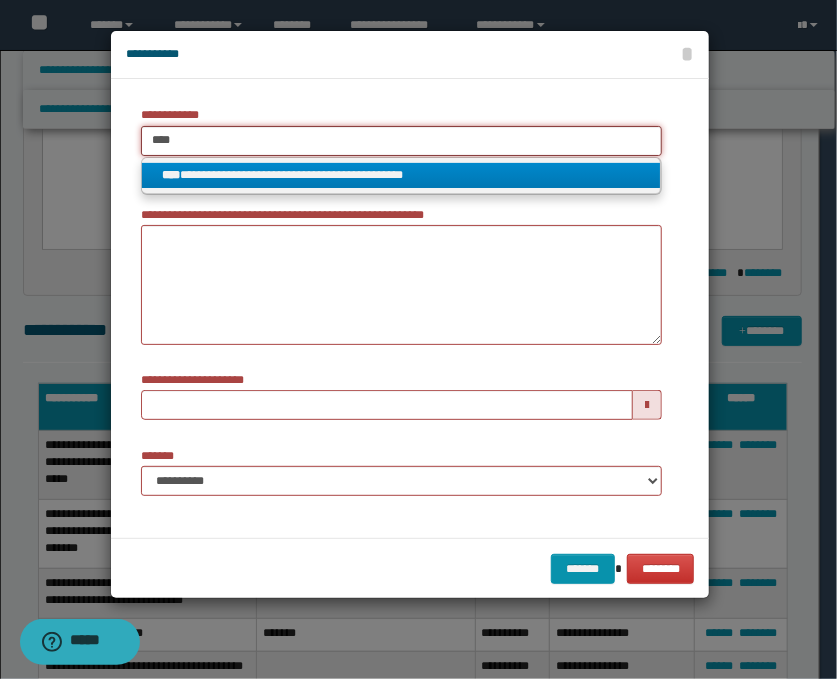 type on "****" 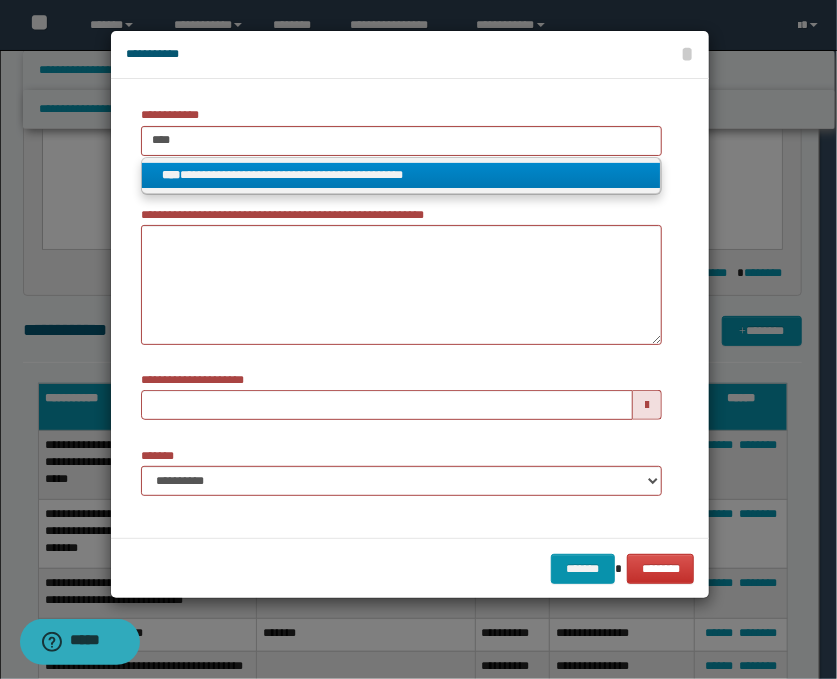 click on "**********" at bounding box center [401, 175] 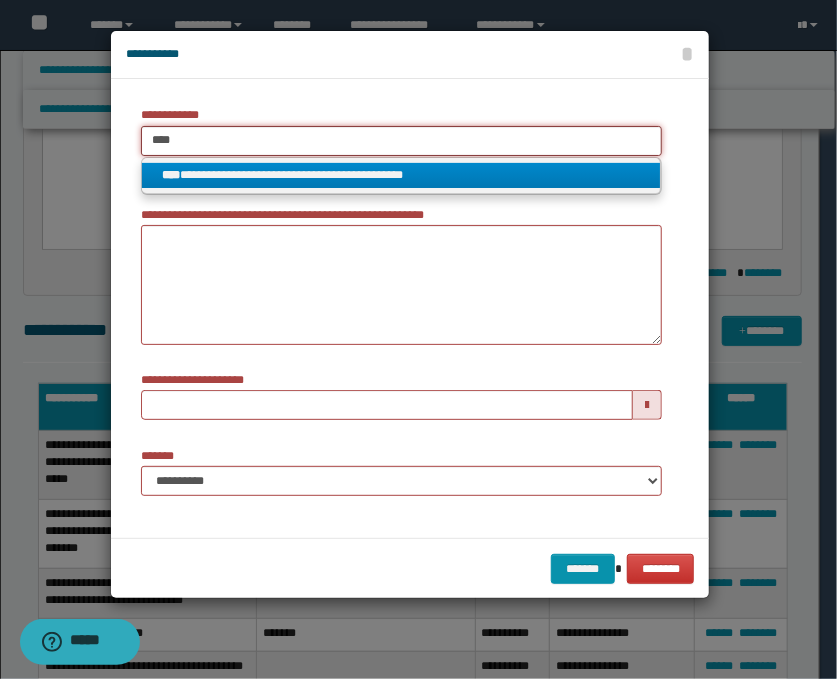 type 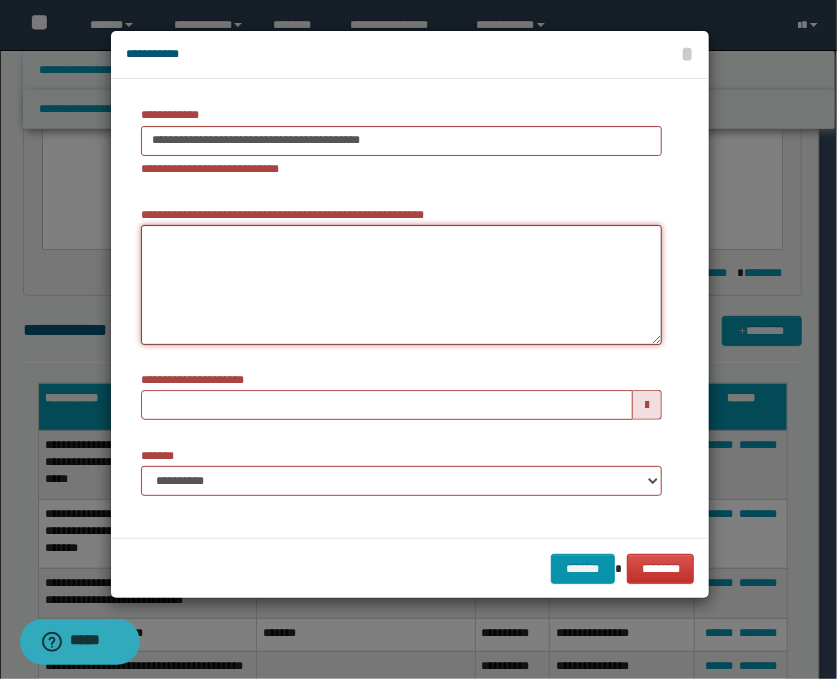 click on "**********" at bounding box center (401, 285) 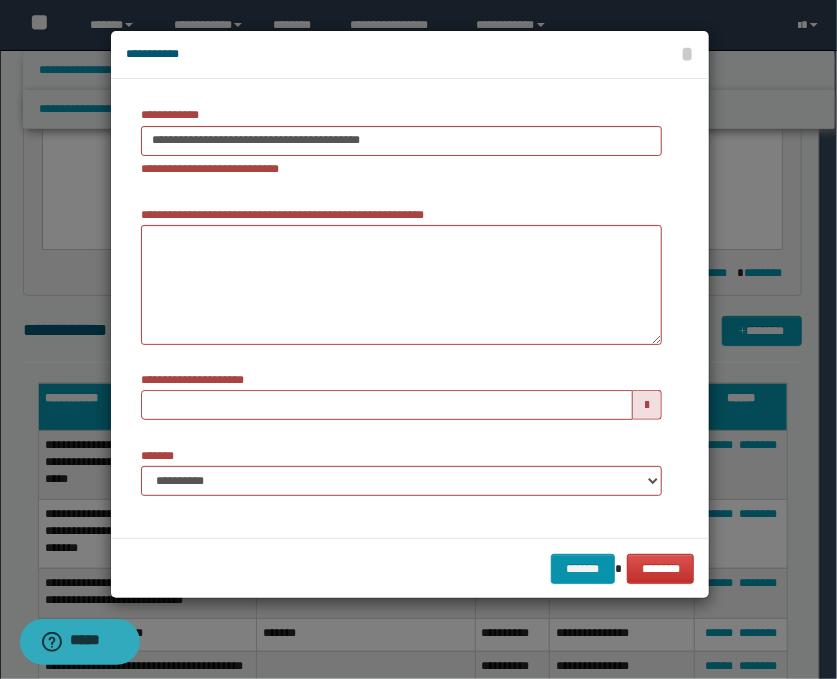 click at bounding box center [647, 405] 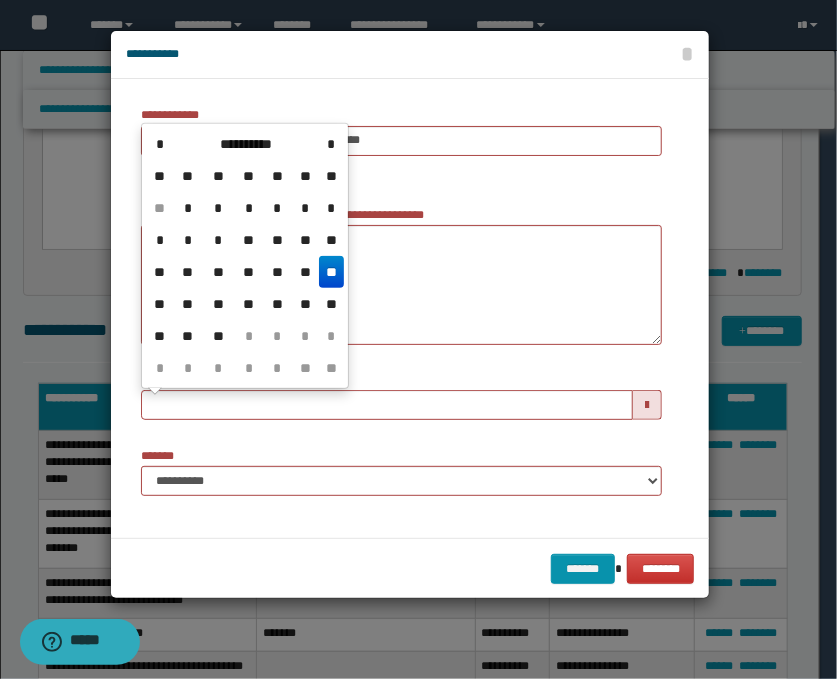 click on "**" at bounding box center [331, 272] 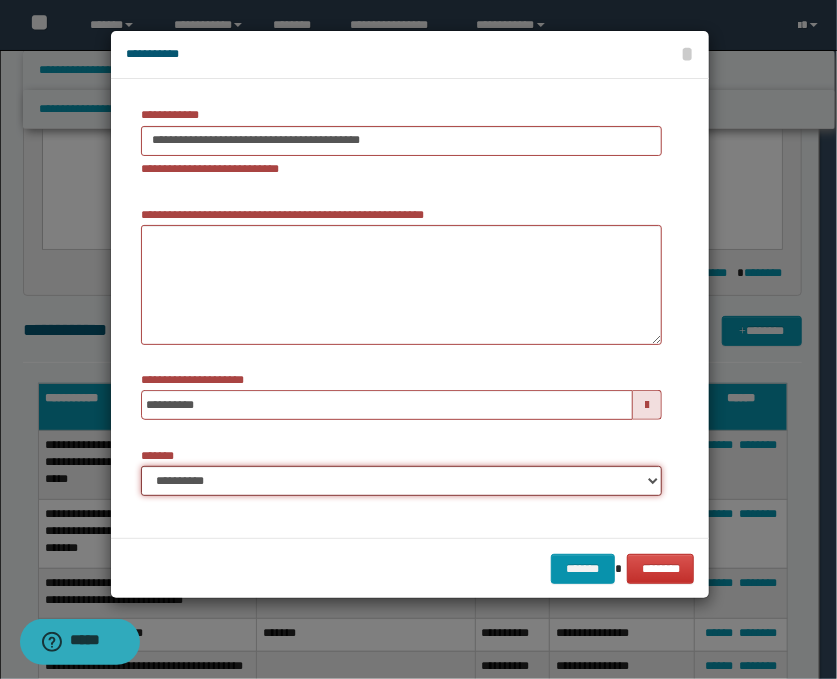 click on "**********" at bounding box center (401, 481) 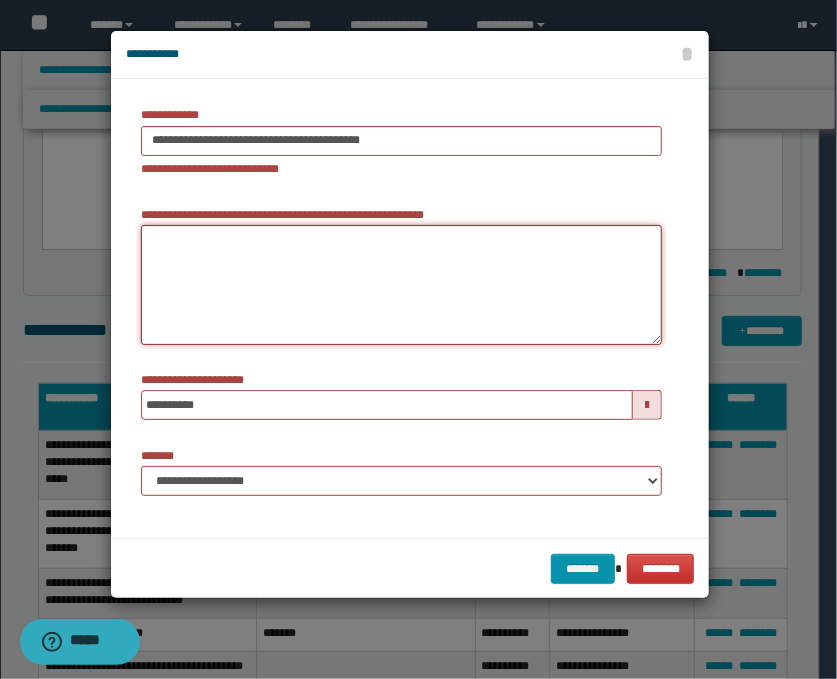 click on "**********" at bounding box center (401, 285) 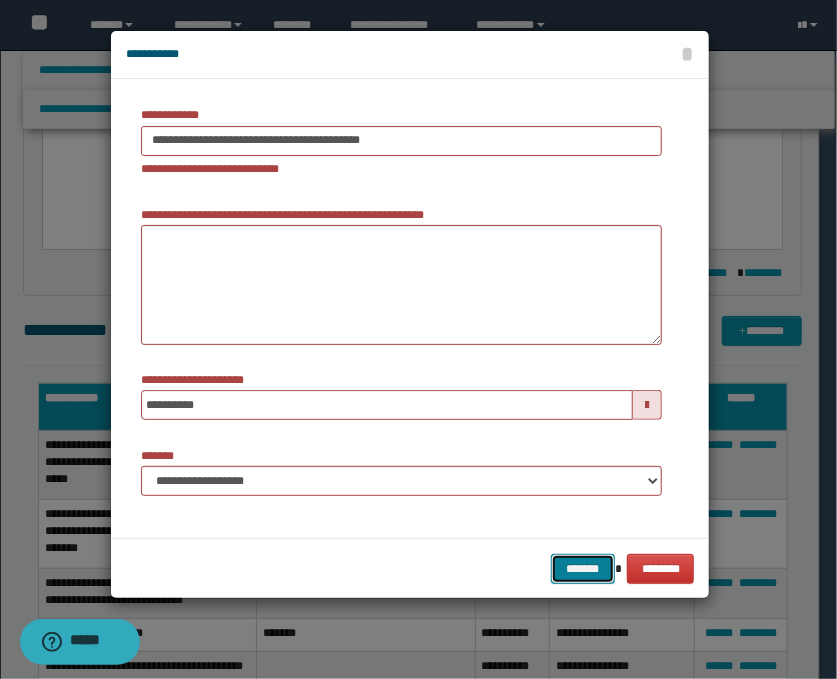 click on "*******" at bounding box center (583, 569) 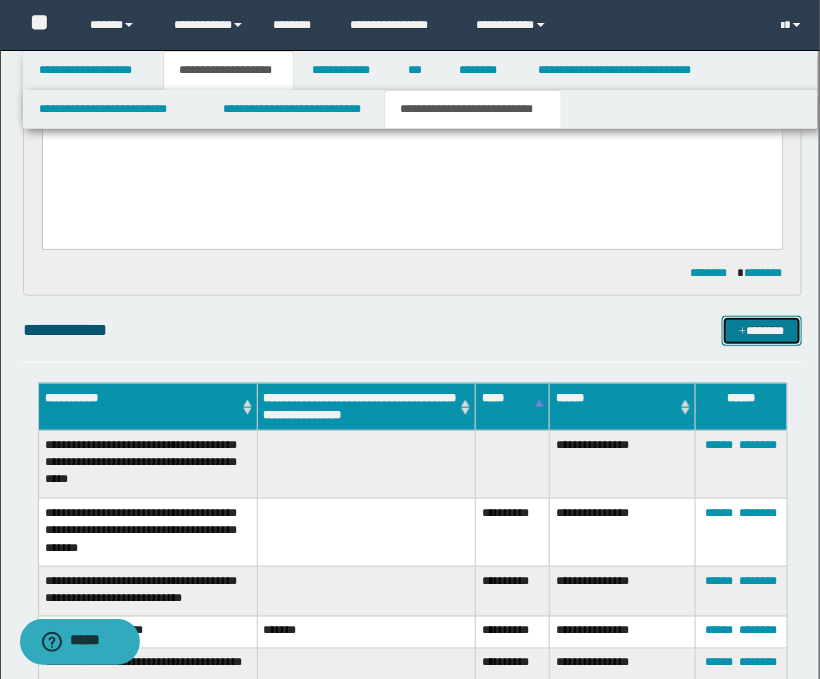 scroll, scrollTop: 555, scrollLeft: 0, axis: vertical 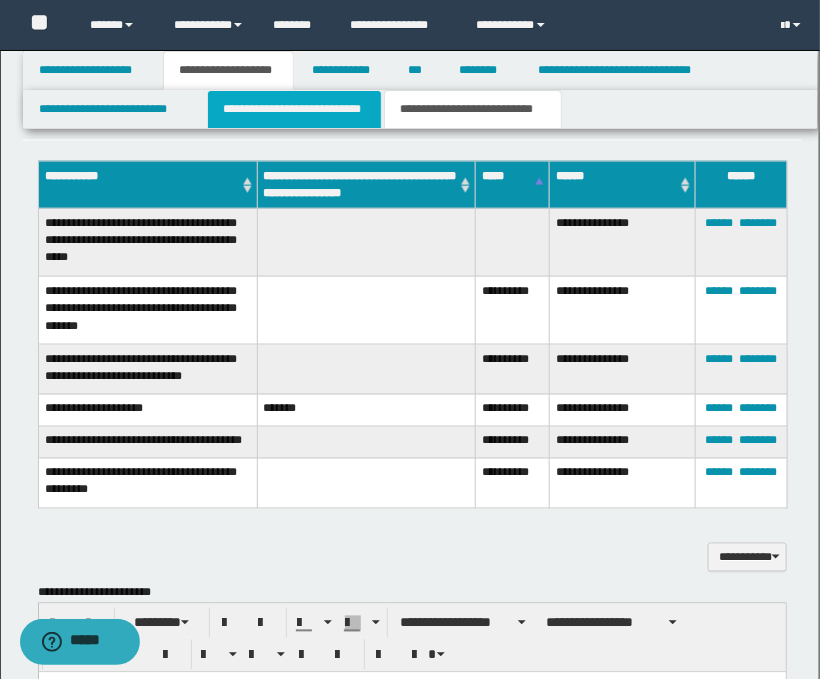 click on "**********" at bounding box center (294, 109) 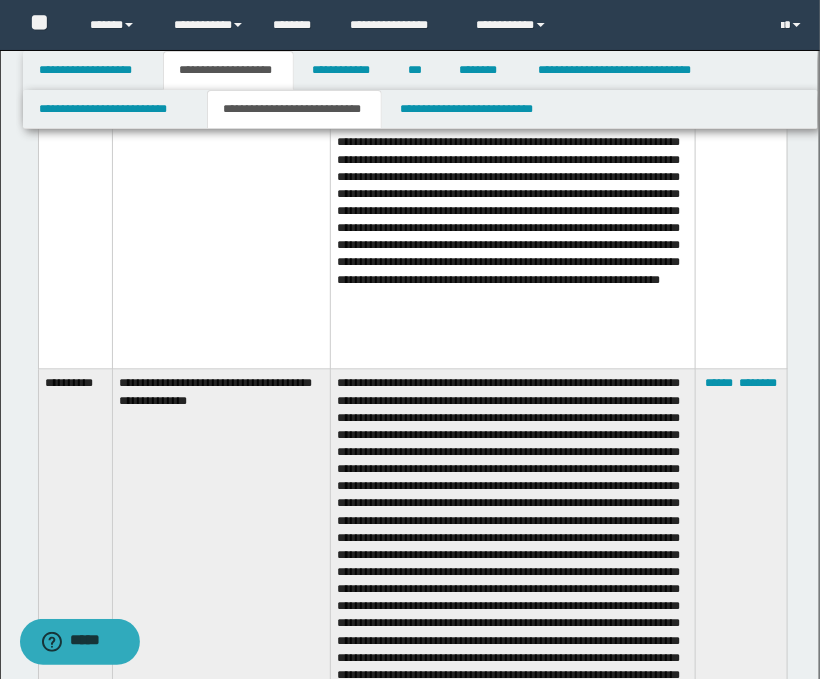 scroll, scrollTop: 2444, scrollLeft: 0, axis: vertical 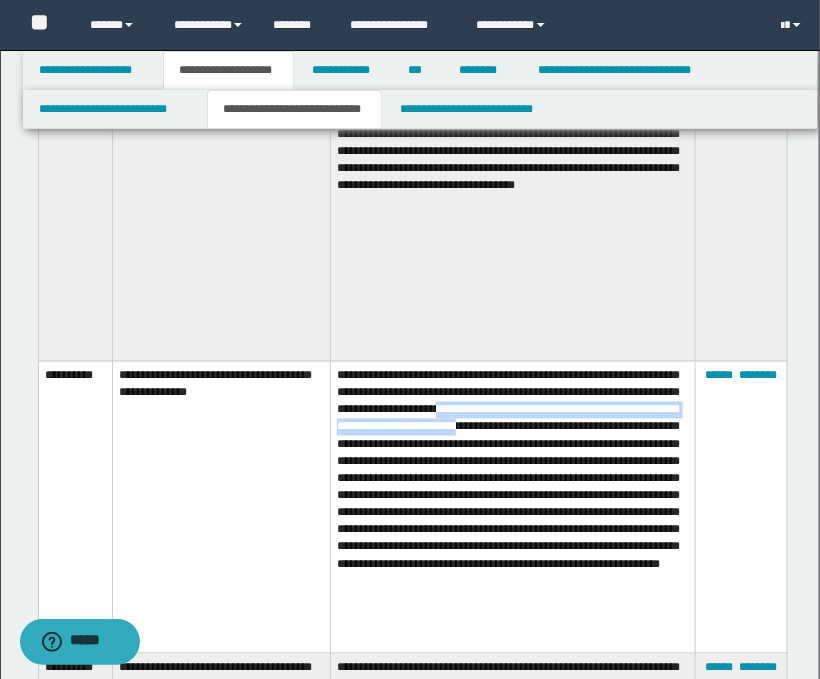drag, startPoint x: 339, startPoint y: 443, endPoint x: 535, endPoint y: 460, distance: 196.73587 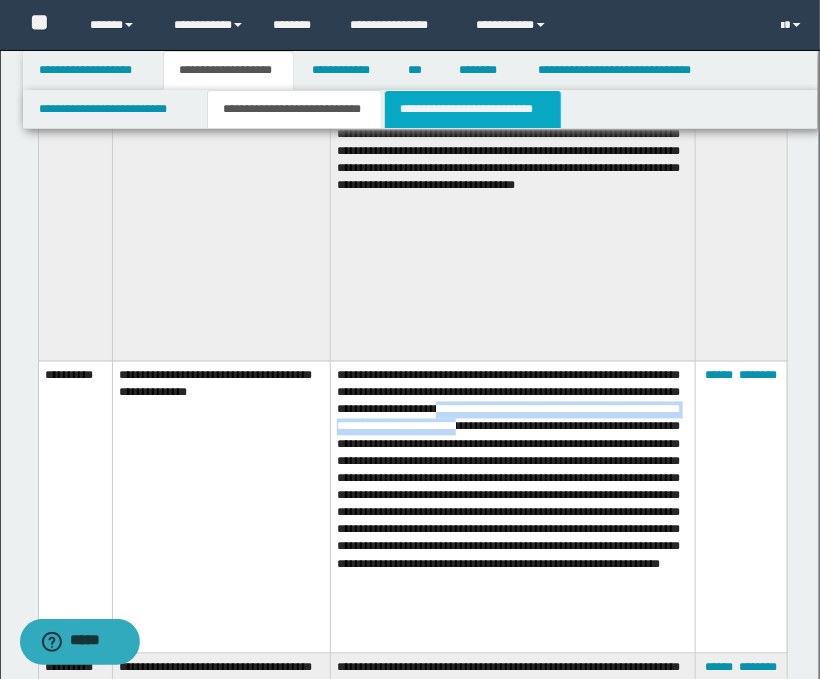 click on "**********" at bounding box center (472, 109) 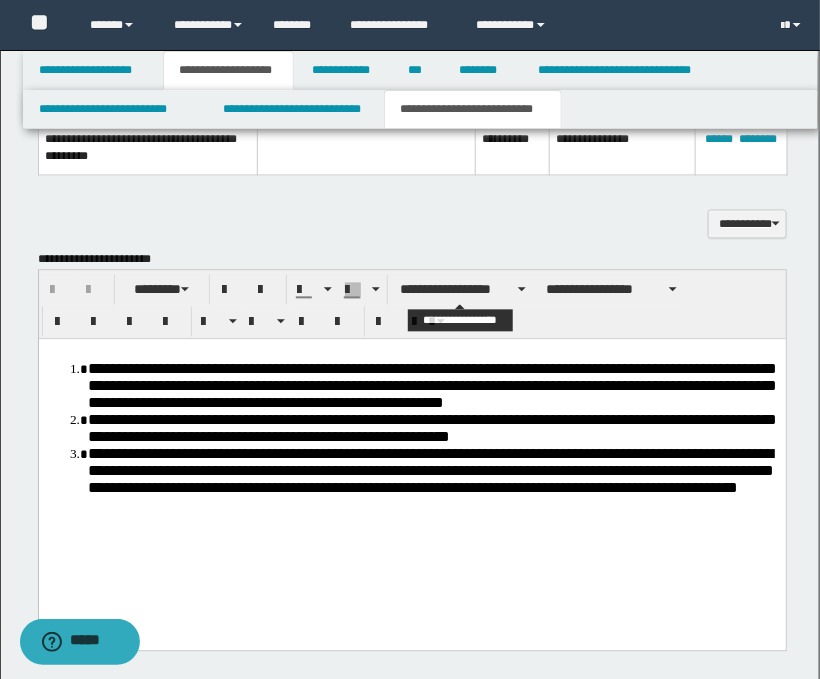 scroll, scrollTop: 666, scrollLeft: 0, axis: vertical 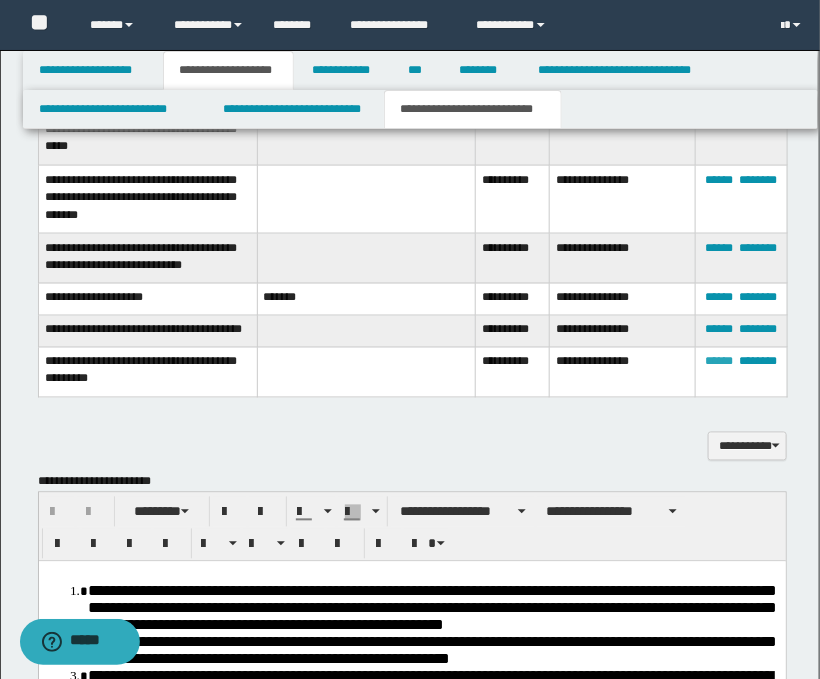click on "******" at bounding box center [719, 362] 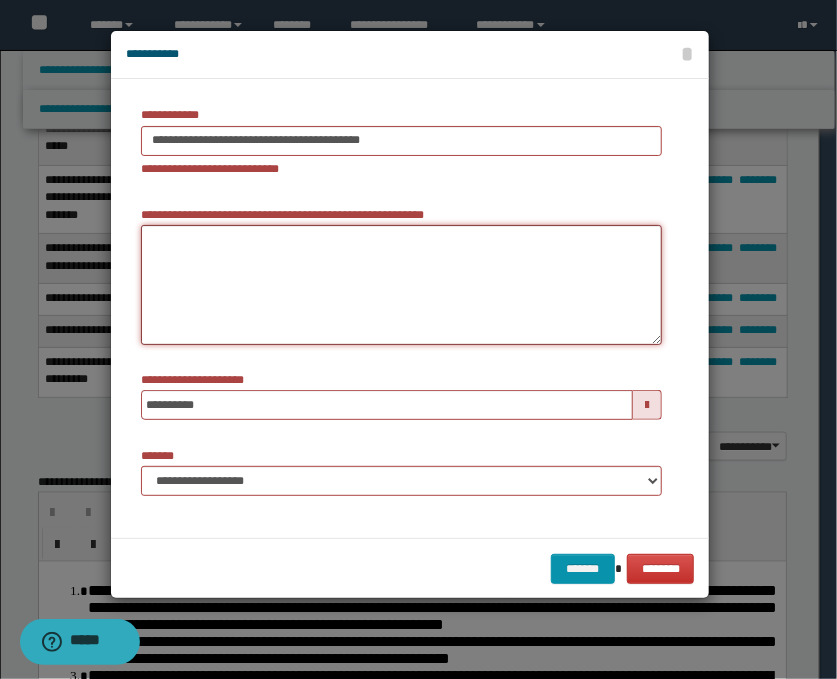 click on "**********" at bounding box center (401, 285) 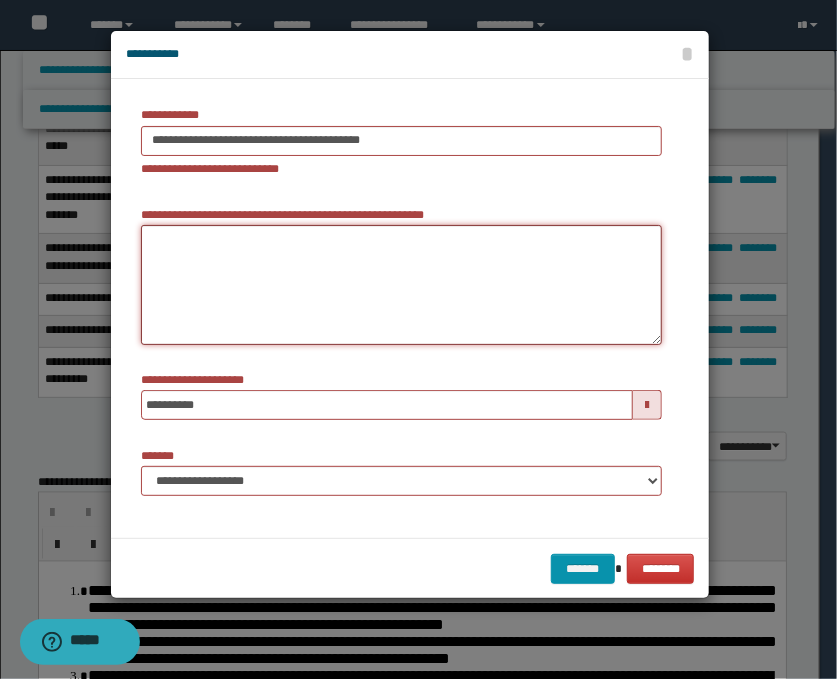 paste on "**********" 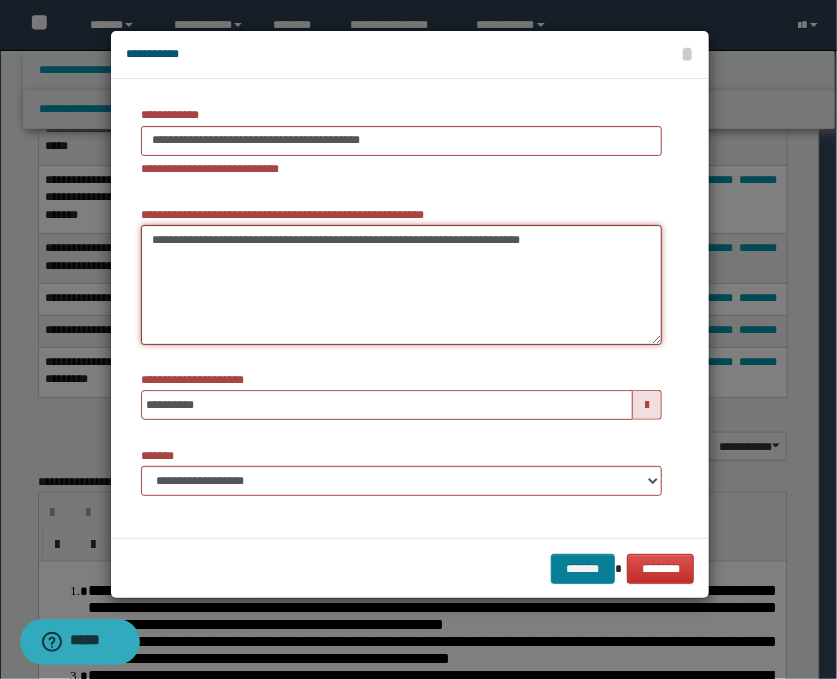 type on "**********" 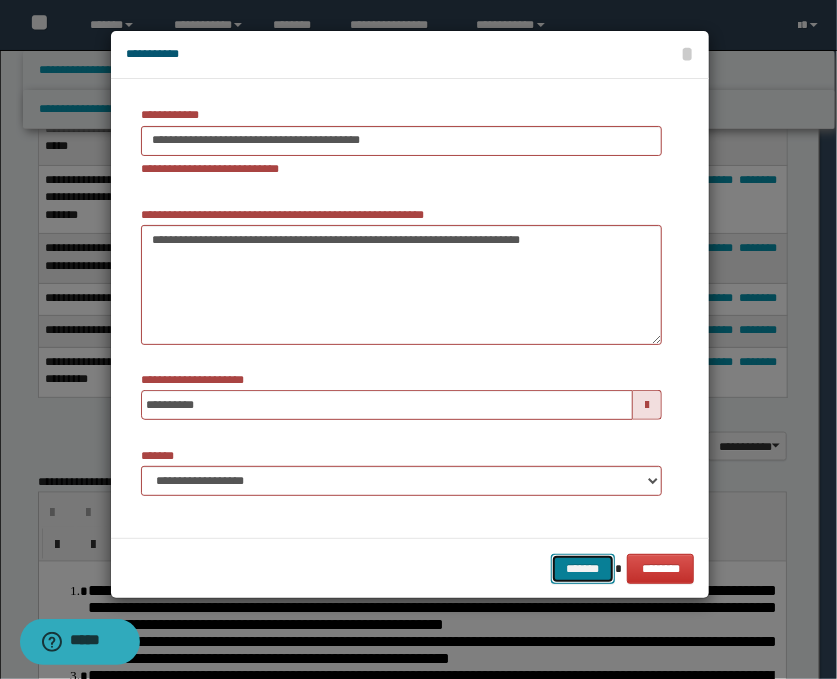 click on "*******" at bounding box center (583, 569) 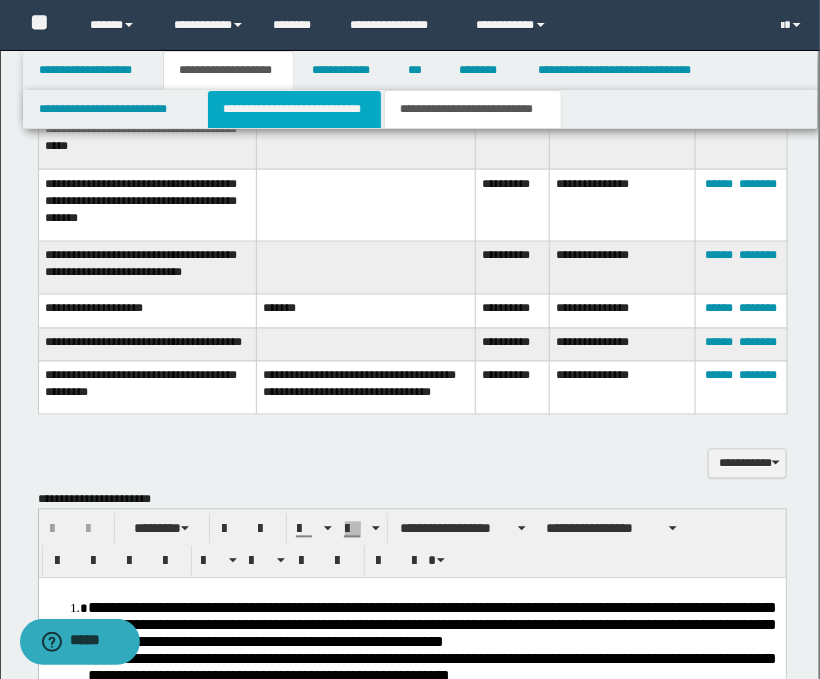 click on "**********" at bounding box center [294, 109] 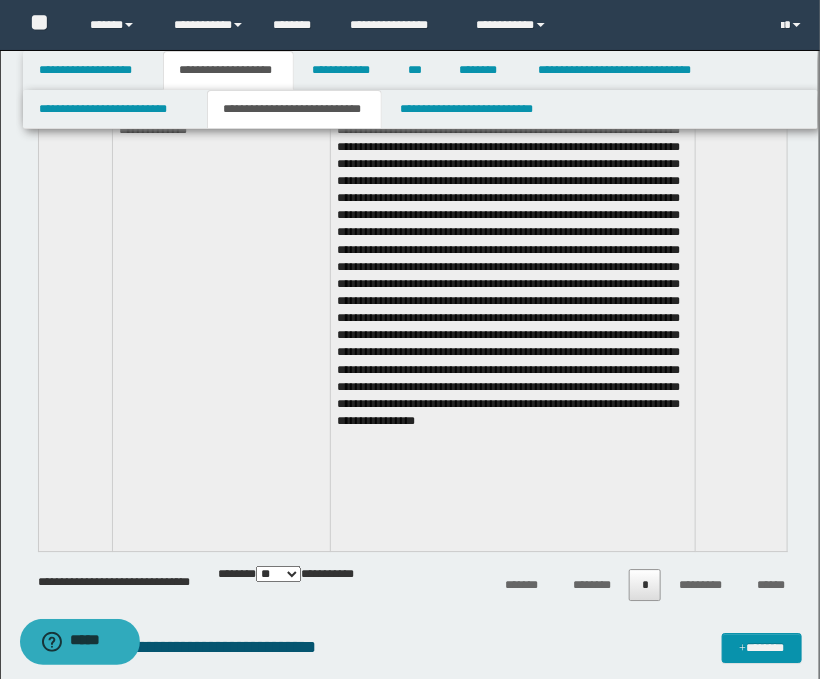 scroll, scrollTop: 2888, scrollLeft: 0, axis: vertical 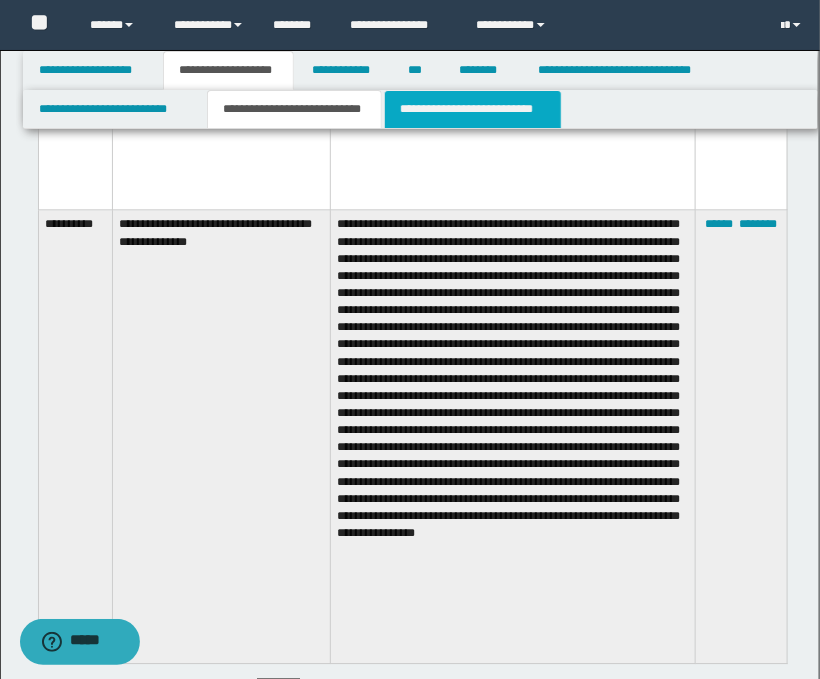 click on "**********" at bounding box center (472, 109) 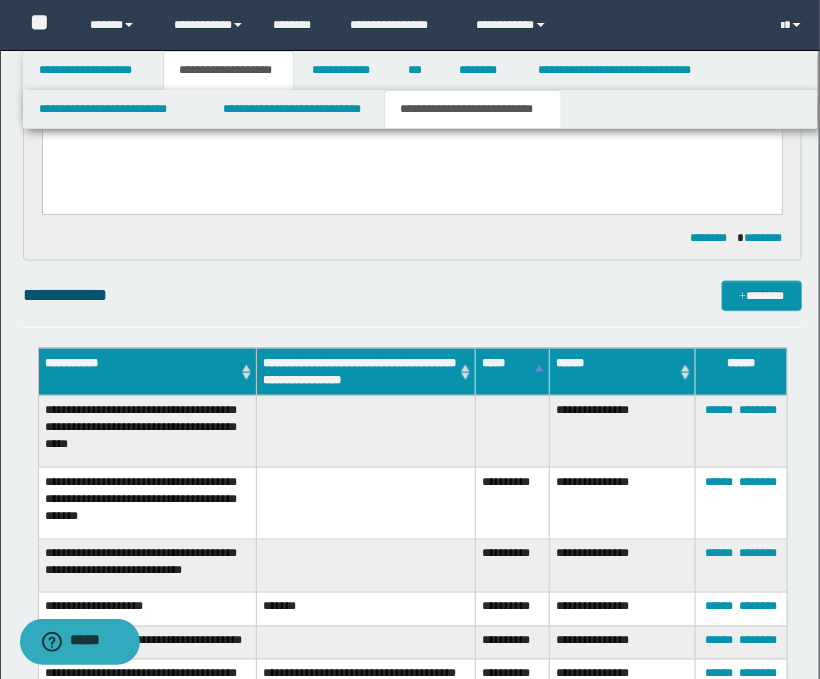 scroll, scrollTop: 343, scrollLeft: 0, axis: vertical 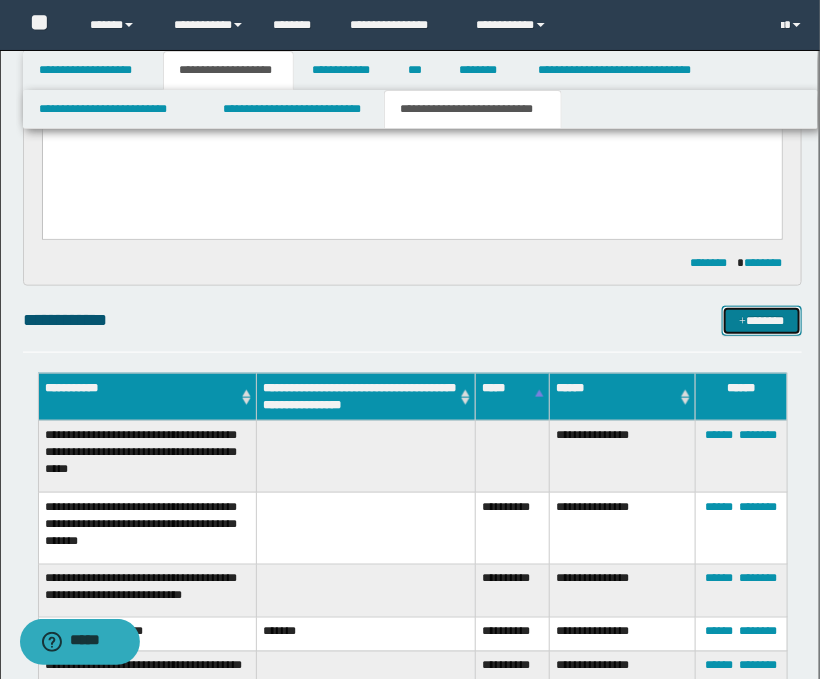 click on "*******" at bounding box center (762, 321) 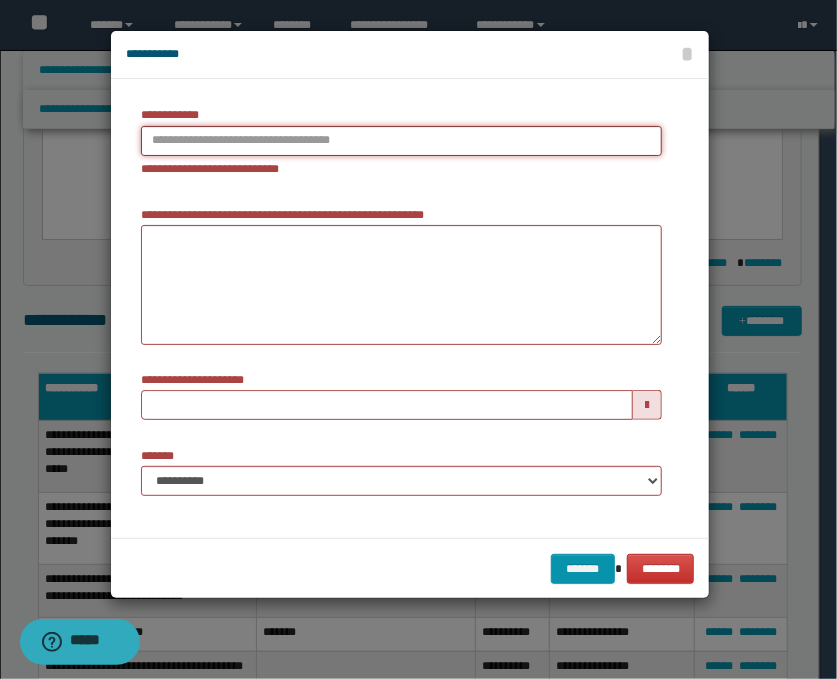 type on "**********" 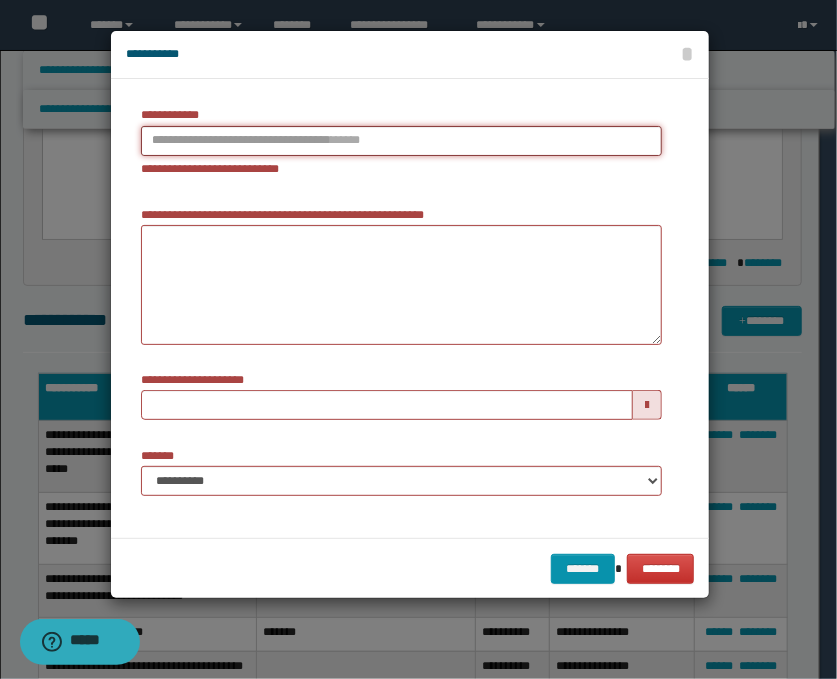 click on "**********" at bounding box center [401, 141] 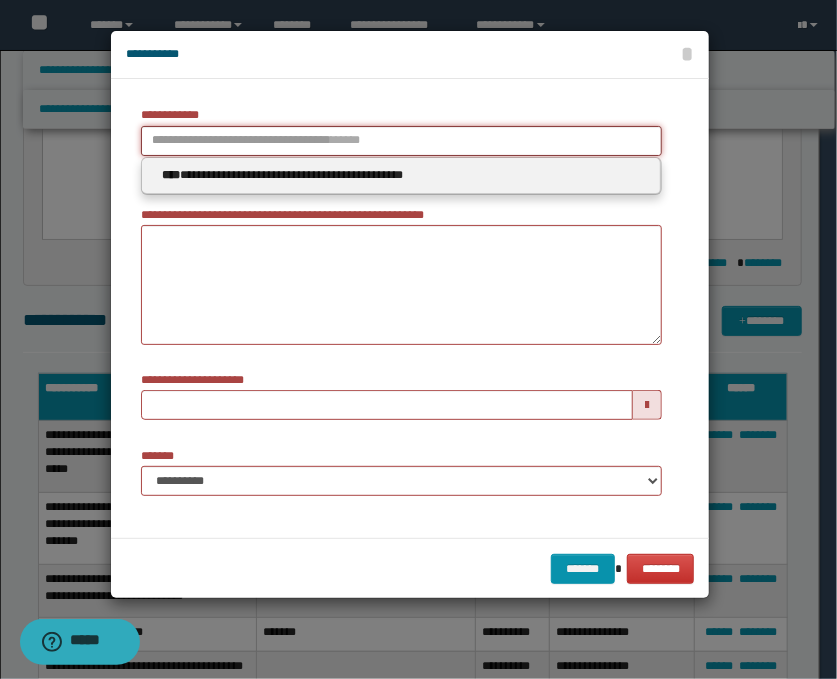 type 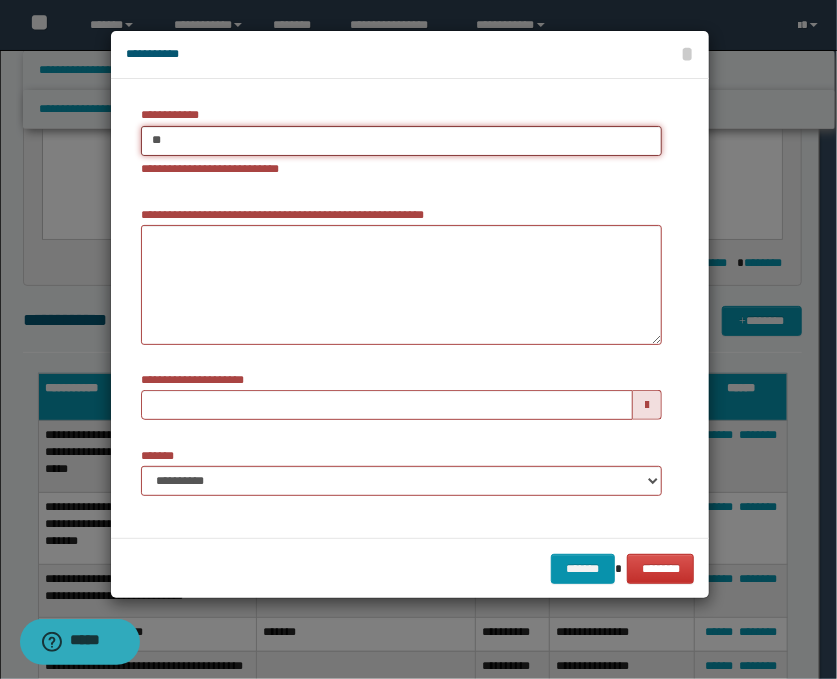 type on "***" 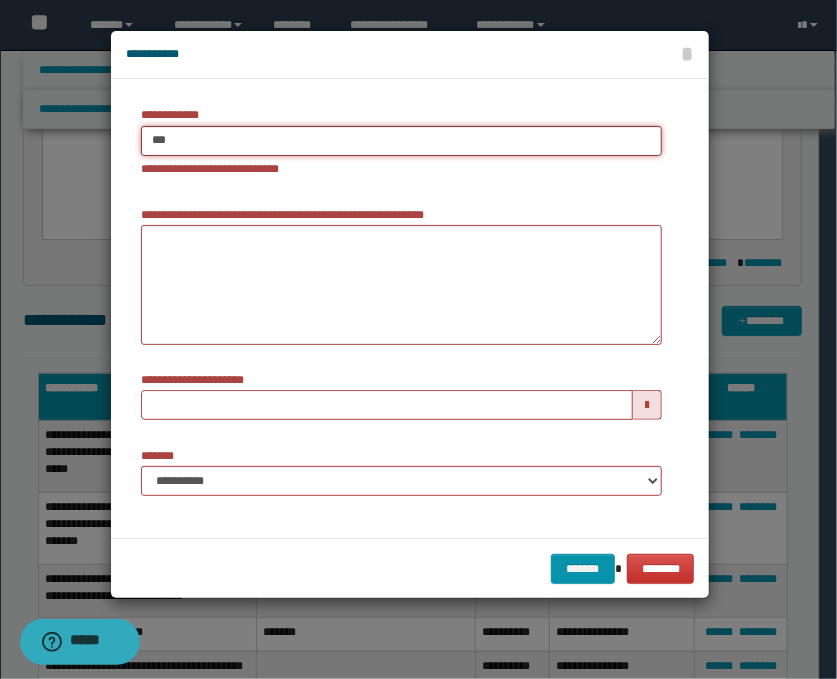 type on "***" 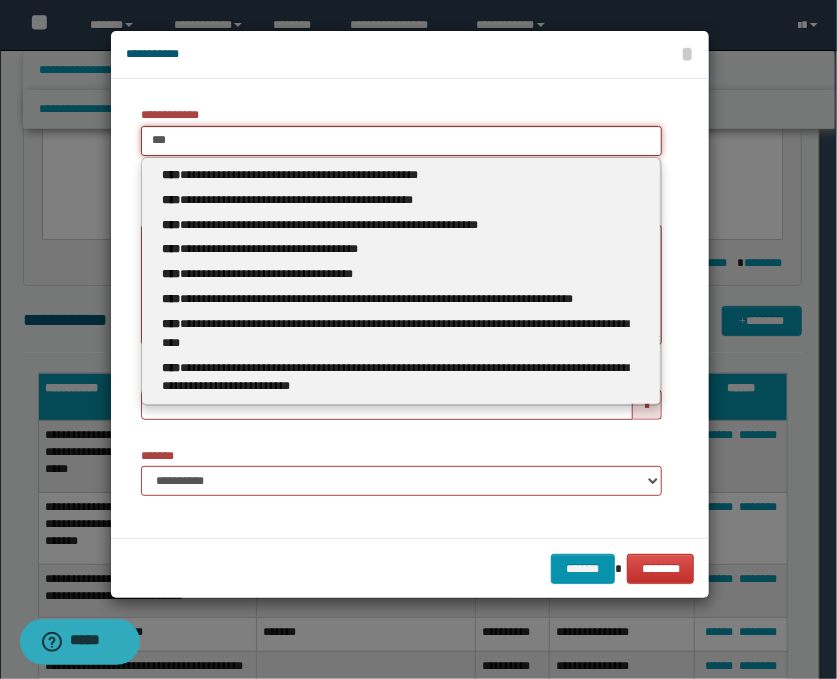 type 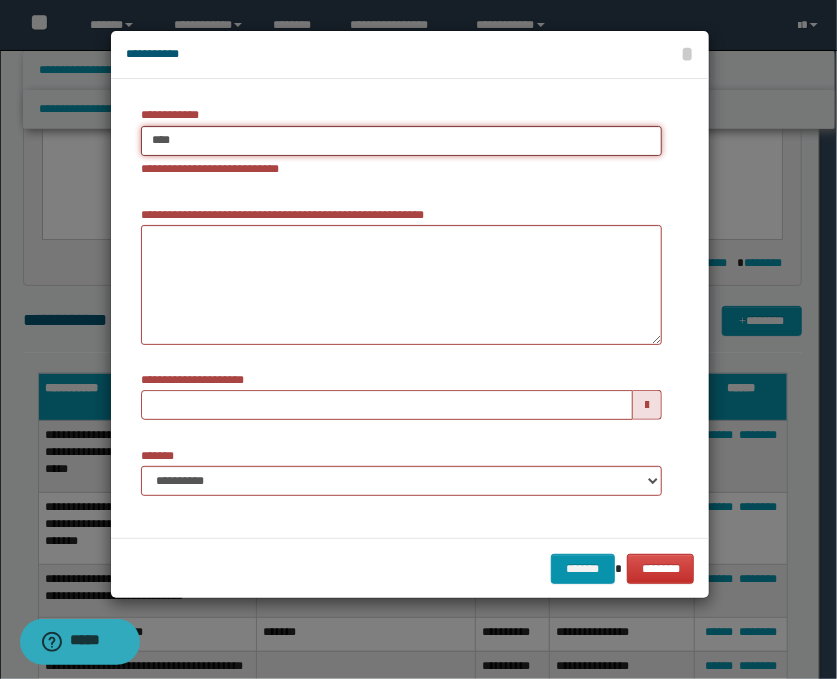 type on "****" 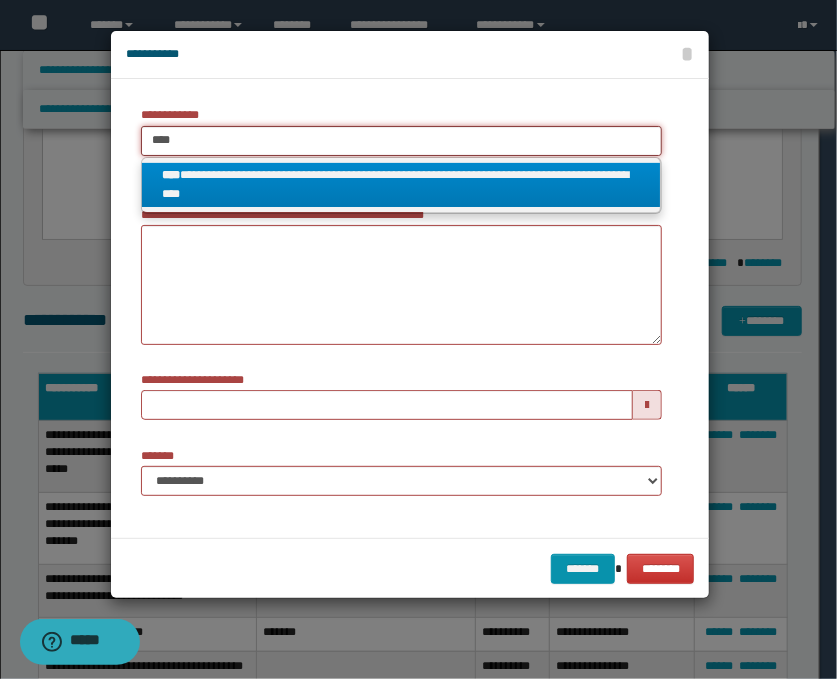 type on "****" 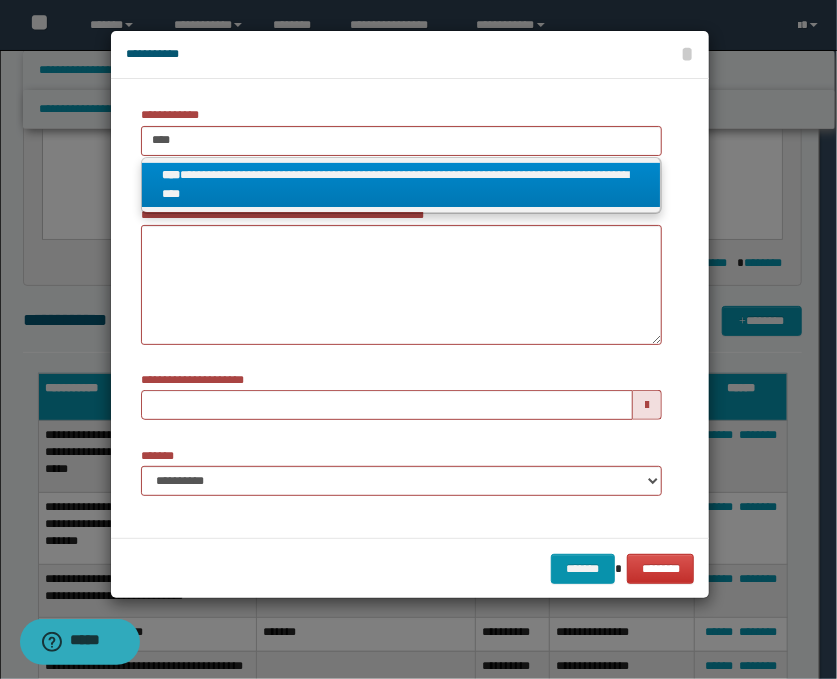 click on "**********" at bounding box center [401, 185] 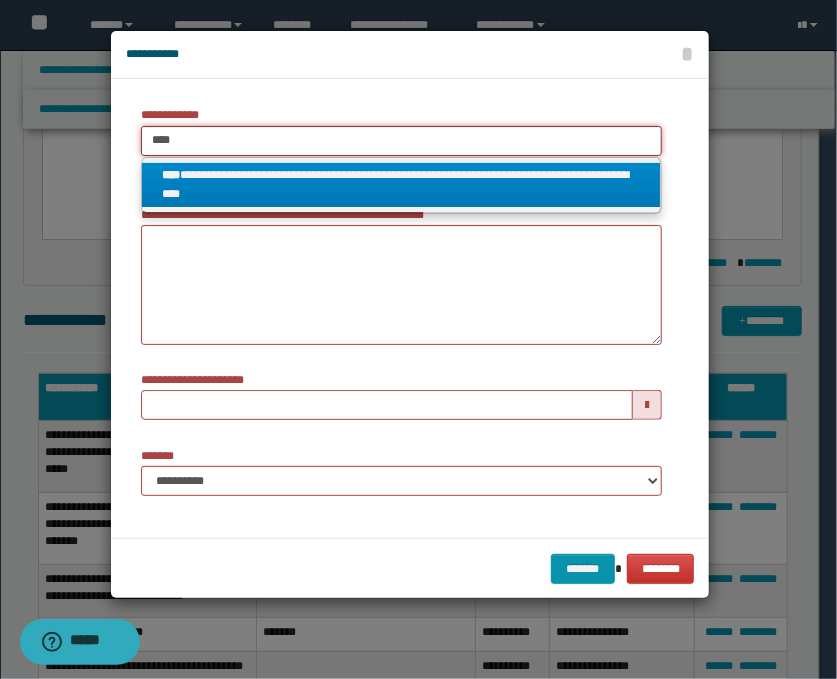 type 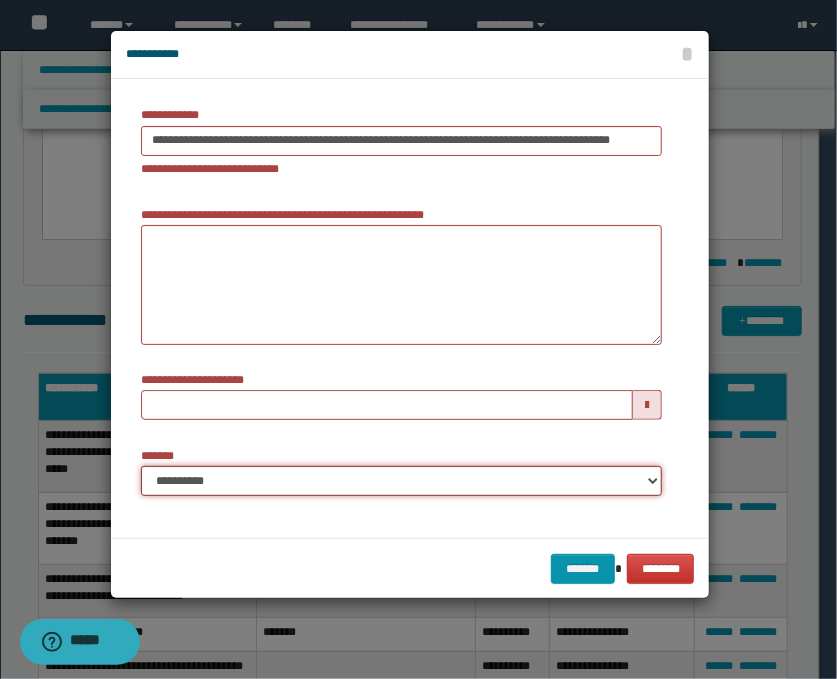 click on "**********" at bounding box center [401, 481] 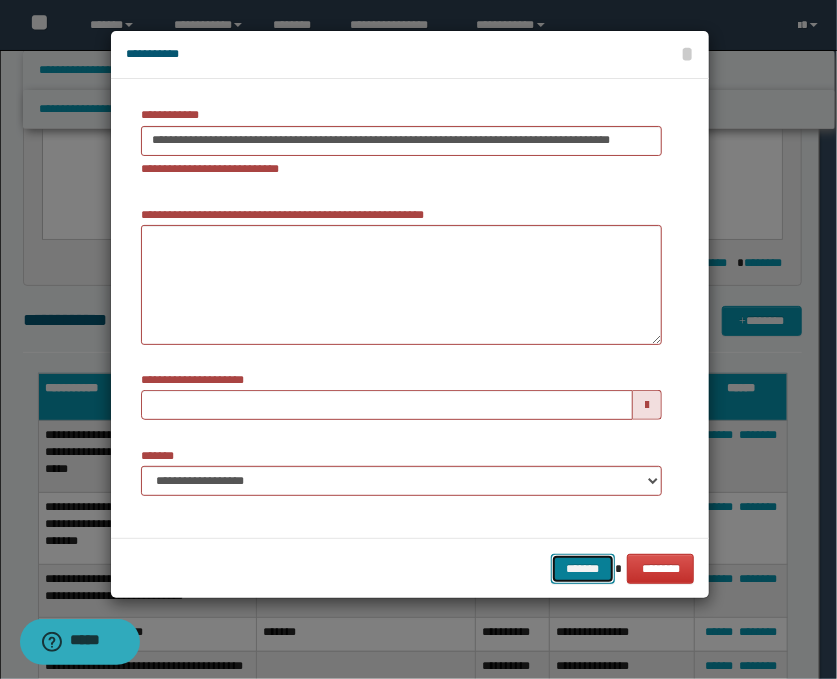 click on "*******" at bounding box center [583, 569] 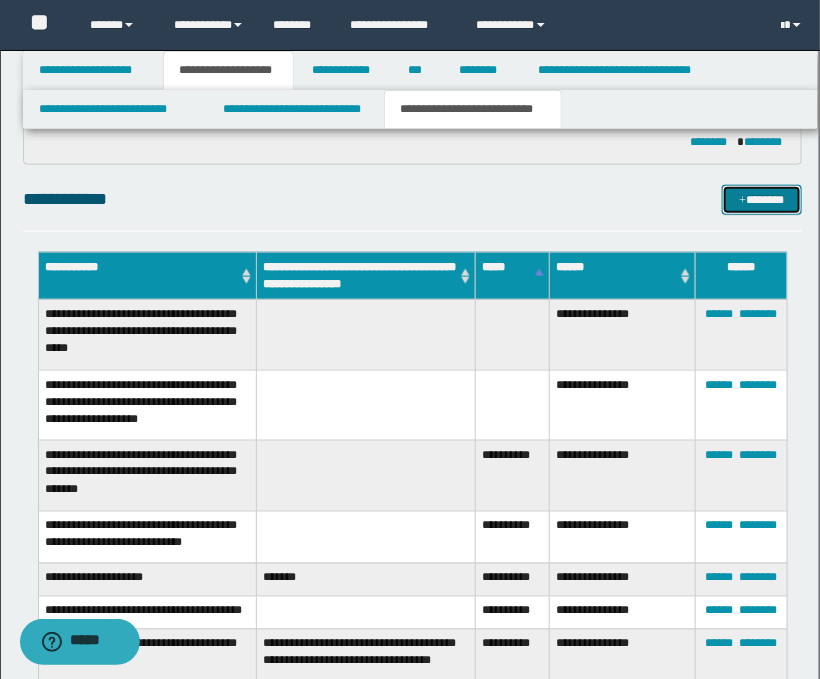 scroll, scrollTop: 454, scrollLeft: 0, axis: vertical 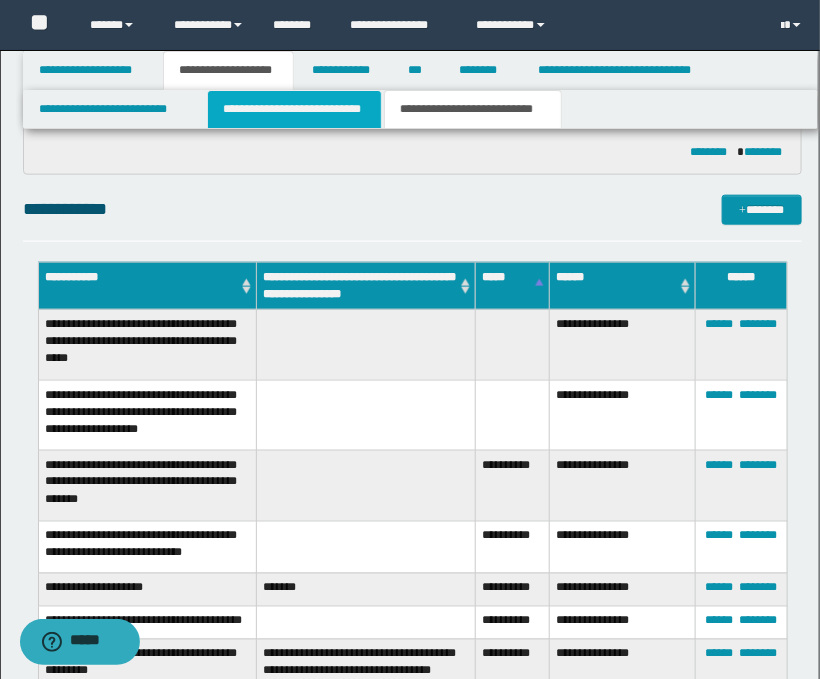 click on "**********" at bounding box center [294, 109] 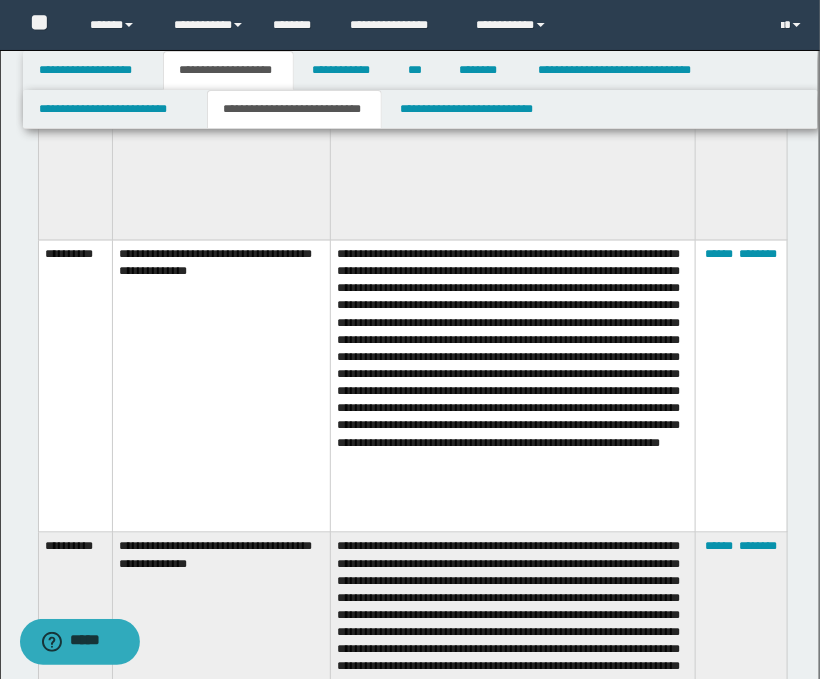scroll, scrollTop: 2898, scrollLeft: 0, axis: vertical 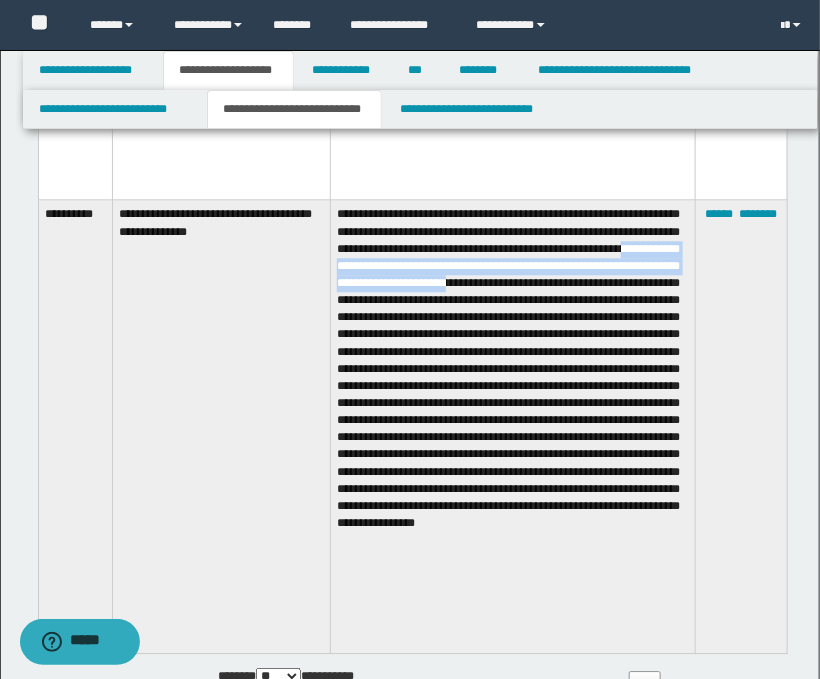 drag, startPoint x: 574, startPoint y: 297, endPoint x: 573, endPoint y: 320, distance: 23.021729 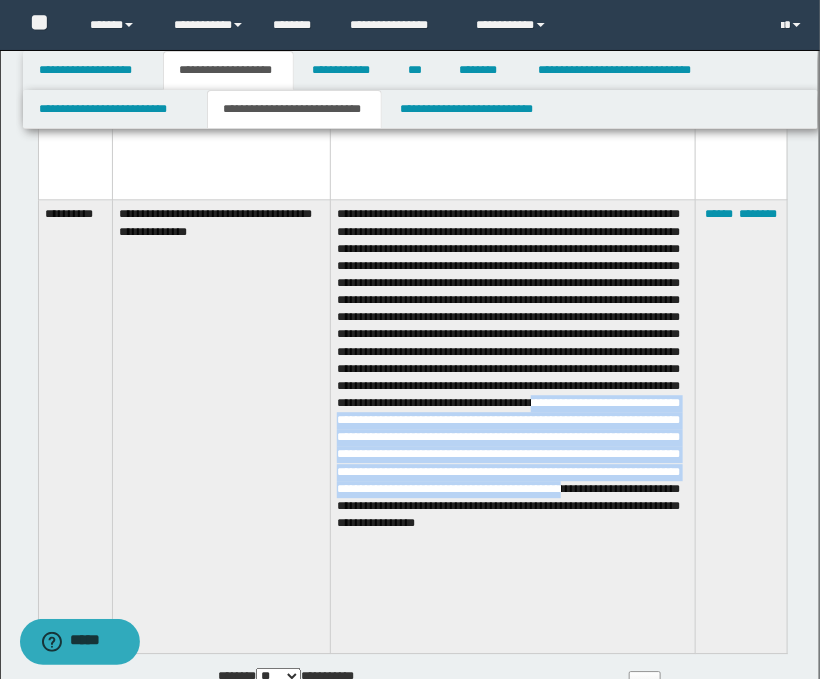 drag, startPoint x: 396, startPoint y: 502, endPoint x: 571, endPoint y: 598, distance: 199.60211 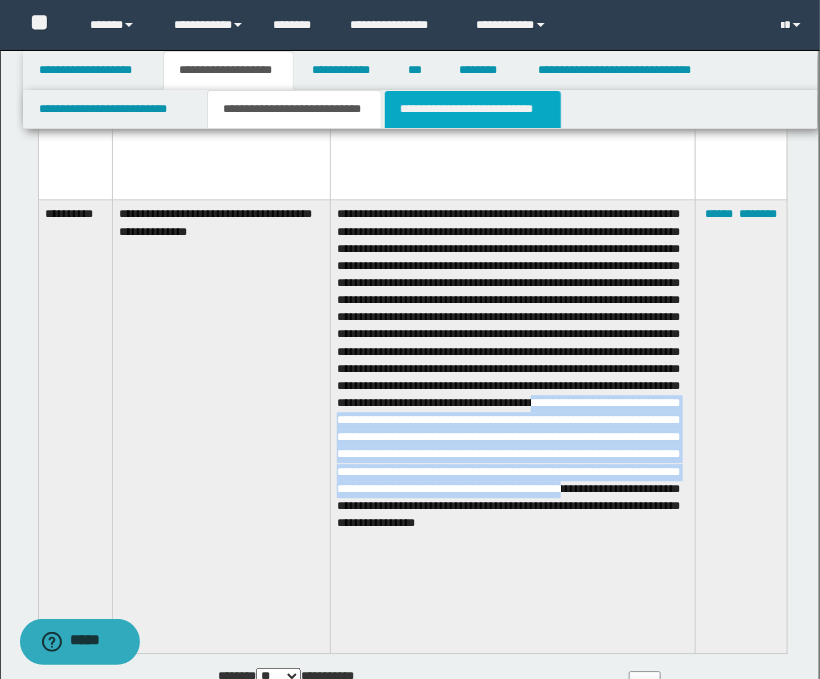 click on "**********" at bounding box center (472, 109) 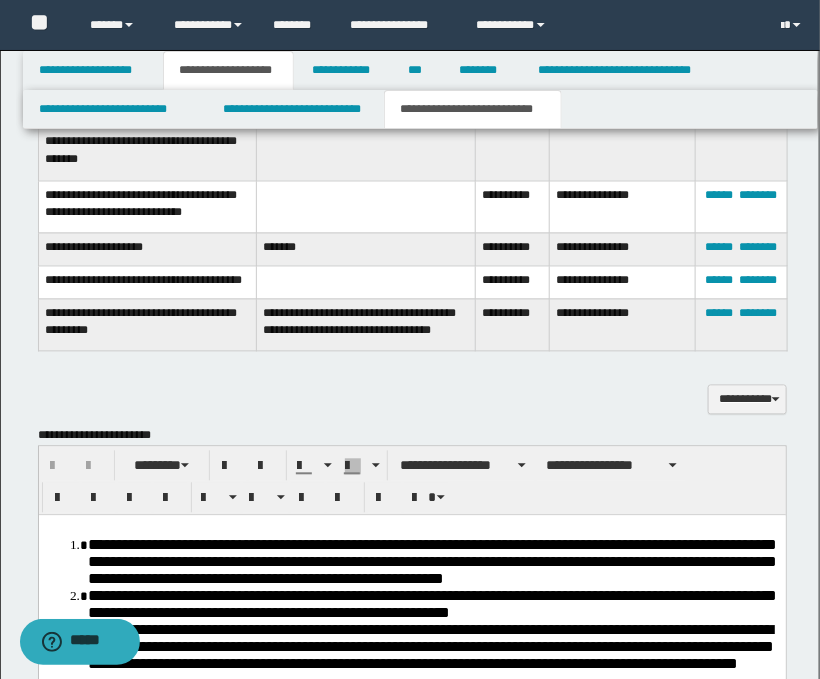 scroll, scrollTop: 518, scrollLeft: 0, axis: vertical 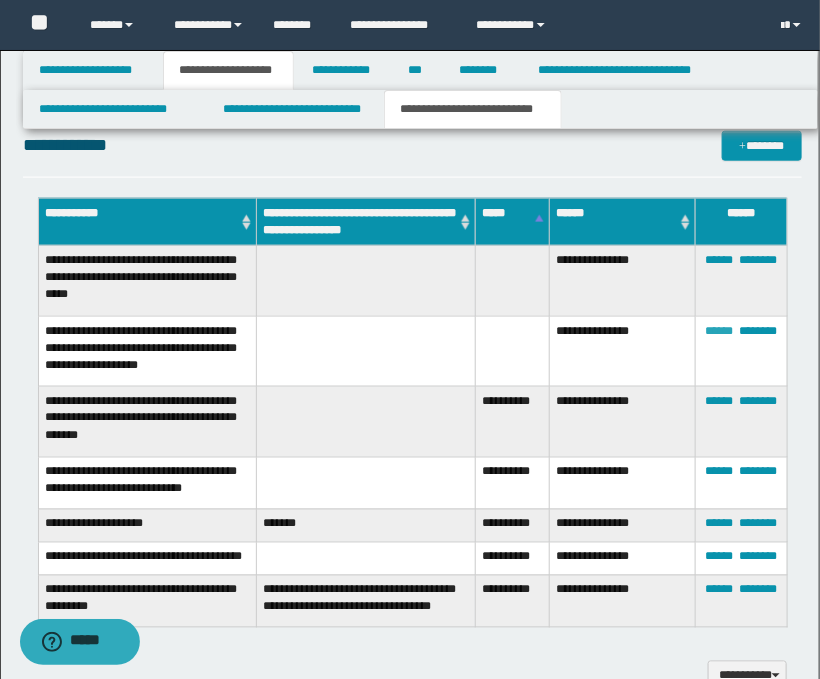 click on "******" at bounding box center (719, 331) 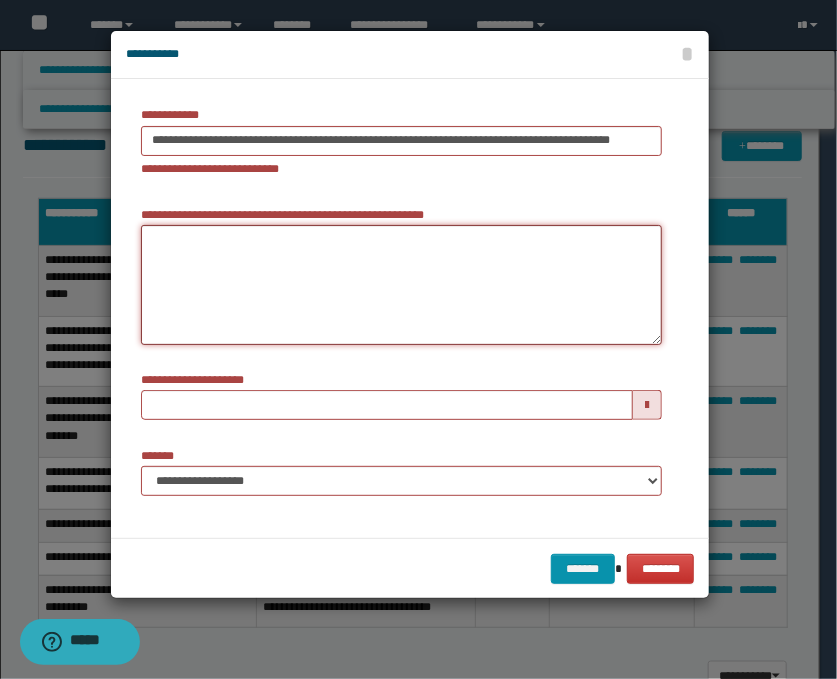 click on "**********" at bounding box center [401, 285] 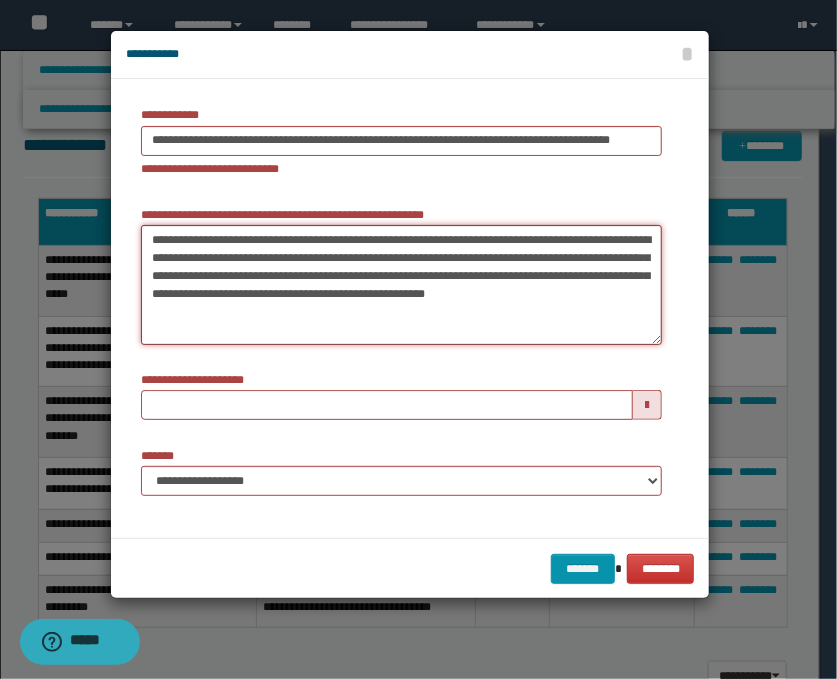 click on "**********" at bounding box center [401, 285] 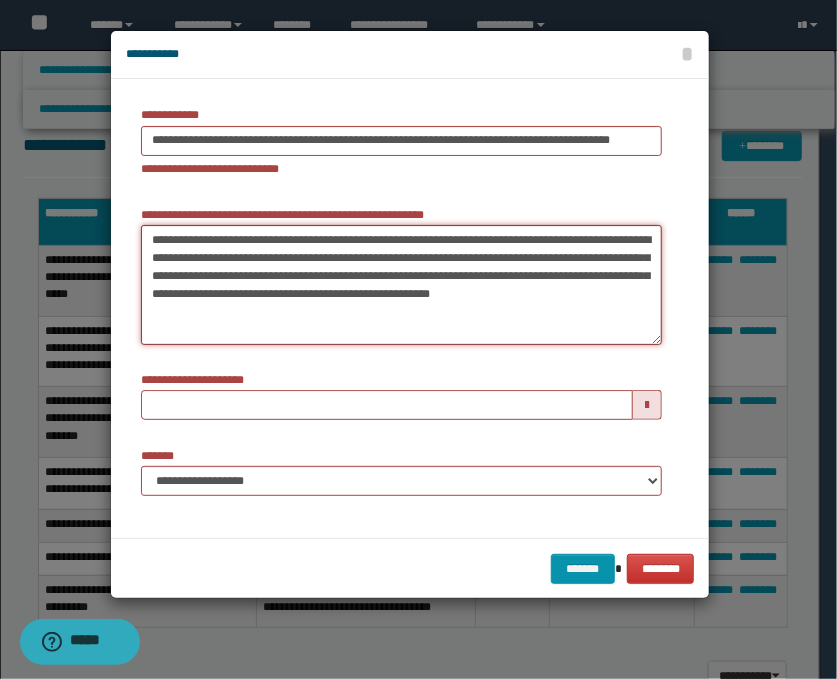 type 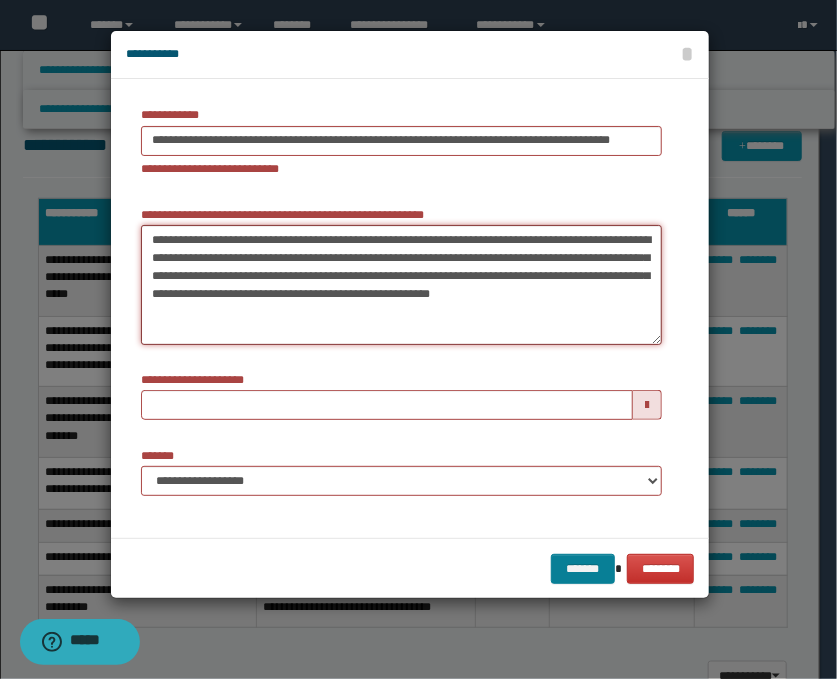 type on "**********" 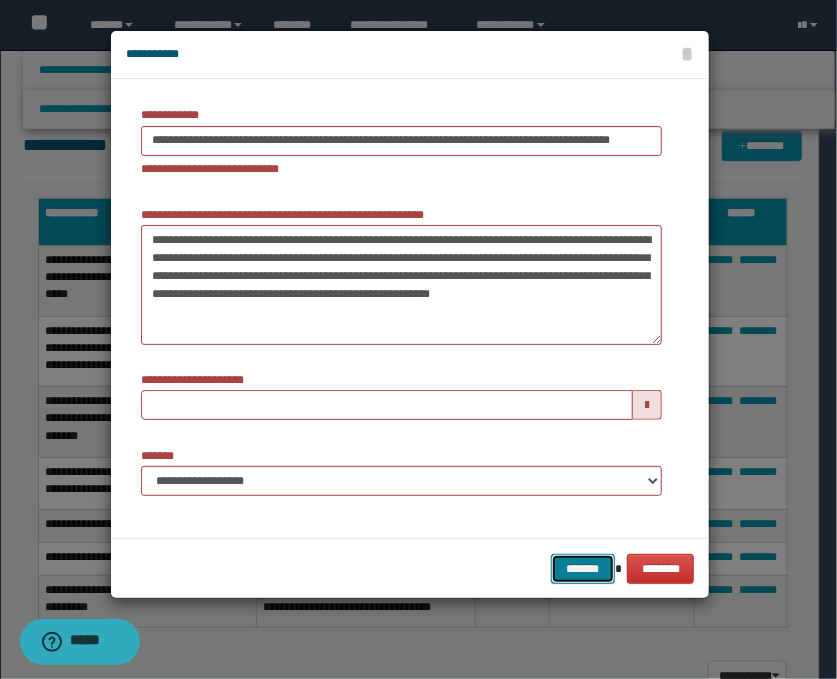 click on "*******" at bounding box center [583, 569] 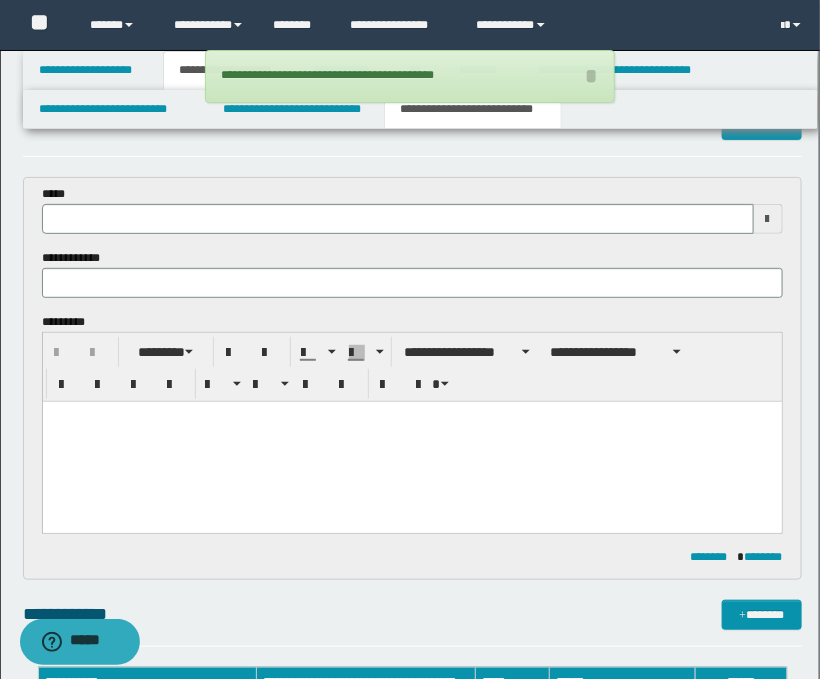 scroll, scrollTop: 0, scrollLeft: 0, axis: both 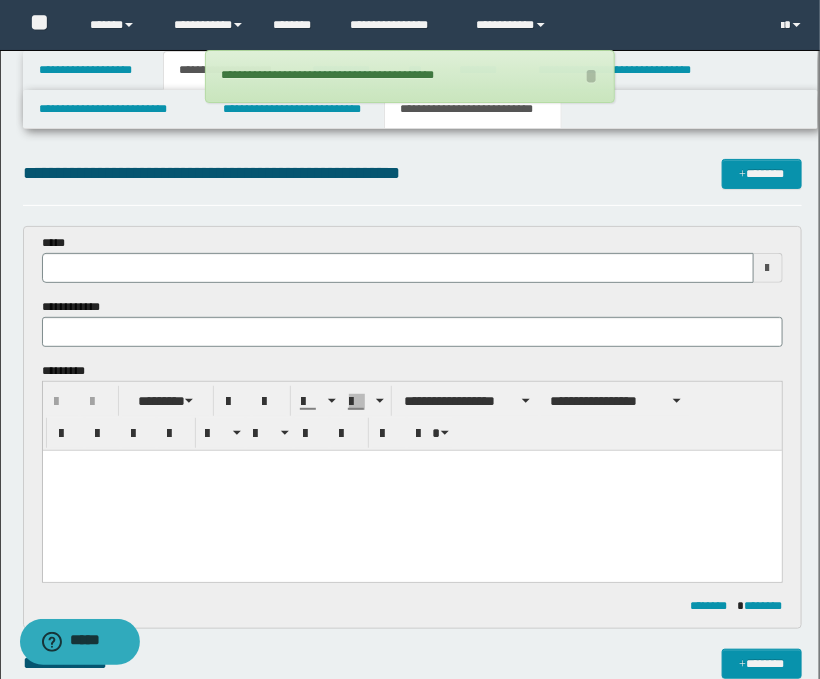 type 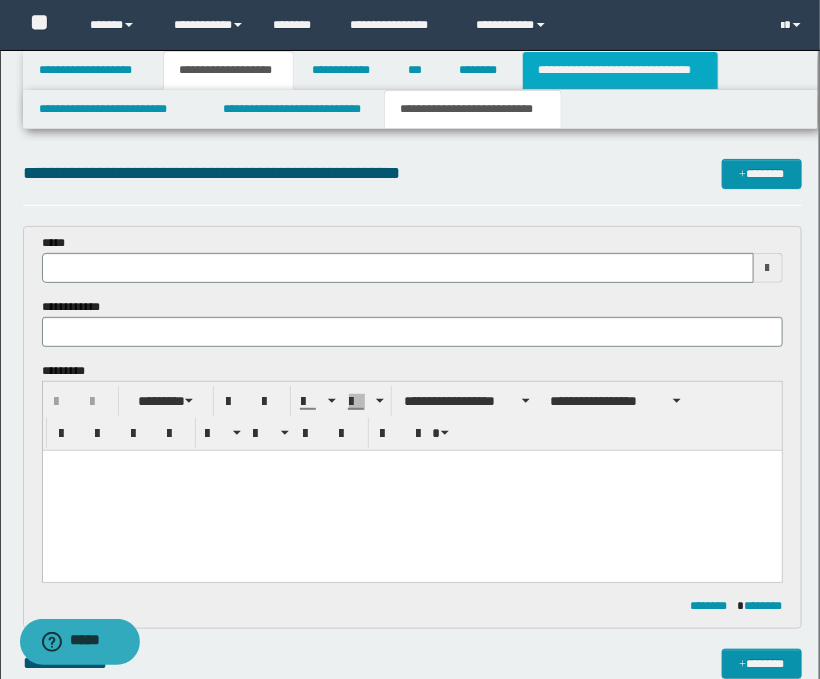 click on "**********" at bounding box center [620, 70] 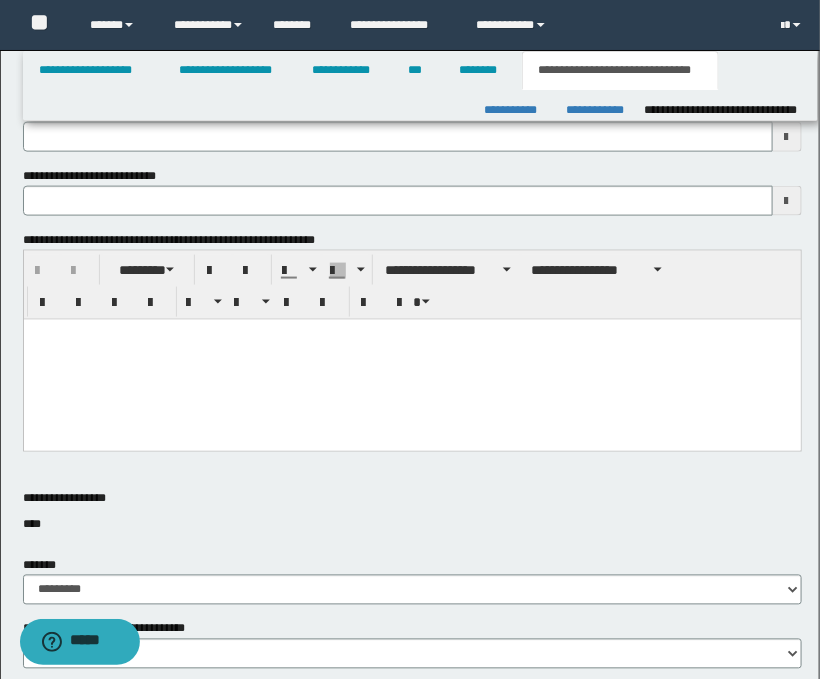 scroll, scrollTop: 333, scrollLeft: 0, axis: vertical 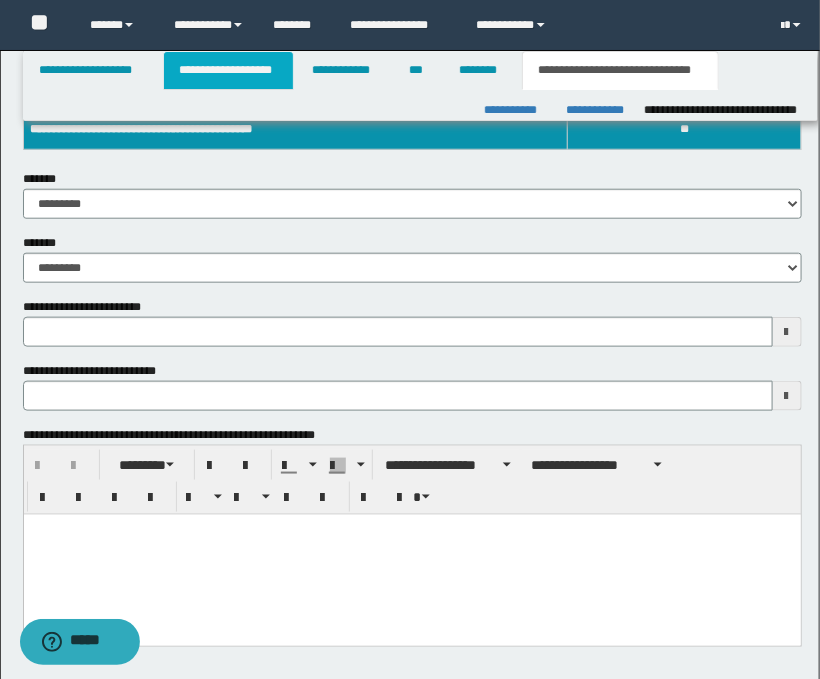 click on "**********" at bounding box center [228, 70] 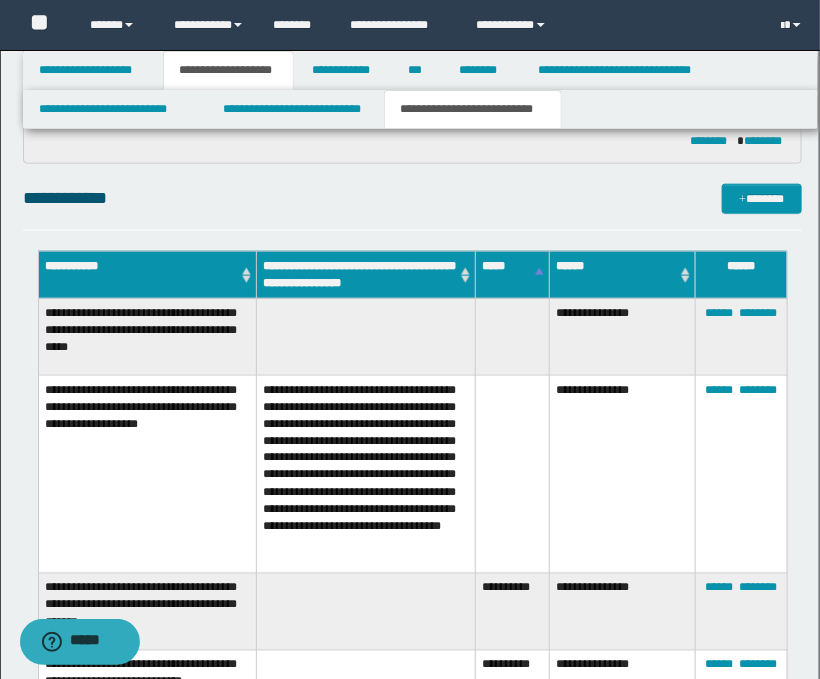 scroll, scrollTop: 586, scrollLeft: 0, axis: vertical 